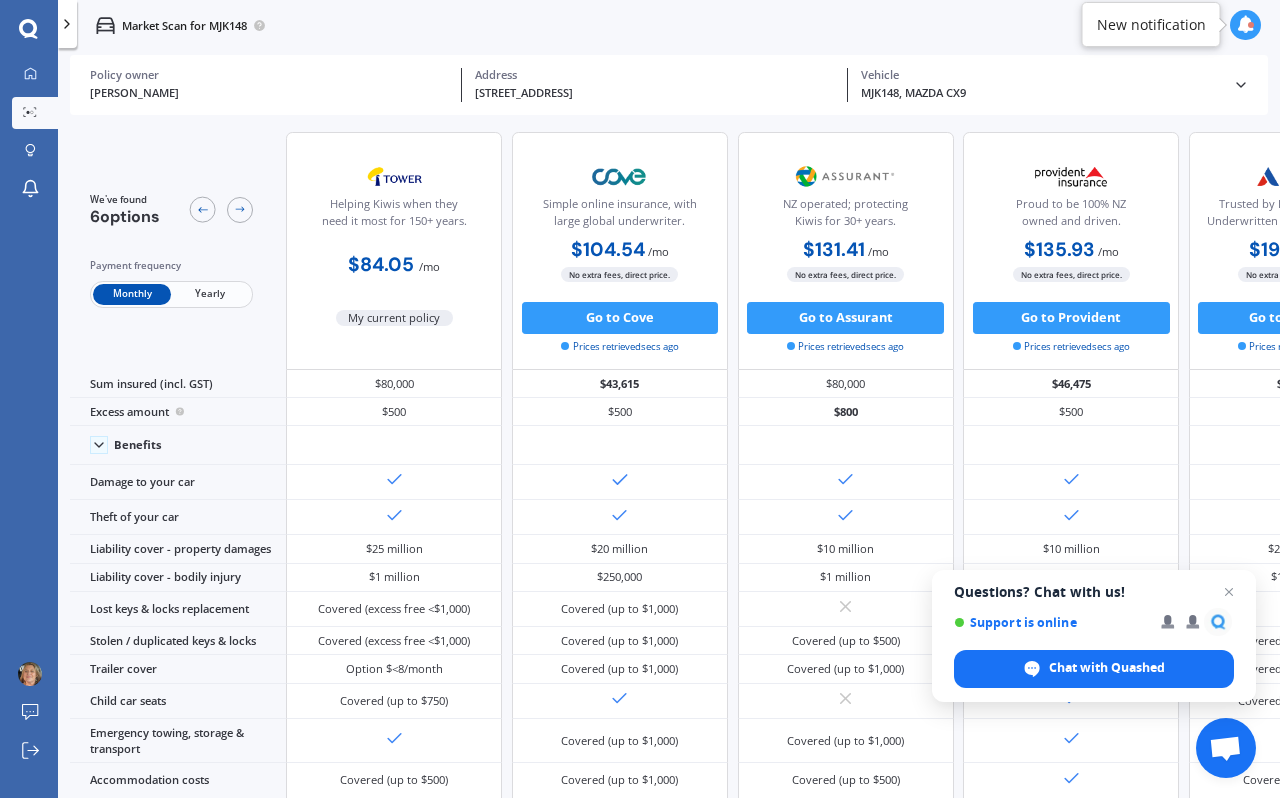 scroll, scrollTop: 0, scrollLeft: 0, axis: both 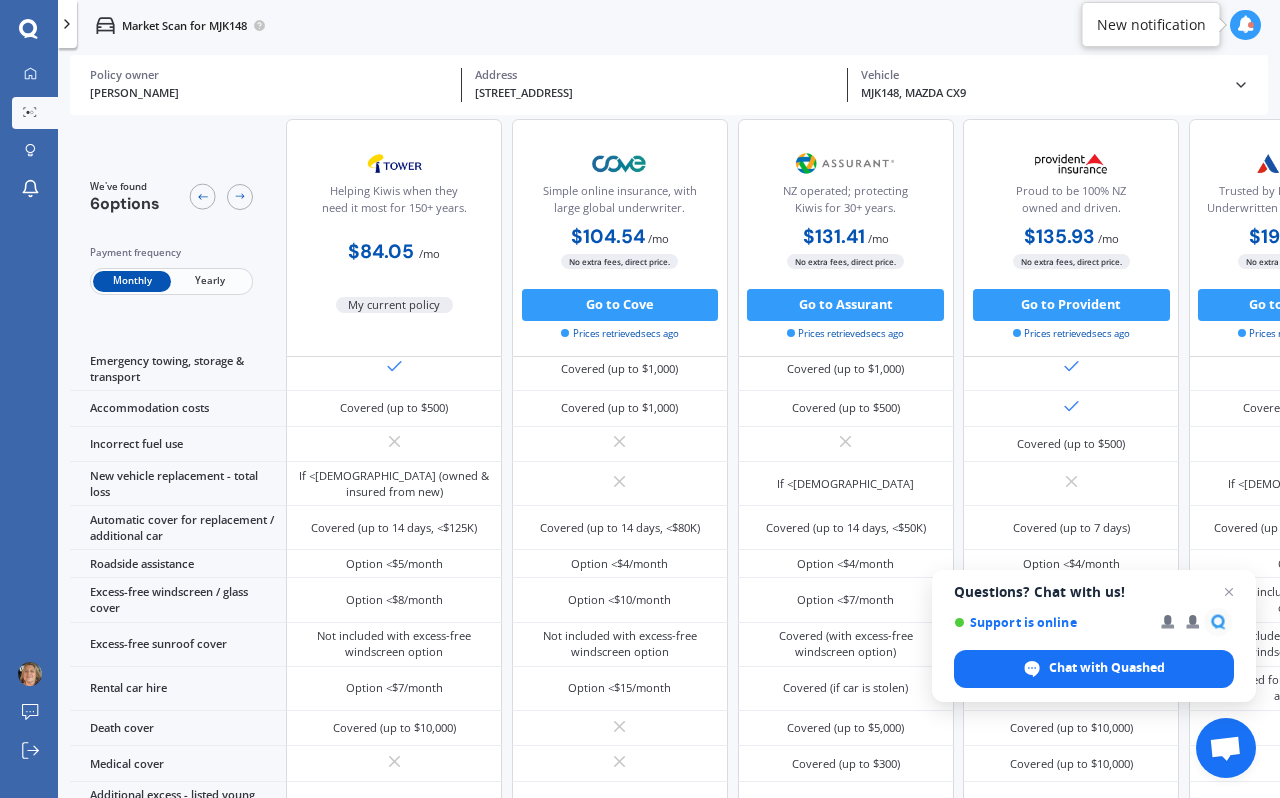 click 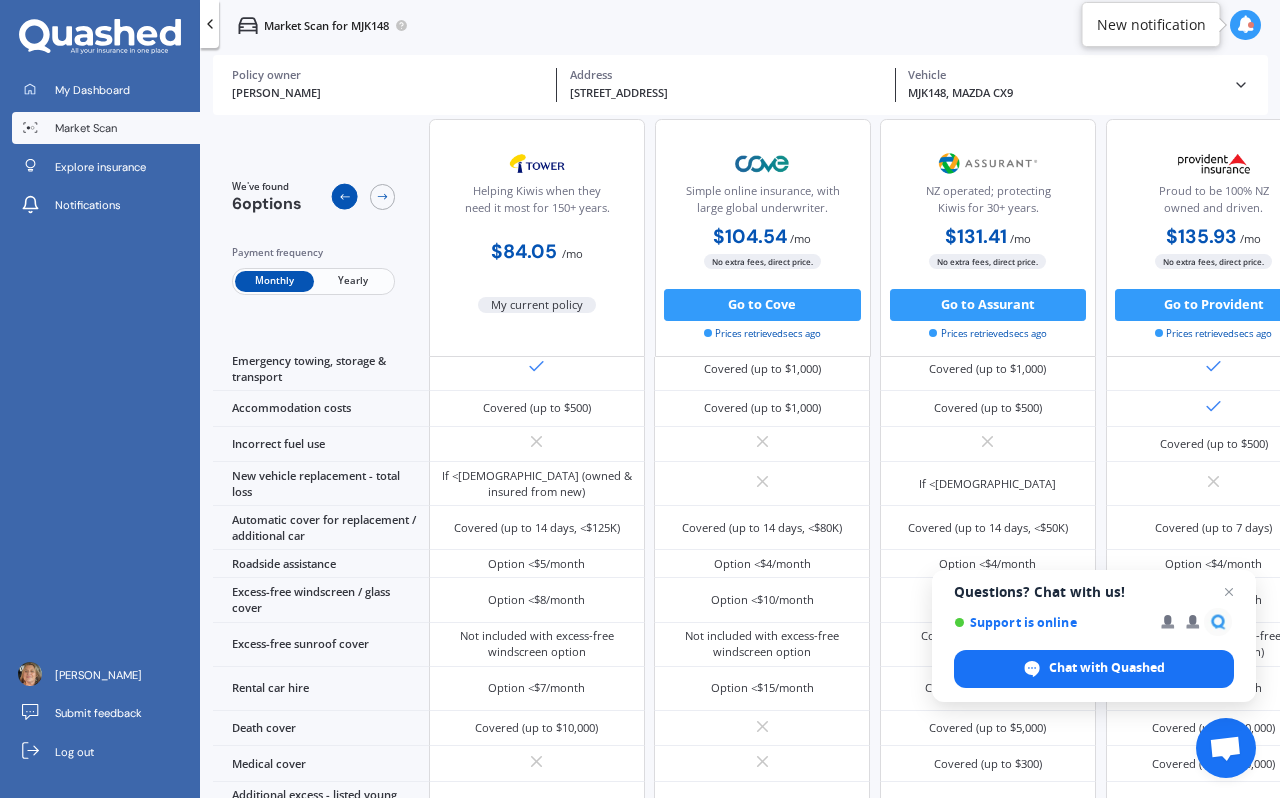 click 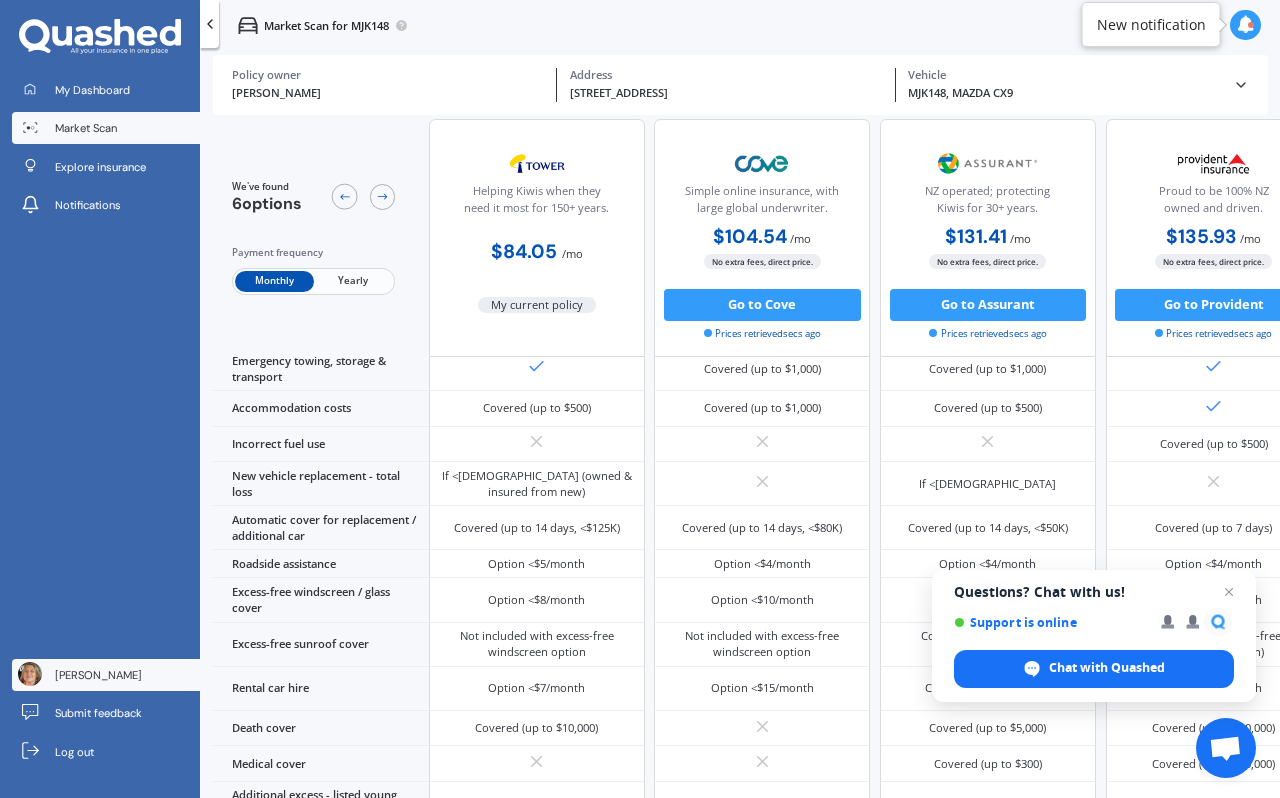 click on "[PERSON_NAME]" at bounding box center (98, 675) 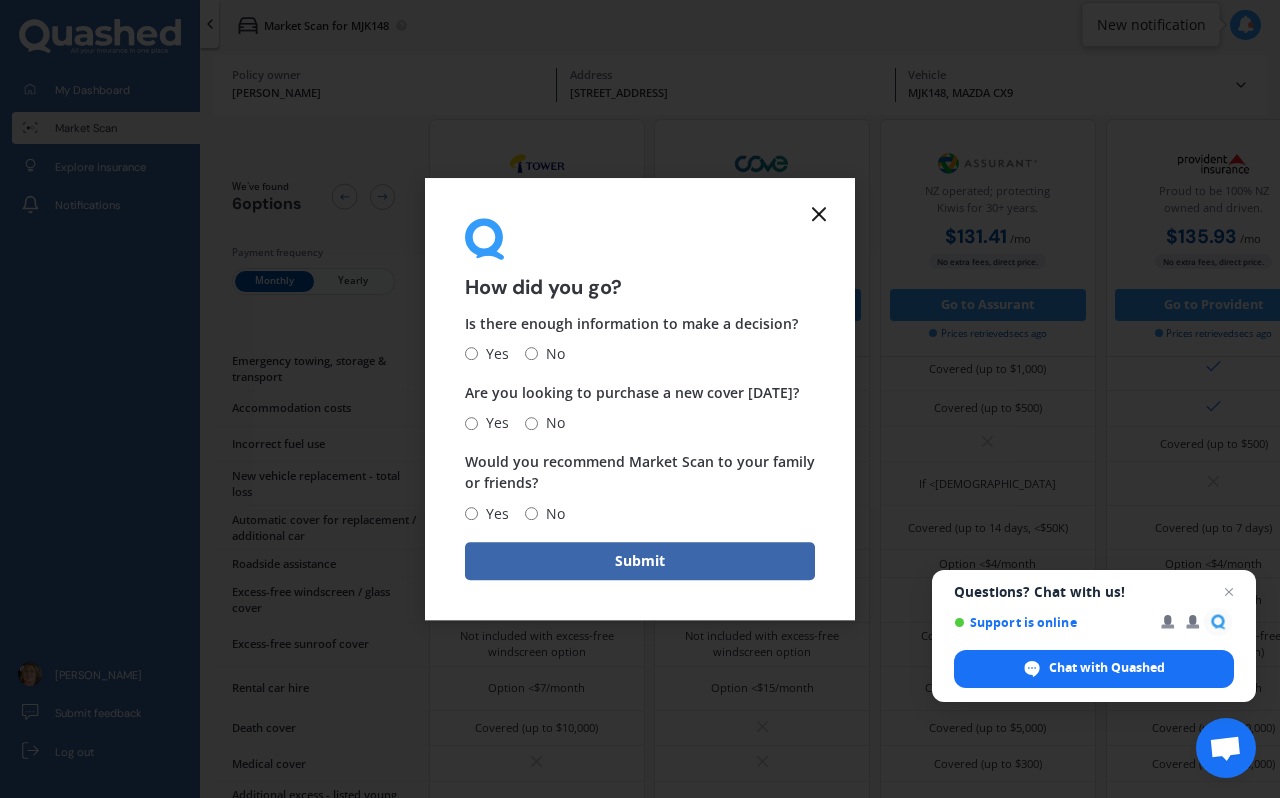 click 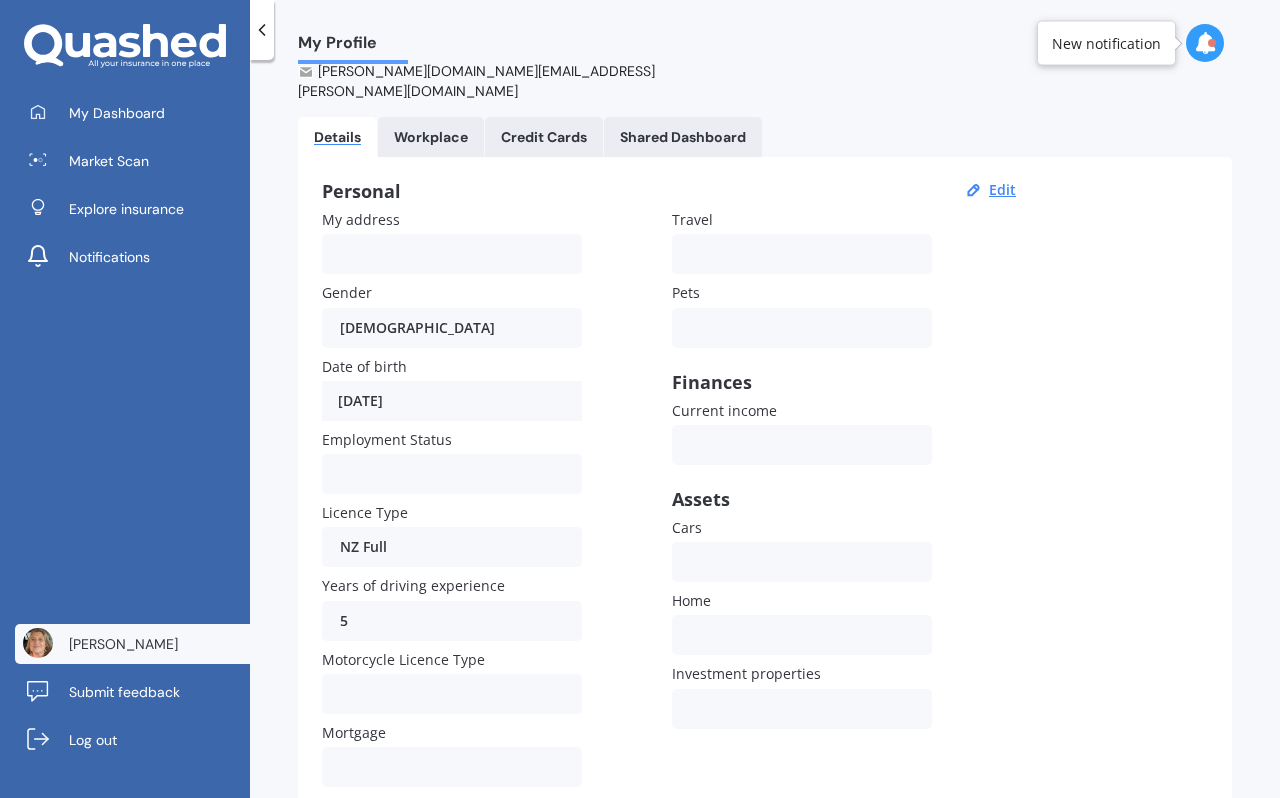 scroll, scrollTop: 136, scrollLeft: 0, axis: vertical 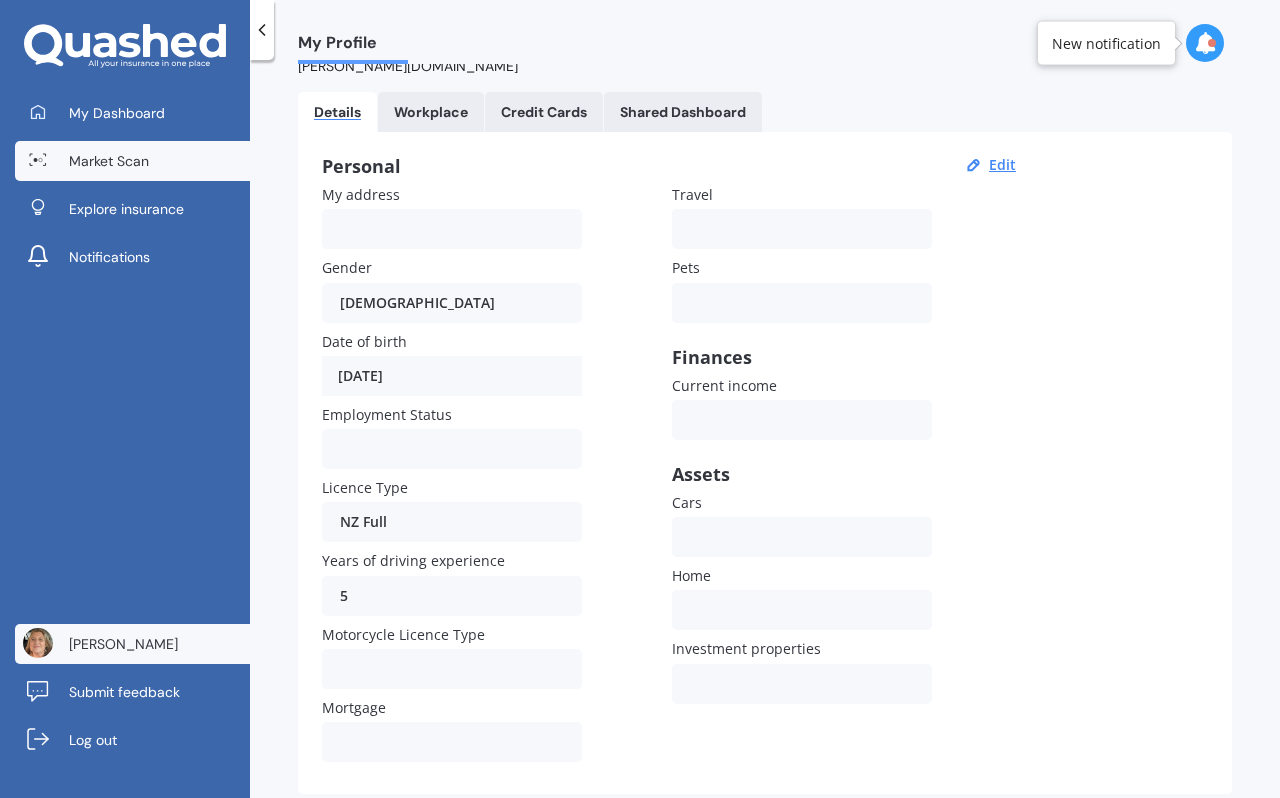 click on "Market Scan" at bounding box center [109, 161] 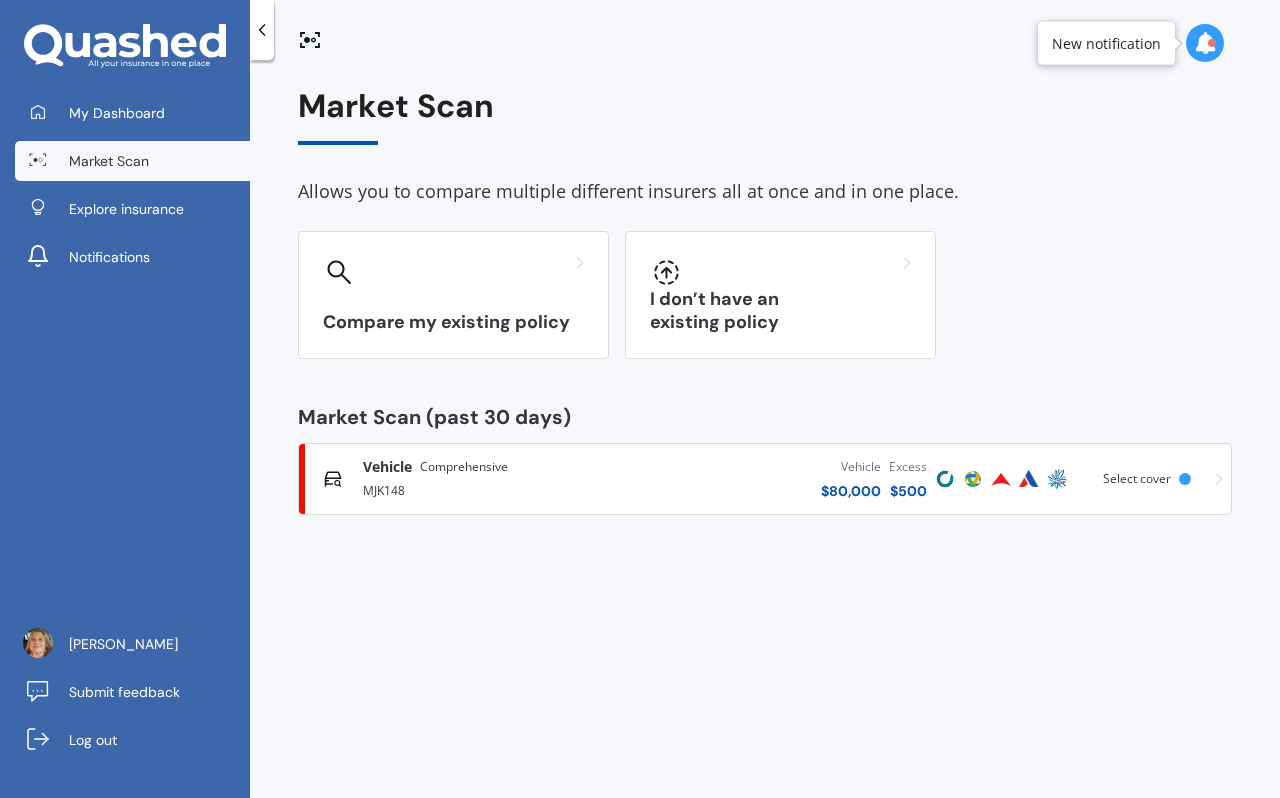 scroll, scrollTop: 0, scrollLeft: 0, axis: both 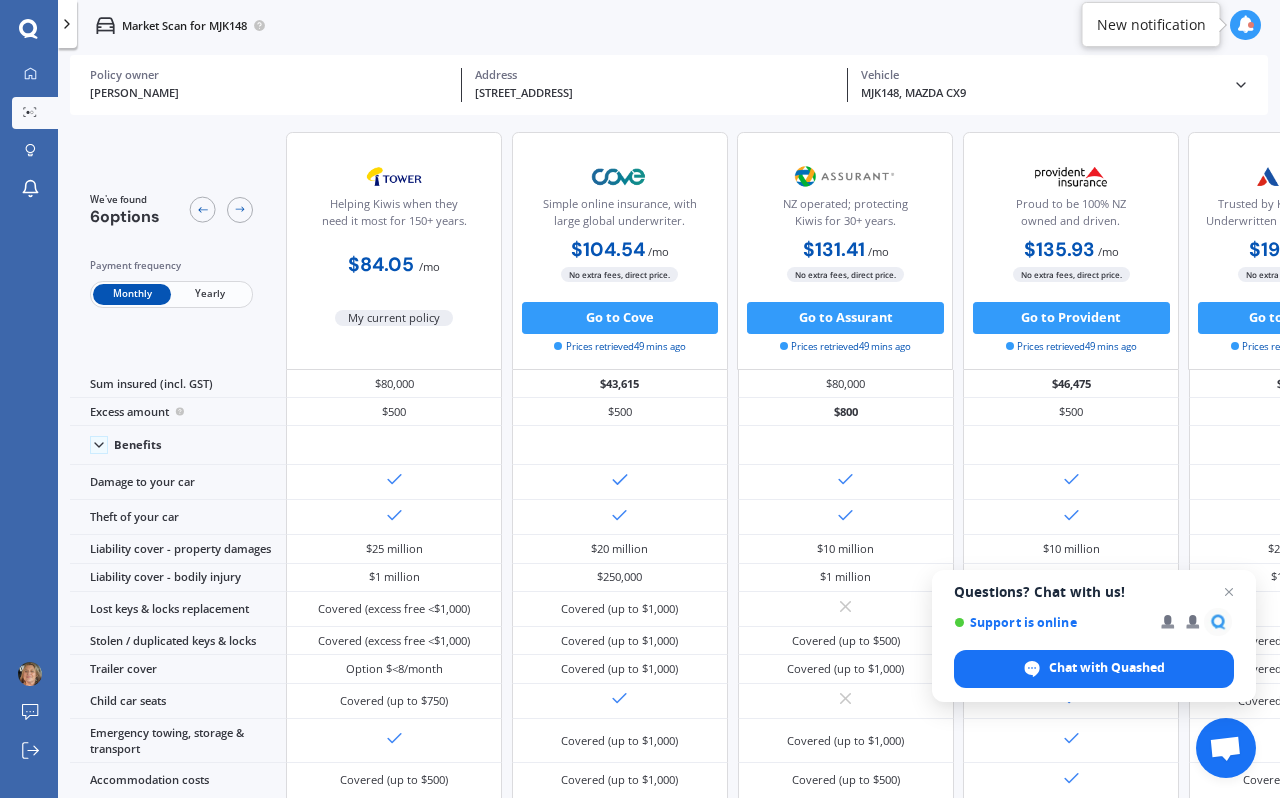 click at bounding box center (1246, 25) 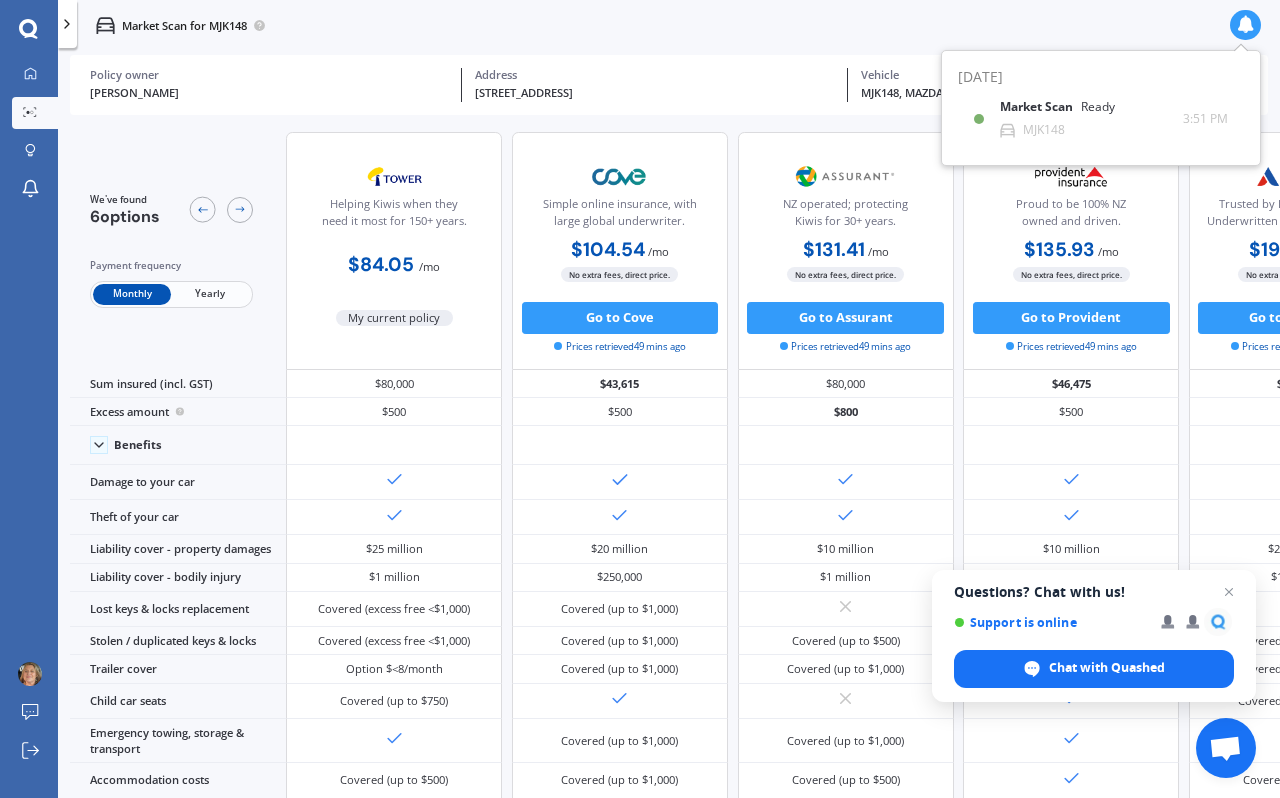 click 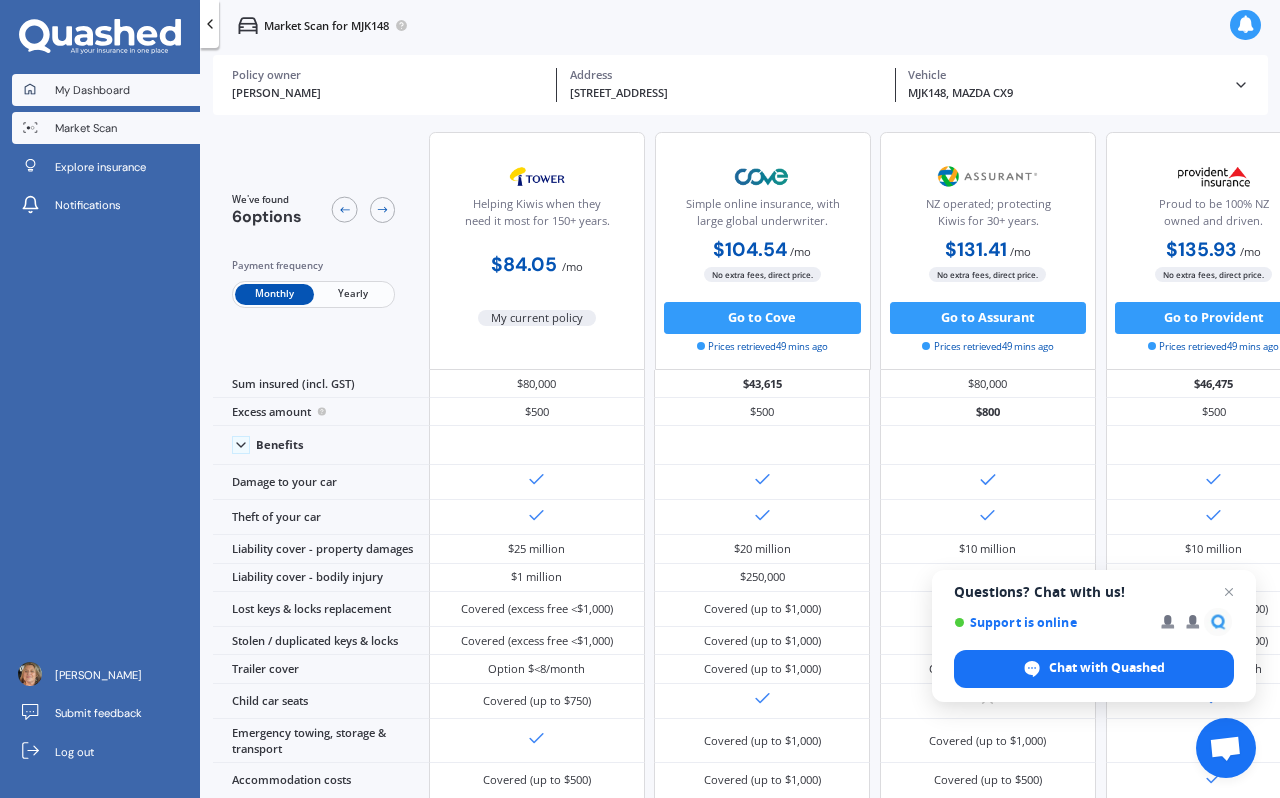 click on "My Dashboard" at bounding box center (92, 90) 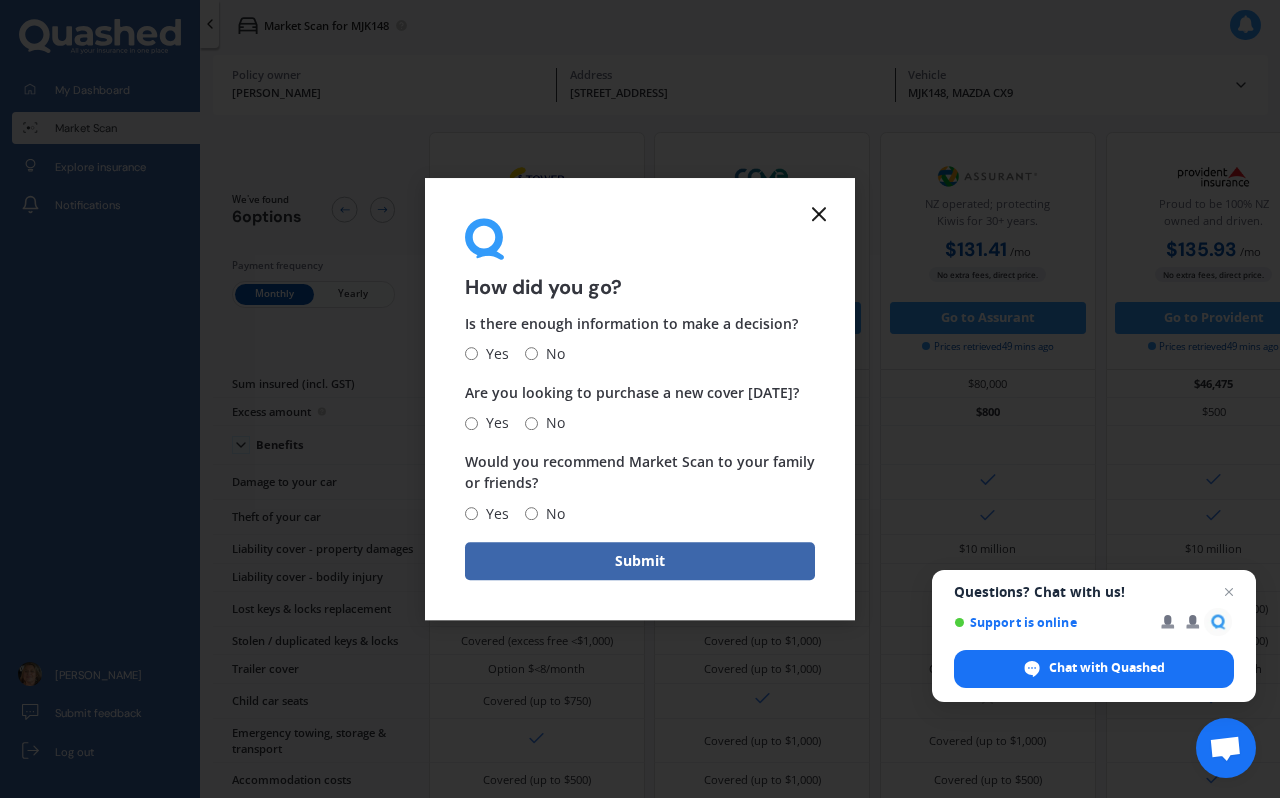 click on "No" at bounding box center (531, 354) 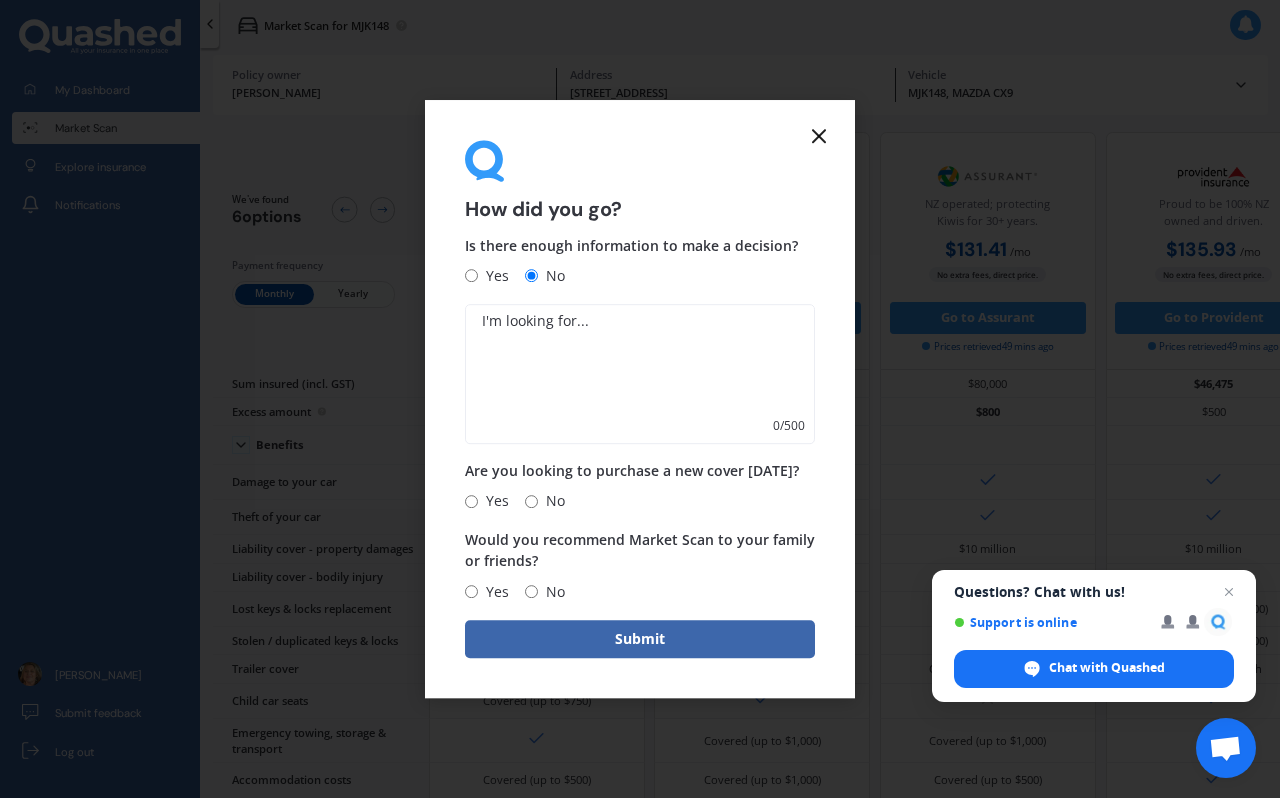 click 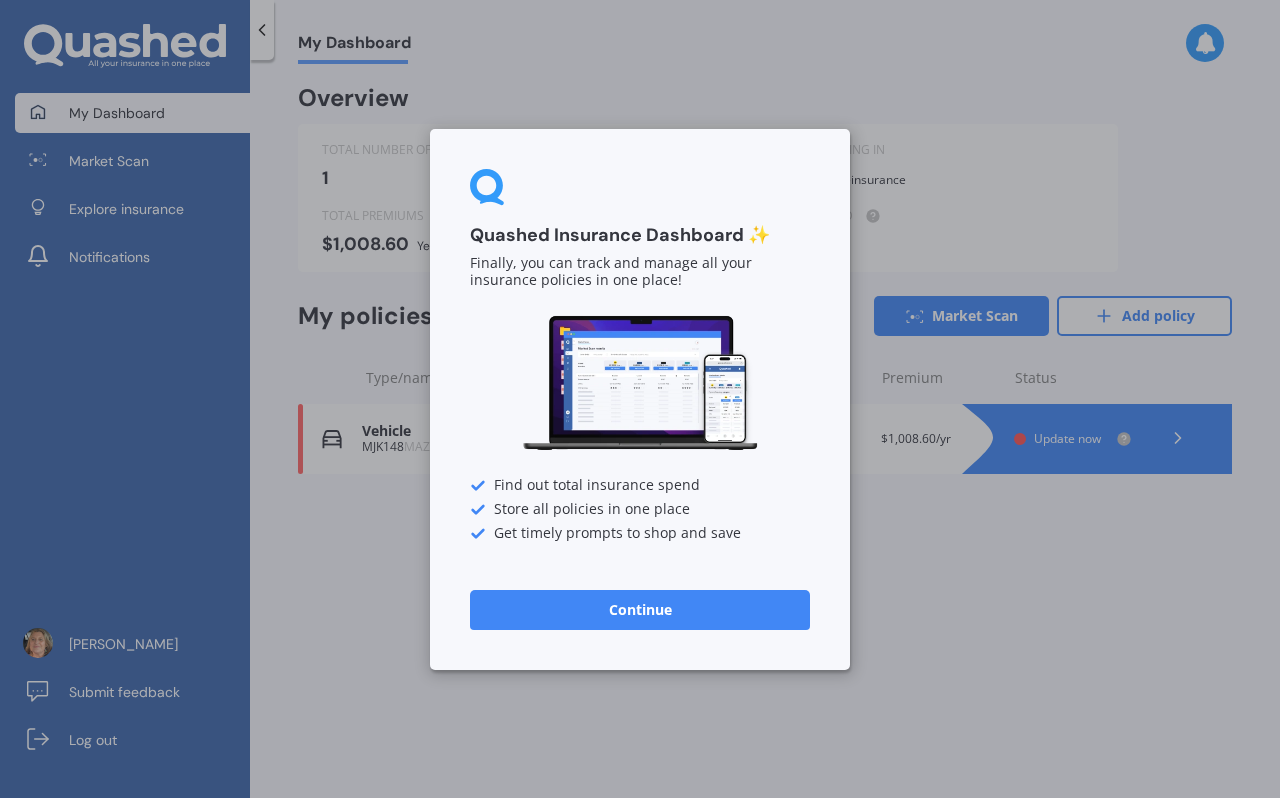 click on "Continue" at bounding box center (640, 609) 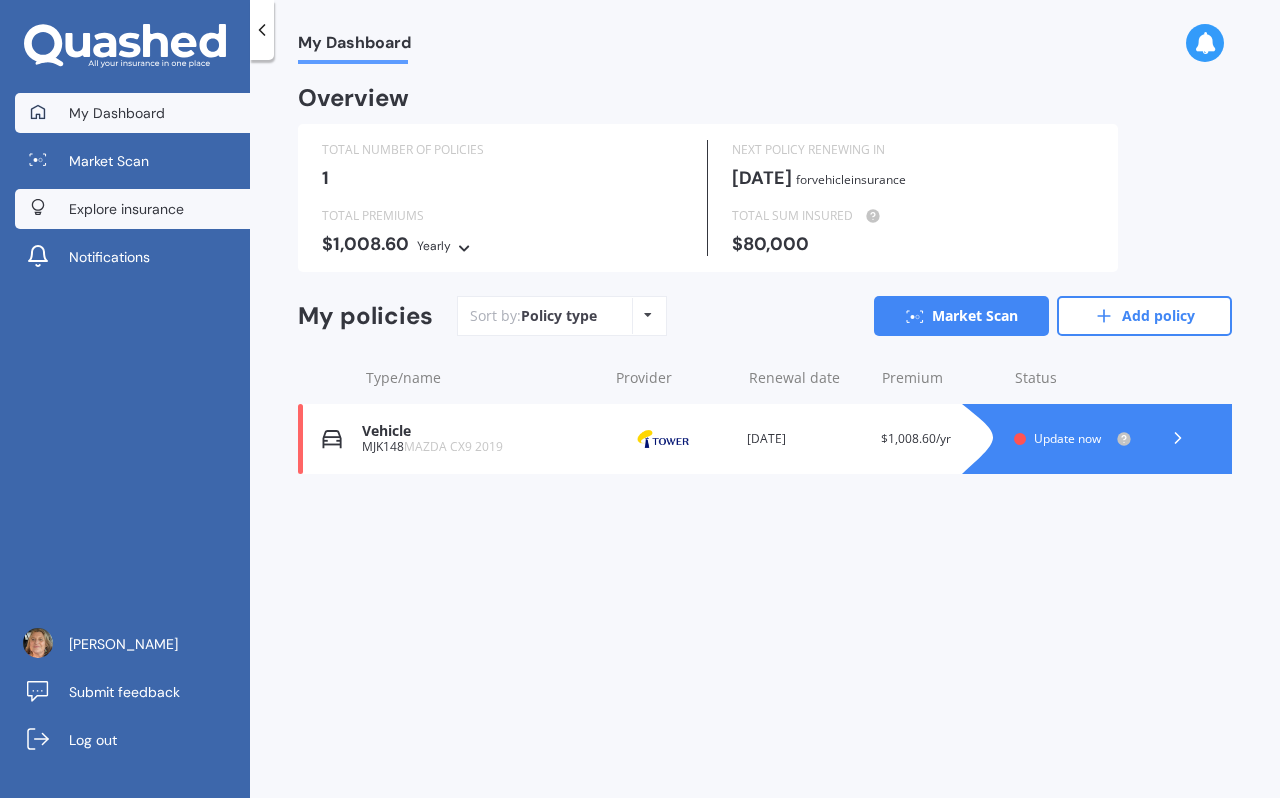 click on "Explore insurance" at bounding box center (132, 209) 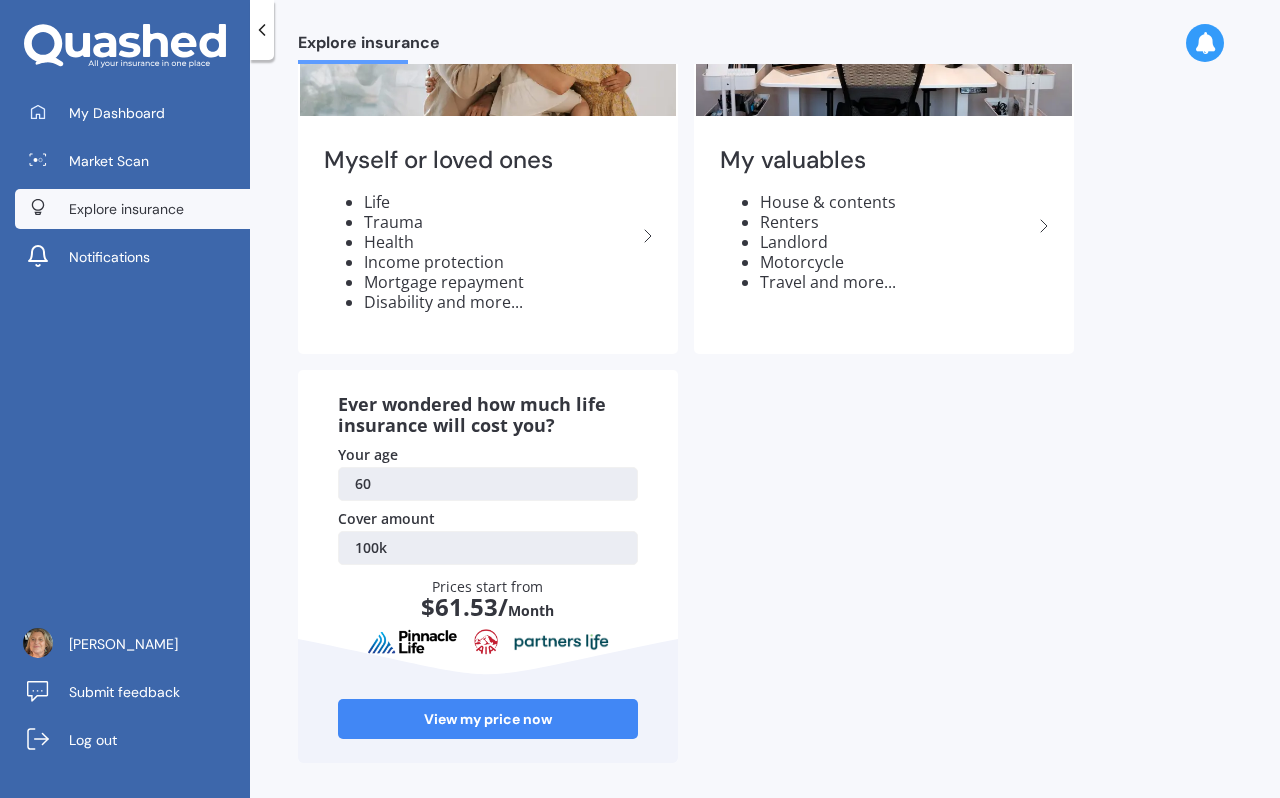 scroll, scrollTop: 165, scrollLeft: 0, axis: vertical 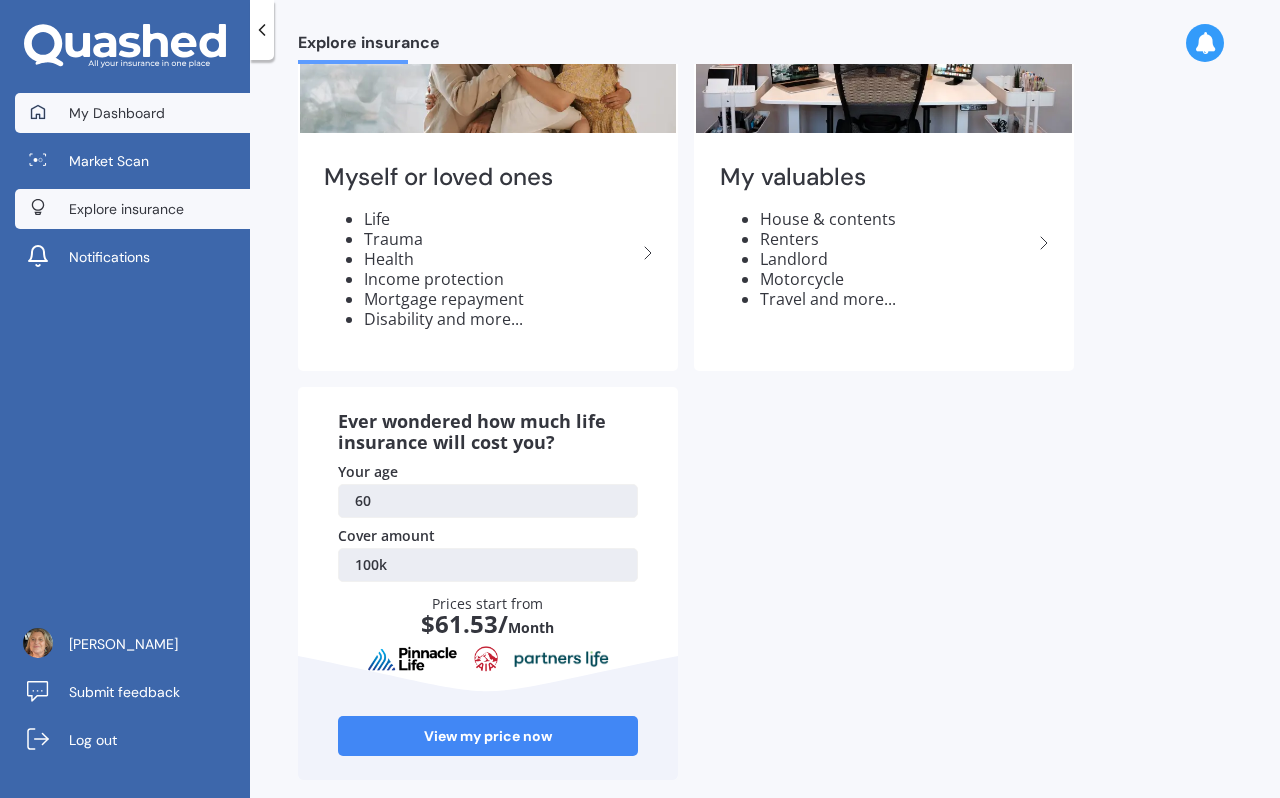 click on "My Dashboard" at bounding box center (132, 113) 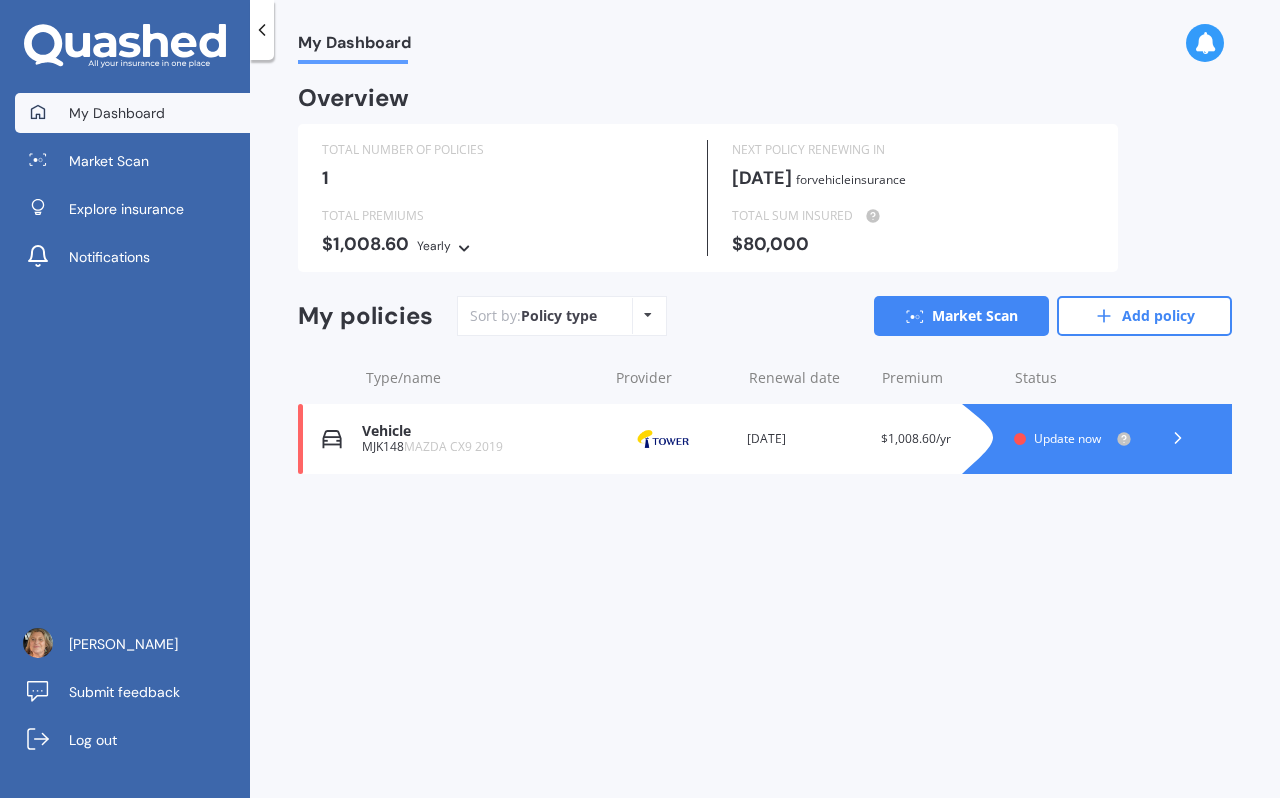 click on "$80,000" at bounding box center [913, 244] 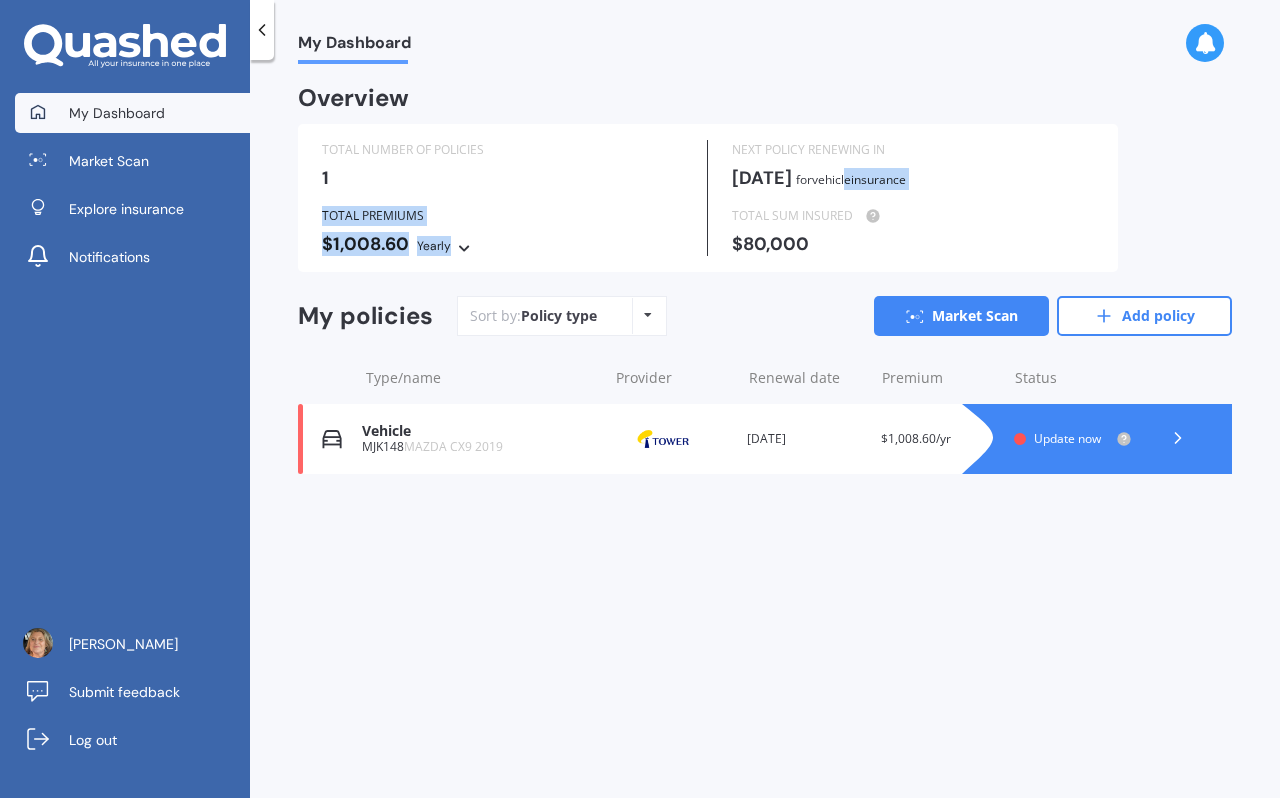 drag, startPoint x: 837, startPoint y: 188, endPoint x: 583, endPoint y: 216, distance: 255.53865 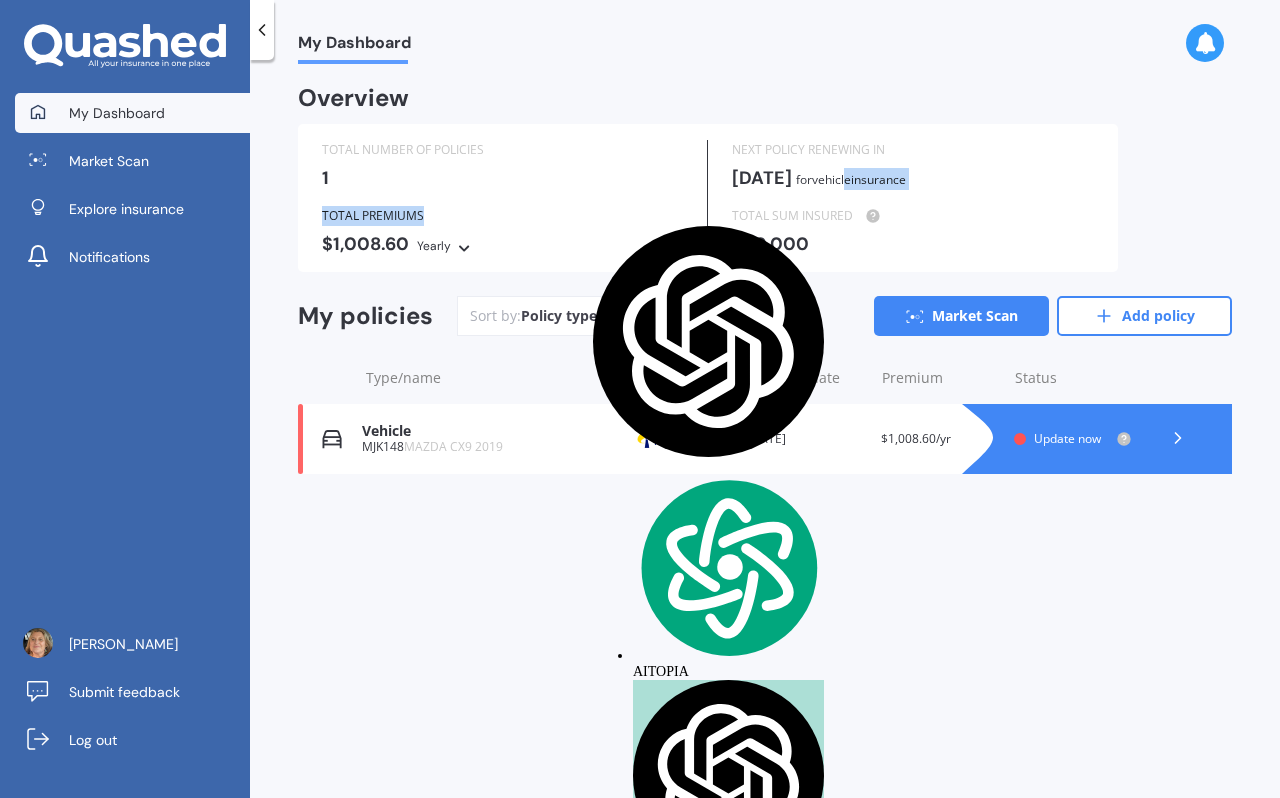 click on "My Dashboard" at bounding box center [132, 113] 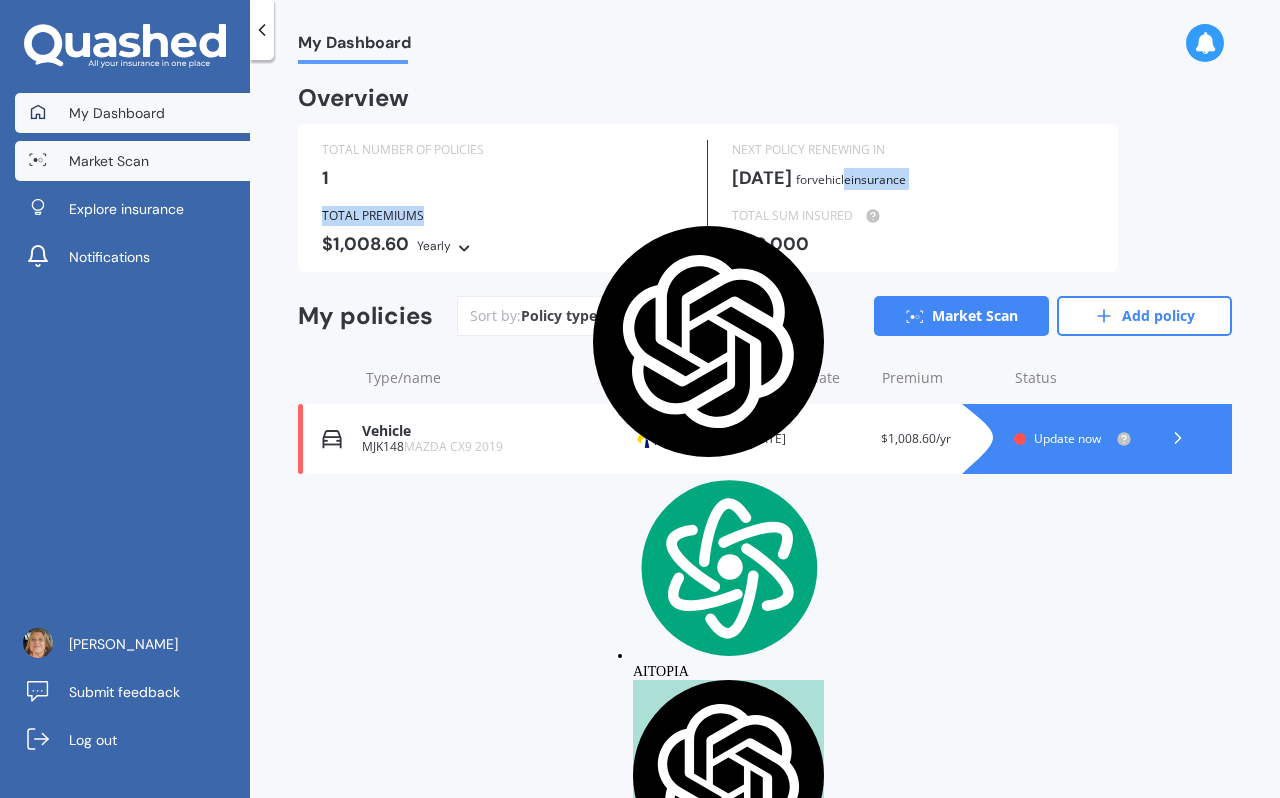 click on "Market Scan" at bounding box center (109, 161) 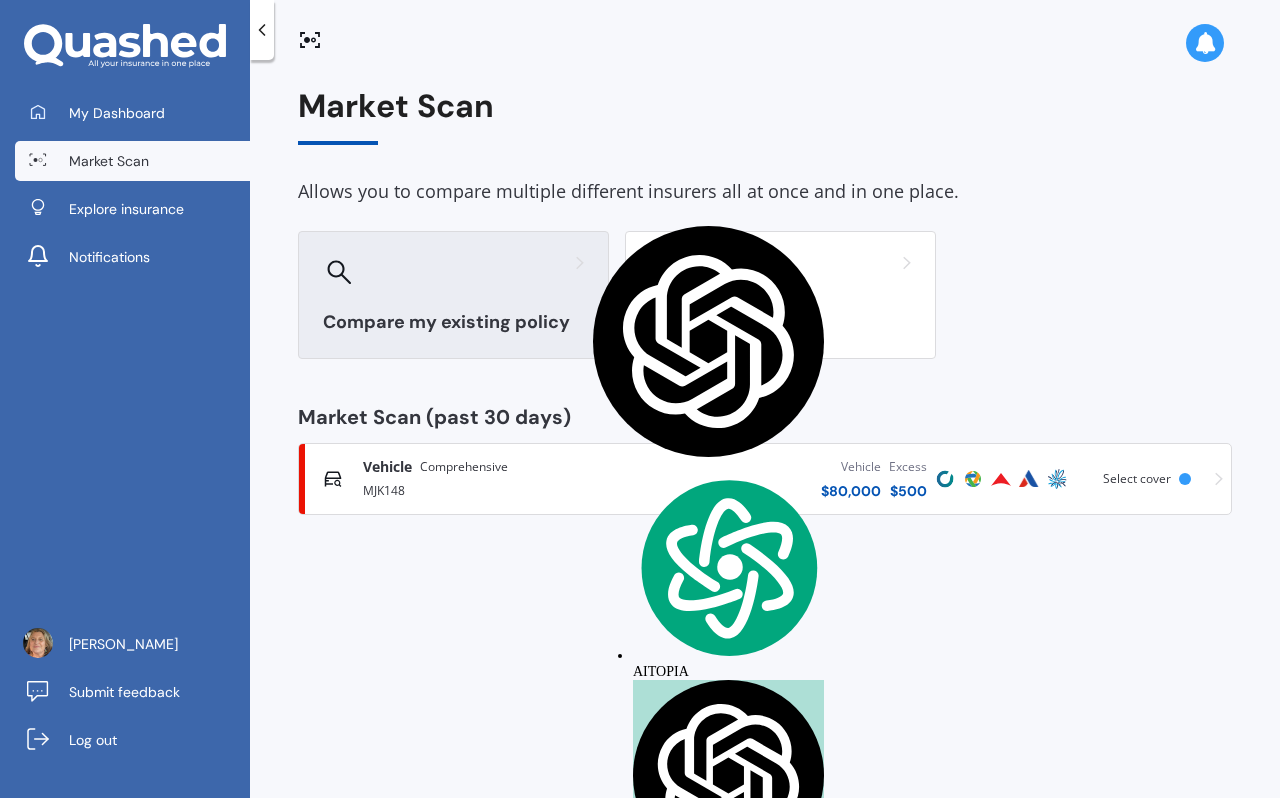 click on "Compare my existing policy" at bounding box center [453, 322] 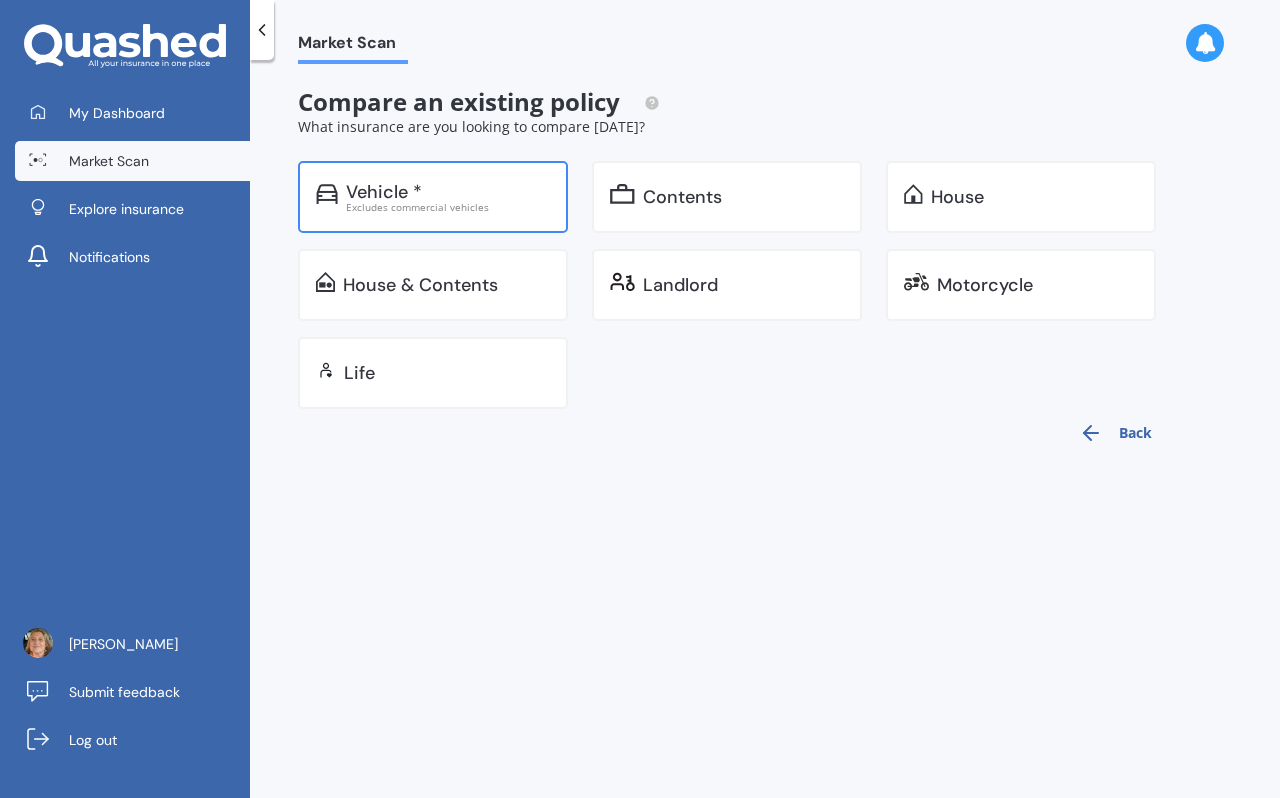 click on "Excludes commercial vehicles" at bounding box center (448, 207) 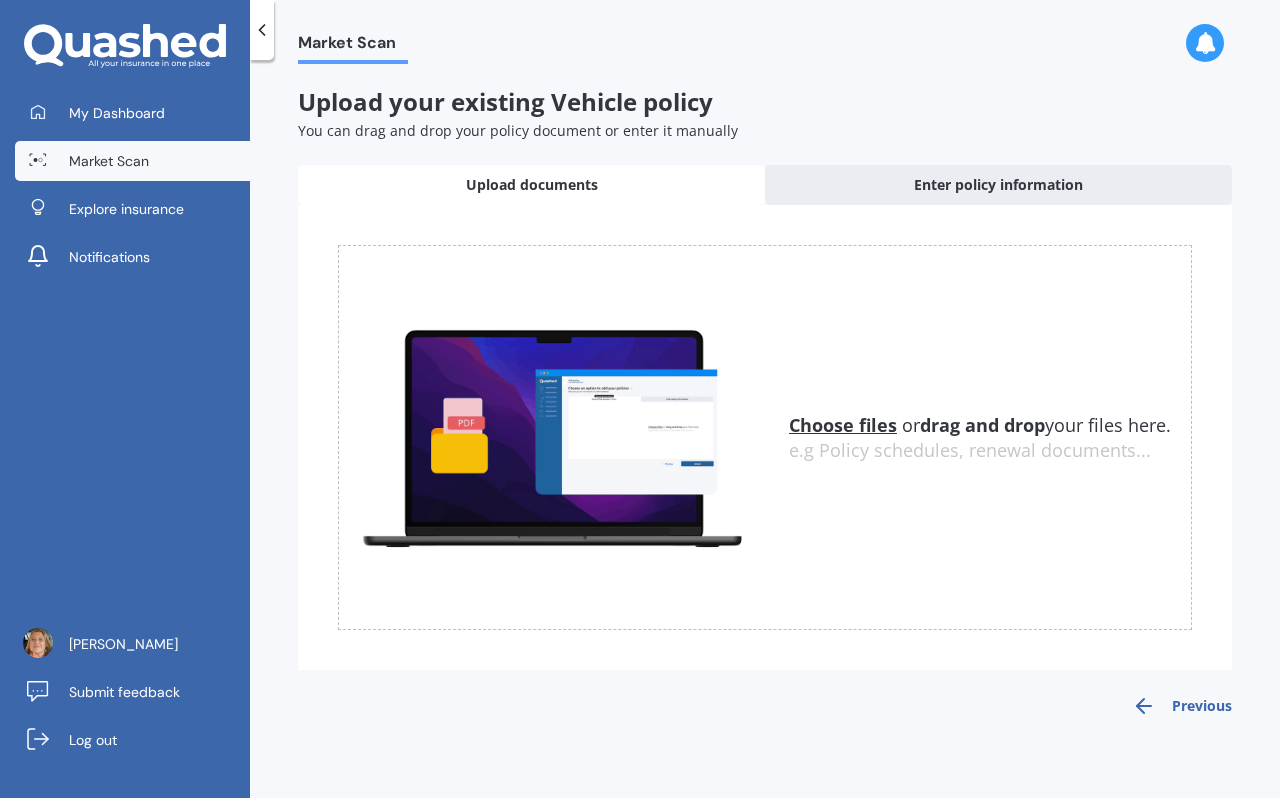 click 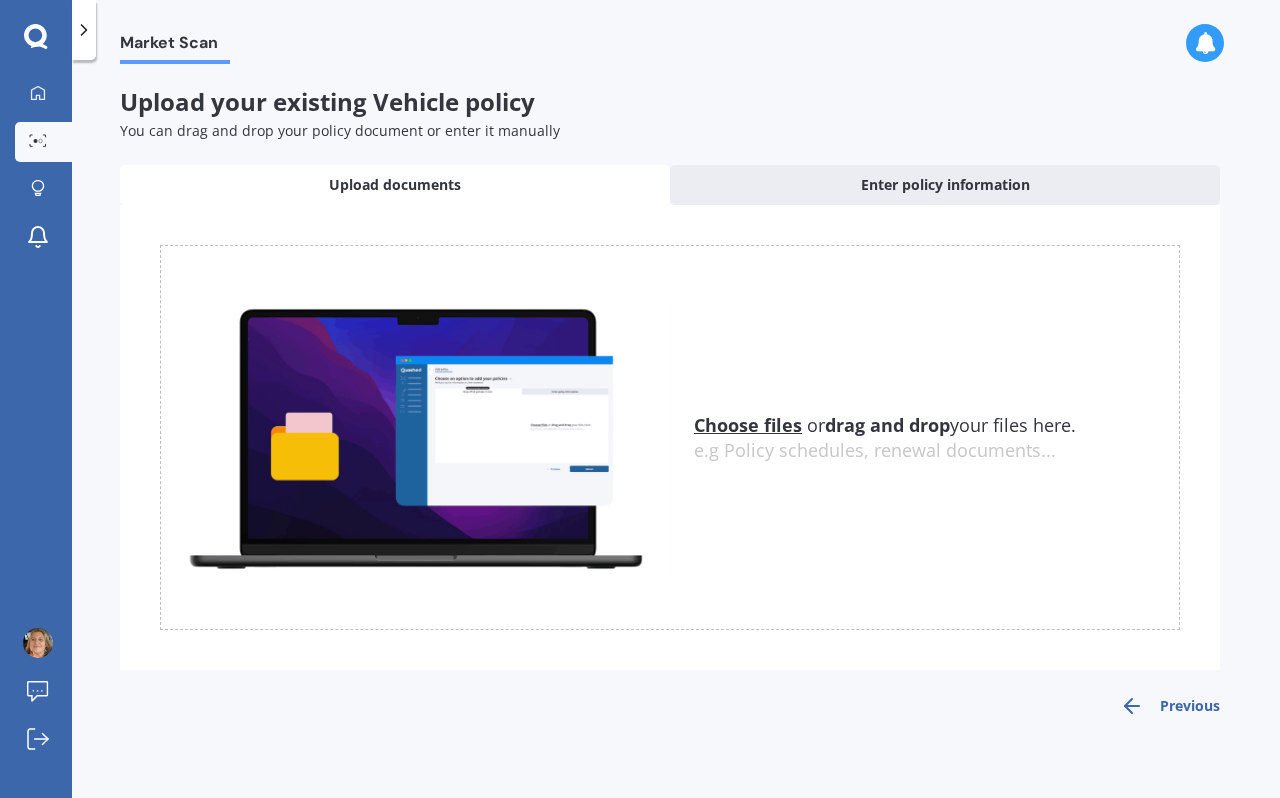 click on "Previous" at bounding box center (1170, 706) 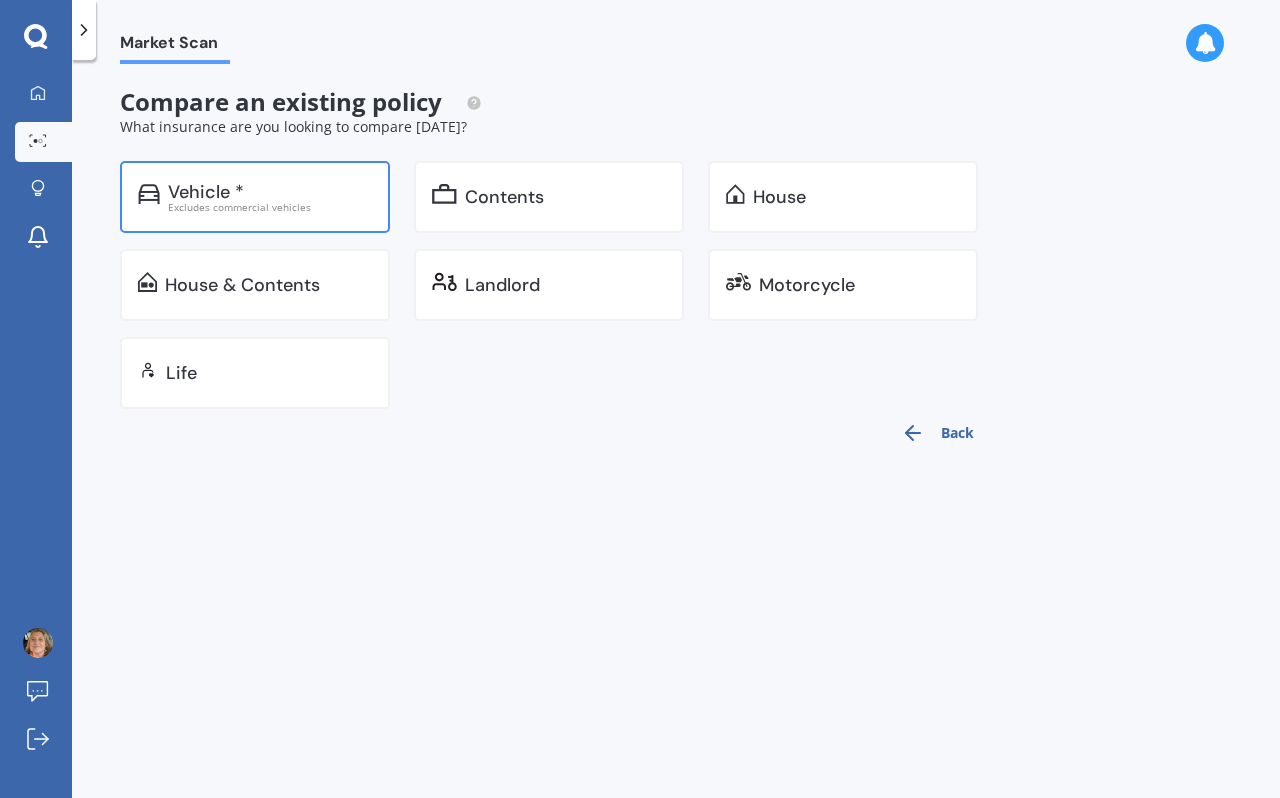 click on "Vehicle *" at bounding box center [206, 192] 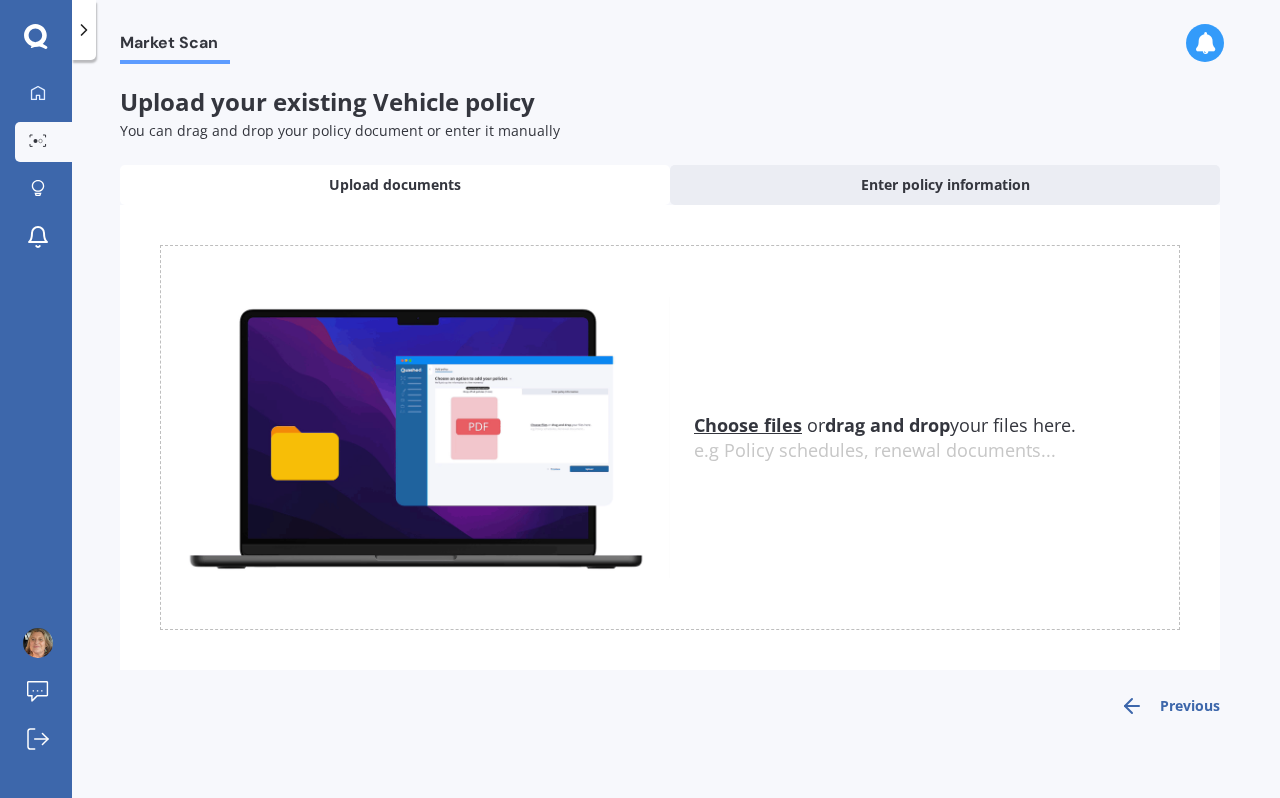 click on "Previous" at bounding box center [1170, 706] 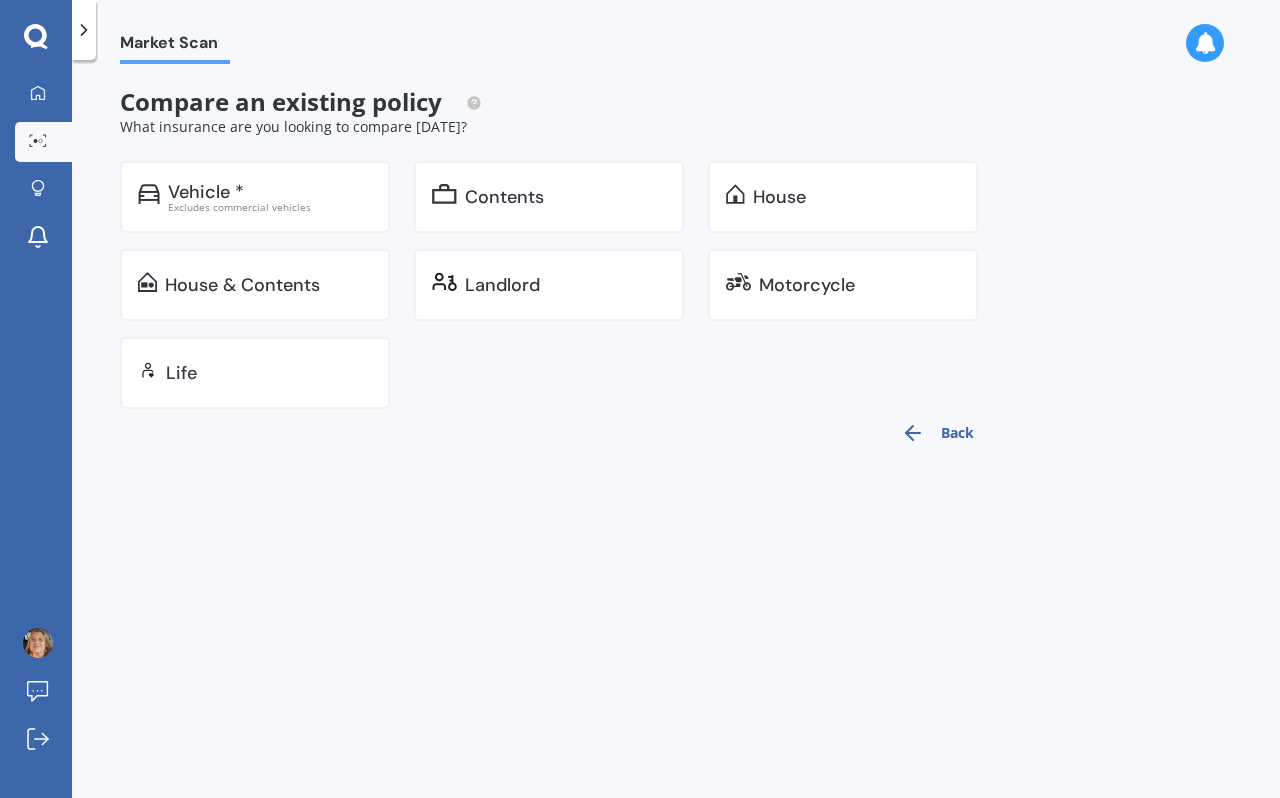 click on "Back" at bounding box center [937, 433] 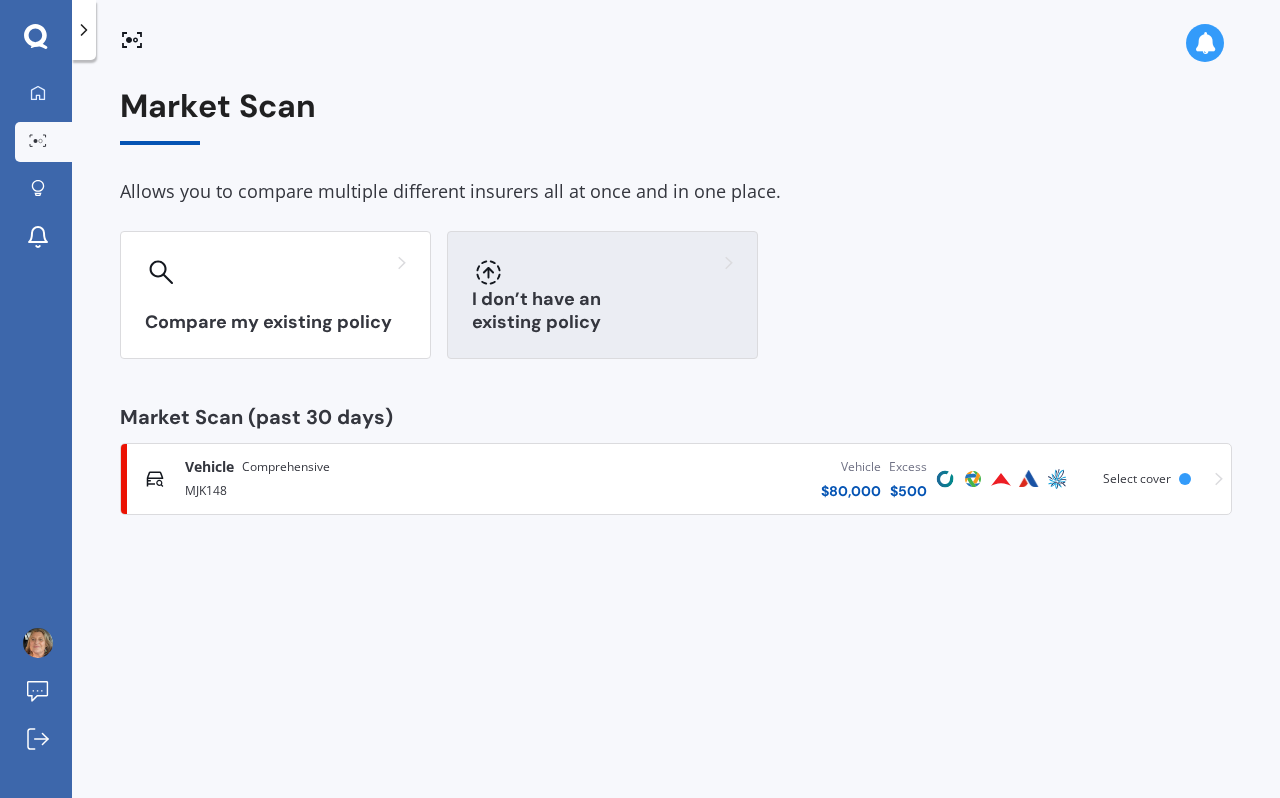 click on "I don’t have an existing policy" at bounding box center (602, 311) 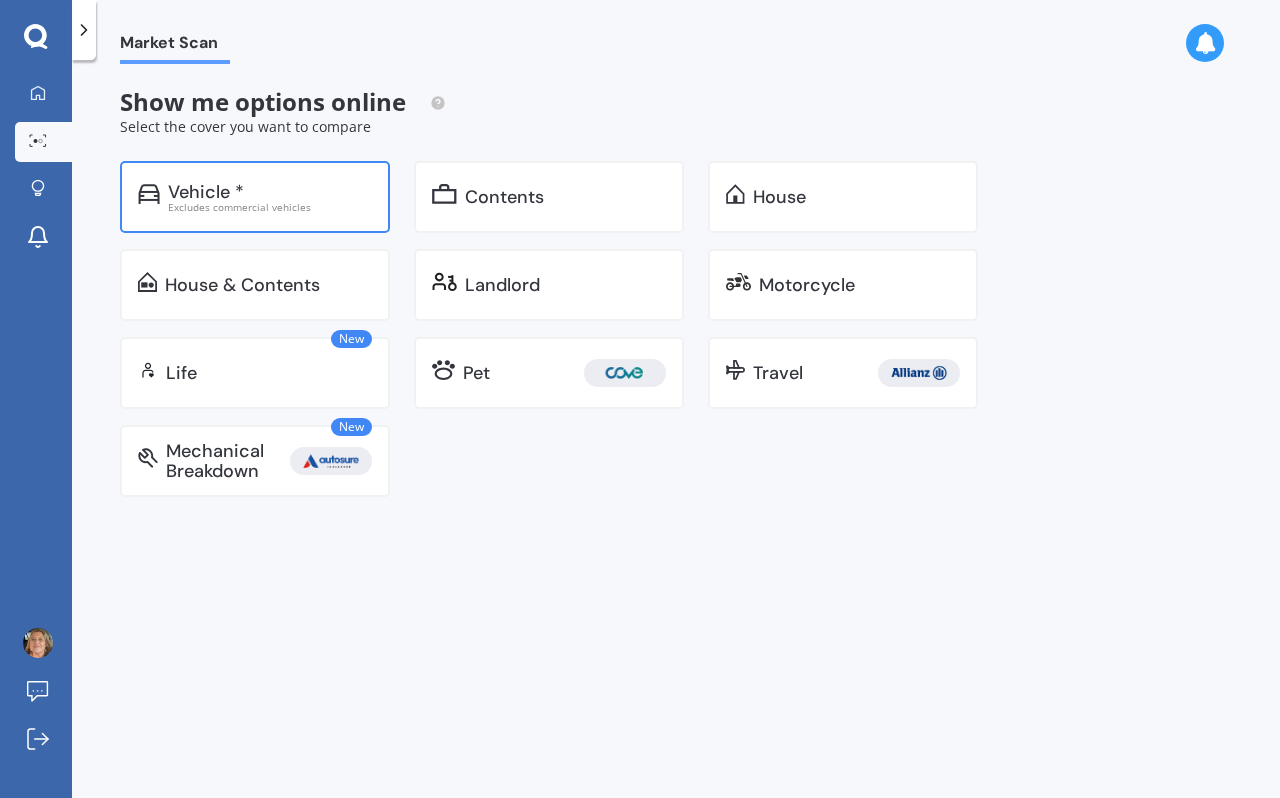 click on "Excludes commercial vehicles" at bounding box center [270, 207] 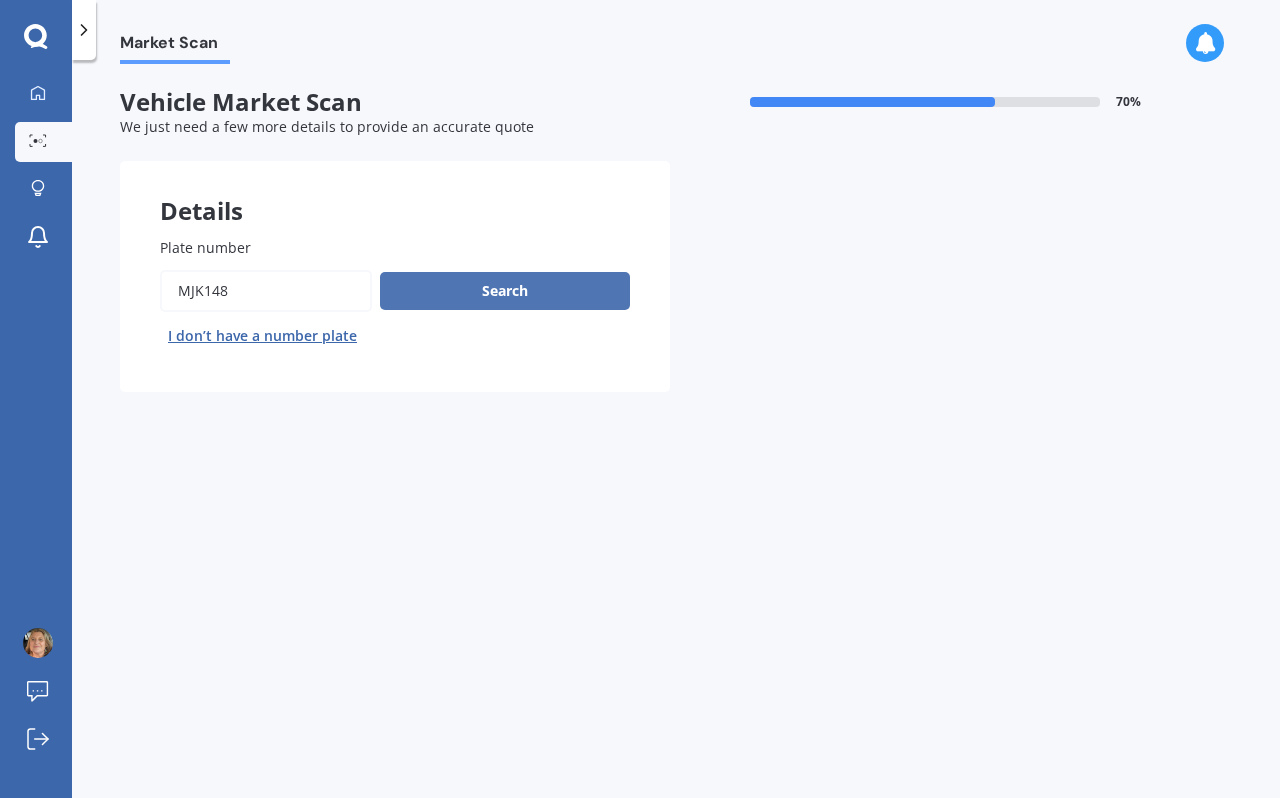 click on "Search" at bounding box center [505, 291] 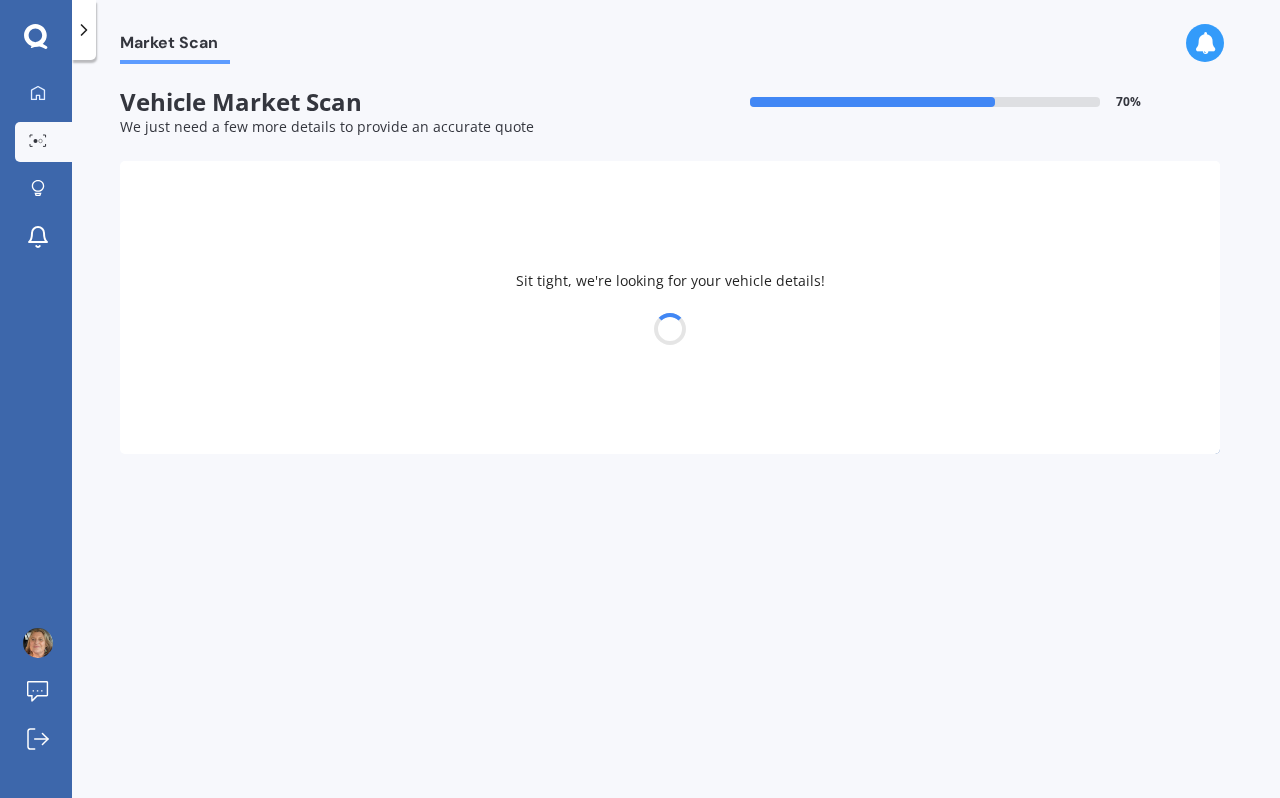 select on "MAZDA" 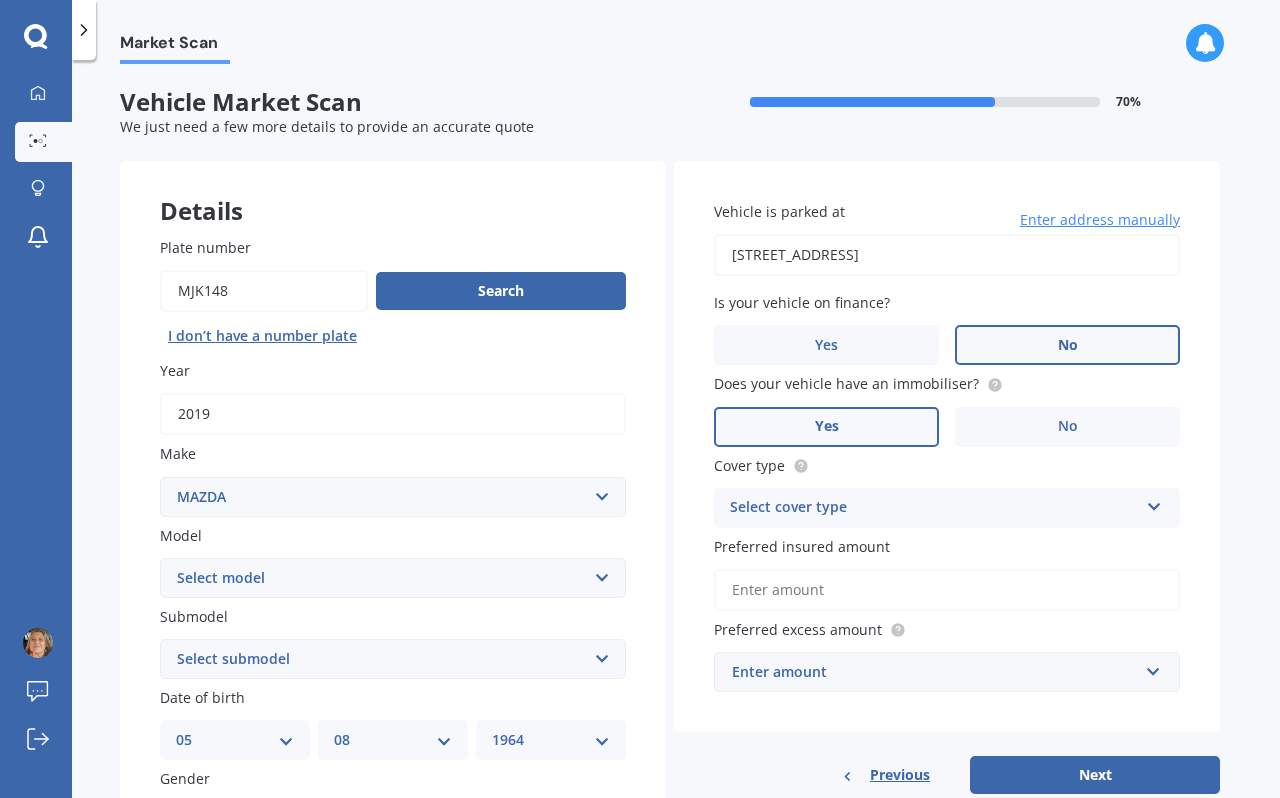 click on "Select model 121 2 3 323 323 / Familia 6 626 929 Atenza Autozam Axela AZ3 B2000 B2200 B2500 B2600 B2600i Biante Bongo Bounty BT50 Capella Cronos CX-30 CX-60 CX-8 CX-80 CX3 CX30 CX5 CX7 CX8 CX9 Demio E1800 Van E2000 E2200 Vans E2500 E2500 Van E3000 E4100 Efini Etude Eunos Familia [PERSON_NAME] Levante [PERSON_NAME] Millenia MPV MS6 MS8 MS9 MX-3 MX-30 MX-5 MX-6 Neo Persona Premacy Presseo Proceed Revue Rotary RX7 RX8 Sapporo Sentia T2000 T2600 T3000 T3500 T4000 T4100 T4600 Titan 1.5/2.0 Tonnes Titan 5 Tonne Tribute Verisa" at bounding box center [393, 578] 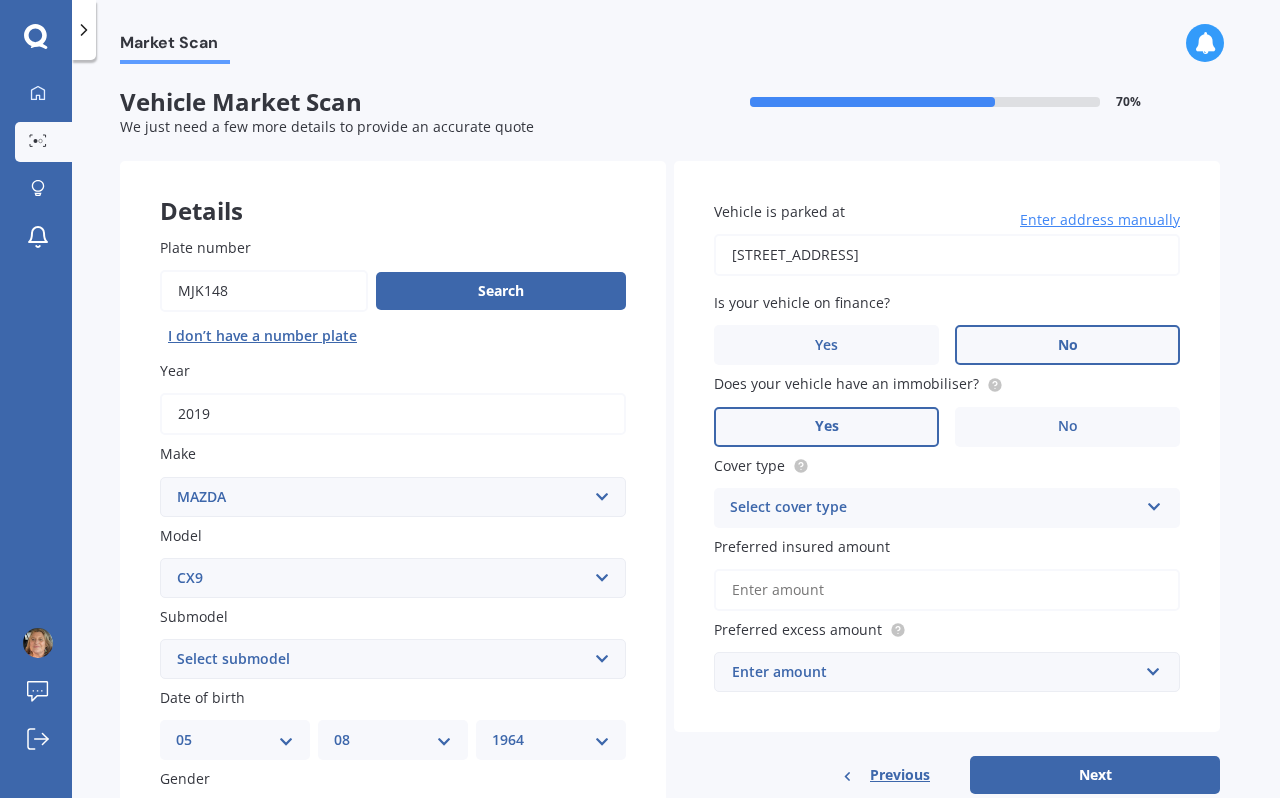 click on "Select submodel (All) 4WD 4WD Turbo GSX" at bounding box center [393, 659] 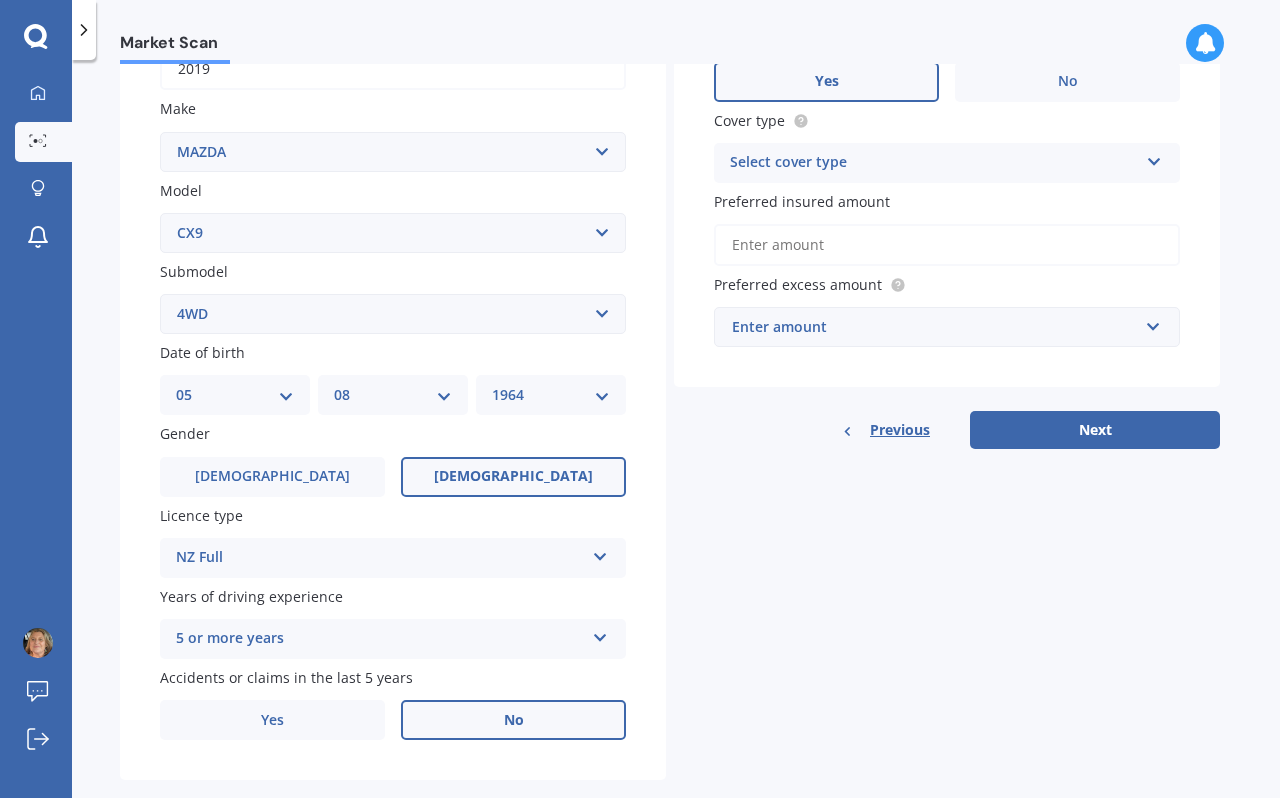 scroll, scrollTop: 362, scrollLeft: 0, axis: vertical 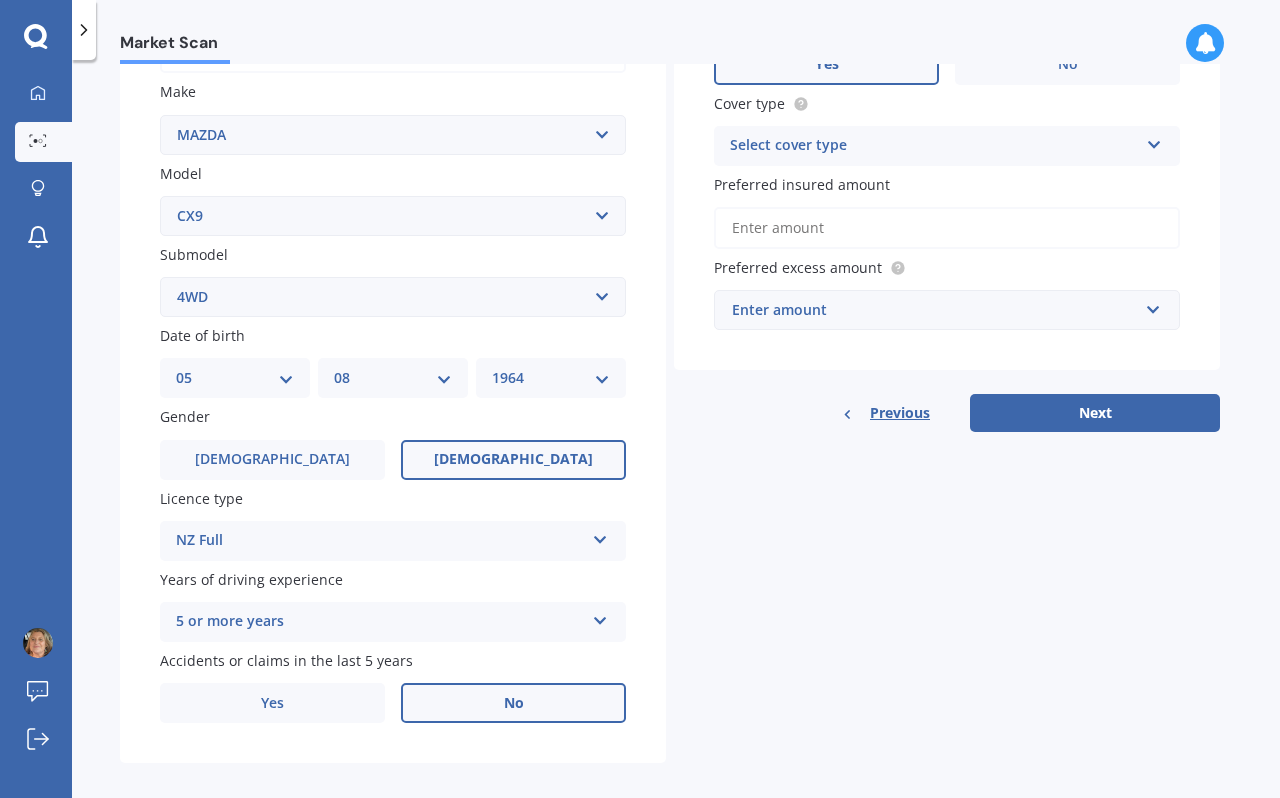 click on "No" at bounding box center [514, 703] 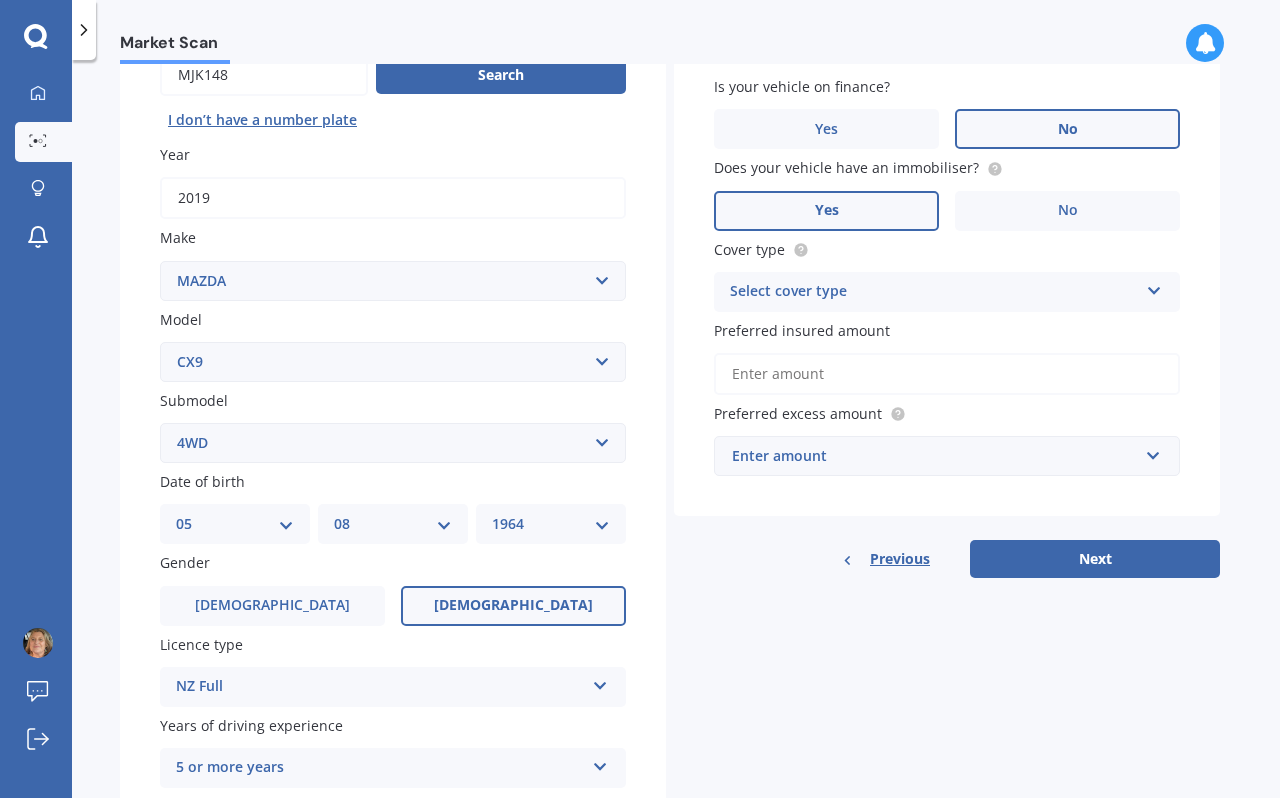 scroll, scrollTop: 0, scrollLeft: 0, axis: both 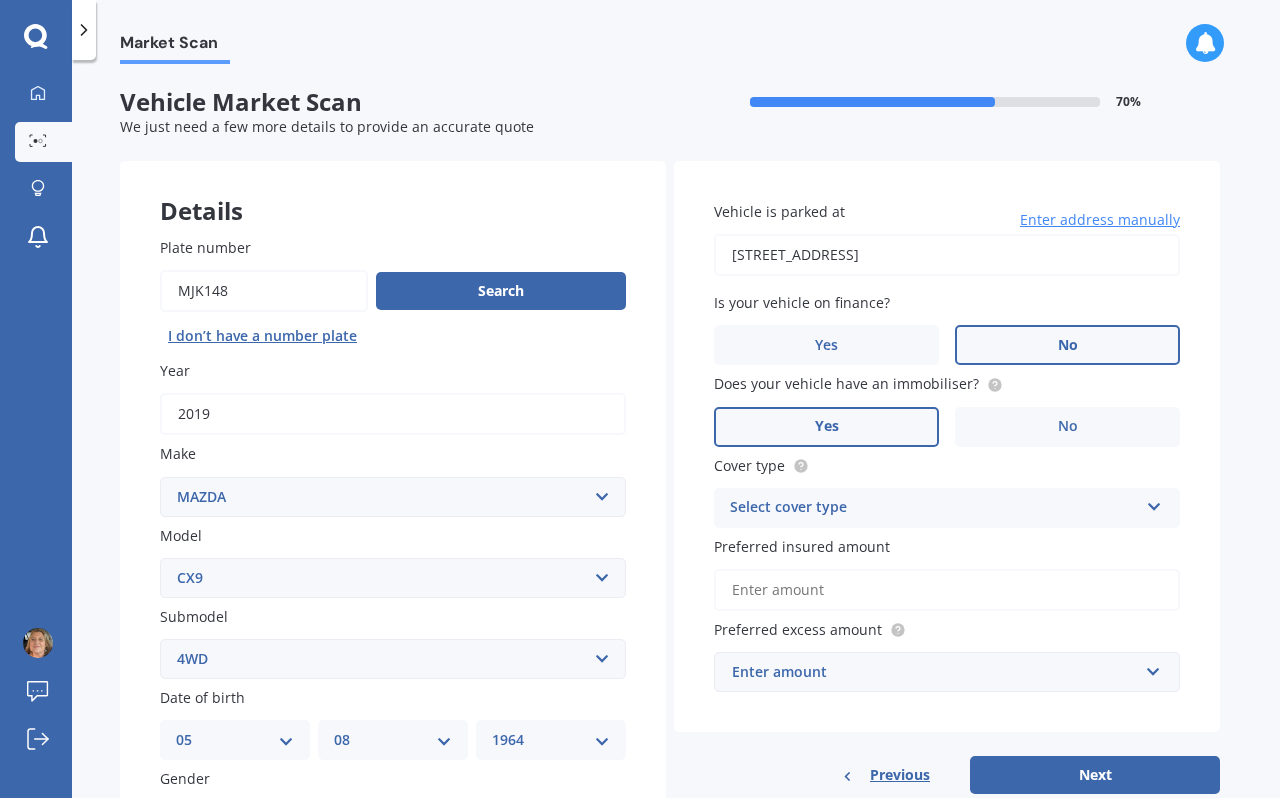 click on "Select cover type" at bounding box center [934, 508] 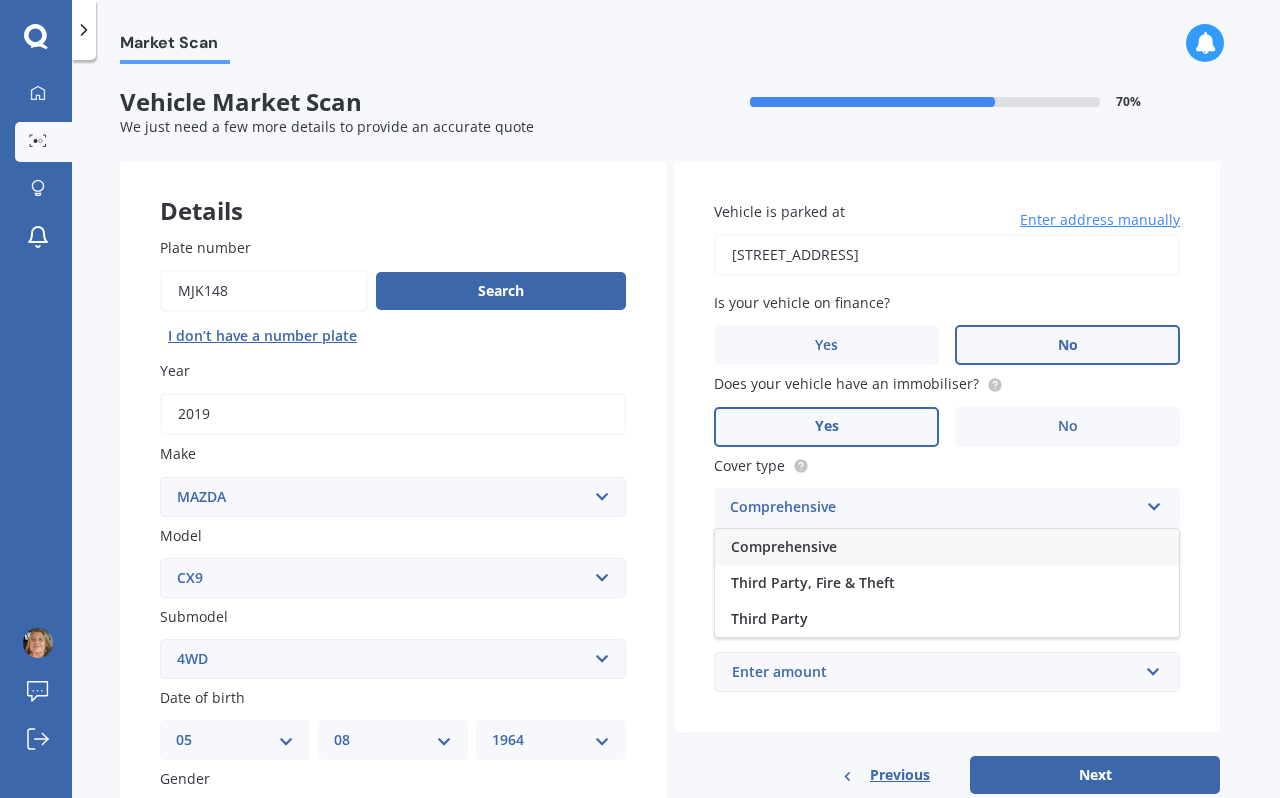 click on "Comprehensive" at bounding box center (784, 546) 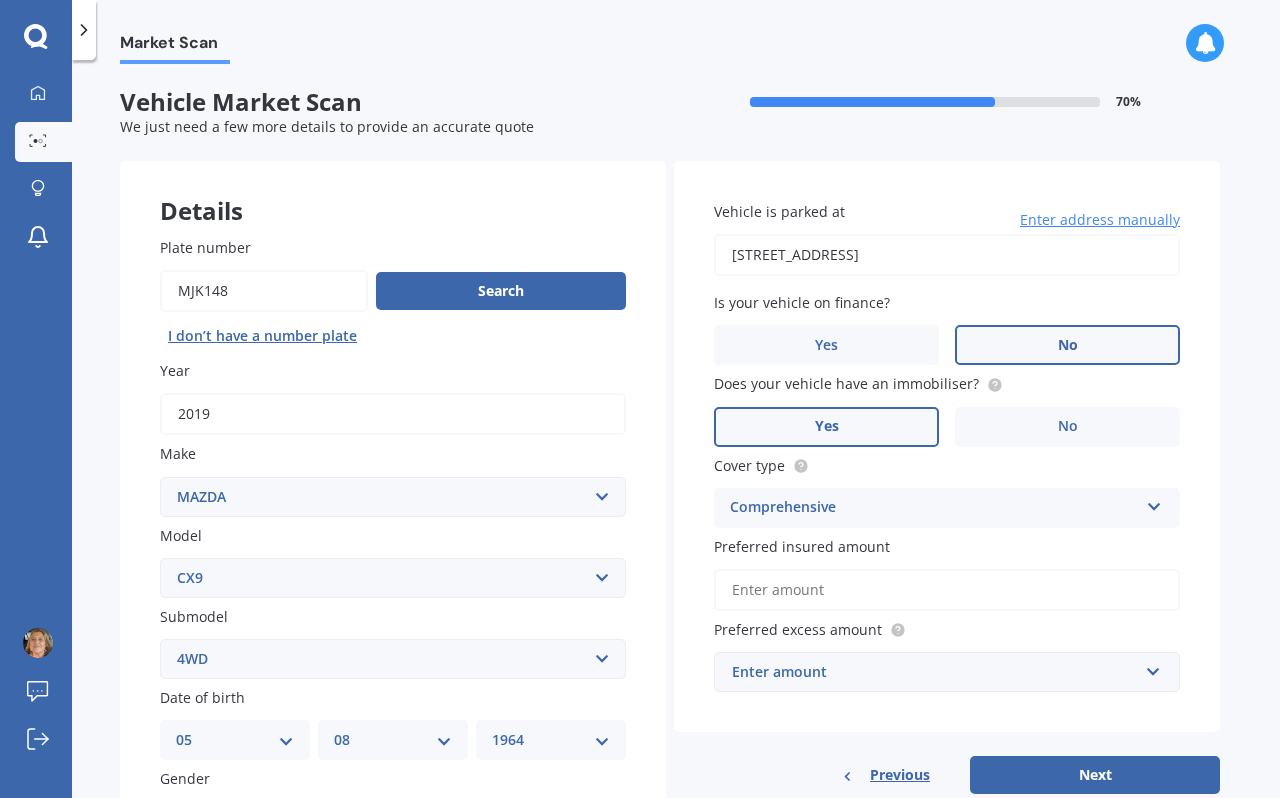 click on "Preferred insured amount" at bounding box center [947, 590] 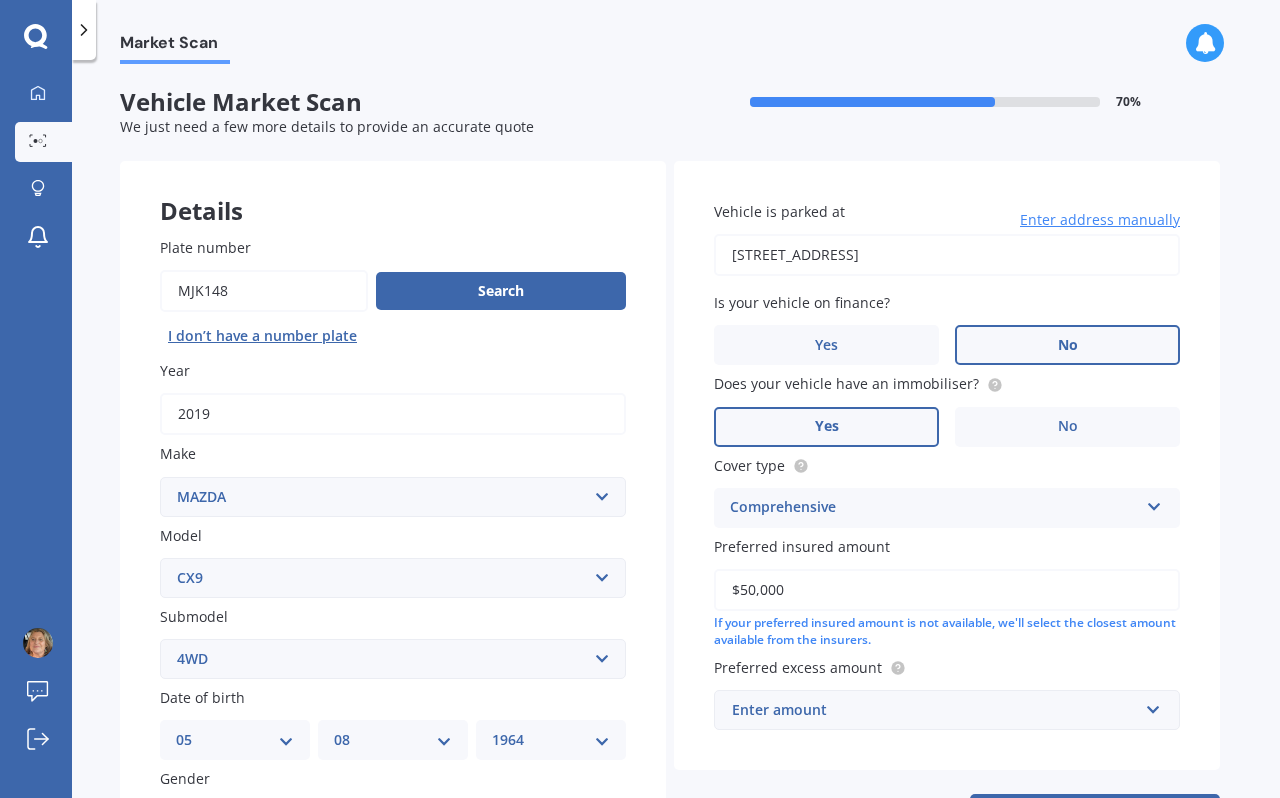 type on "$50,000" 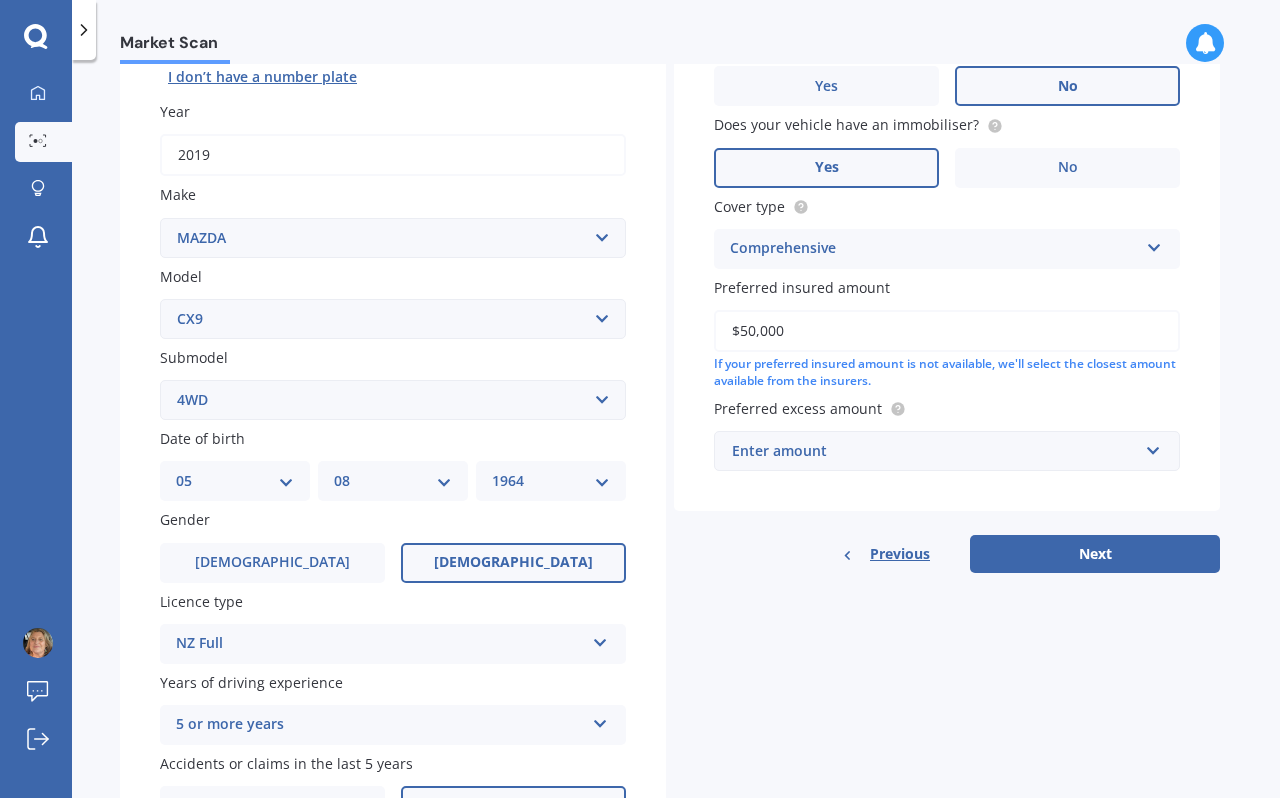 scroll, scrollTop: 262, scrollLeft: 0, axis: vertical 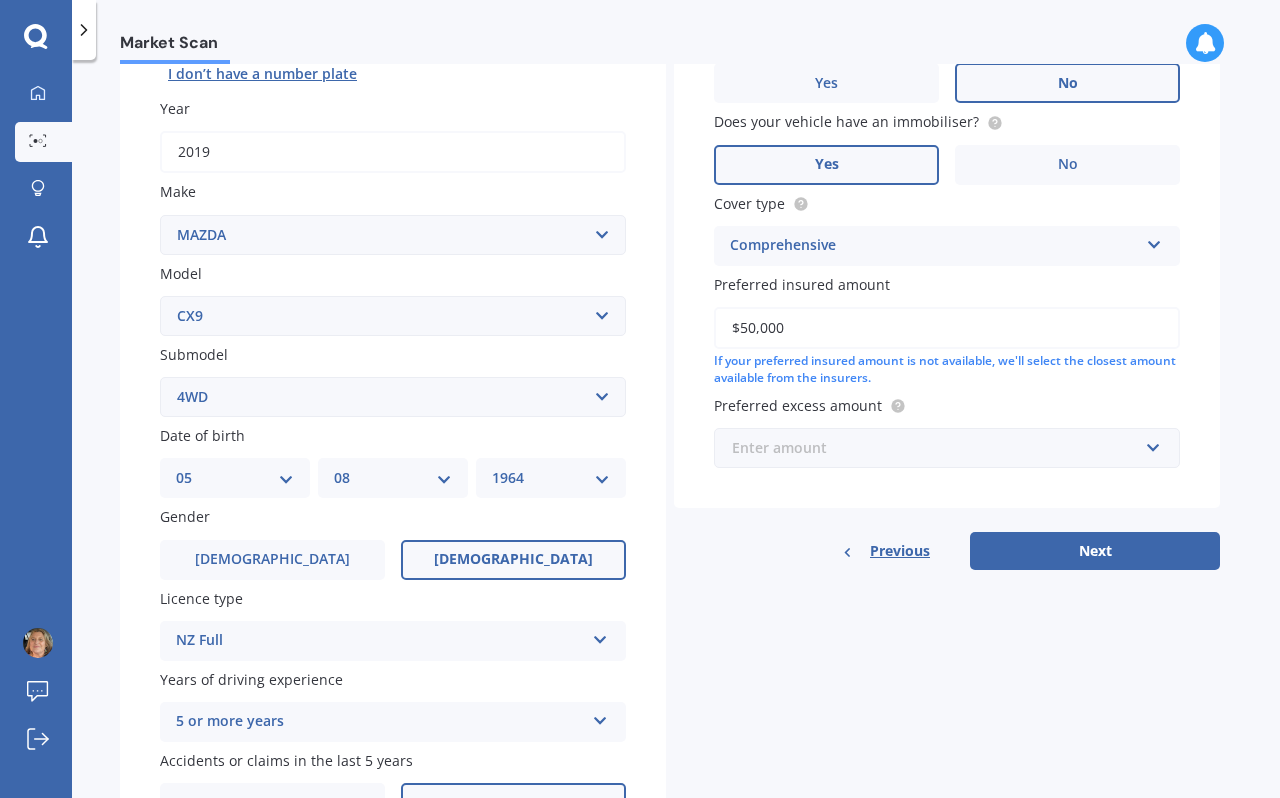 click at bounding box center (940, 448) 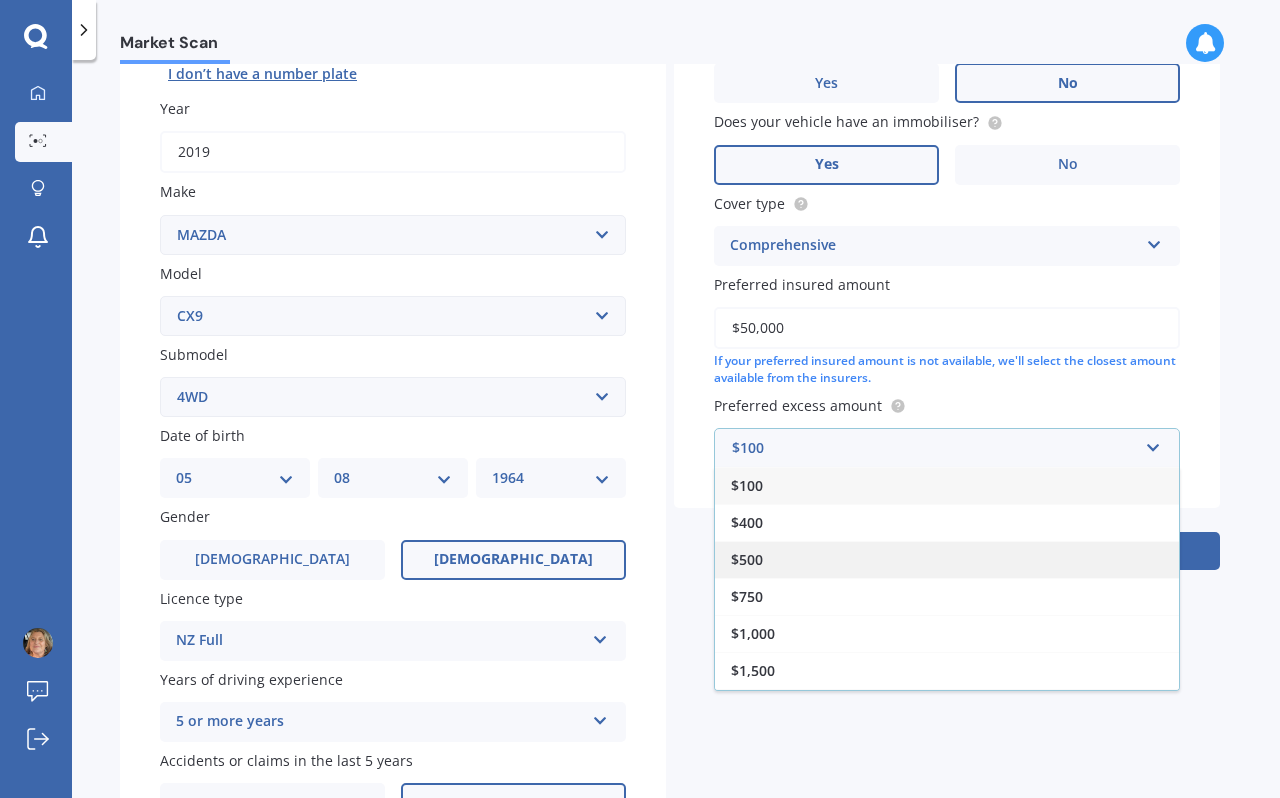 click on "$500" at bounding box center (747, 559) 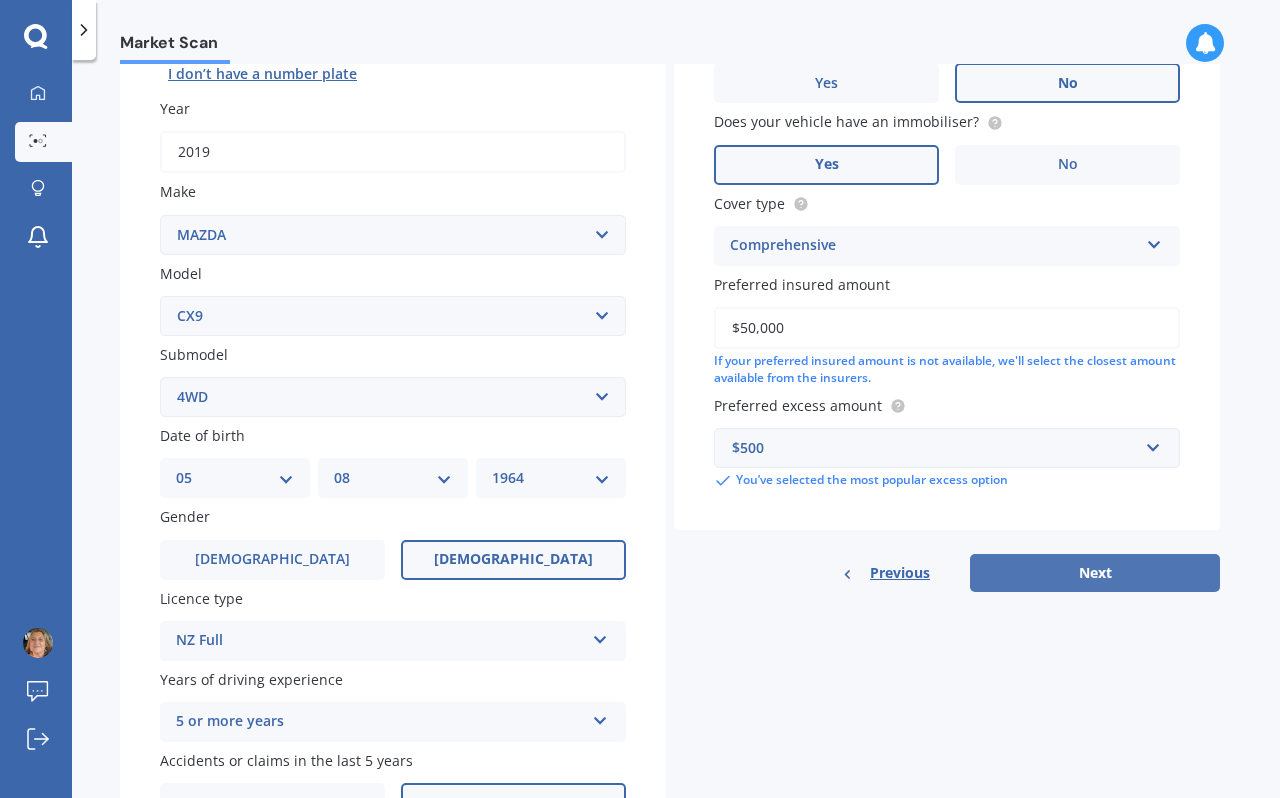 click on "Next" at bounding box center [1095, 573] 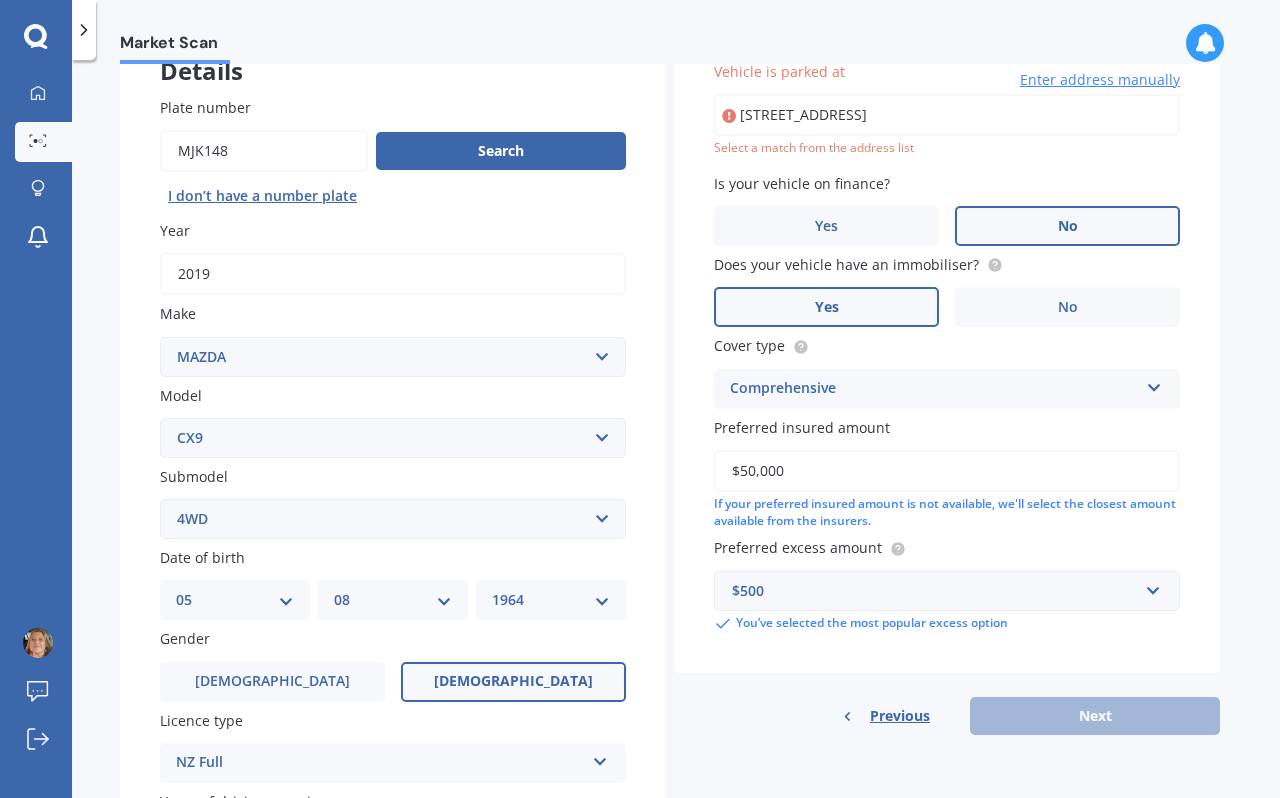 scroll, scrollTop: 137, scrollLeft: 0, axis: vertical 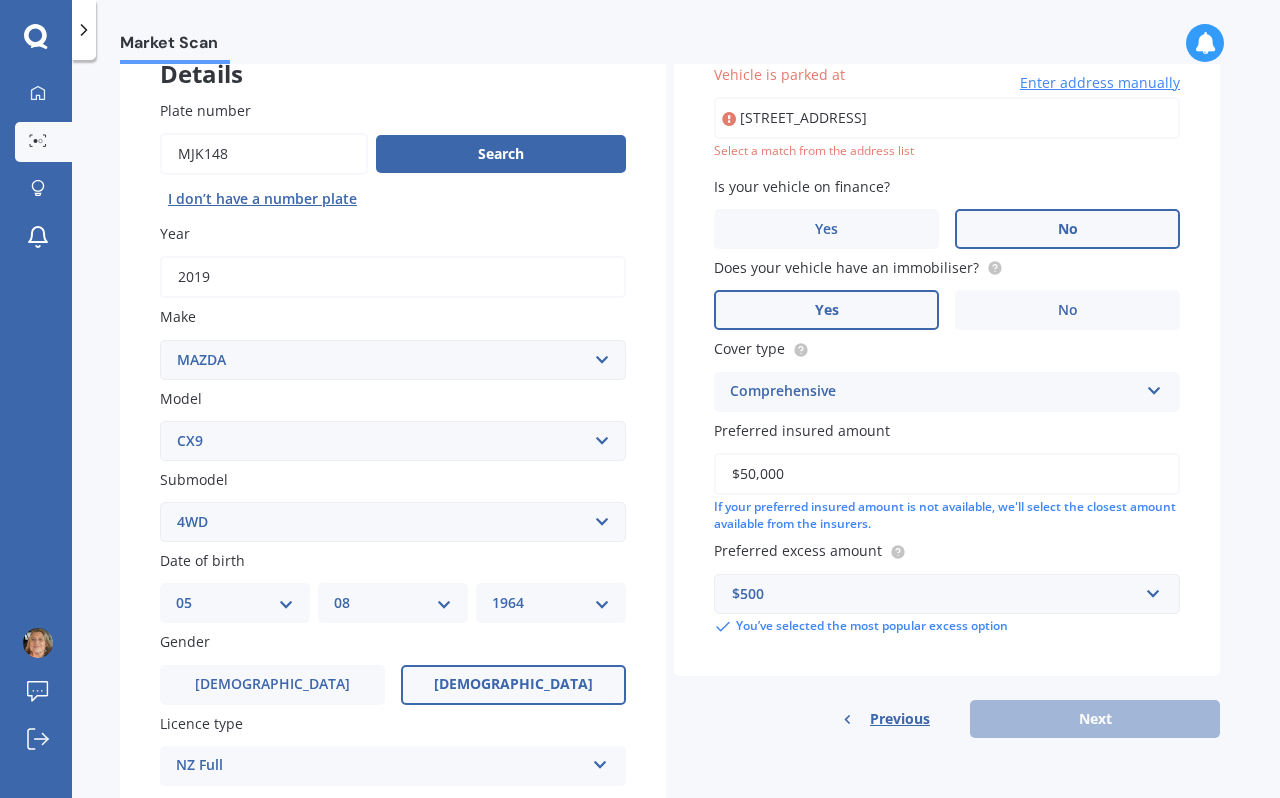 type on "[STREET_ADDRESS]" 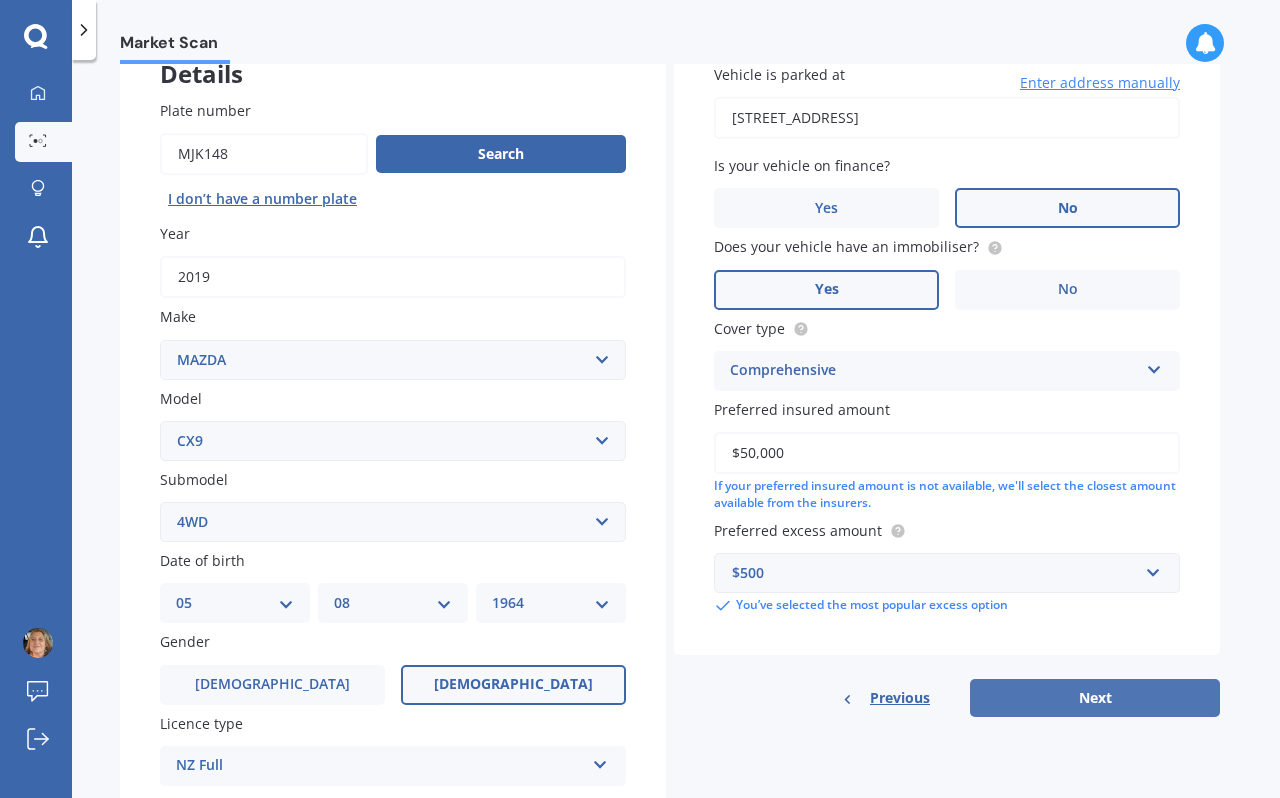 click on "Next" at bounding box center [1095, 698] 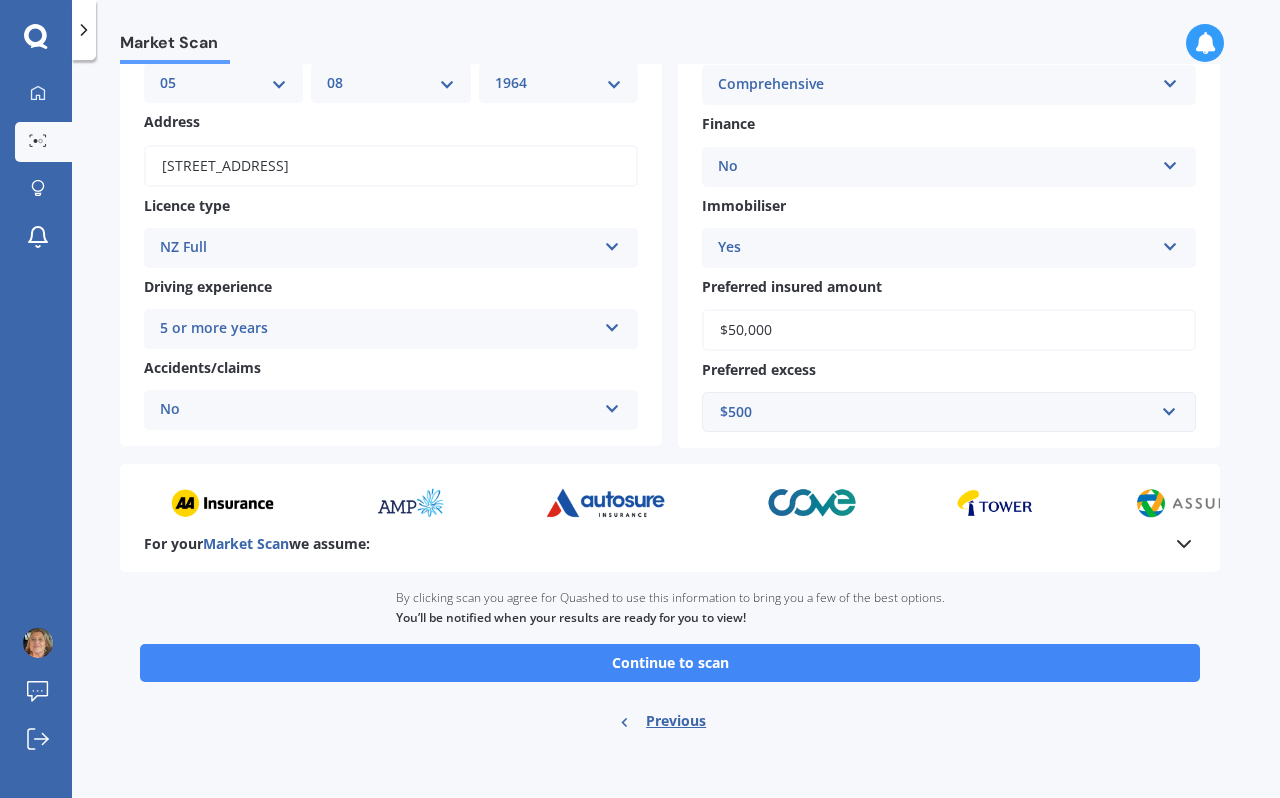 scroll, scrollTop: 237, scrollLeft: 0, axis: vertical 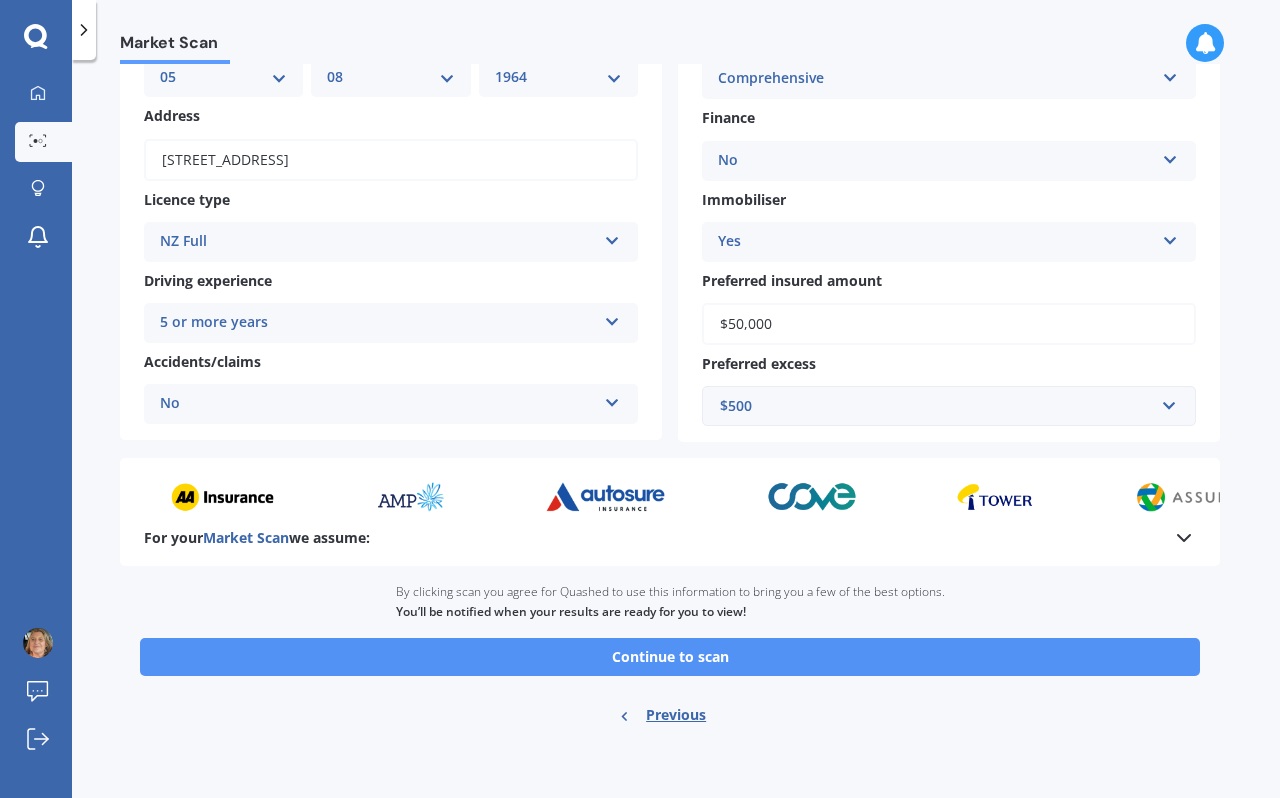 click on "Continue to scan" at bounding box center [670, 657] 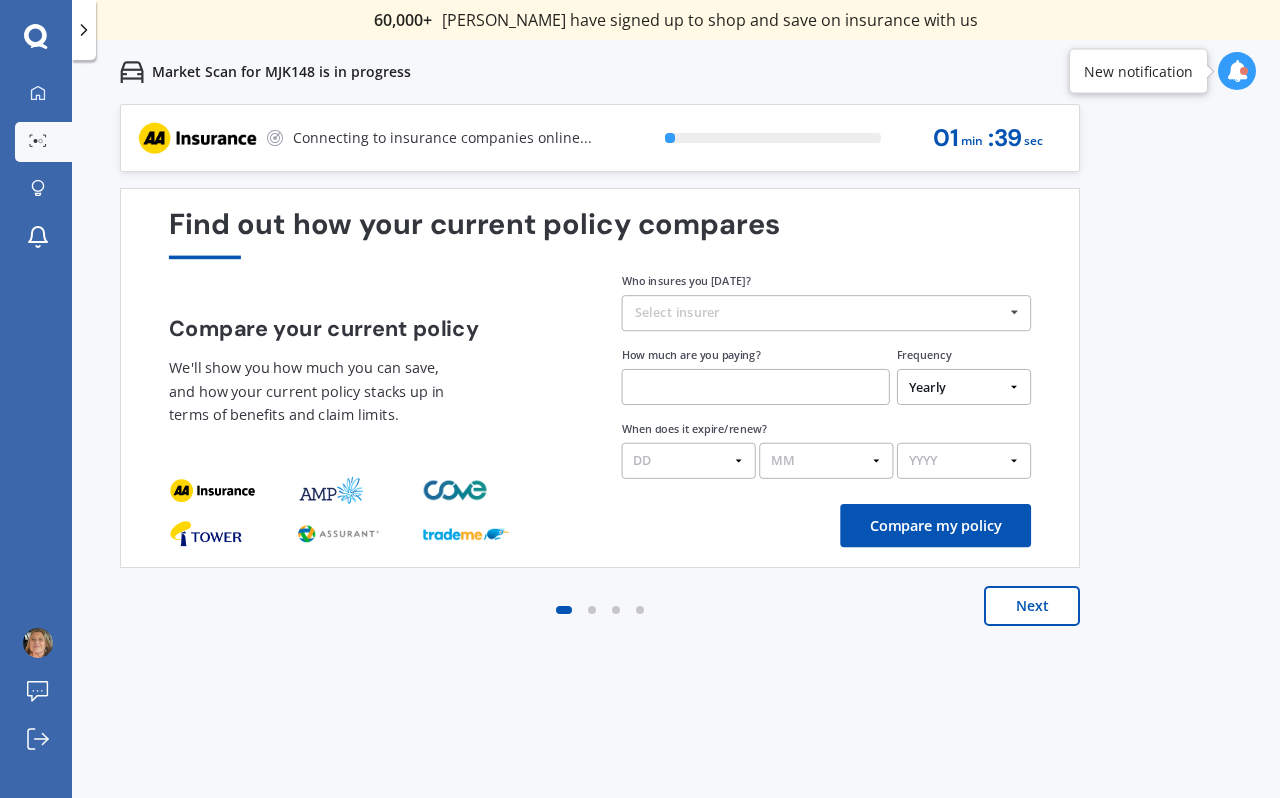 scroll, scrollTop: 0, scrollLeft: 0, axis: both 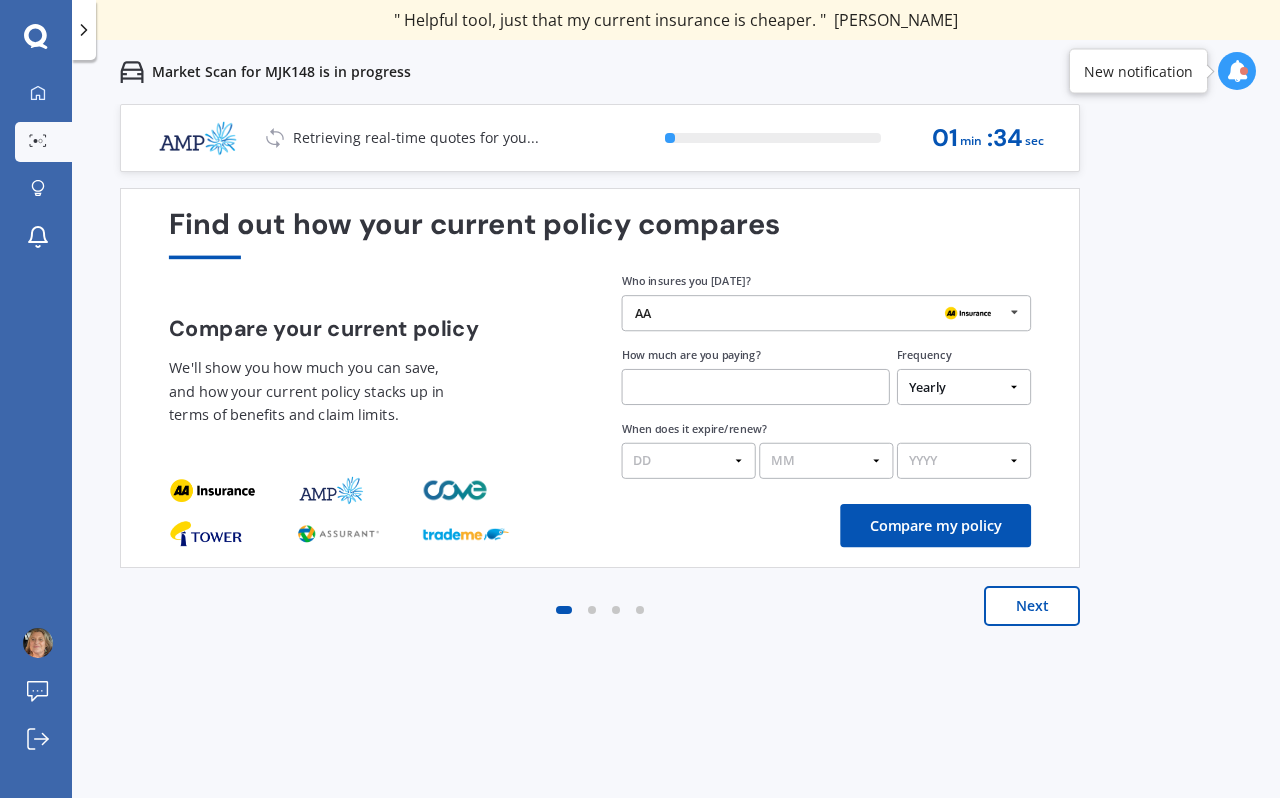click on "Next" at bounding box center (1032, 606) 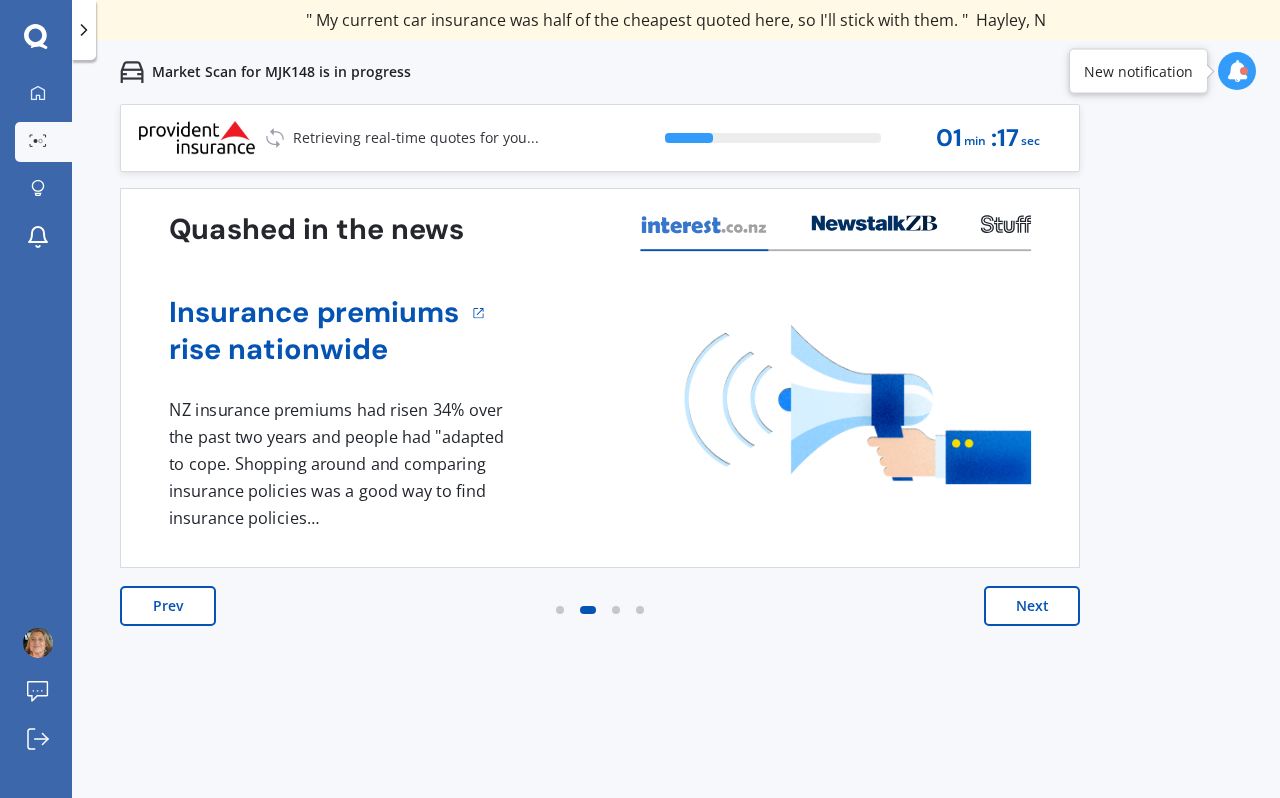 click on "Next" at bounding box center [1032, 606] 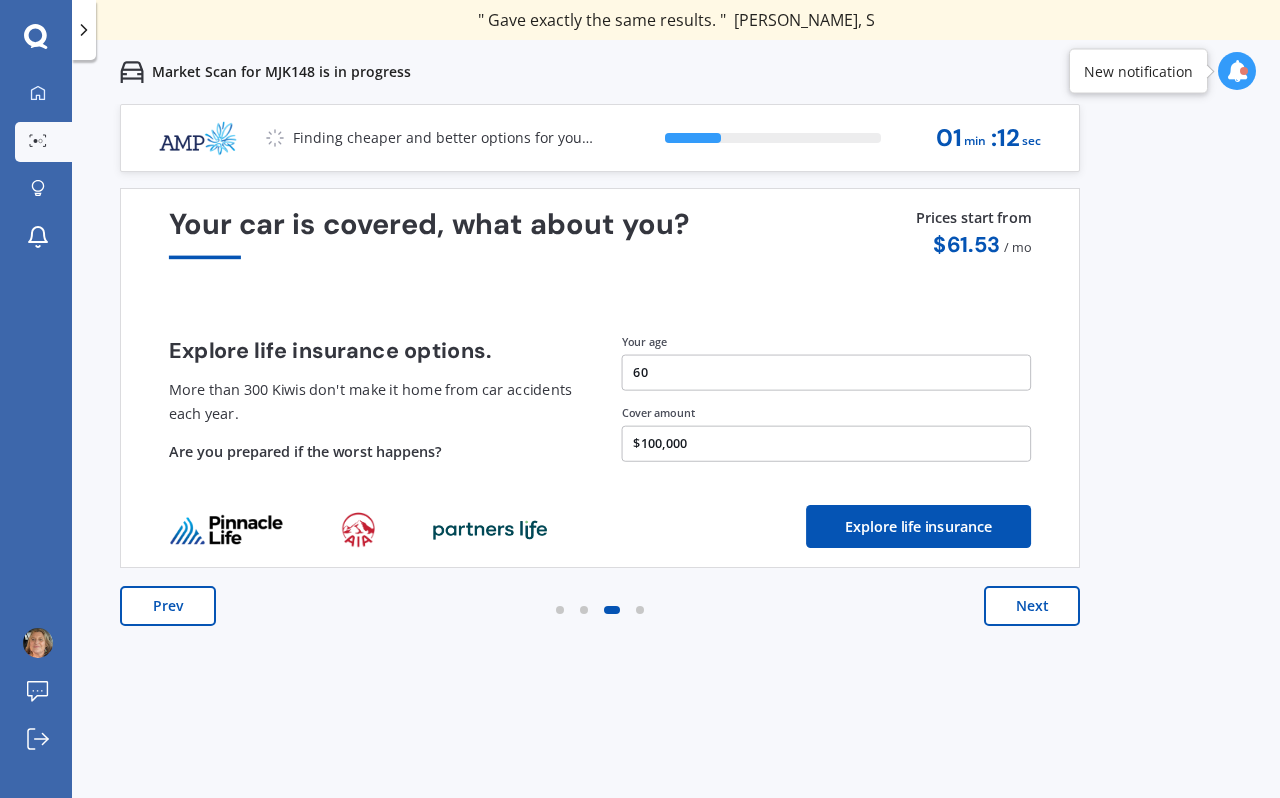 click on "Next" at bounding box center (1032, 606) 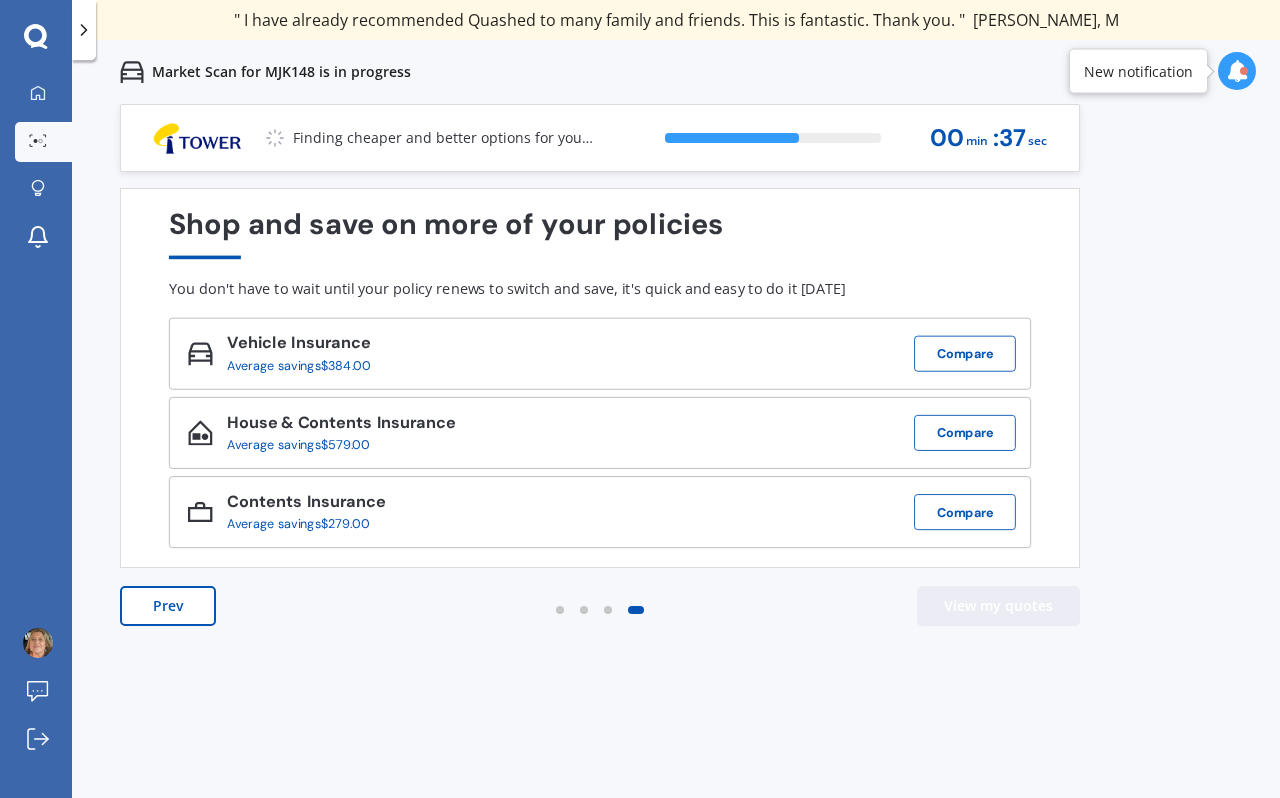 click on "View my quotes" at bounding box center (998, 606) 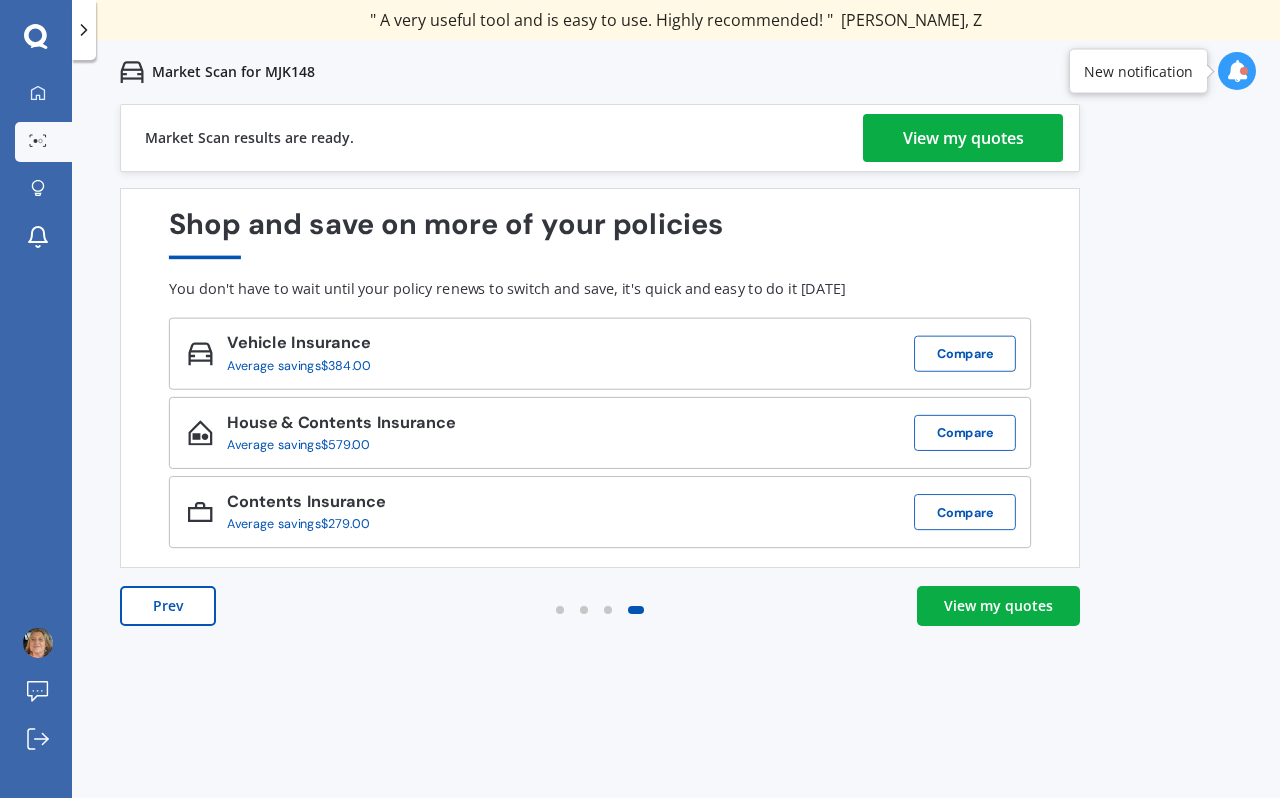 click on "View my quotes" at bounding box center [998, 606] 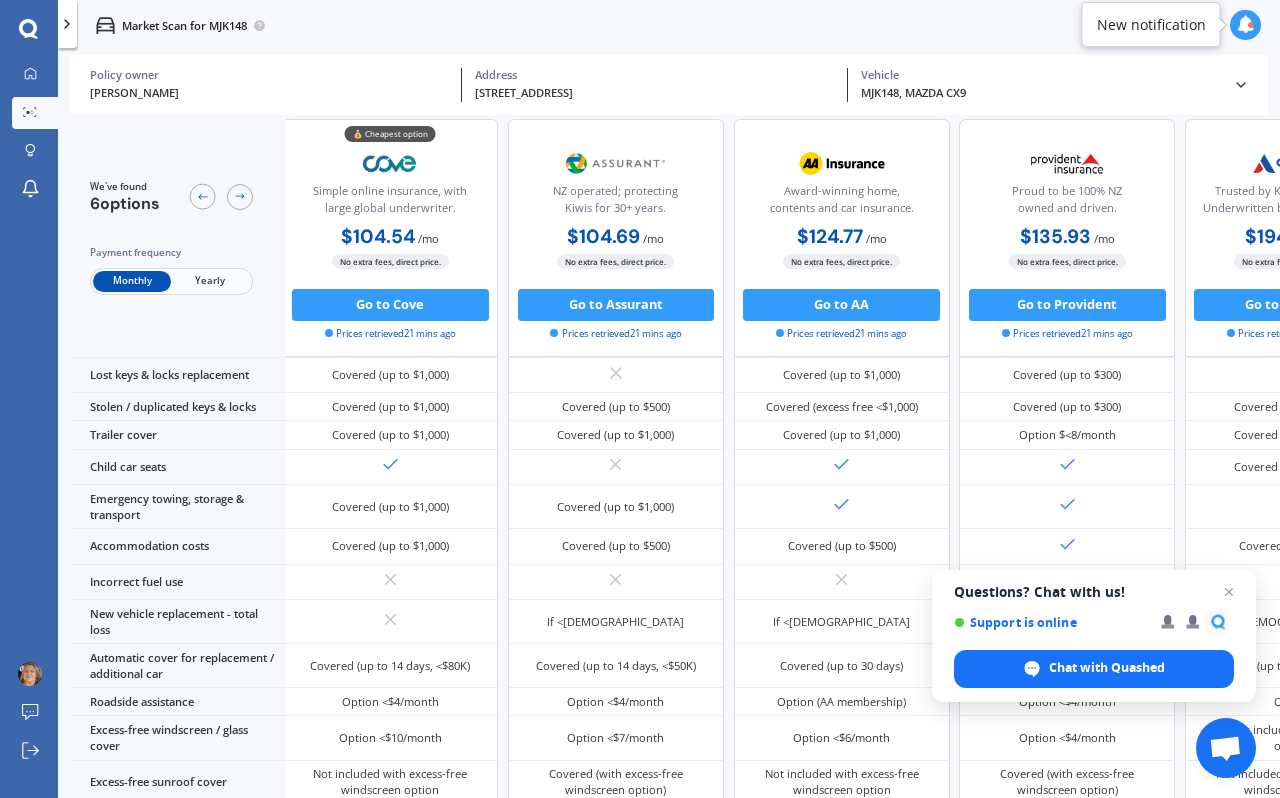 scroll, scrollTop: 290, scrollLeft: 5, axis: both 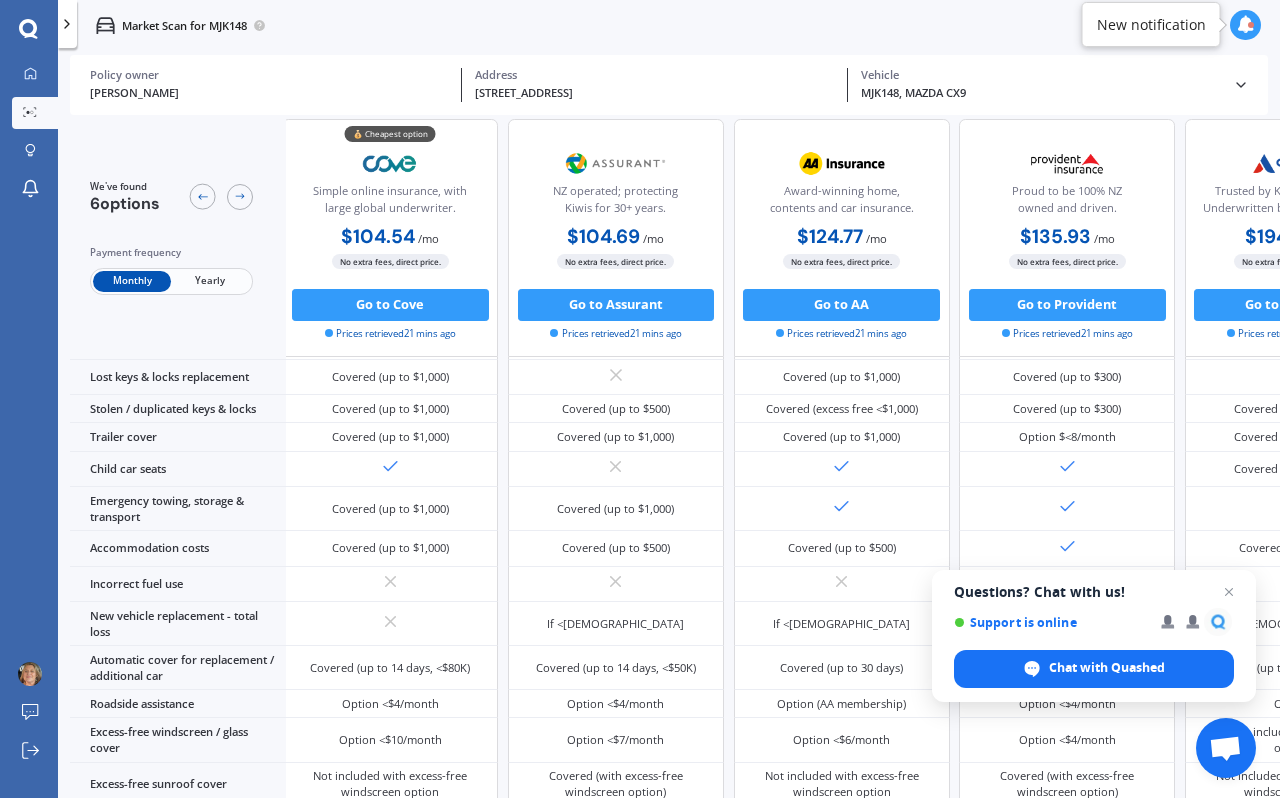 click on "💰 Cheapest option Simple online insurance, with large global underwriter. $104.54   /  mo $1,130.14   /  yr $104.54   /  mo No extra fees, direct price. Go to Cove Prices retrieved  21 mins ago NZ operated; protecting Kiwis for 30+ years. $104.69   /  mo $1,256.30   /  yr $104.69   /  mo No extra fees, direct price. Go to Assurant Prices retrieved  21 mins ago Award-winning home, contents and car insurance. $124.77   /  mo $1,354.75   /  yr $124.77   /  mo No extra fees, direct price. Go to AA Prices retrieved  21 mins ago Proud to be 100% NZ owned and driven. $135.93   /  mo $1,360.54   /  yr $135.93   /  mo No extra fees, direct price. Go to Provident Prices retrieved  21 mins ago Trusted by [PERSON_NAME] since [DATE]. Underwritten by [PERSON_NAME]. $194.98   /  mo $2,128.05   /  yr $194.98   /  mo No extra fees, direct price. Go to Autosure Prices retrieved  21 mins ago Canstar outstanding value award-winner. $213.80   /  mo $2,333.42   /  yr $213.80   /  mo No extra fees, direct price. Go to AMP Prices retrieved" at bounding box center (954, 238) 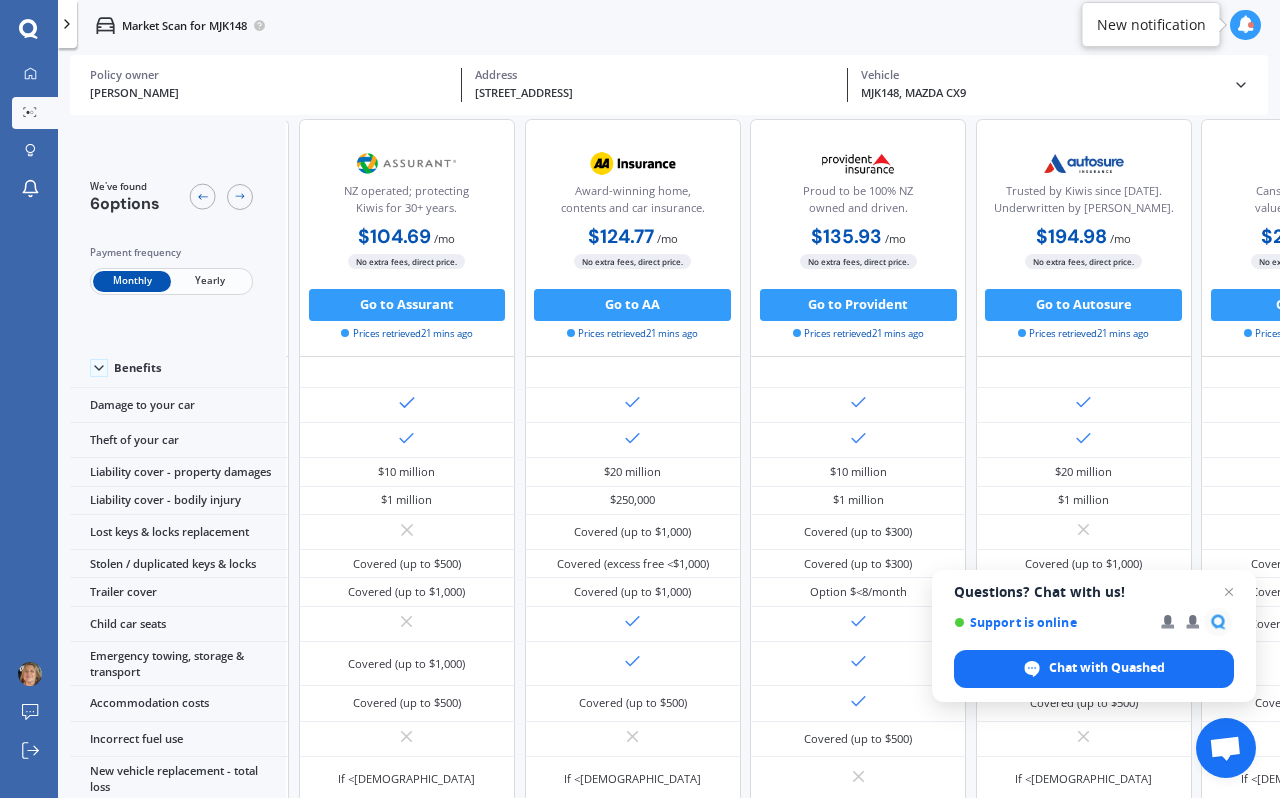 scroll, scrollTop: 96, scrollLeft: 0, axis: vertical 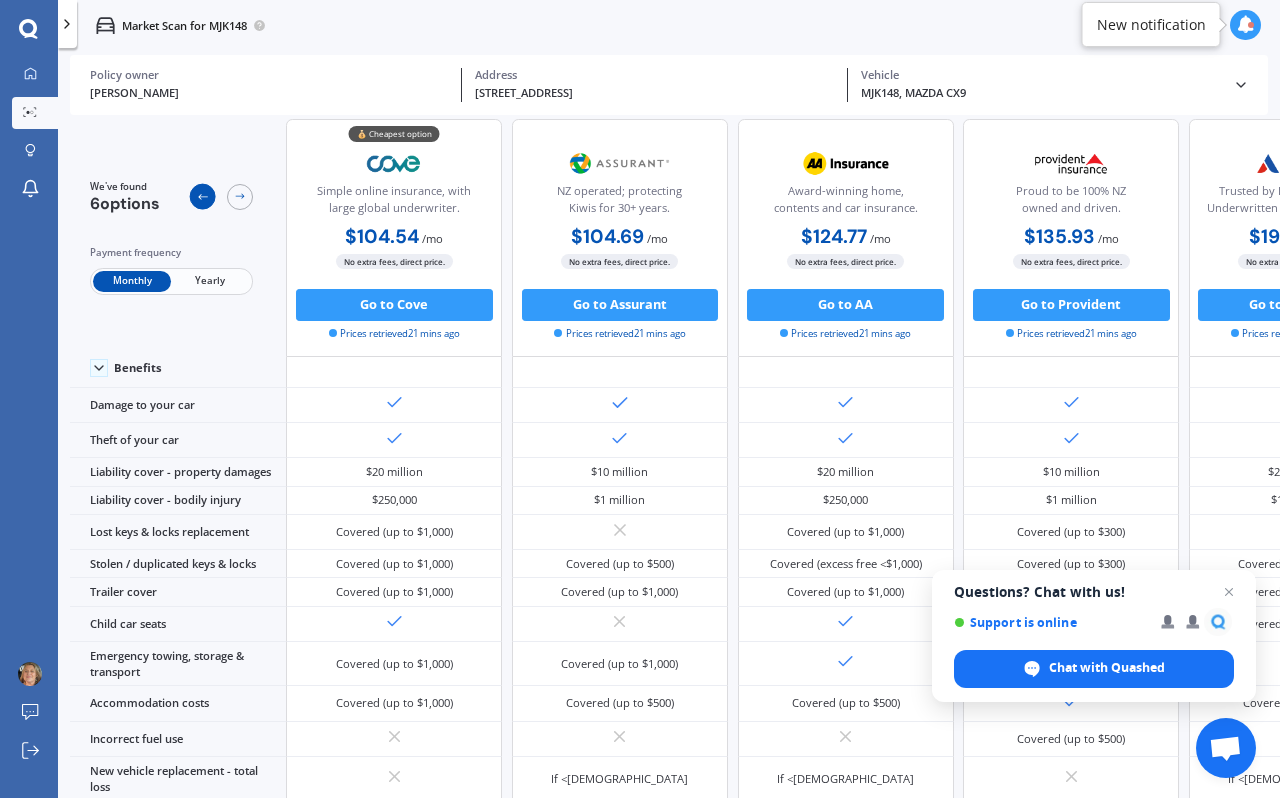 click 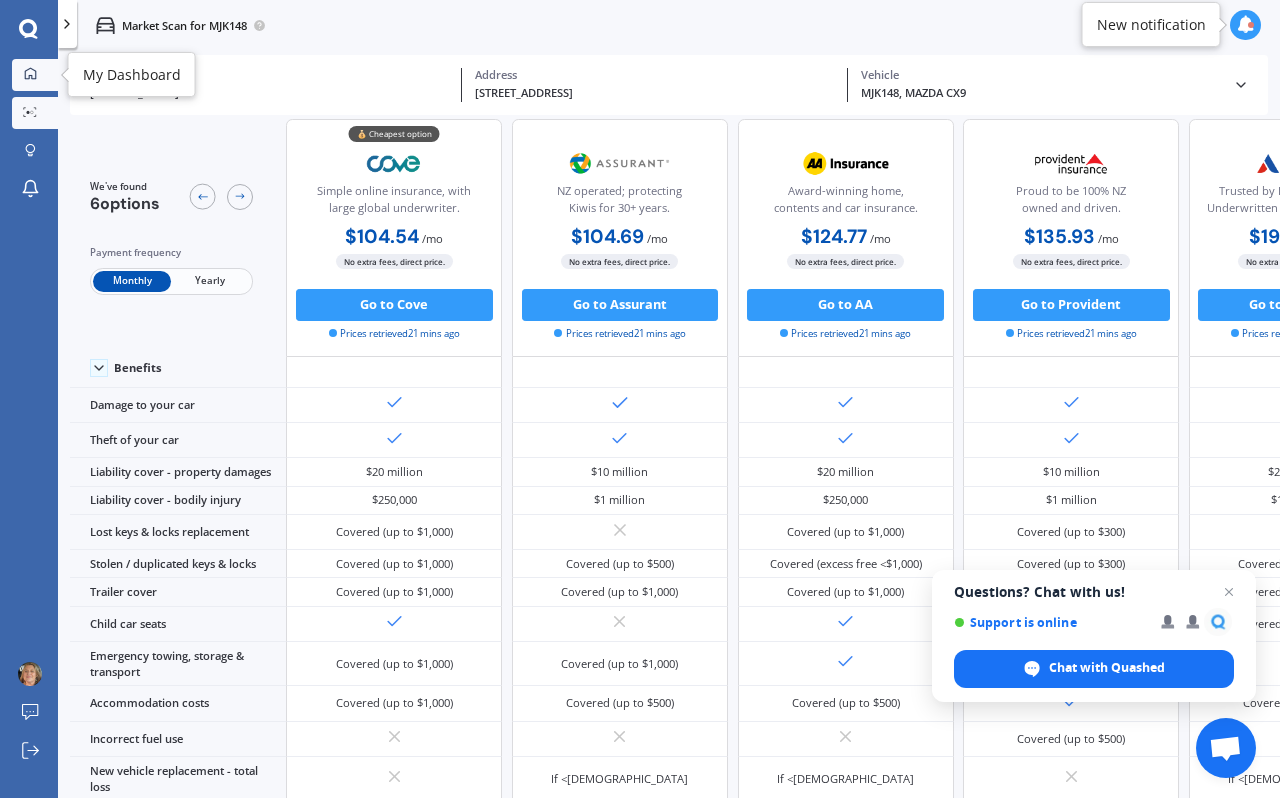 click 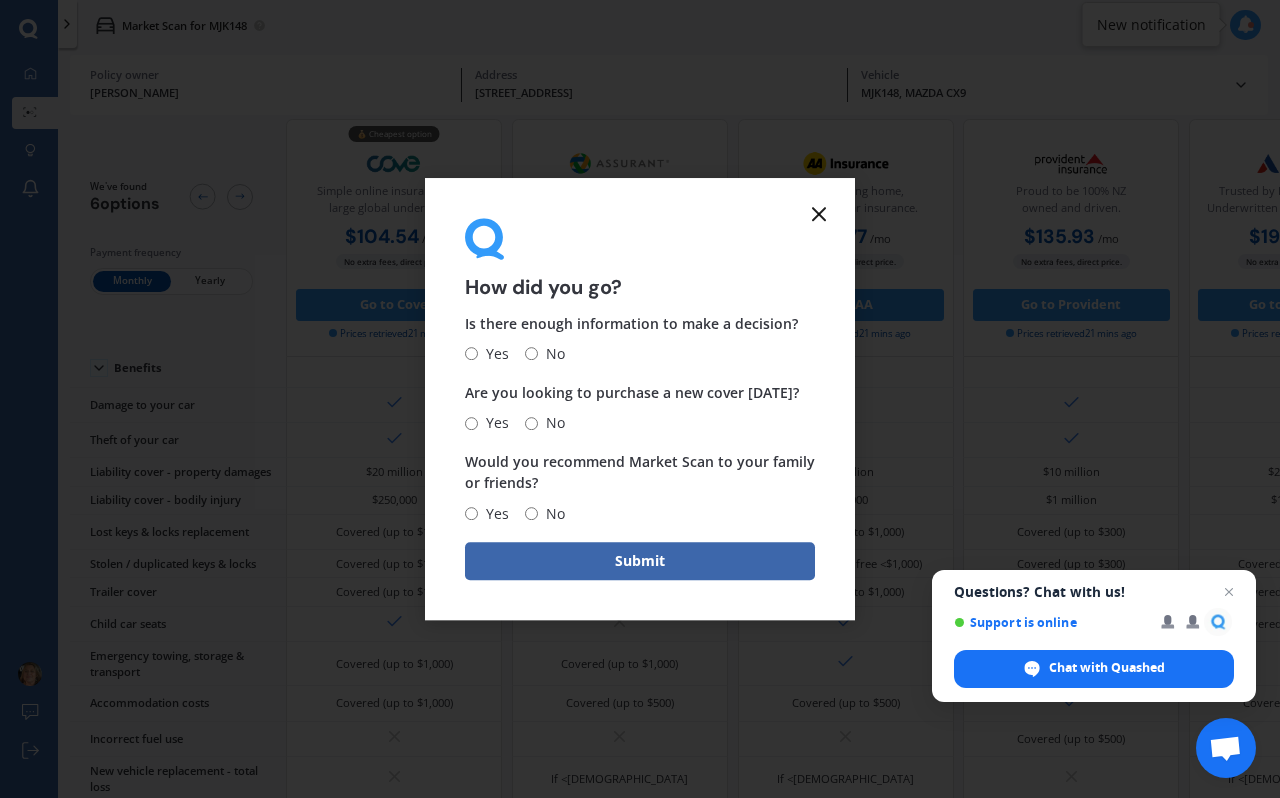 click 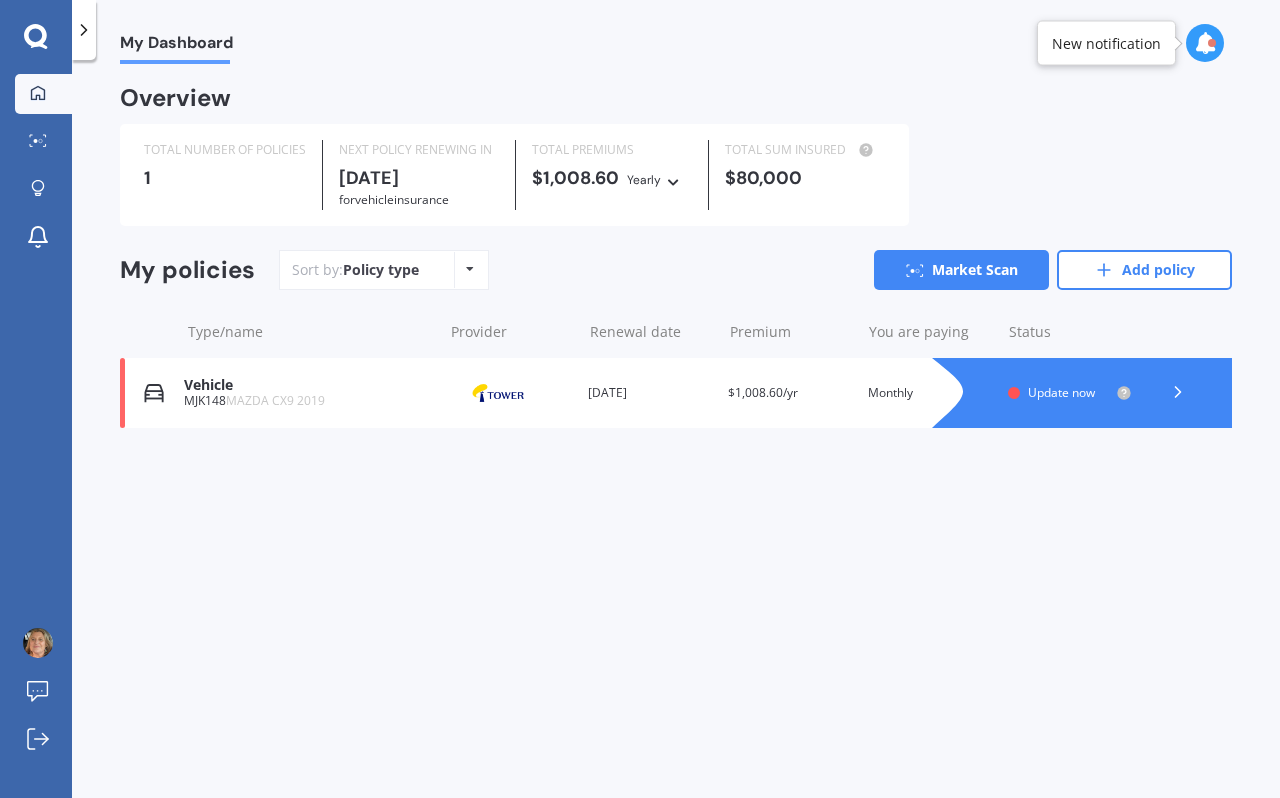 click on "Vehicle MJK148  MAZDA CX9 2019 Provider Renewal date [DATE] Premium $1,008.60/yr You are paying Monthly Status Update now" at bounding box center [676, 393] 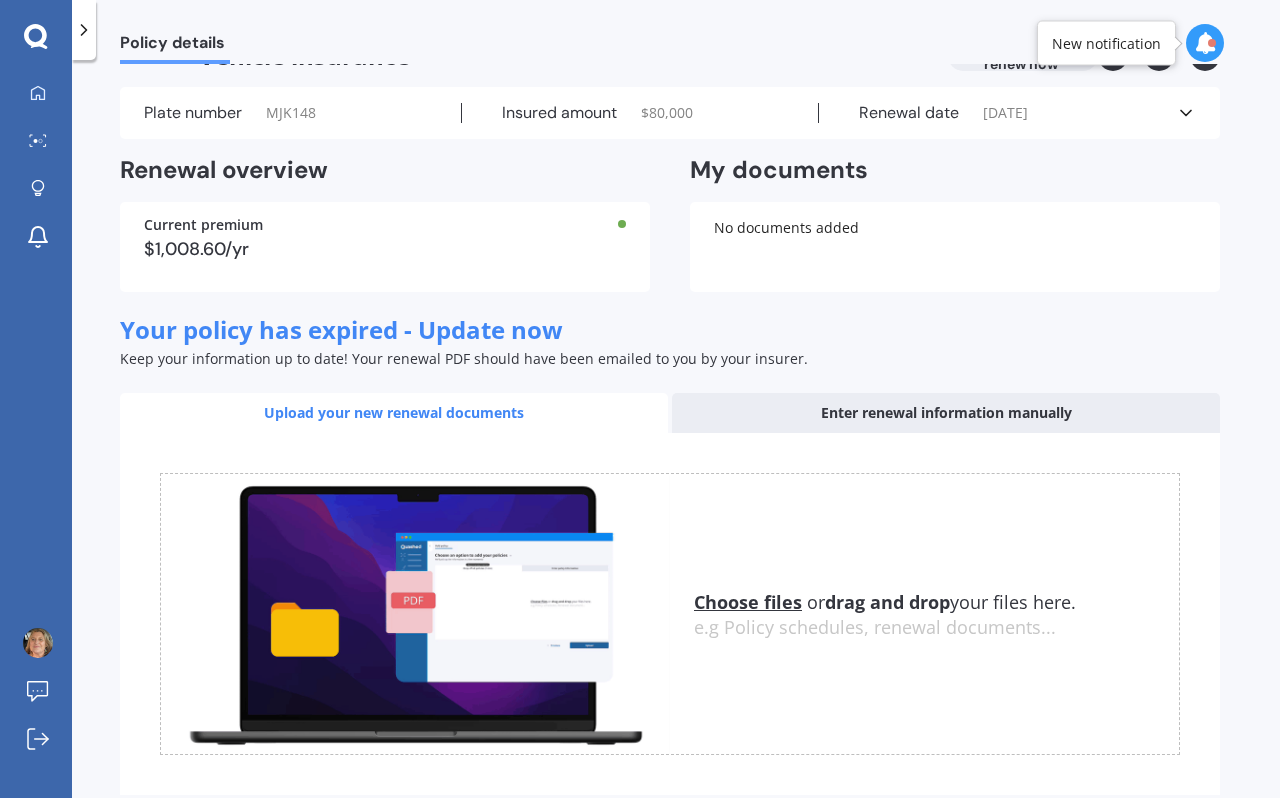 scroll, scrollTop: 0, scrollLeft: 0, axis: both 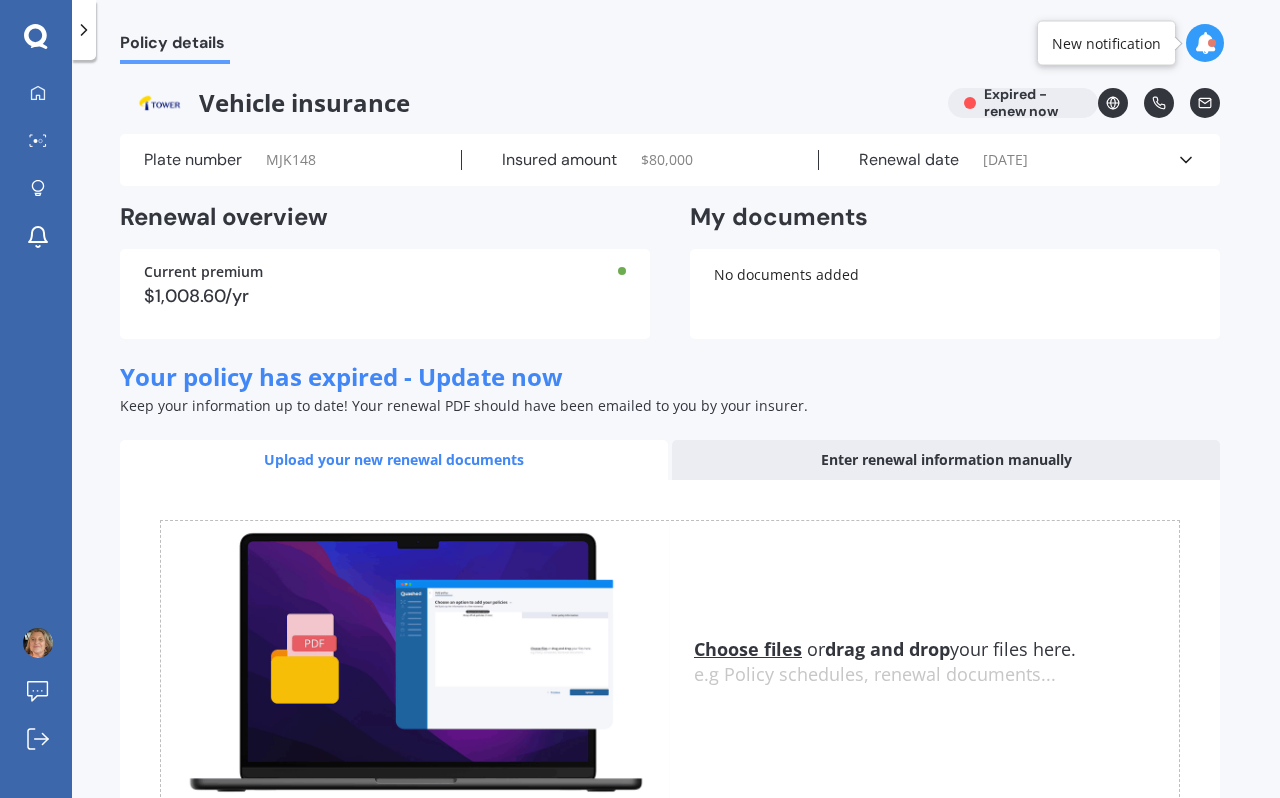 click 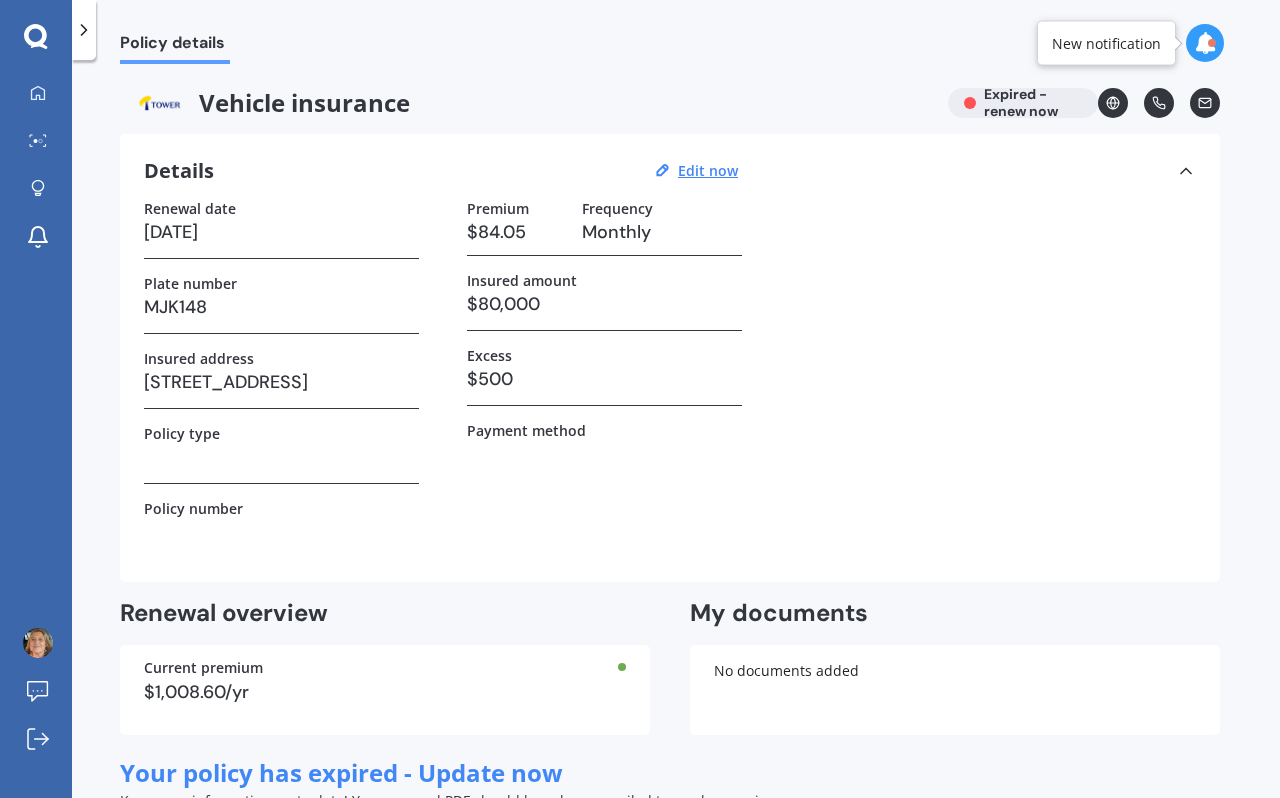 click on "$80,000" at bounding box center [604, 304] 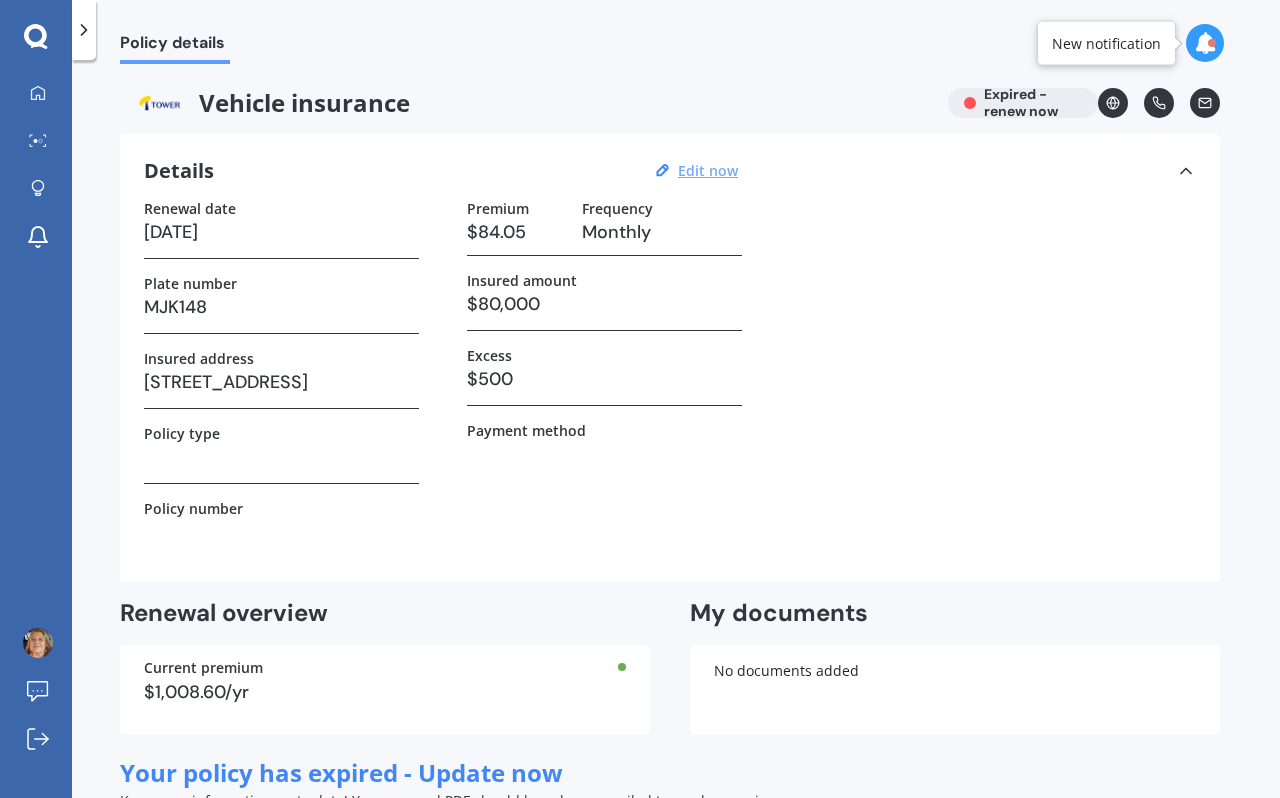 click on "Edit now" at bounding box center (708, 170) 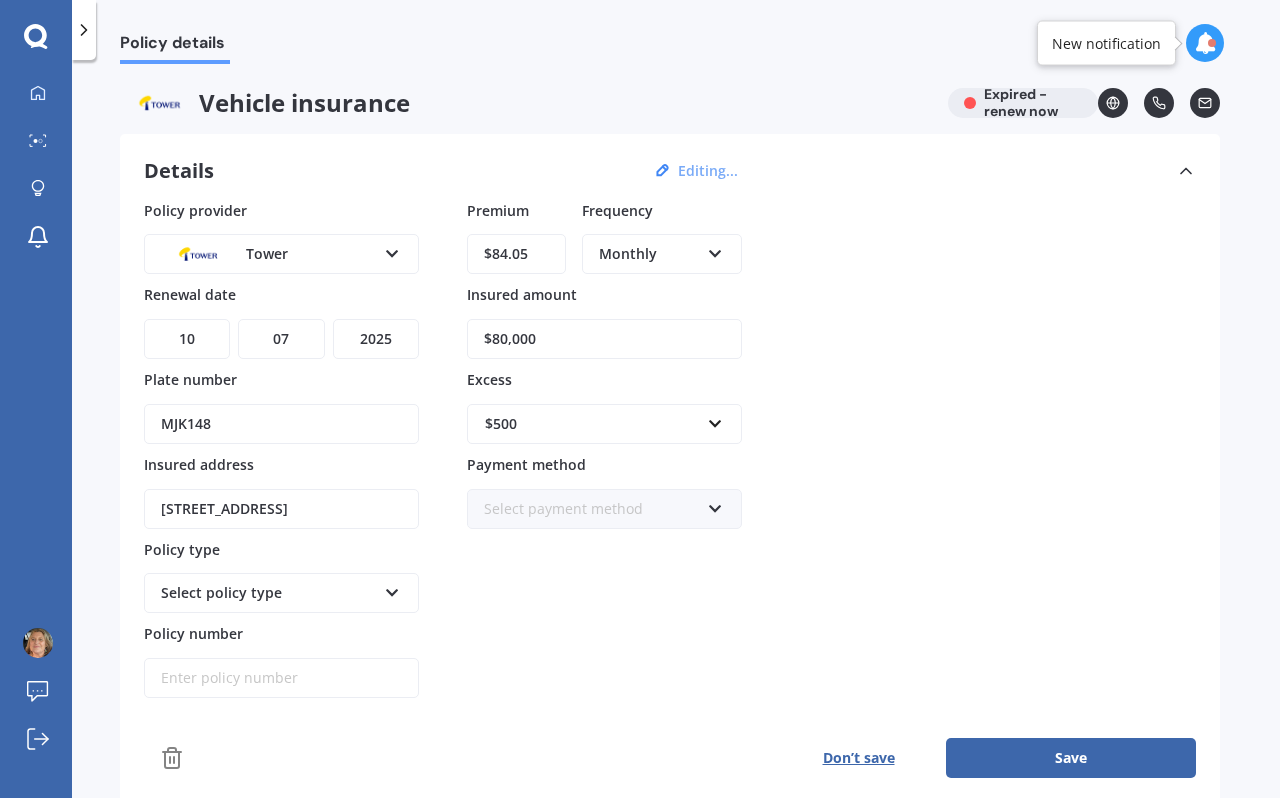 drag, startPoint x: 554, startPoint y: 336, endPoint x: 472, endPoint y: 325, distance: 82.73451 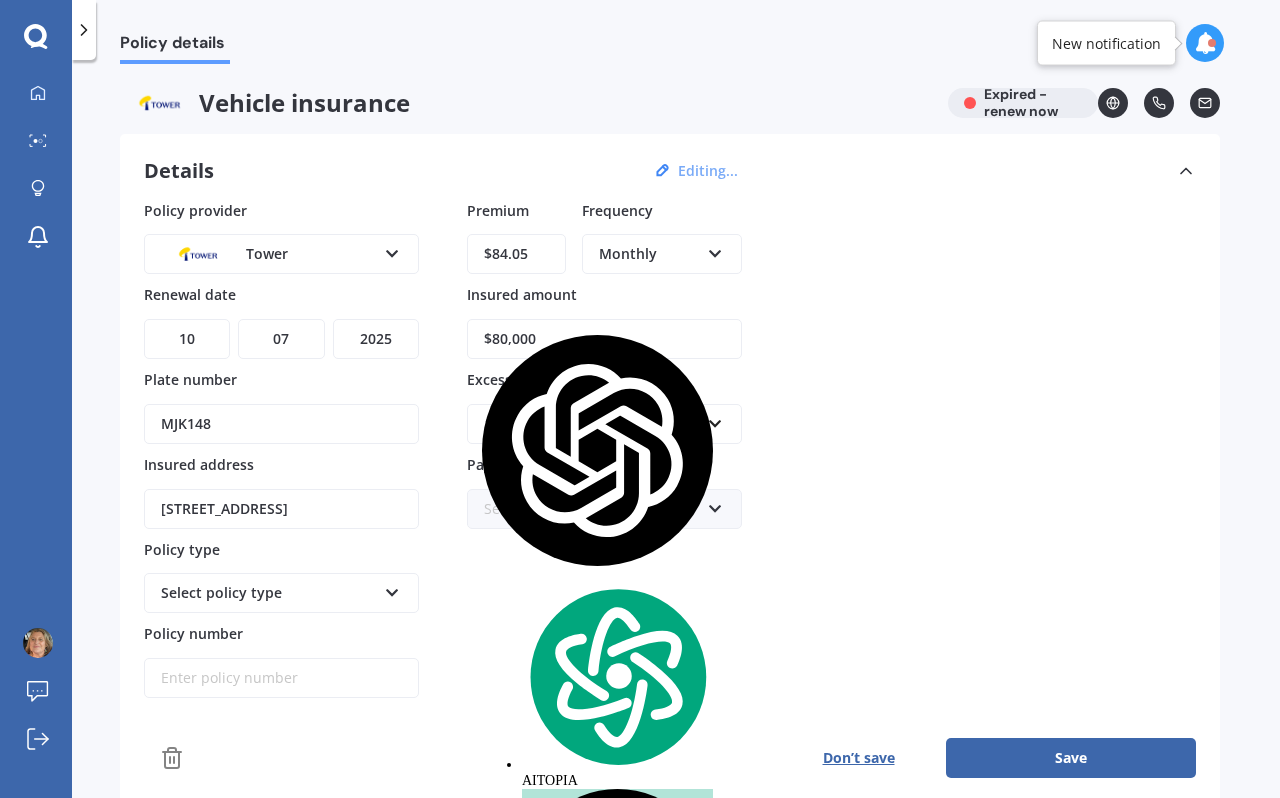 click on "Policy provider Tower AA AMI AMP ANZ ASB Aioi Nissay Dowa Ando Assurant Autosure BNZ Co-Operative Bank Cove FMG Initio Kiwibank Lantern [PERSON_NAME] MAS NAC NZI Other Provident SBS Star Insure State [PERSON_NAME] TSB Tower Trade Me Insurance Vero Westpac YOUI Renewal date DD 01 02 03 04 05 06 07 08 09 10 11 12 13 14 15 16 17 18 19 20 21 22 23 24 25 26 27 28 29 30 31 MM 01 02 03 04 05 06 07 08 09 10 11 12 YYYY 2027 2026 2025 2024 2023 2022 2021 2020 2019 2018 2017 2016 2015 2014 2013 2012 2011 2010 2009 2008 2007 2006 2005 2004 2003 2002 2001 2000 1999 1998 1997 1996 1995 1994 1993 1992 1991 1990 1989 1988 1987 1986 1985 1984 1983 1982 1981 1980 1979 1978 1977 1976 1975 1974 1973 1972 1971 1970 1969 1968 1967 1966 1965 1964 1963 1962 1961 1960 1959 1958 1957 1956 1955 1954 1953 1952 1951 1950 1949 1948 1947 1946 1945 1944 1943 1942 1941 1940 1939 1938 1937 1936 1935 1934 1933 1932 1931 1930 1929 1928 Plate number MJK148 Insured address [STREET_ADDRESS] Policy type Select policy type Third Party Premium" at bounding box center [670, 449] 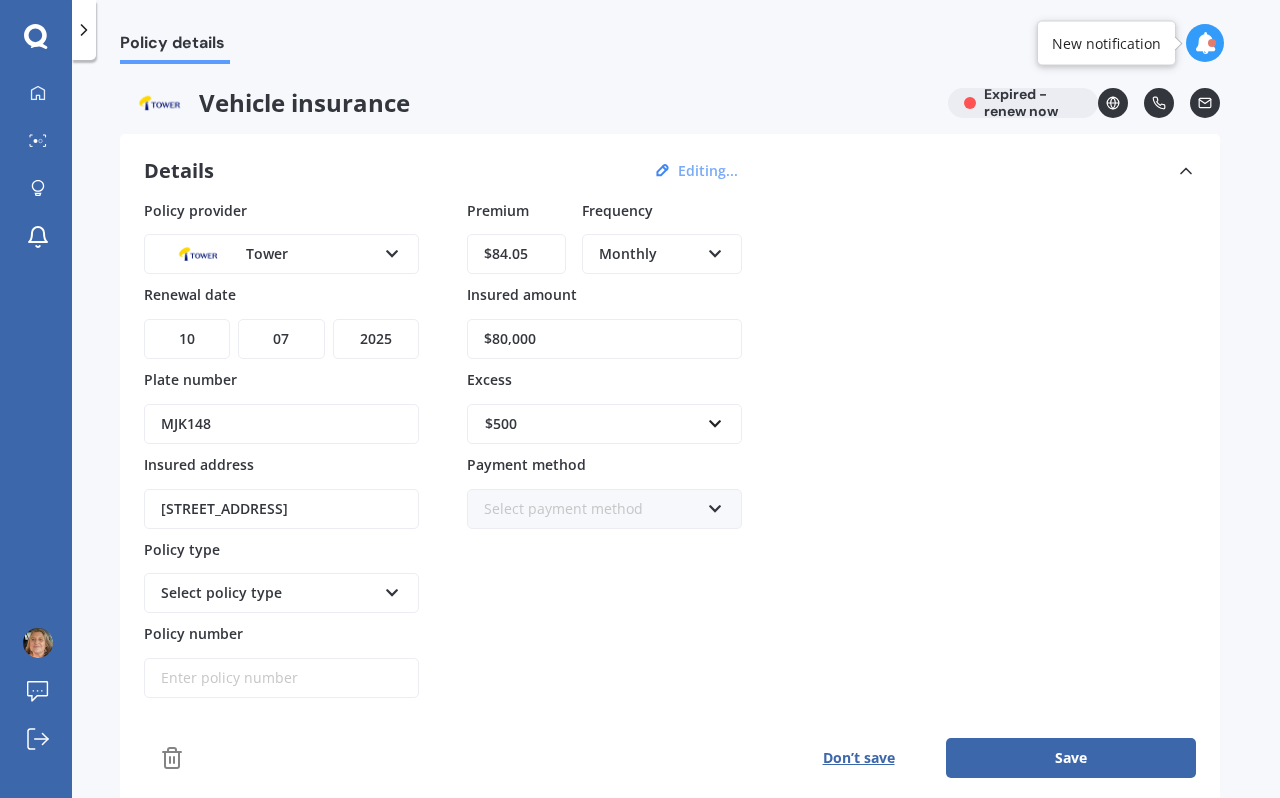 drag, startPoint x: 642, startPoint y: 336, endPoint x: 464, endPoint y: 323, distance: 178.47409 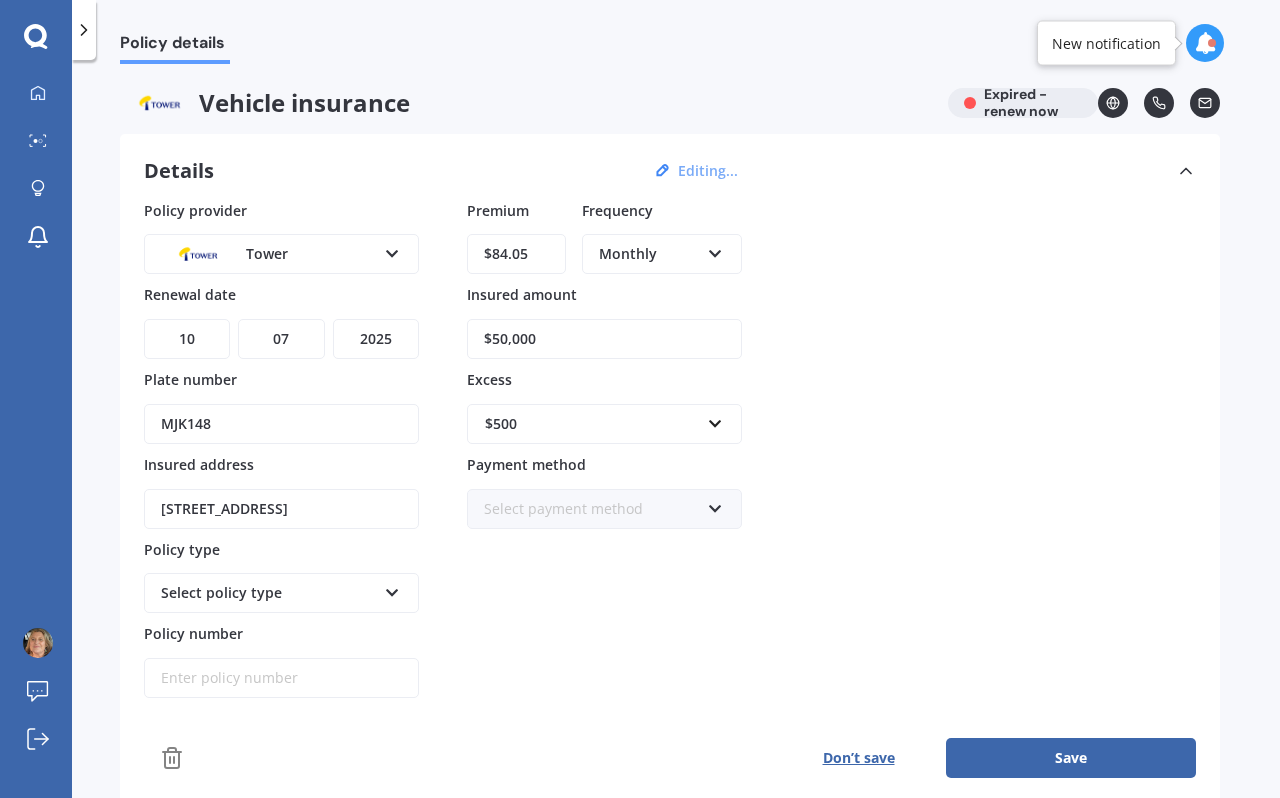 type on "$50,000" 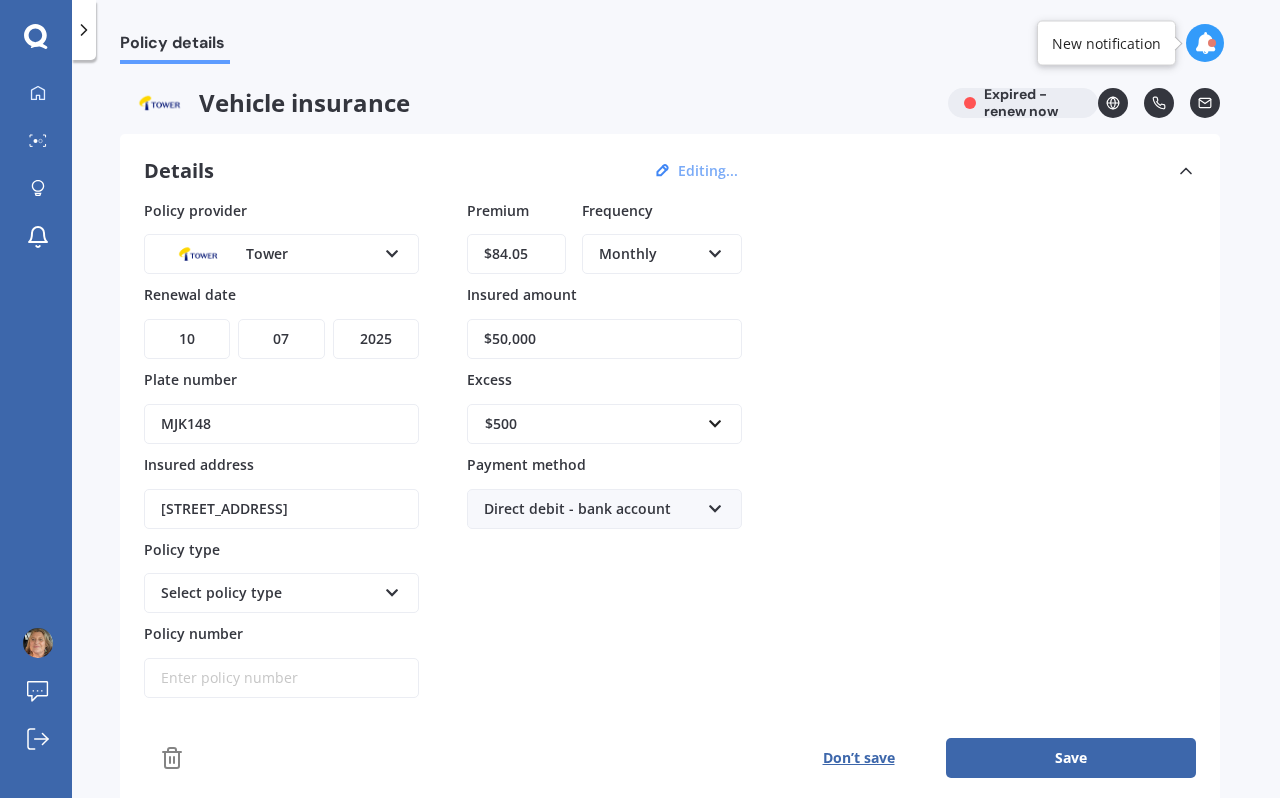 click on "Policy provider Tower AA AMI AMP ANZ ASB Aioi Nissay Dowa Ando Assurant Autosure BNZ Co-Operative Bank Cove FMG Initio Kiwibank Lantern [PERSON_NAME] MAS NAC NZI Other Provident SBS Star Insure State [PERSON_NAME] TSB Tower Trade Me Insurance Vero Westpac YOUI Renewal date DD 01 02 03 04 05 06 07 08 09 10 11 12 13 14 15 16 17 18 19 20 21 22 23 24 25 26 27 28 29 30 31 MM 01 02 03 04 05 06 07 08 09 10 11 12 YYYY 2027 2026 2025 2024 2023 2022 2021 2020 2019 2018 2017 2016 2015 2014 2013 2012 2011 2010 2009 2008 2007 2006 2005 2004 2003 2002 2001 2000 1999 1998 1997 1996 1995 1994 1993 1992 1991 1990 1989 1988 1987 1986 1985 1984 1983 1982 1981 1980 1979 1978 1977 1976 1975 1974 1973 1972 1971 1970 1969 1968 1967 1966 1965 1964 1963 1962 1961 1960 1959 1958 1957 1956 1955 1954 1953 1952 1951 1950 1949 1948 1947 1946 1945 1944 1943 1942 1941 1940 1939 1938 1937 1936 1935 1934 1933 1932 1931 1930 1929 1928 Plate number MJK148 Insured address [STREET_ADDRESS] Policy type Select policy type Third Party Premium" at bounding box center [670, 449] 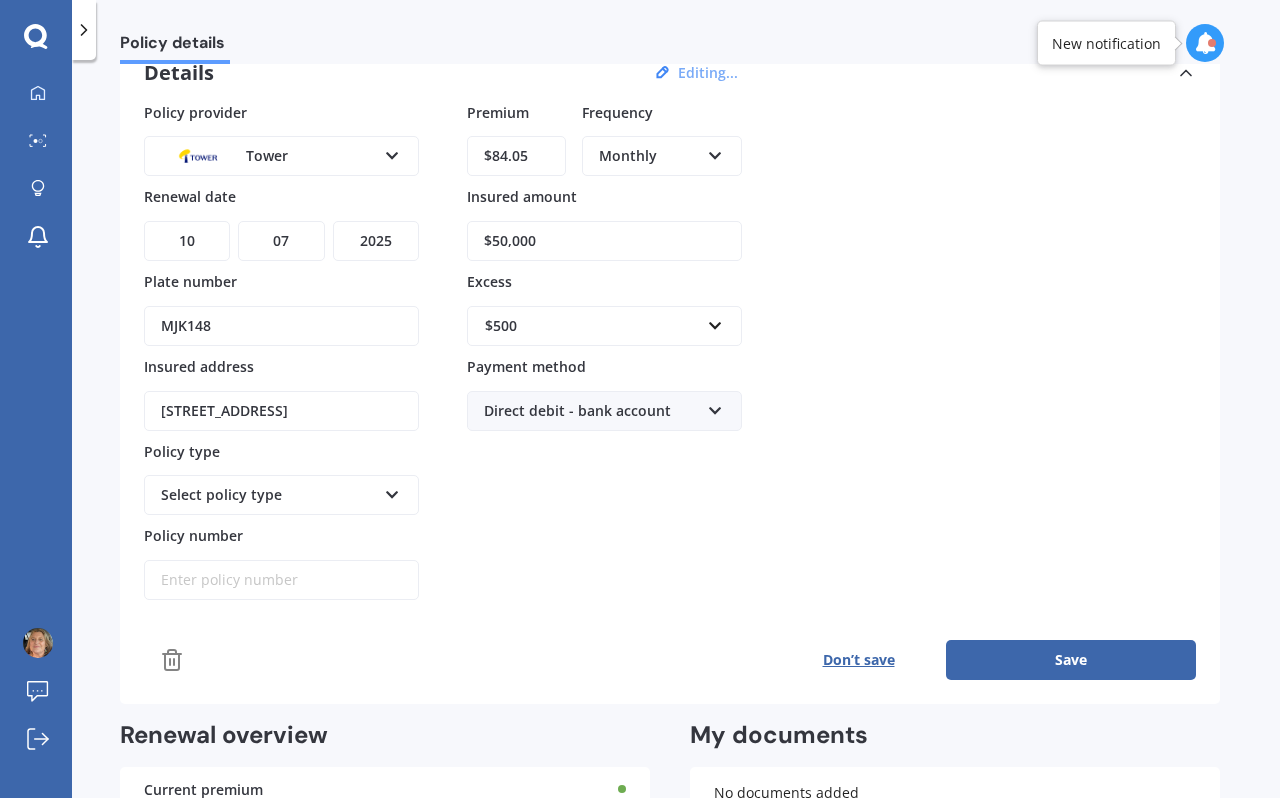 scroll, scrollTop: 113, scrollLeft: 0, axis: vertical 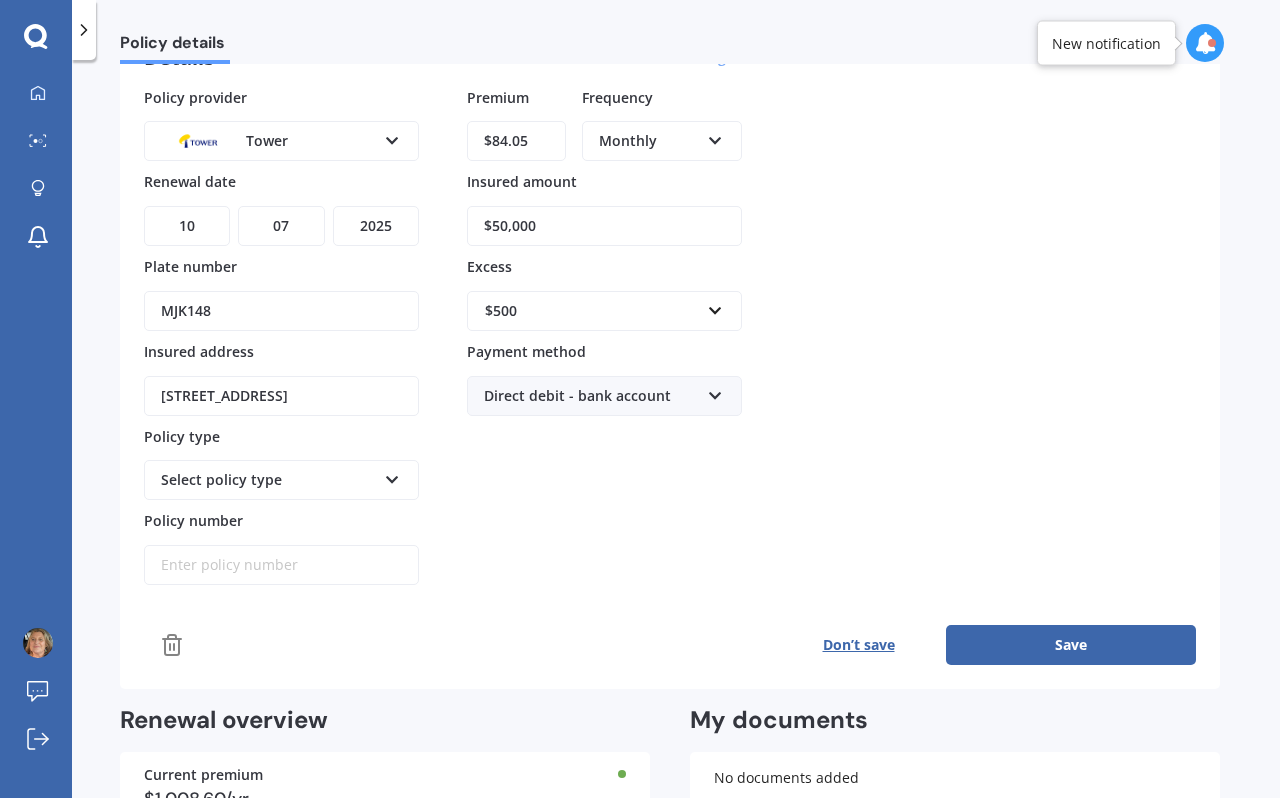 click at bounding box center [392, 476] 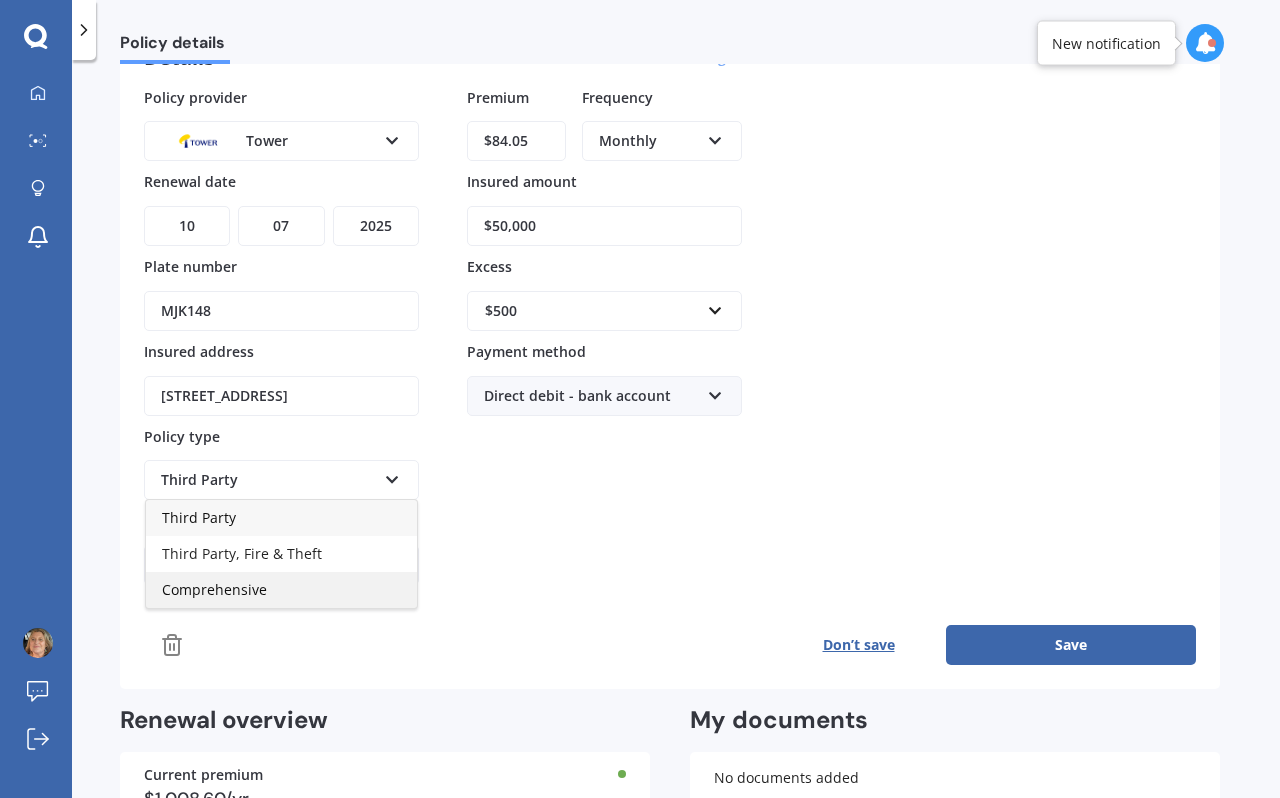 click on "Comprehensive" at bounding box center (214, 589) 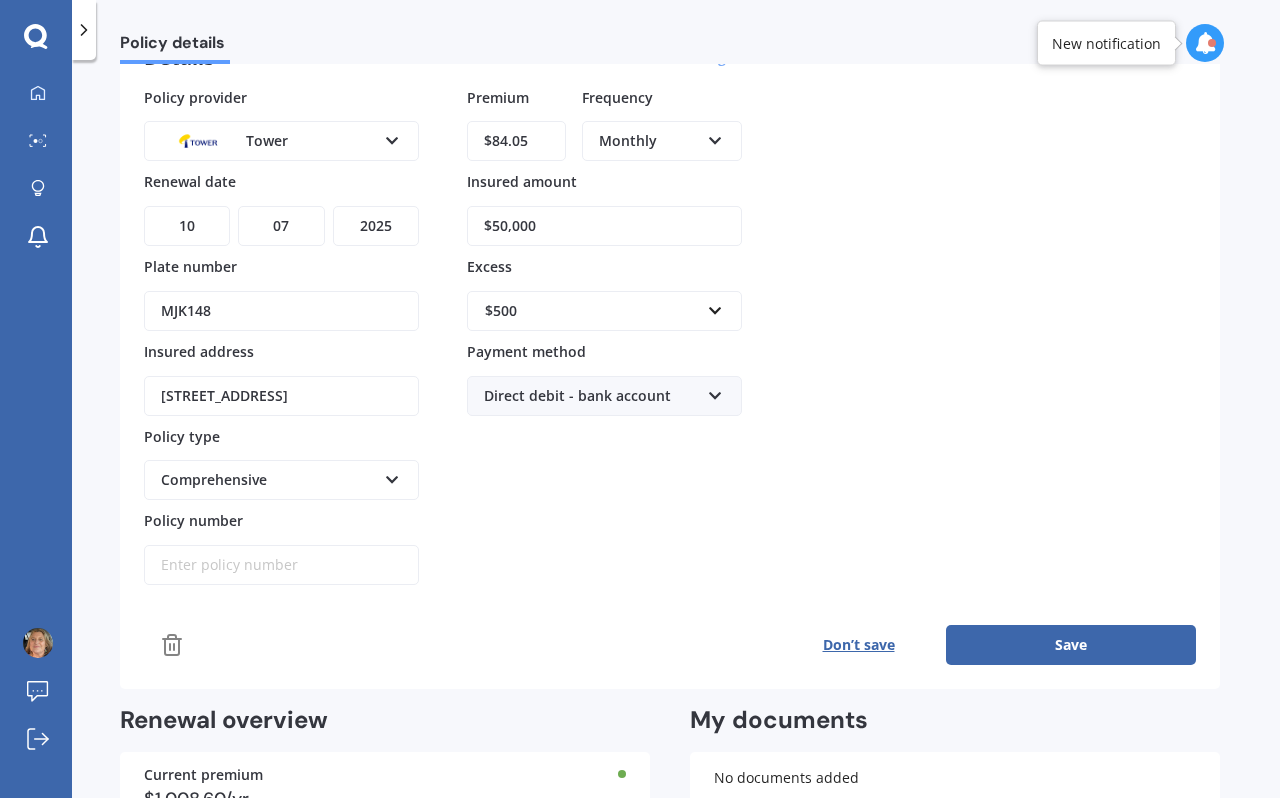 click on "Policy number" at bounding box center [281, 565] 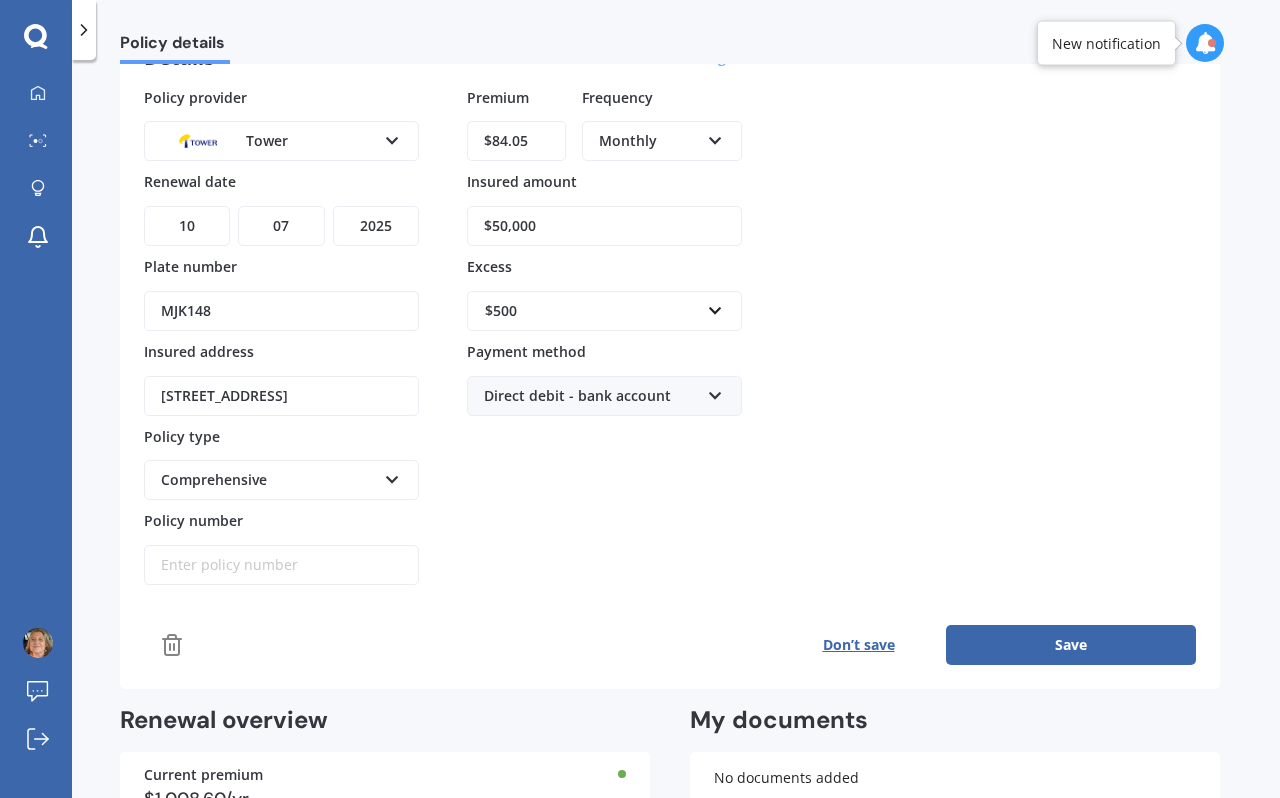 paste on "MJK148" 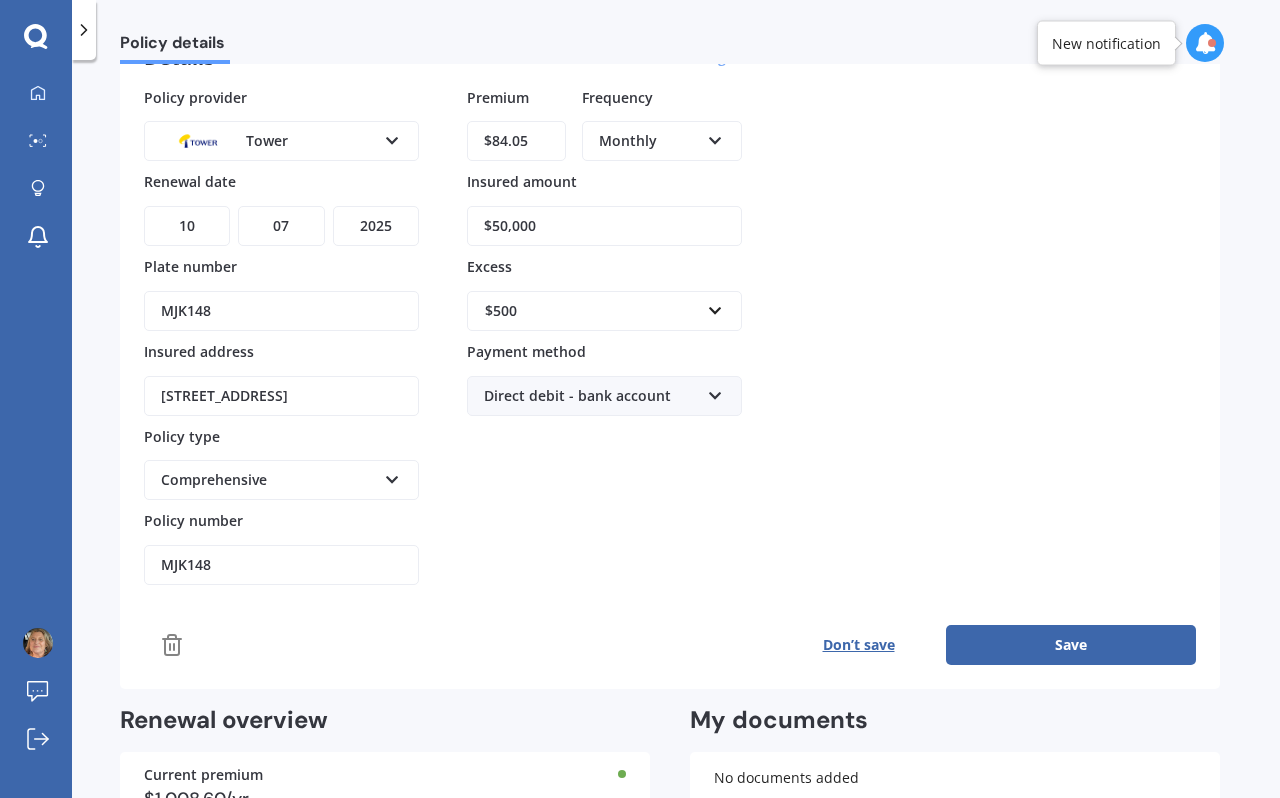 type on "MJK148" 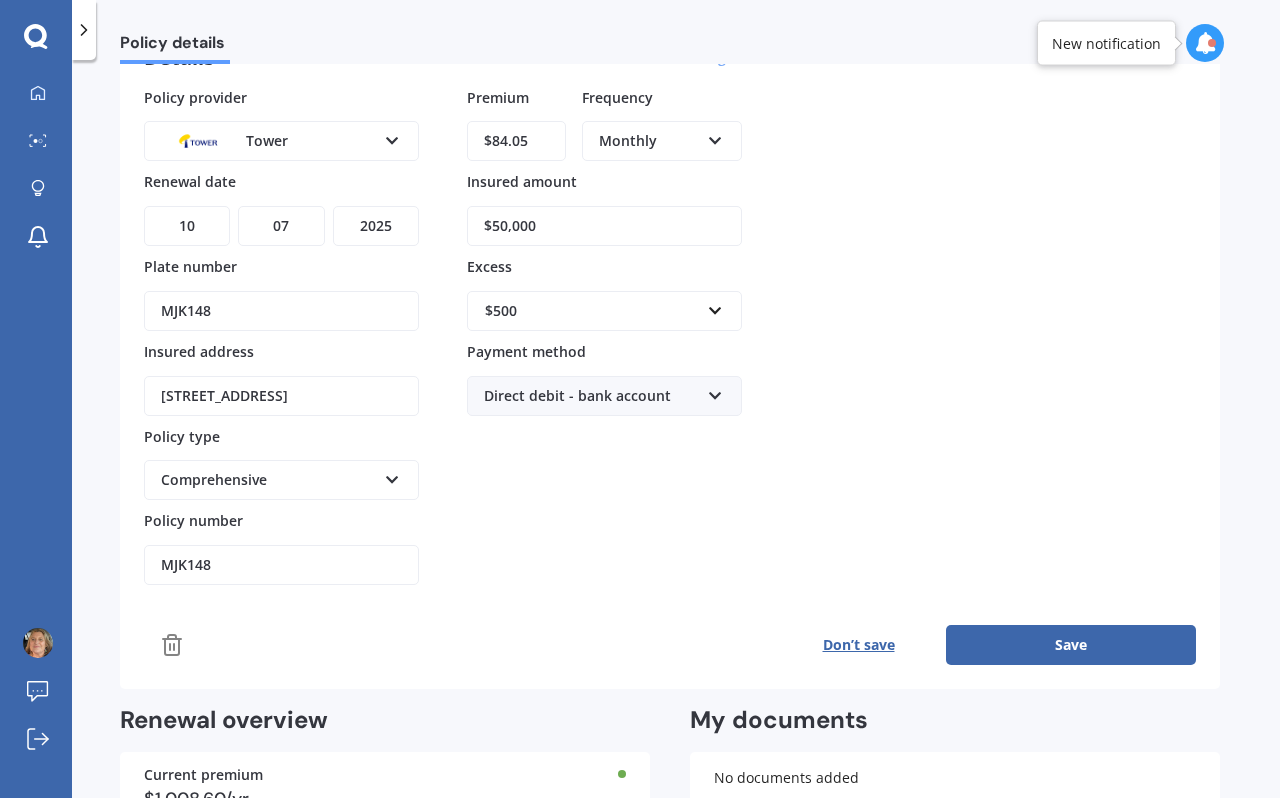 click on "Policy provider Tower AA AMI AMP ANZ ASB Aioi Nissay Dowa Ando Assurant Autosure BNZ Co-Operative Bank Cove FMG Initio Kiwibank Lantern [PERSON_NAME] MAS NAC NZI Other Provident SBS Star Insure State [PERSON_NAME] TSB Tower Trade Me Insurance Vero Westpac YOUI Renewal date DD 01 02 03 04 05 06 07 08 09 10 11 12 13 14 15 16 17 18 19 20 21 22 23 24 25 26 27 28 29 30 31 MM 01 02 03 04 05 06 07 08 09 10 11 12 YYYY 2027 2026 2025 2024 2023 2022 2021 2020 2019 2018 2017 2016 2015 2014 2013 2012 2011 2010 2009 2008 2007 2006 2005 2004 2003 2002 2001 2000 1999 1998 1997 1996 1995 1994 1993 1992 1991 1990 1989 1988 1987 1986 1985 1984 1983 1982 1981 1980 1979 1978 1977 1976 1975 1974 1973 1972 1971 1970 1969 1968 1967 1966 1965 1964 1963 1962 1961 1960 1959 1958 1957 1956 1955 1954 1953 1952 1951 1950 1949 1948 1947 1946 1945 1944 1943 1942 1941 1940 1939 1938 1937 1936 1935 1934 1933 1932 1931 1930 1929 1928 Plate number MJK148 Insured address [STREET_ADDRESS] Policy type Comprehensive Third Party Comprehensive" at bounding box center (670, 336) 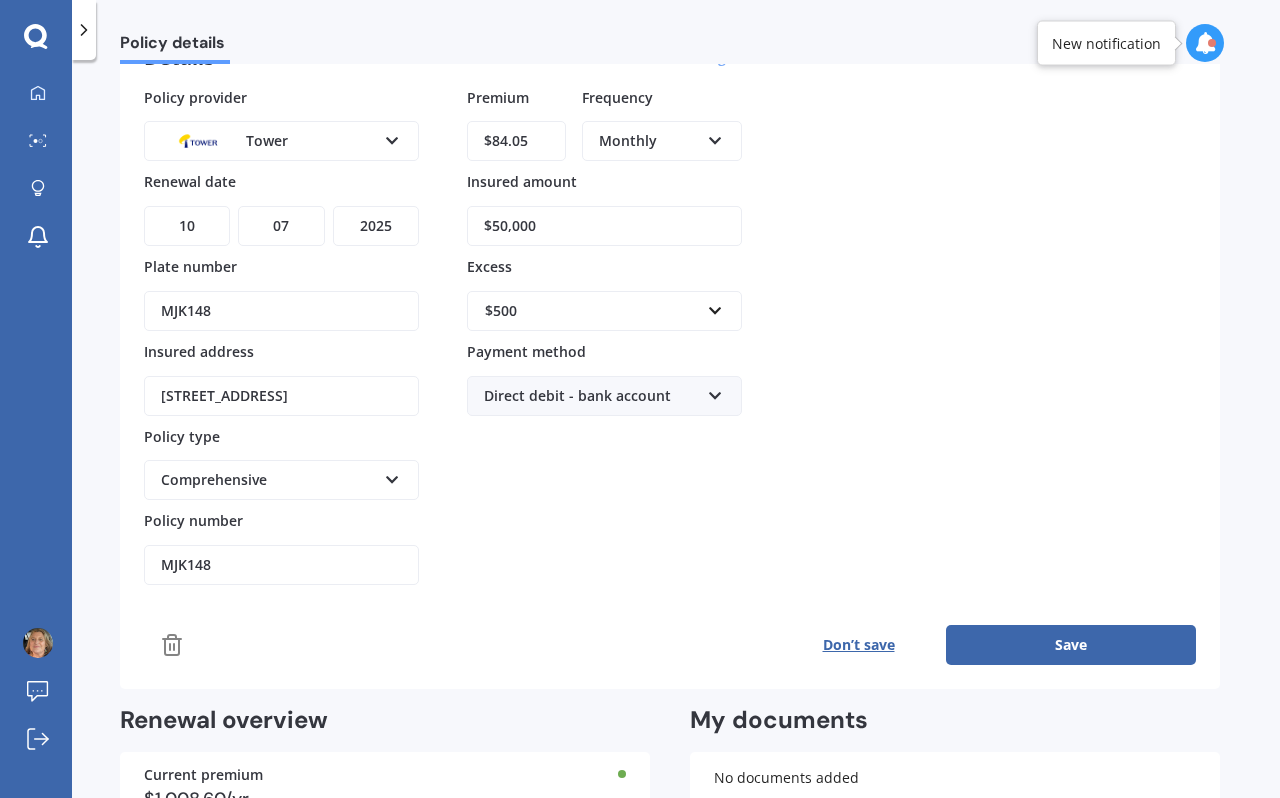 drag, startPoint x: 263, startPoint y: 561, endPoint x: 137, endPoint y: 539, distance: 127.90621 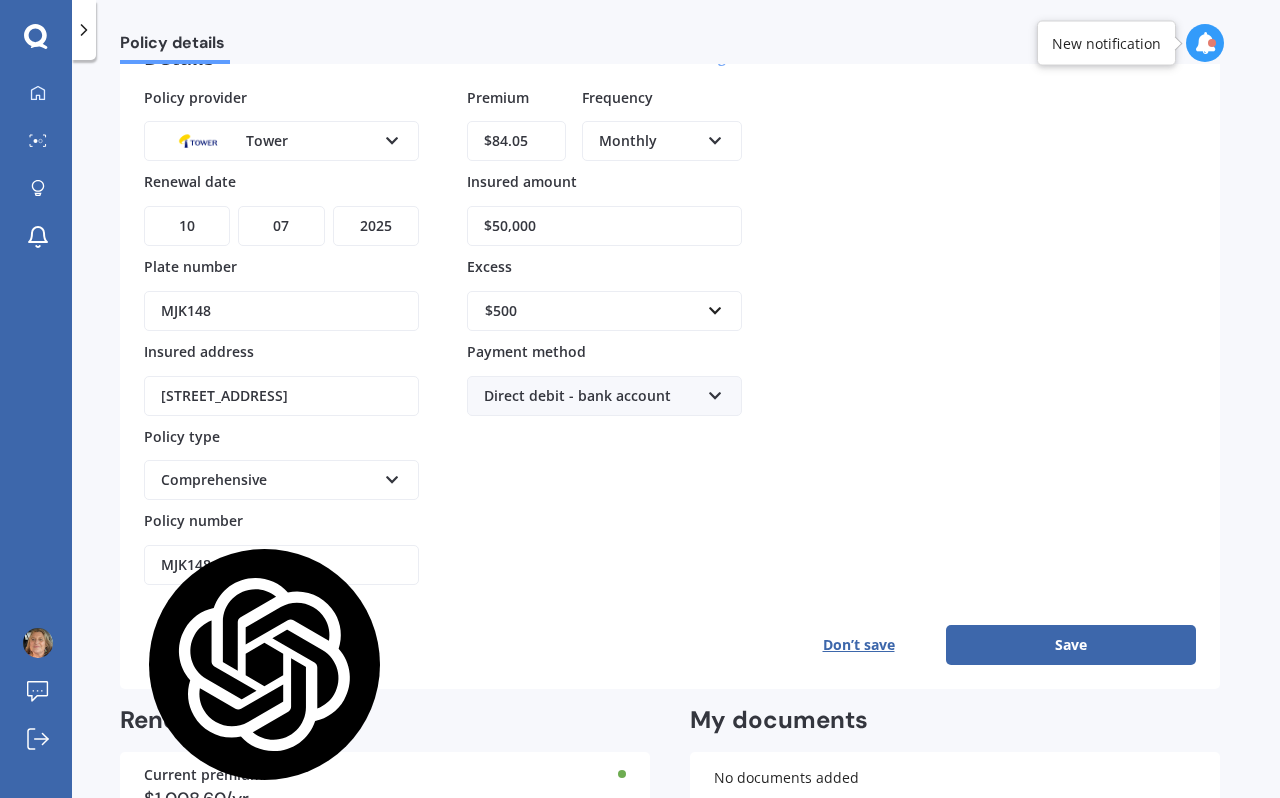 click on "Policy number" at bounding box center [277, 519] 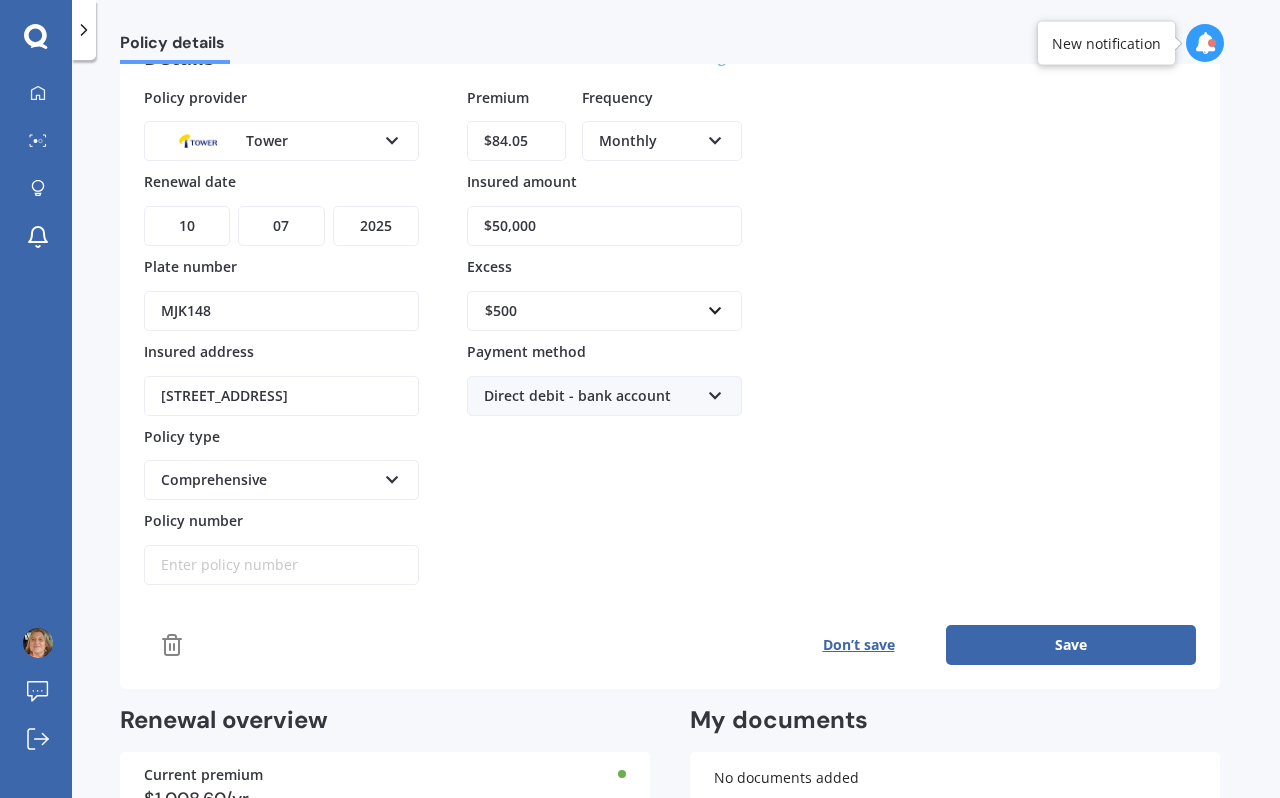 paste on "P00003784369  Hi [PERSON_NAME]  This is a reminder that we still haven't received your payment of $84.05 for policy number P00003784369. We understand there may be a reason for missing a payment, and we're here to help. Just remember to make the payment before [DATE], otherwise your policy will be cancelled and your Car won't be covered.  We will try to deduct the outstanding amount again from your credit card as well as your next fortnightly payment. Please make sure you have enough funds to cover this.  How to sort your payment  Your payment schedule is attached with all the details for you to review. If you need support taking care of your payment, we're always here to chat through your options.  Otherwise, here's a few easy ways to get it sorted:   Pay online with My Tower Make a one-off payment using your debit or credit card here Call [PHONE_NUMBER] to make a debit or credit card payment over the phone We're here to help  Remember, to keep you covered it's important we get your payment sorted before 20 J..." 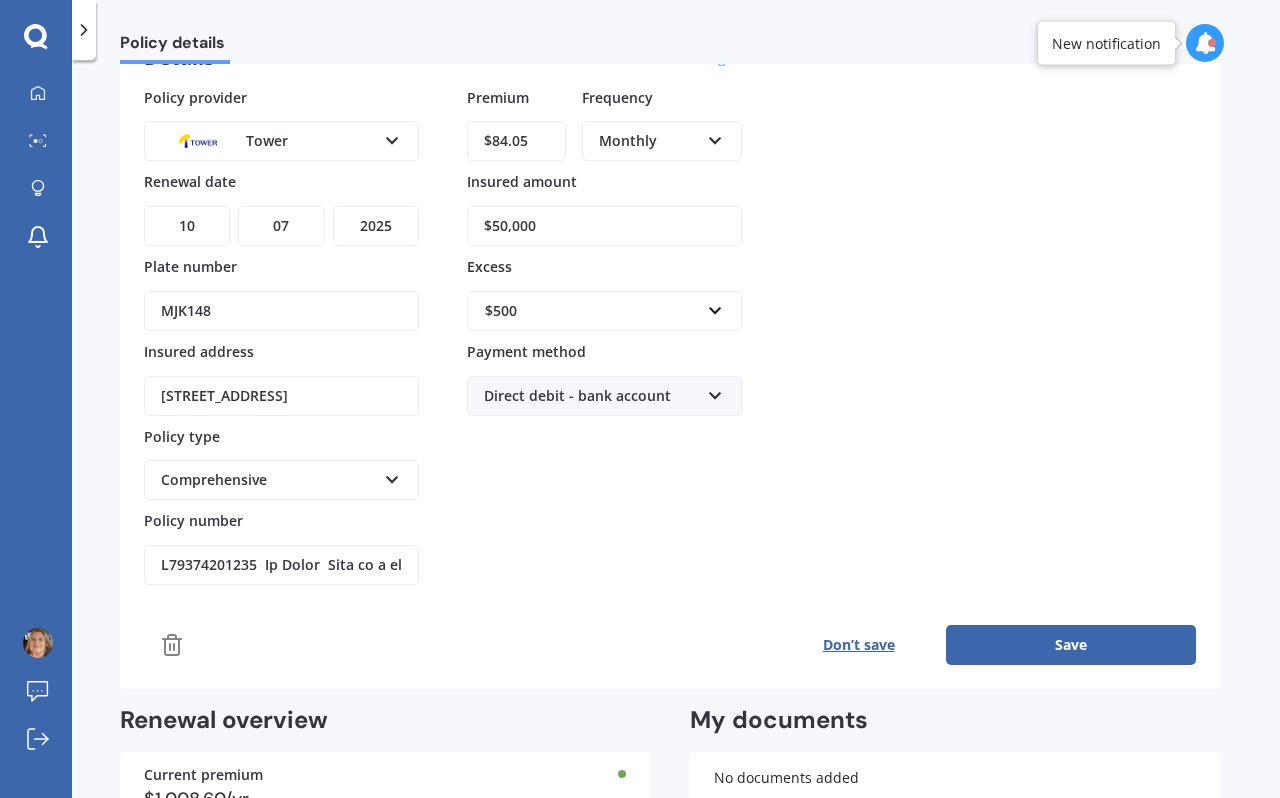 scroll, scrollTop: 0, scrollLeft: 12146, axis: horizontal 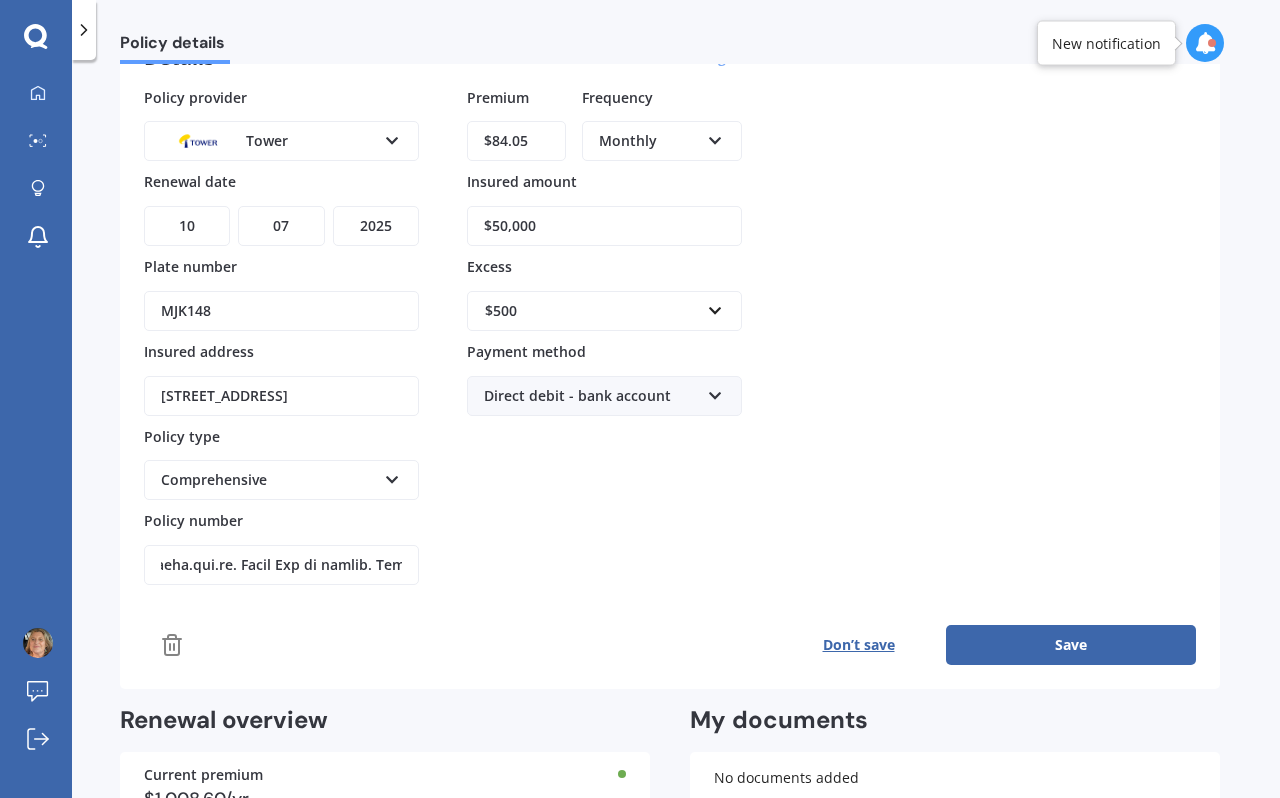 drag, startPoint x: 413, startPoint y: 557, endPoint x: 0, endPoint y: 554, distance: 413.0109 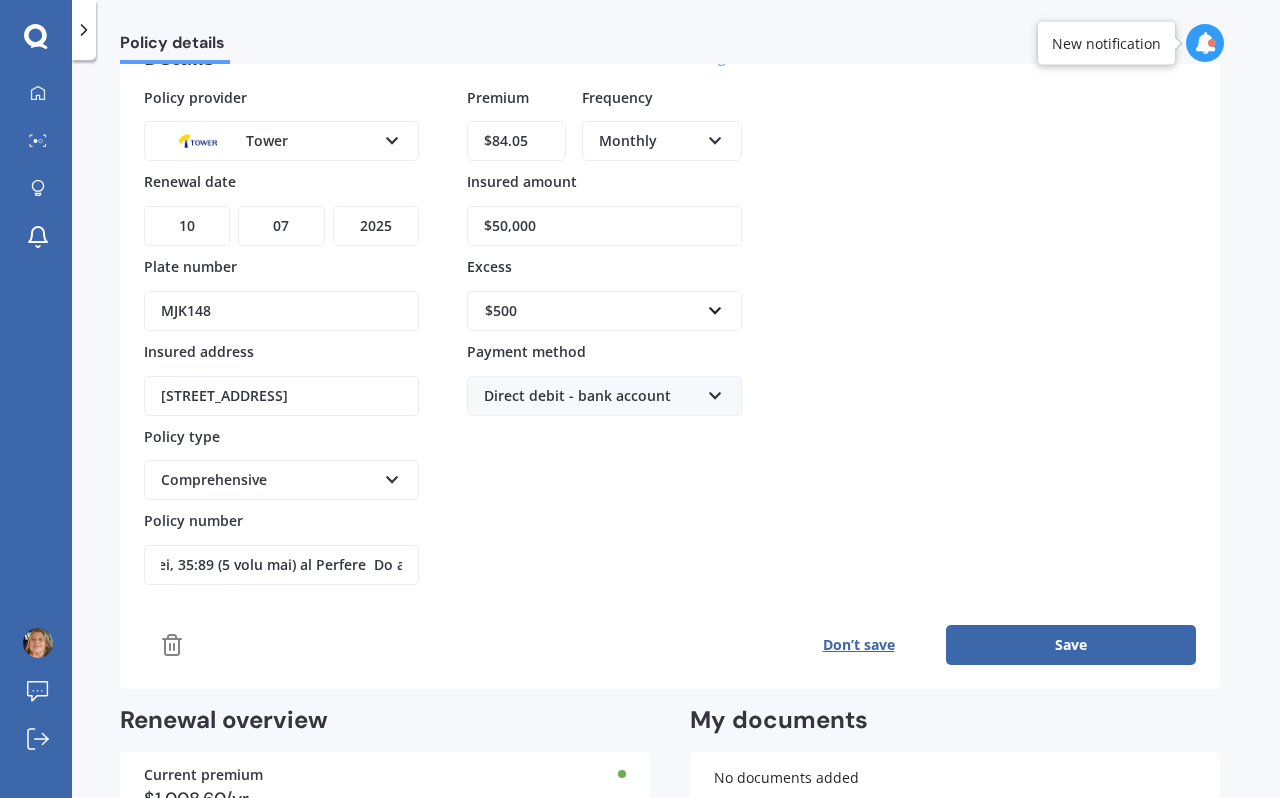 scroll, scrollTop: 0, scrollLeft: 11254, axis: horizontal 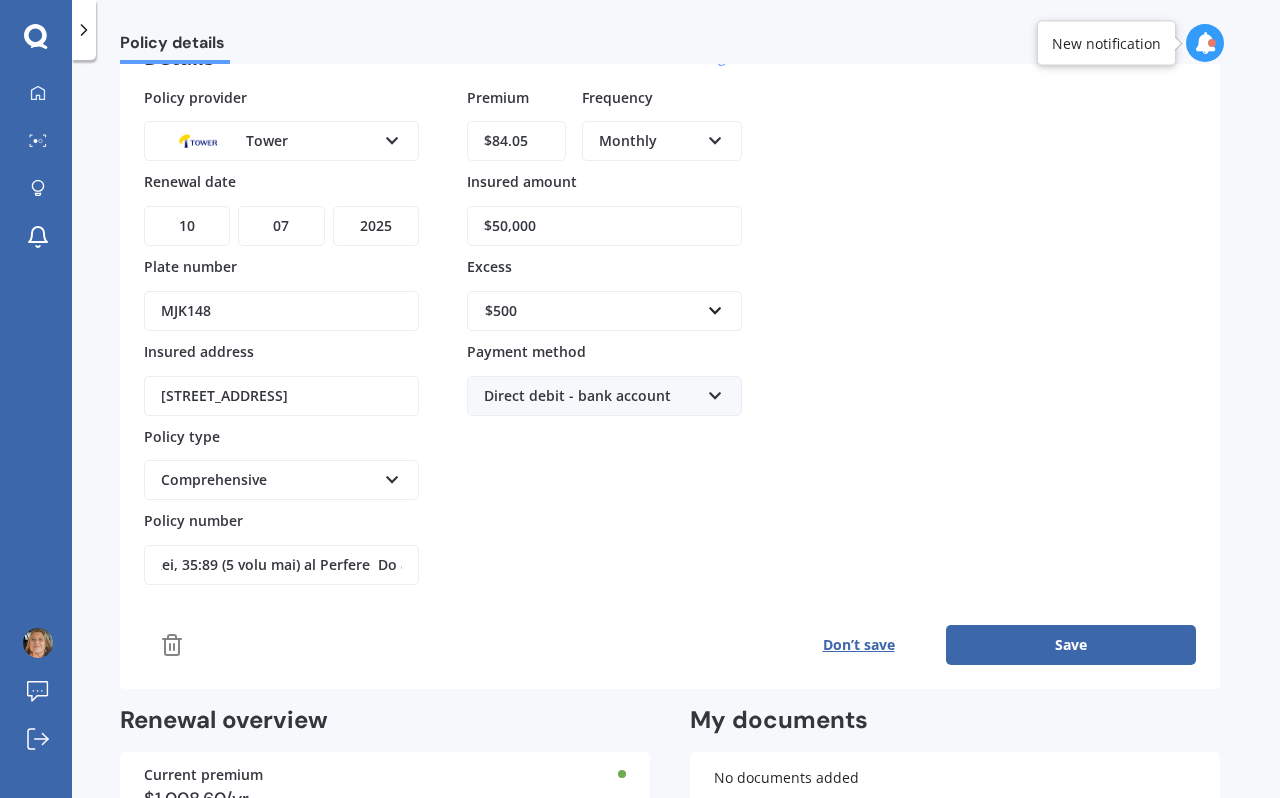 type on "P00003784369  Hi [PERSON_NAME]  This is a reminder that we still haven't received your payment of $84.05 for policy number P00003784369. We understand there may be a reason for missing a payment, and we're here to help. Just remember to make the payment before [DATE], otherwise your policy will be cancelled and your Car won't be covered.  We will try to deduct the outstanding amount again from your credit card as well as your next fortnightly payment. Please make sure you have enough funds to cover this.  How to sort your payment  Your payment schedule is attached with all the details for you to review. If you need support taking care of your payment, we're always here to chat through your options.  Otherwise, here's a few easy ways to get it sorted:   Pay online with My Tower Make a one-off payment using your debit or credit card here Call [PHONE_NUMBER] to make a debit or credit card payment over the phone We're here to help  Remember, to keep you covered it's important we get your payment sorted before 20 J..." 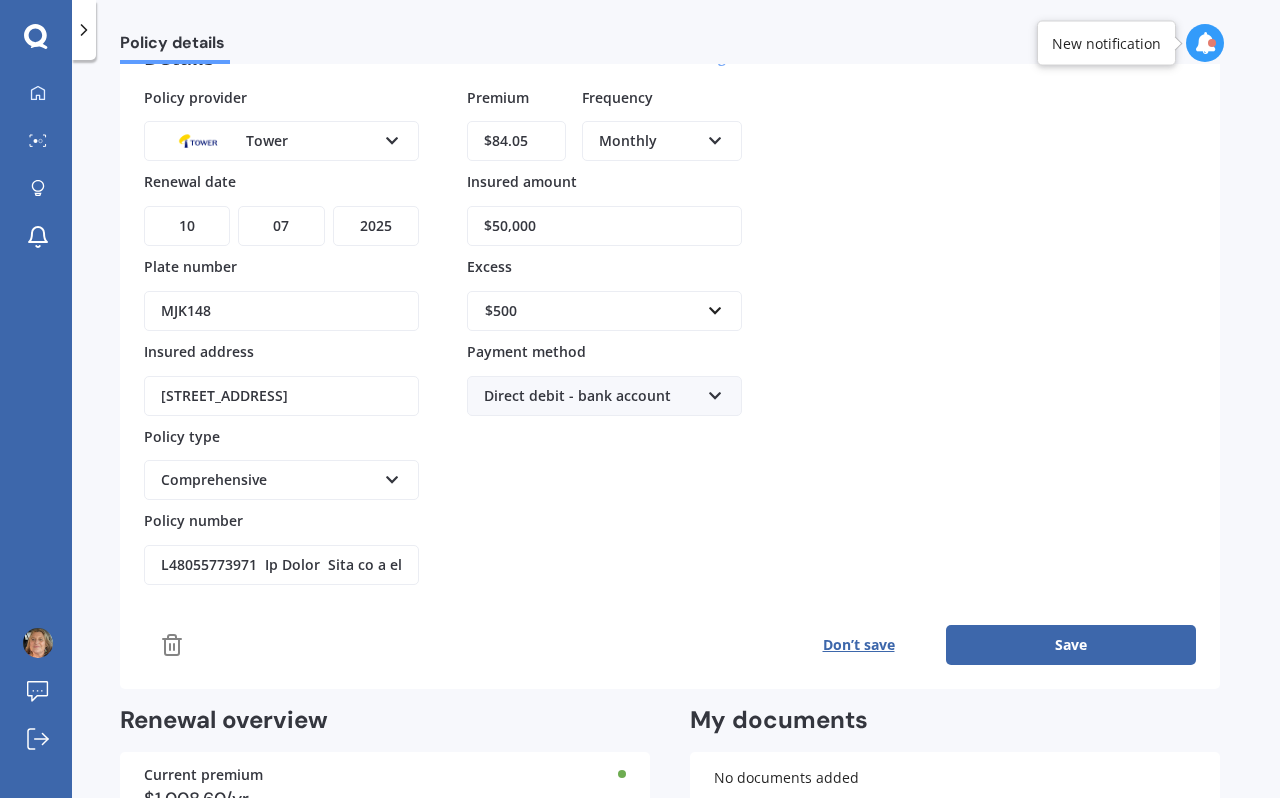 click on "Premium $84.05 Frequency Monthly Yearly Six-Monthly Quarterly Monthly Fortnightly Weekly Insured amount $50,000 Excess $500 $100 $400 $500 $750 $1,000 $1,500 $2,000 Payment method Direct debit - bank account Direct debit - bank account Direct debit - credit/debit card Online payment Internet banking transfer Cheque" at bounding box center (604, 336) 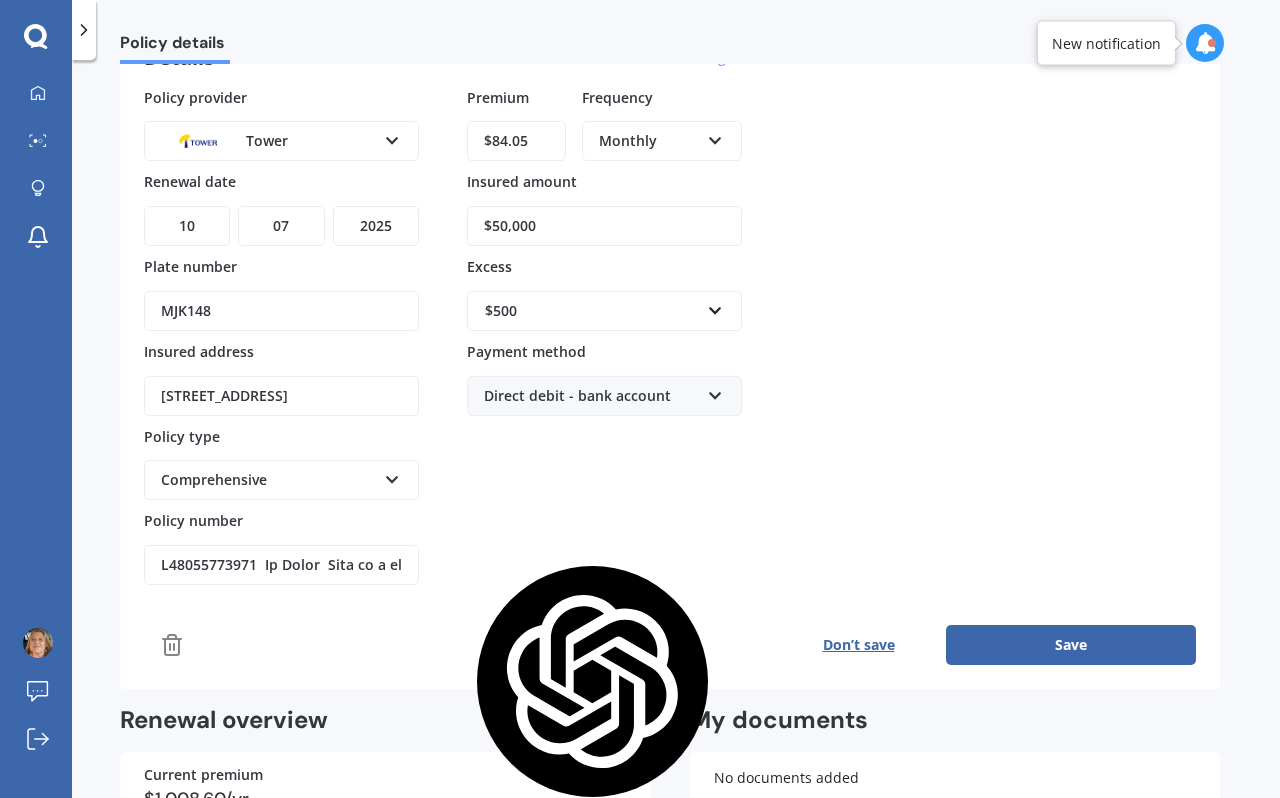 click on "Policy number" at bounding box center [281, 565] 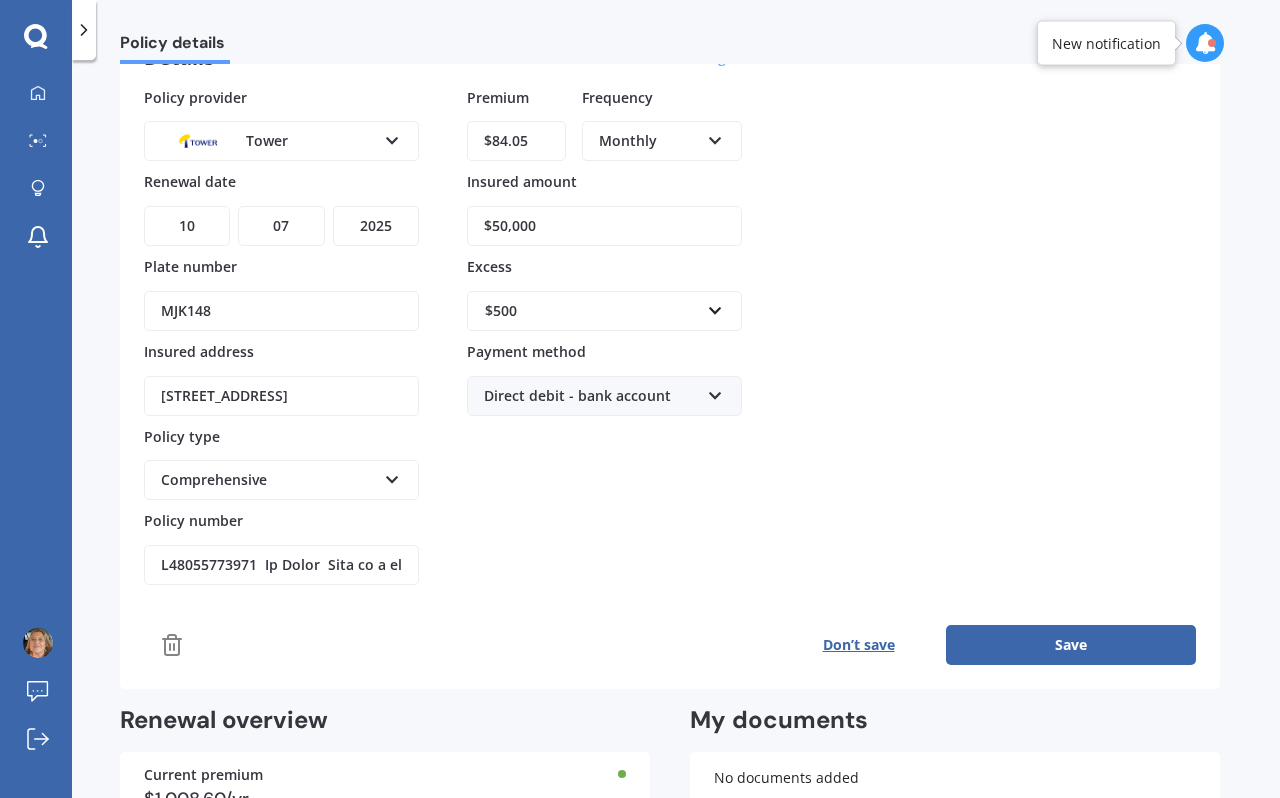 drag, startPoint x: 255, startPoint y: 567, endPoint x: 157, endPoint y: 562, distance: 98.12747 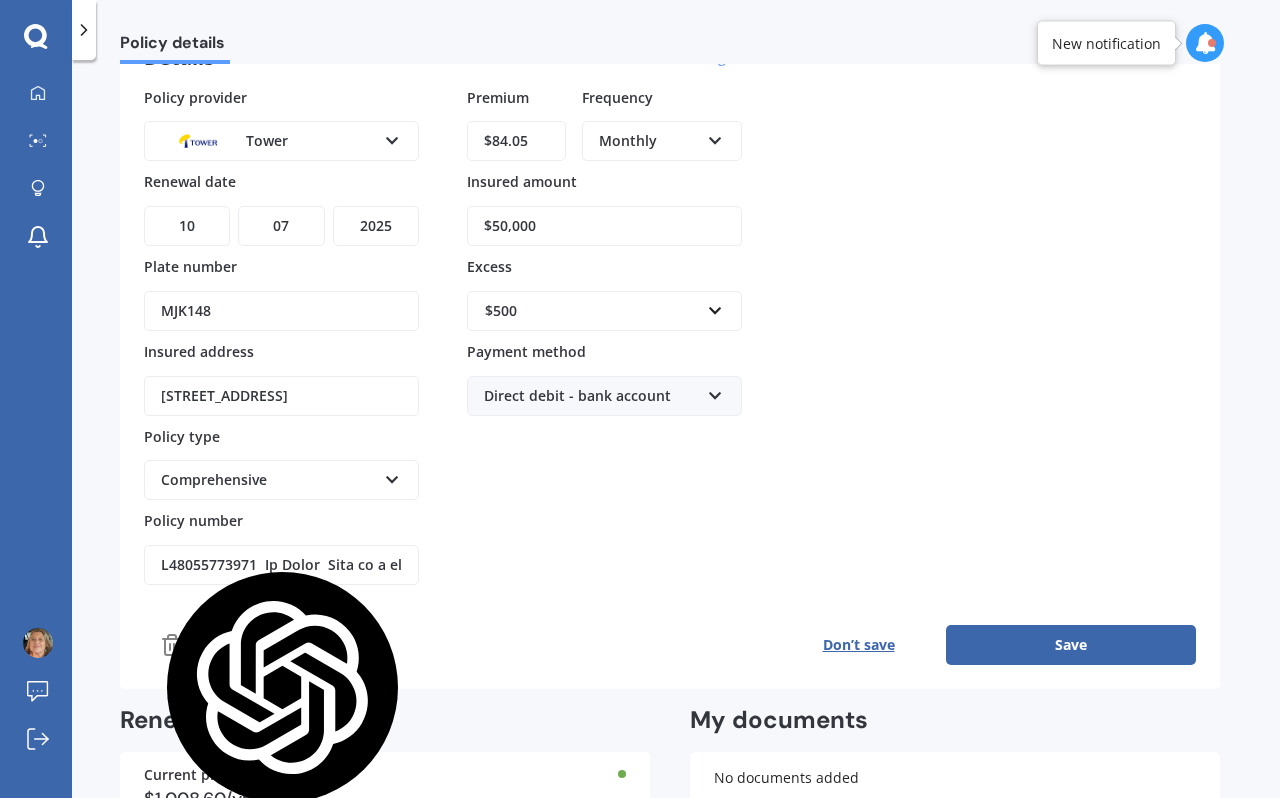 click on "Policy provider Tower AA AMI AMP ANZ ASB Aioi Nissay Dowa Ando Assurant Autosure BNZ Co-Operative Bank Cove FMG Initio Kiwibank Lantern [PERSON_NAME] MAS NAC NZI Other Provident SBS Star Insure State [PERSON_NAME] TSB Tower Trade Me Insurance Vero Westpac YOUI Renewal date DD 01 02 03 04 05 06 07 08 09 10 11 12 13 14 15 16 17 18 19 20 21 22 23 24 25 26 27 28 29 30 31 MM 01 02 03 04 05 06 07 08 09 10 11 12 YYYY 2027 2026 2025 2024 2023 2022 2021 2020 2019 2018 2017 2016 2015 2014 2013 2012 2011 2010 2009 2008 2007 2006 2005 2004 2003 2002 2001 2000 1999 1998 1997 1996 1995 1994 1993 1992 1991 1990 1989 1988 1987 1986 1985 1984 1983 1982 1981 1980 1979 1978 1977 1976 1975 1974 1973 1972 1971 1970 1969 1968 1967 1966 1965 1964 1963 1962 1961 1960 1959 1958 1957 1956 1955 1954 1953 1952 1951 1950 1949 1948 1947 1946 1945 1944 1943 1942 1941 1940 1939 1938 1937 1936 1935 1934 1933 1932 1931 1930 1929 1928 Plate number MJK148 Insured address [STREET_ADDRESS] Policy type Comprehensive Third Party Comprehensive" at bounding box center (670, 376) 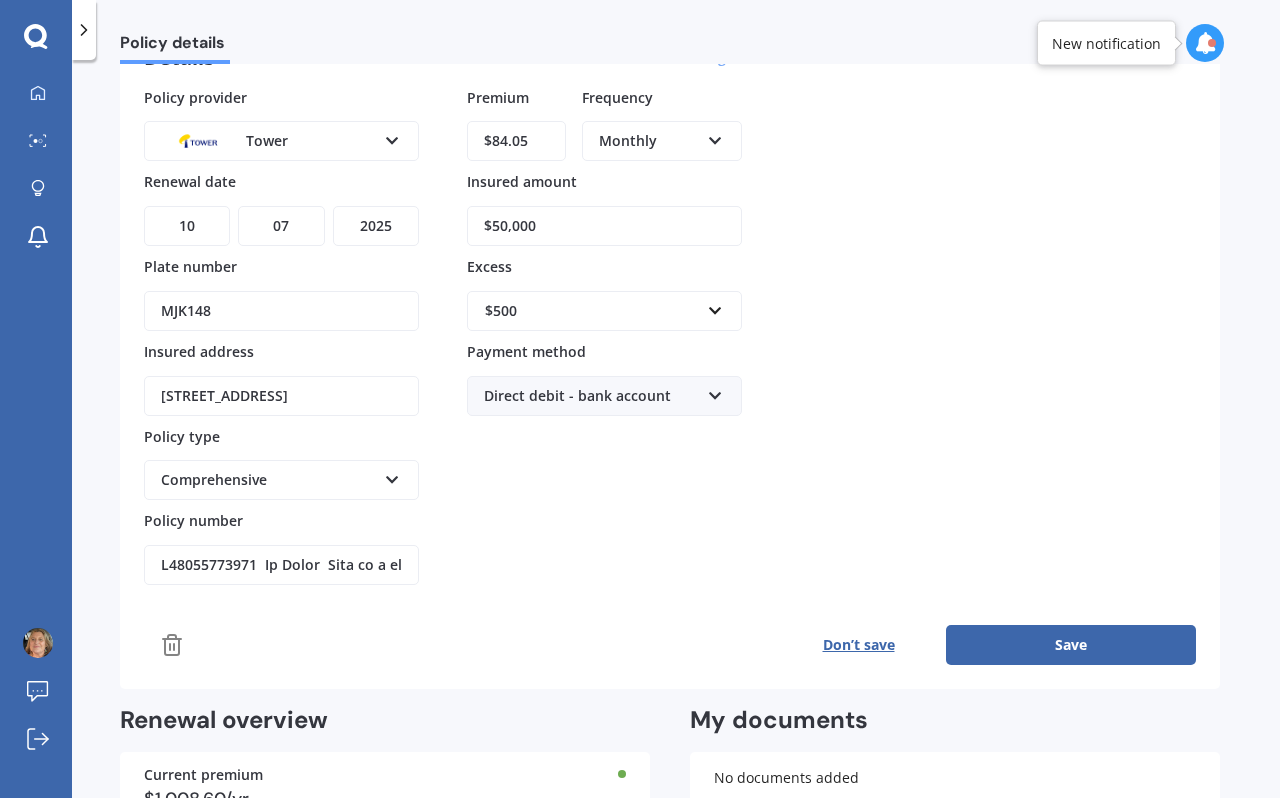 click on "Policy number" at bounding box center [281, 565] 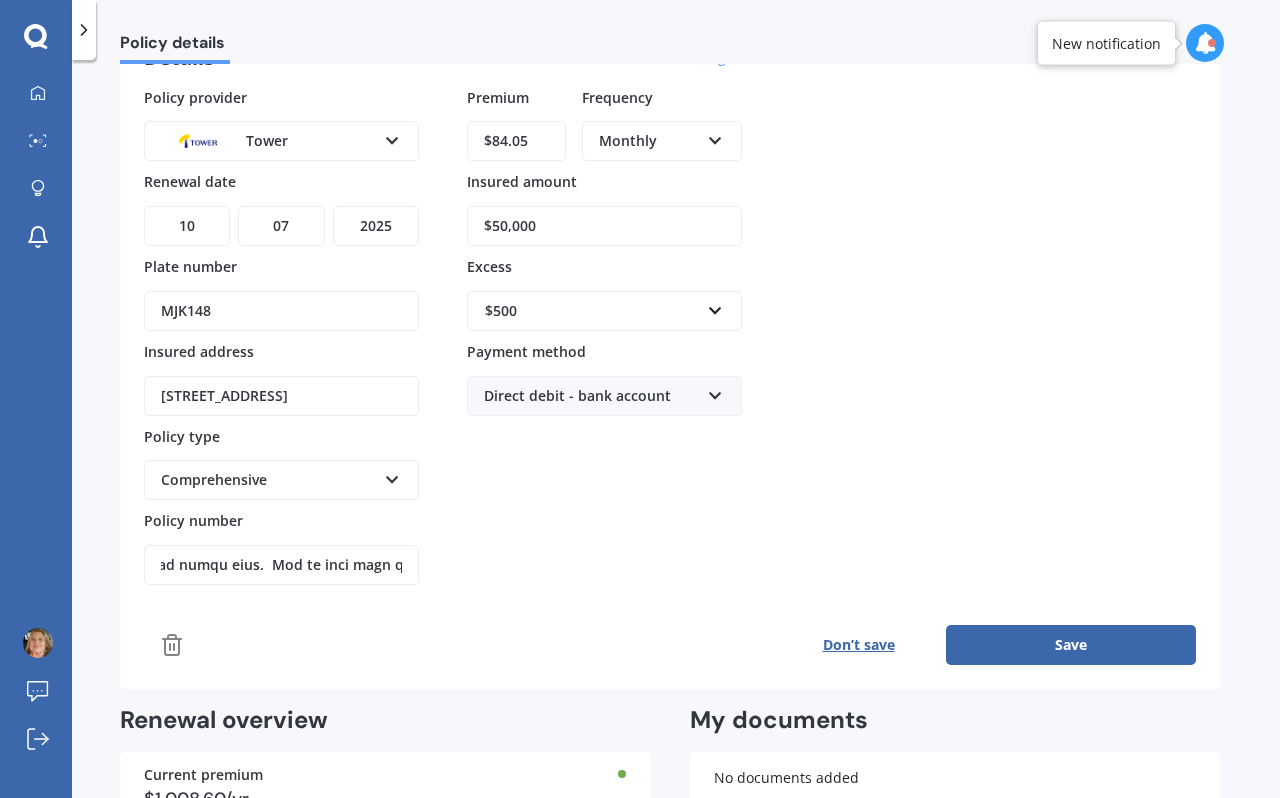 drag, startPoint x: 162, startPoint y: 564, endPoint x: 1279, endPoint y: 645, distance: 1119.933 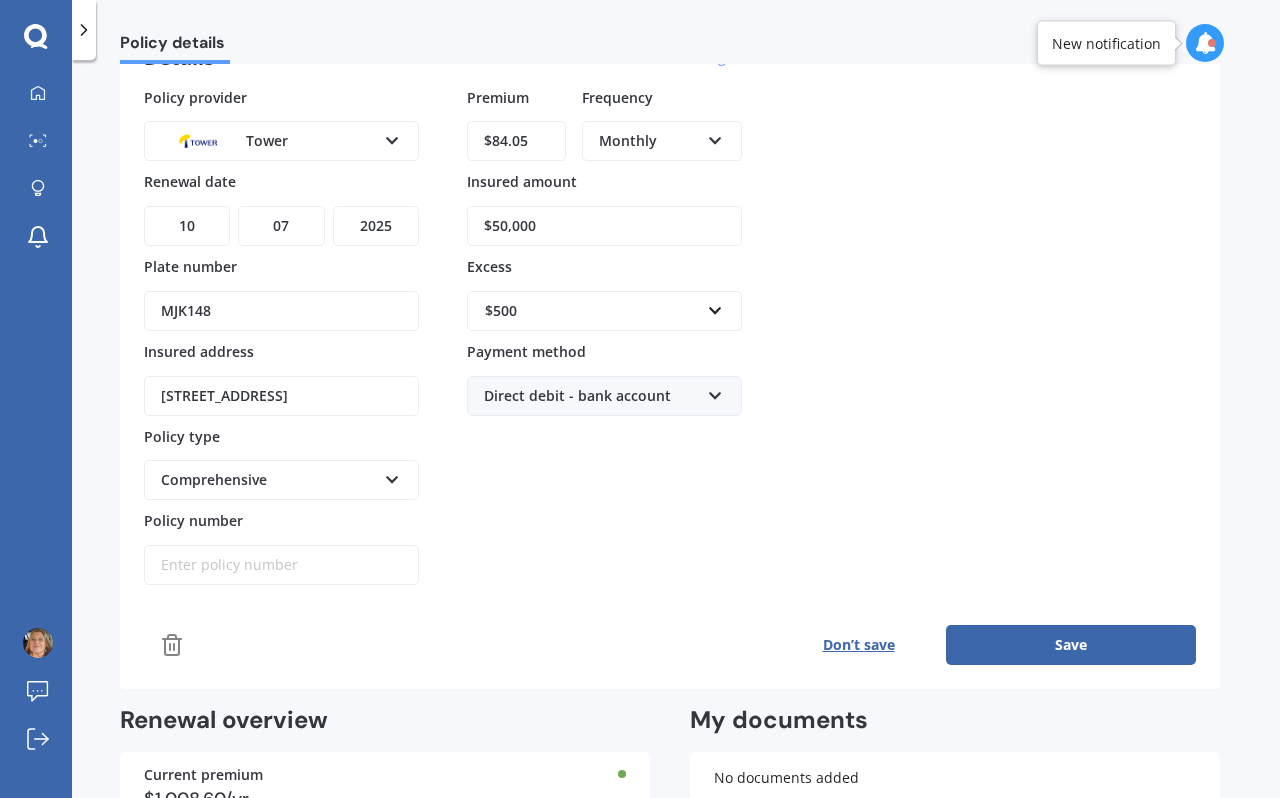 scroll, scrollTop: 0, scrollLeft: 0, axis: both 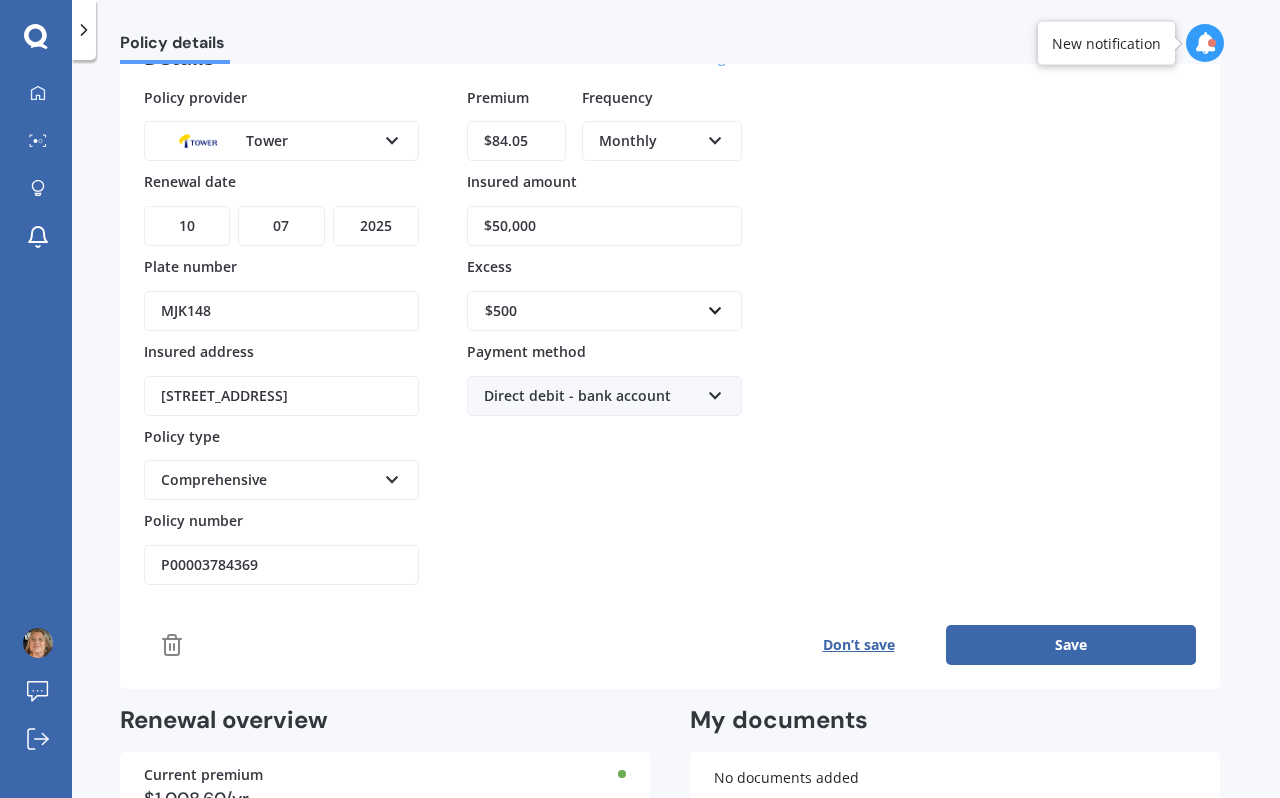 type on "P00003784369" 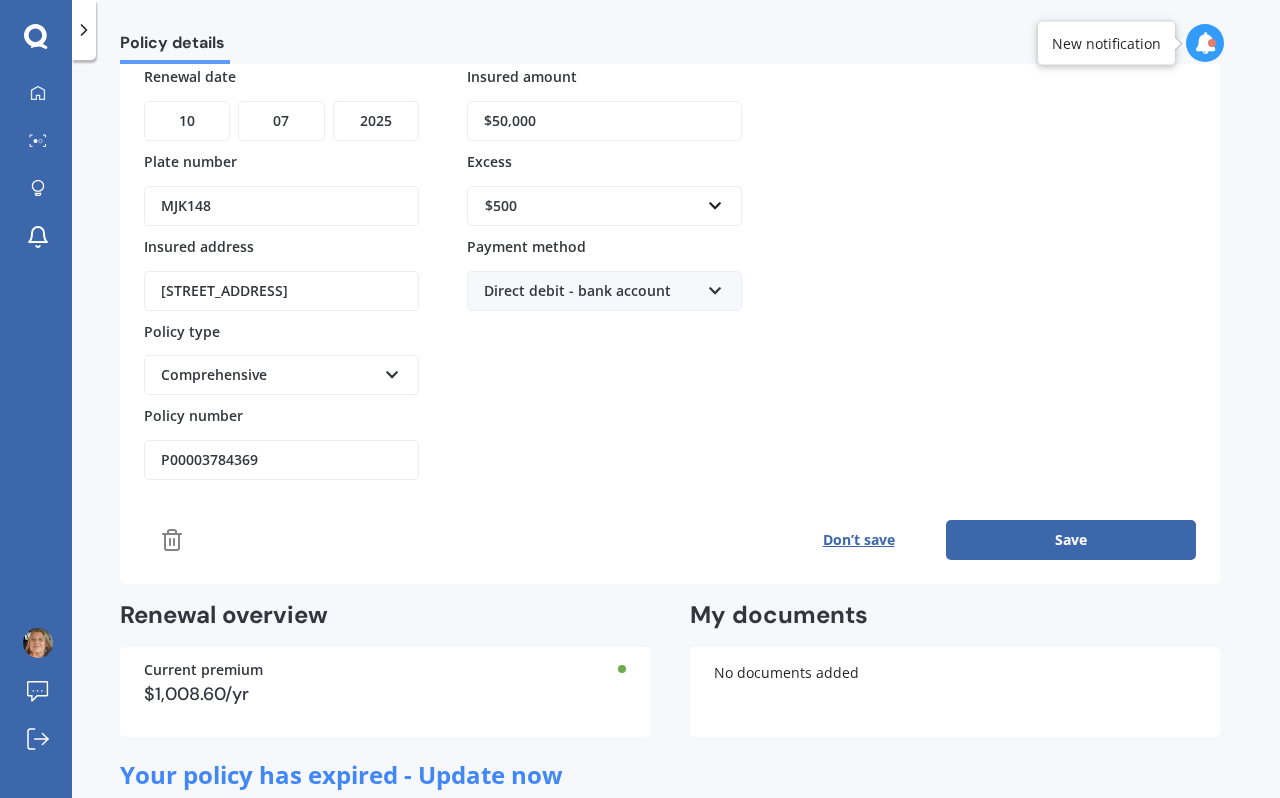 scroll, scrollTop: 217, scrollLeft: 0, axis: vertical 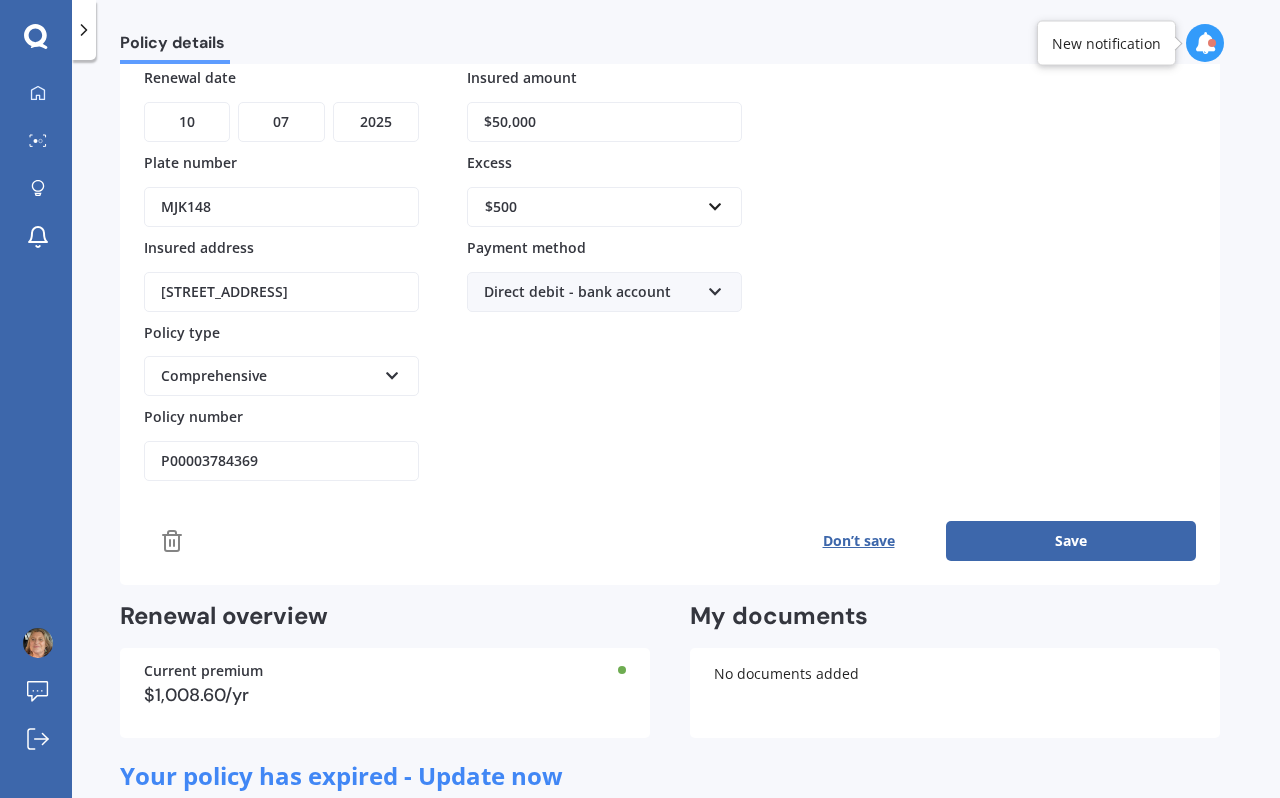 click on "Save" at bounding box center (1071, 541) 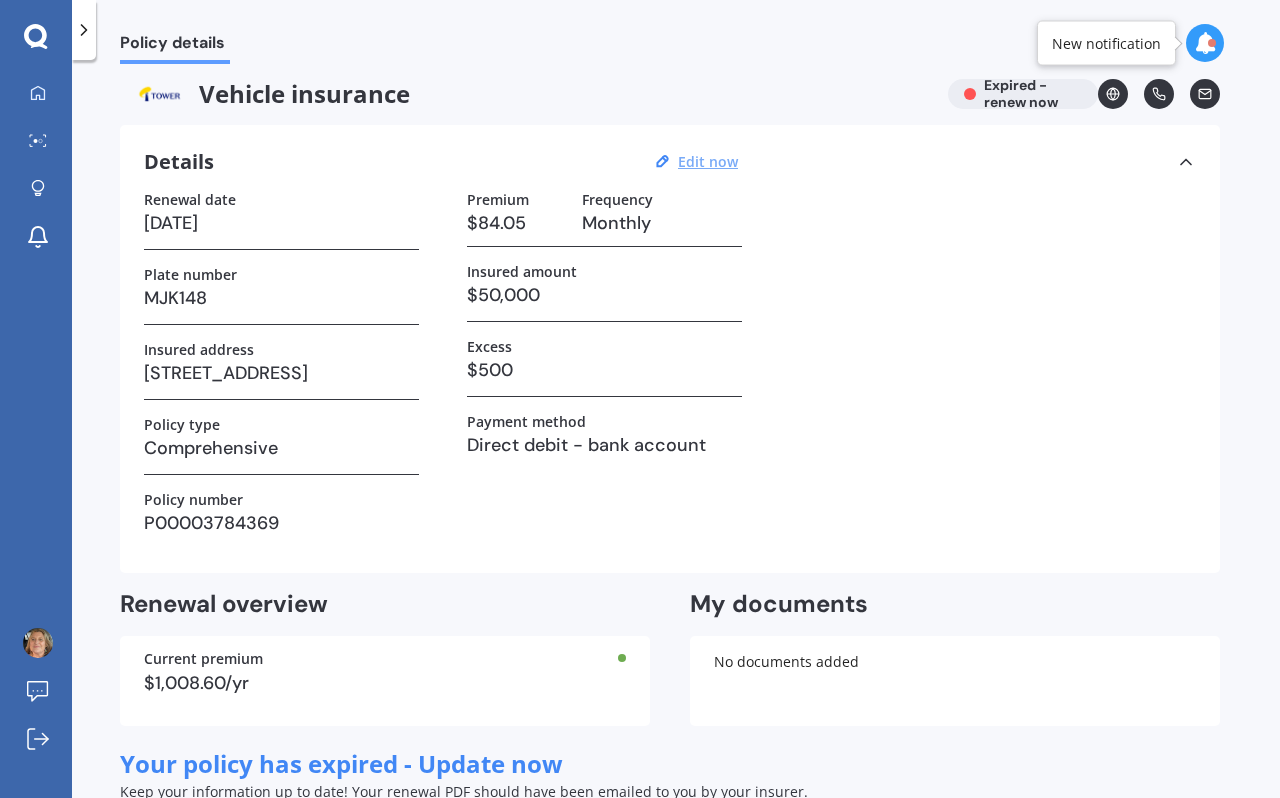 scroll, scrollTop: 0, scrollLeft: 0, axis: both 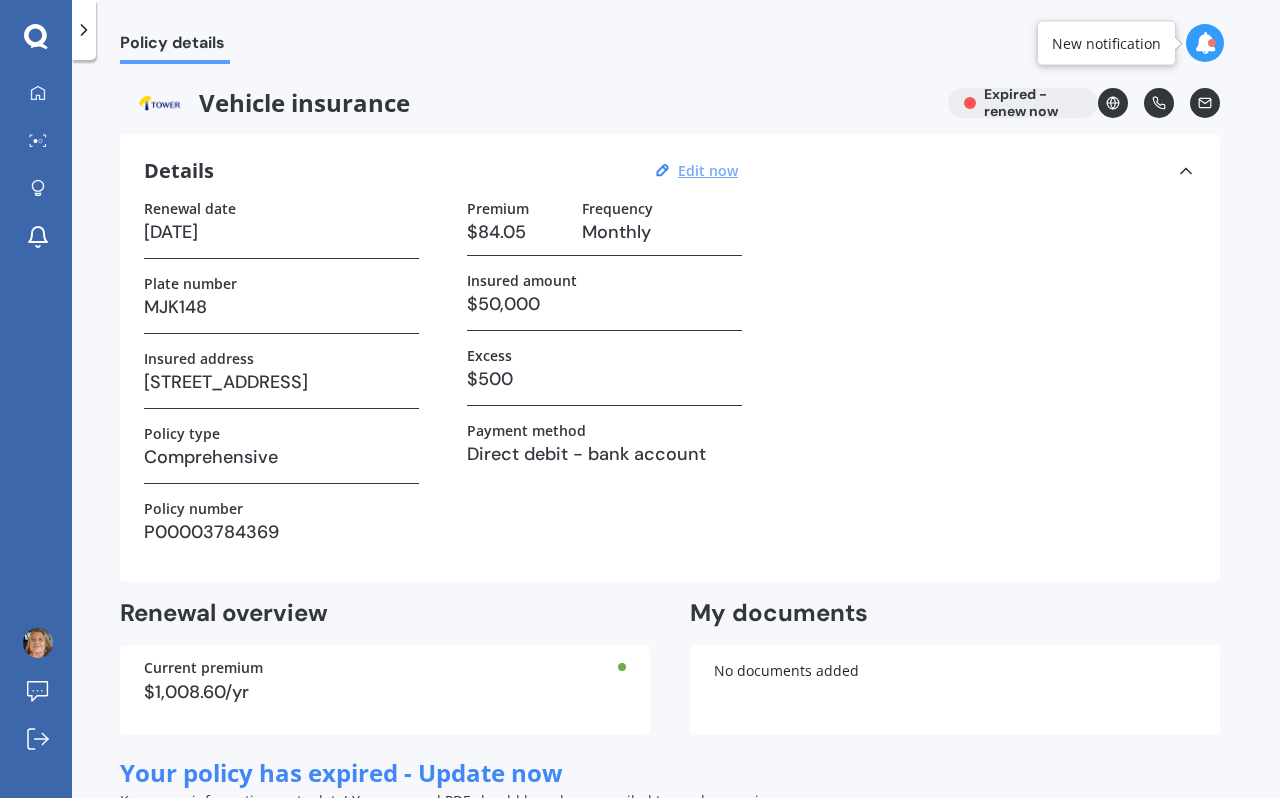 click on "Edit now" at bounding box center [708, 170] 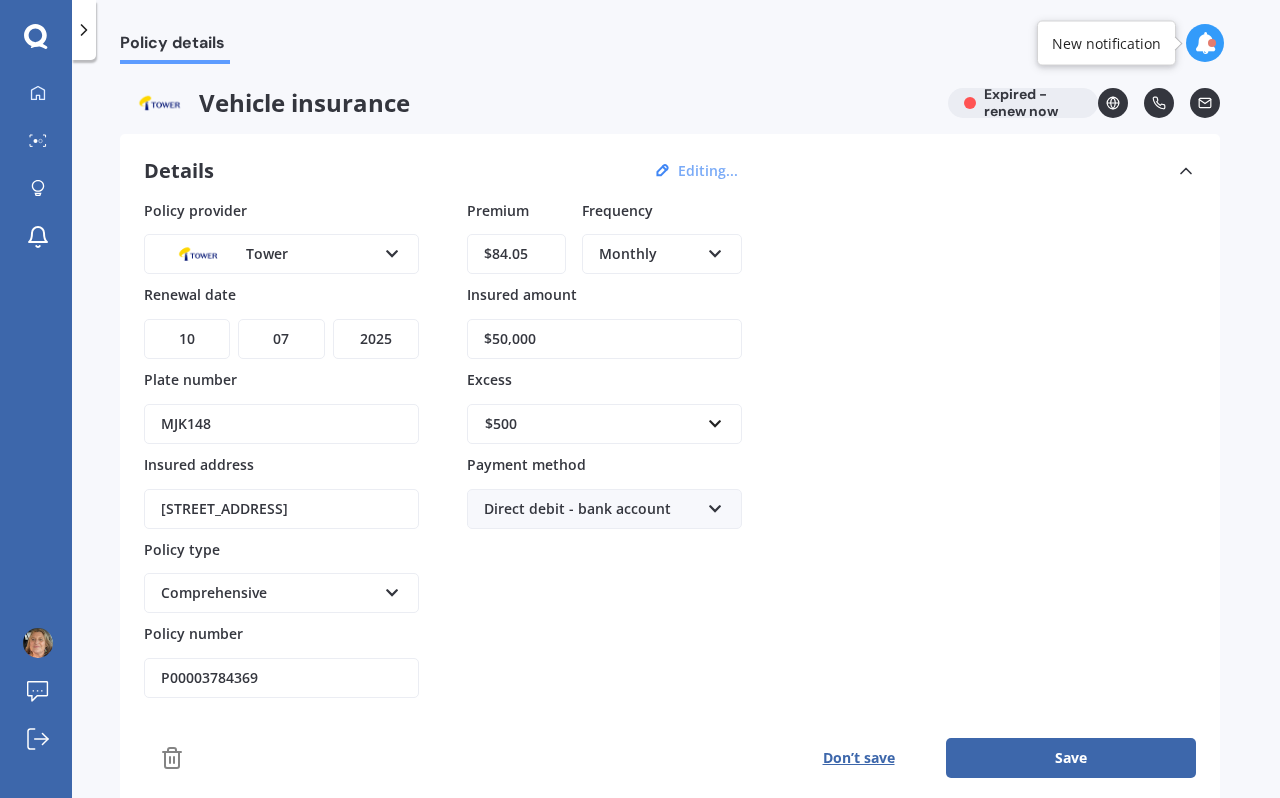 click at bounding box center (715, 250) 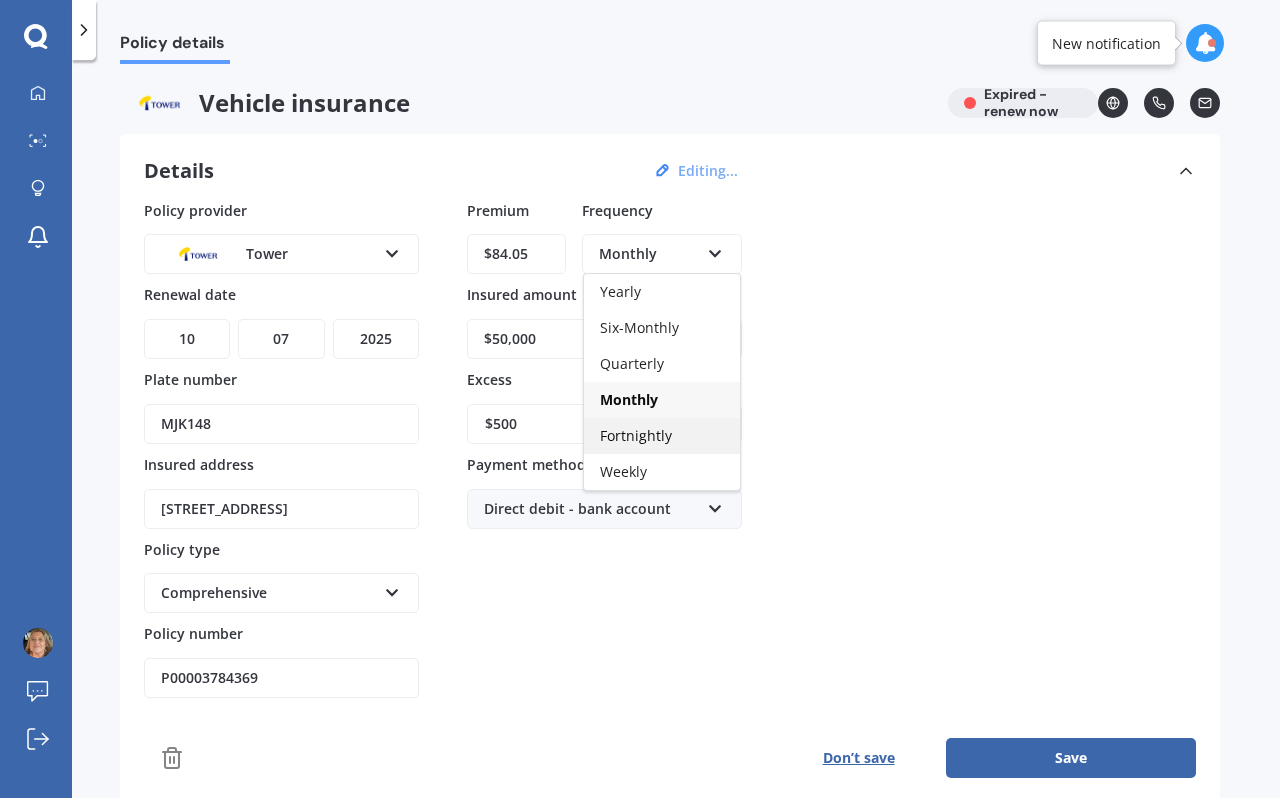 click on "Fortnightly" at bounding box center [636, 435] 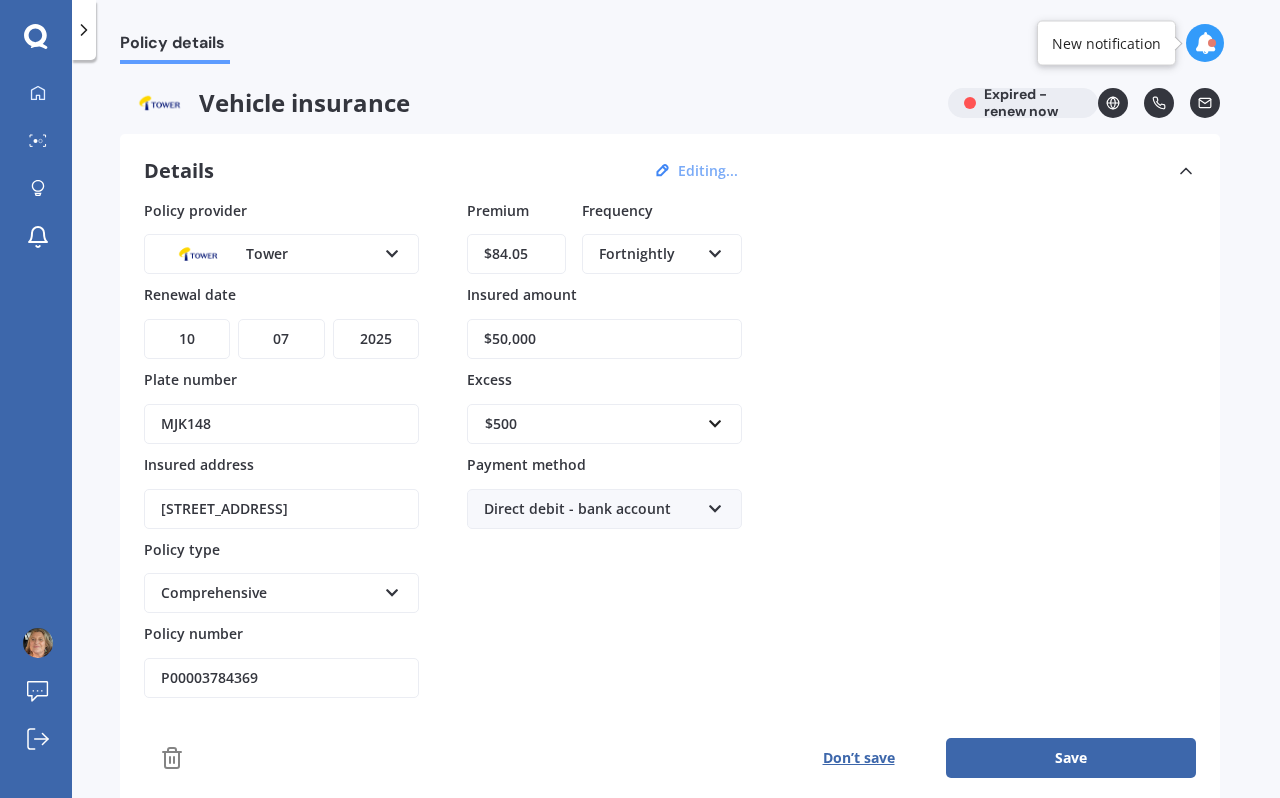 click on "Policy provider Tower AA AMI AMP ANZ ASB Aioi Nissay Dowa Ando Assurant Autosure BNZ Co-Operative Bank Cove FMG Initio Kiwibank Lantern [PERSON_NAME] MAS NAC NZI Other Provident SBS Star Insure State [PERSON_NAME] TSB Tower Trade Me Insurance Vero Westpac YOUI Renewal date DD 01 02 03 04 05 06 07 08 09 10 11 12 13 14 15 16 17 18 19 20 21 22 23 24 25 26 27 28 29 30 31 MM 01 02 03 04 05 06 07 08 09 10 11 12 YYYY 2027 2026 2025 2024 2023 2022 2021 2020 2019 2018 2017 2016 2015 2014 2013 2012 2011 2010 2009 2008 2007 2006 2005 2004 2003 2002 2001 2000 1999 1998 1997 1996 1995 1994 1993 1992 1991 1990 1989 1988 1987 1986 1985 1984 1983 1982 1981 1980 1979 1978 1977 1976 1975 1974 1973 1972 1971 1970 1969 1968 1967 1966 1965 1964 1963 1962 1961 1960 1959 1958 1957 1956 1955 1954 1953 1952 1951 1950 1949 1948 1947 1946 1945 1944 1943 1942 1941 1940 1939 1938 1937 1936 1935 1934 1933 1932 1931 1930 1929 1928 Plate number MJK148 Insured address [STREET_ADDRESS] Policy type Comprehensive Third Party Comprehensive" at bounding box center (670, 449) 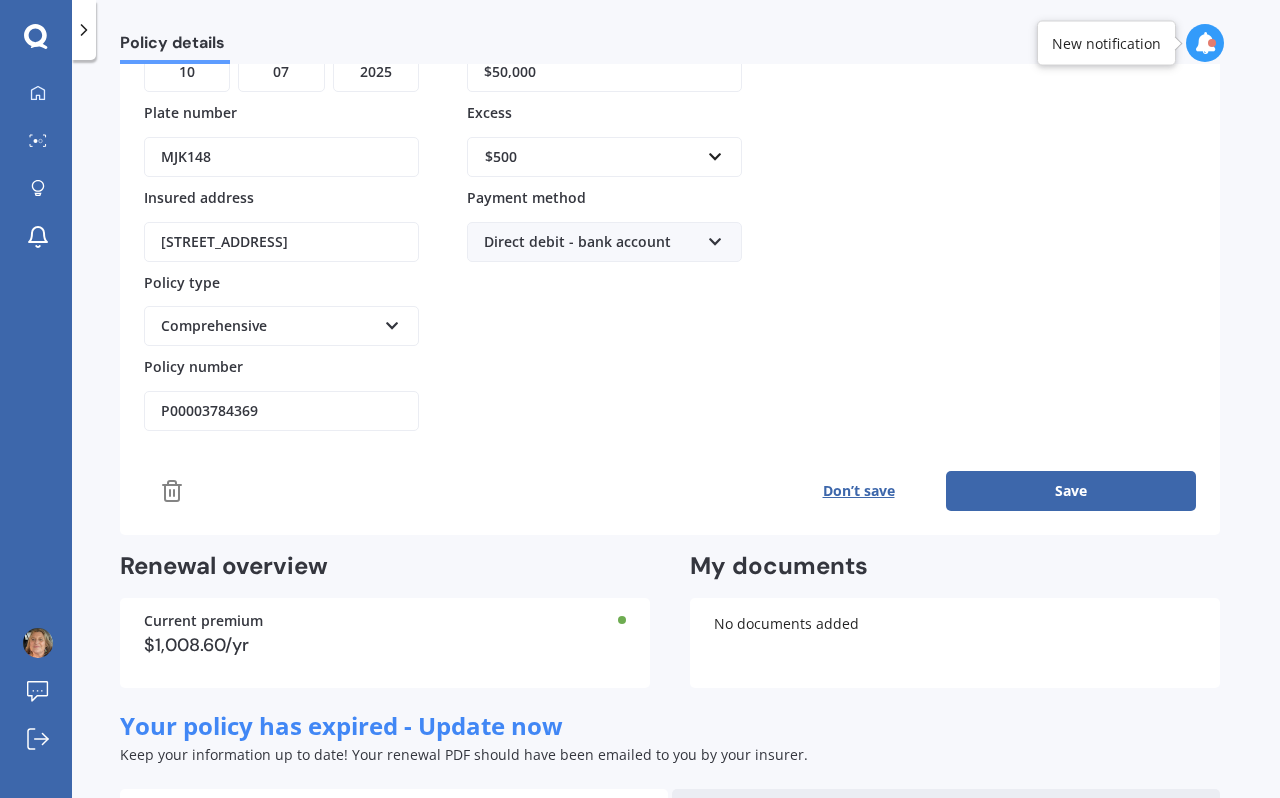 scroll, scrollTop: 273, scrollLeft: 0, axis: vertical 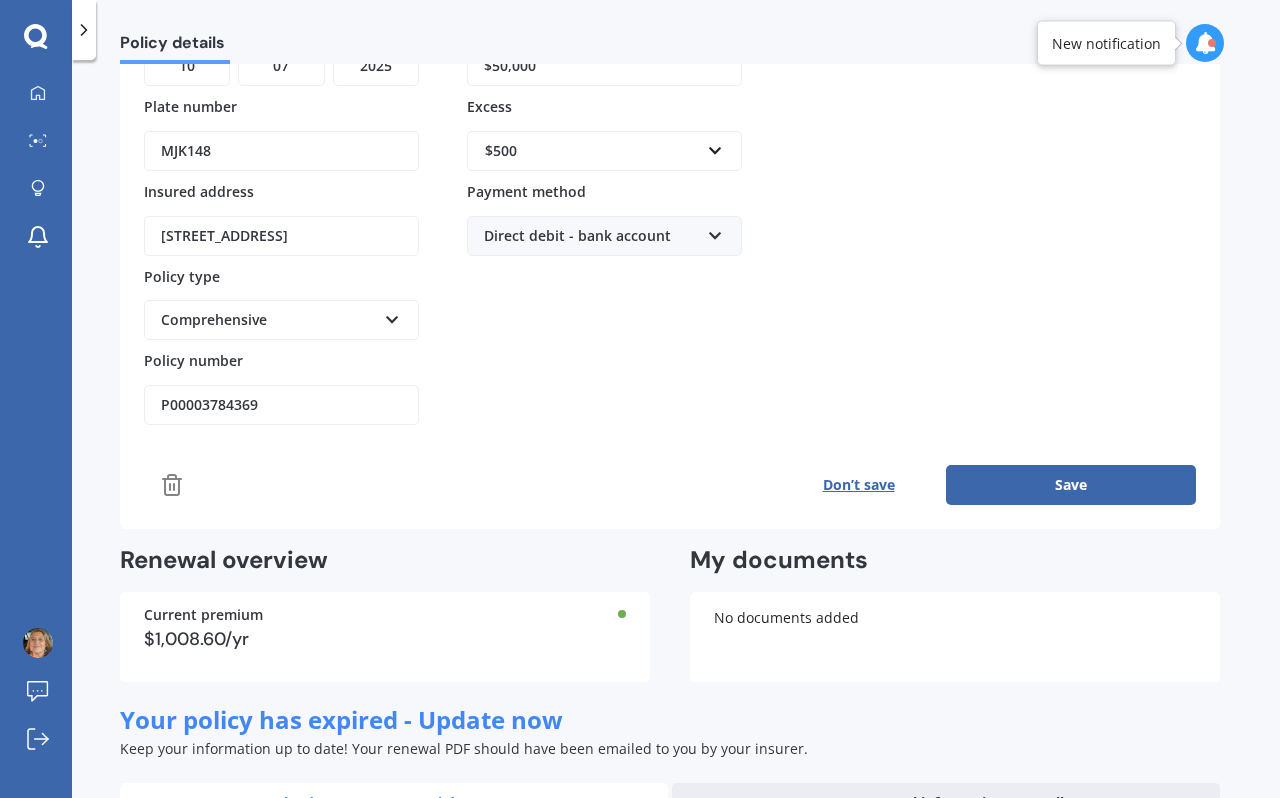 click on "Save" at bounding box center (1071, 485) 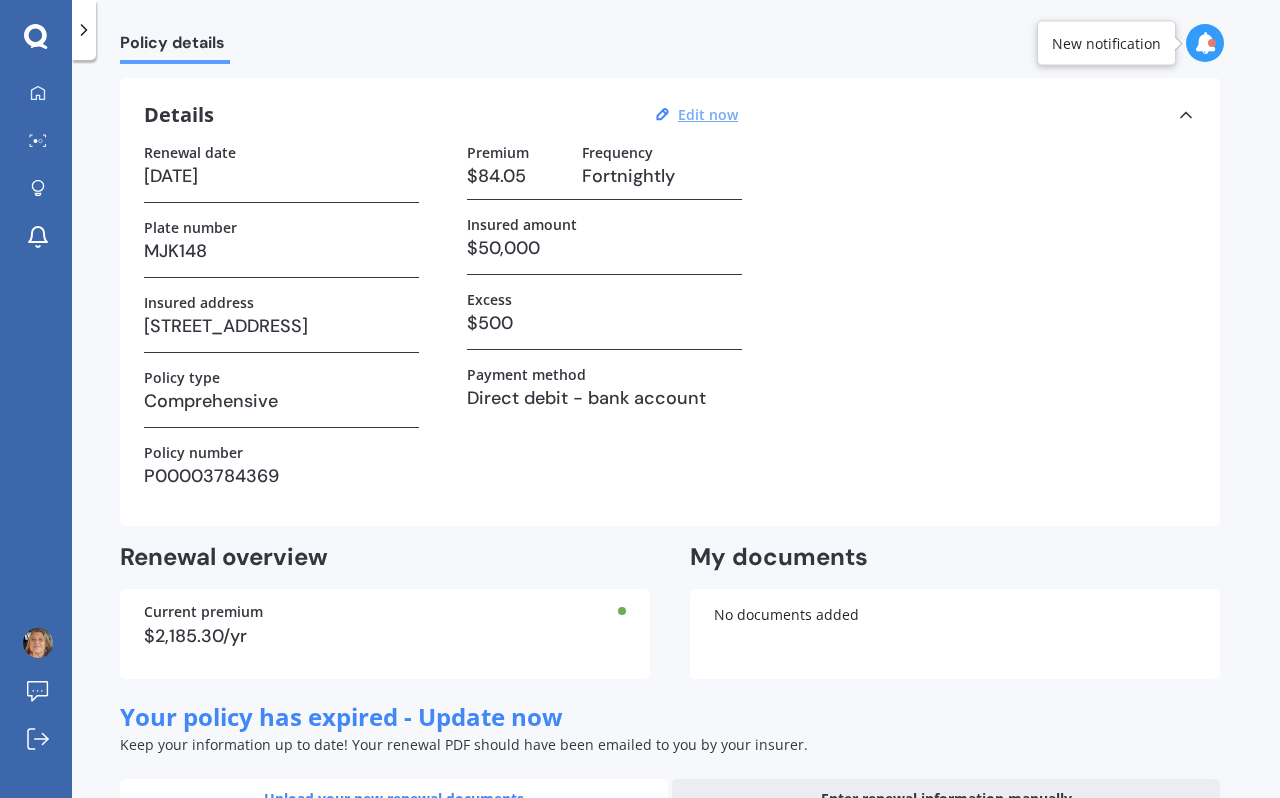 scroll, scrollTop: 0, scrollLeft: 0, axis: both 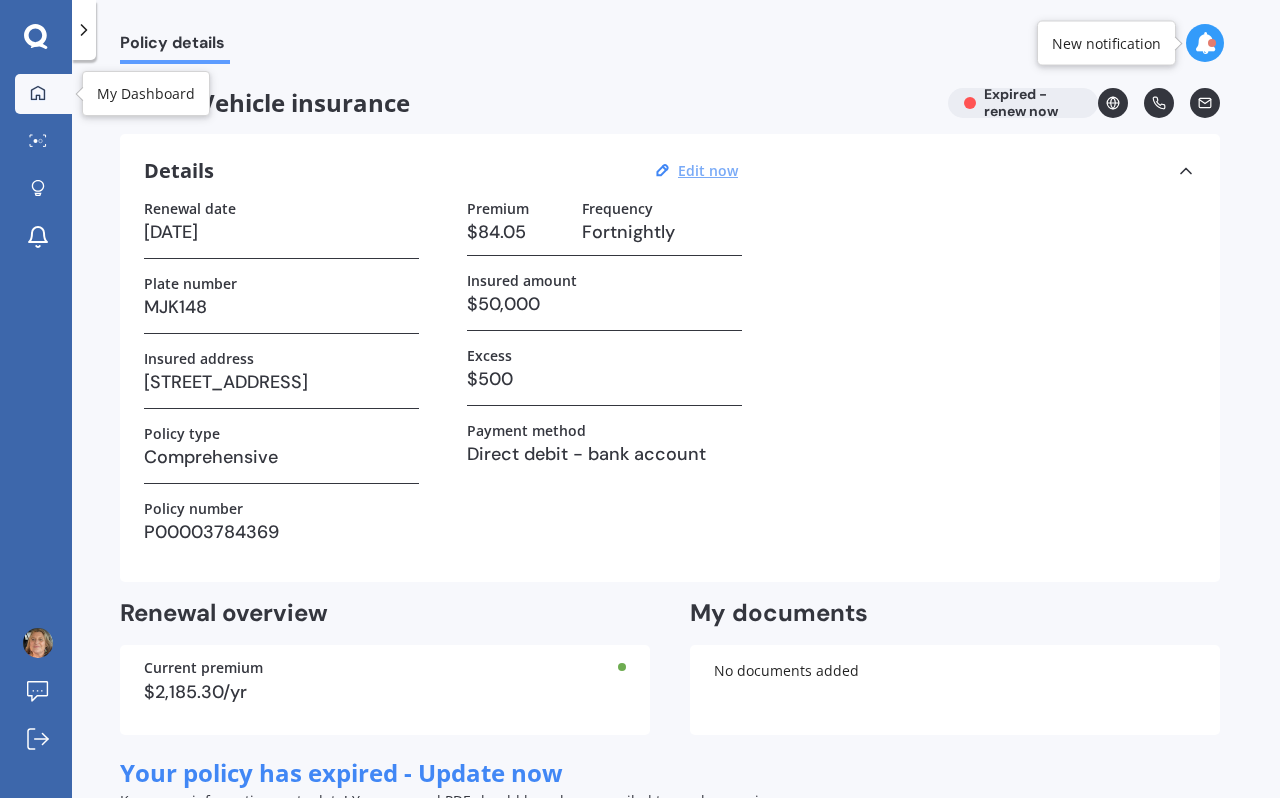 click 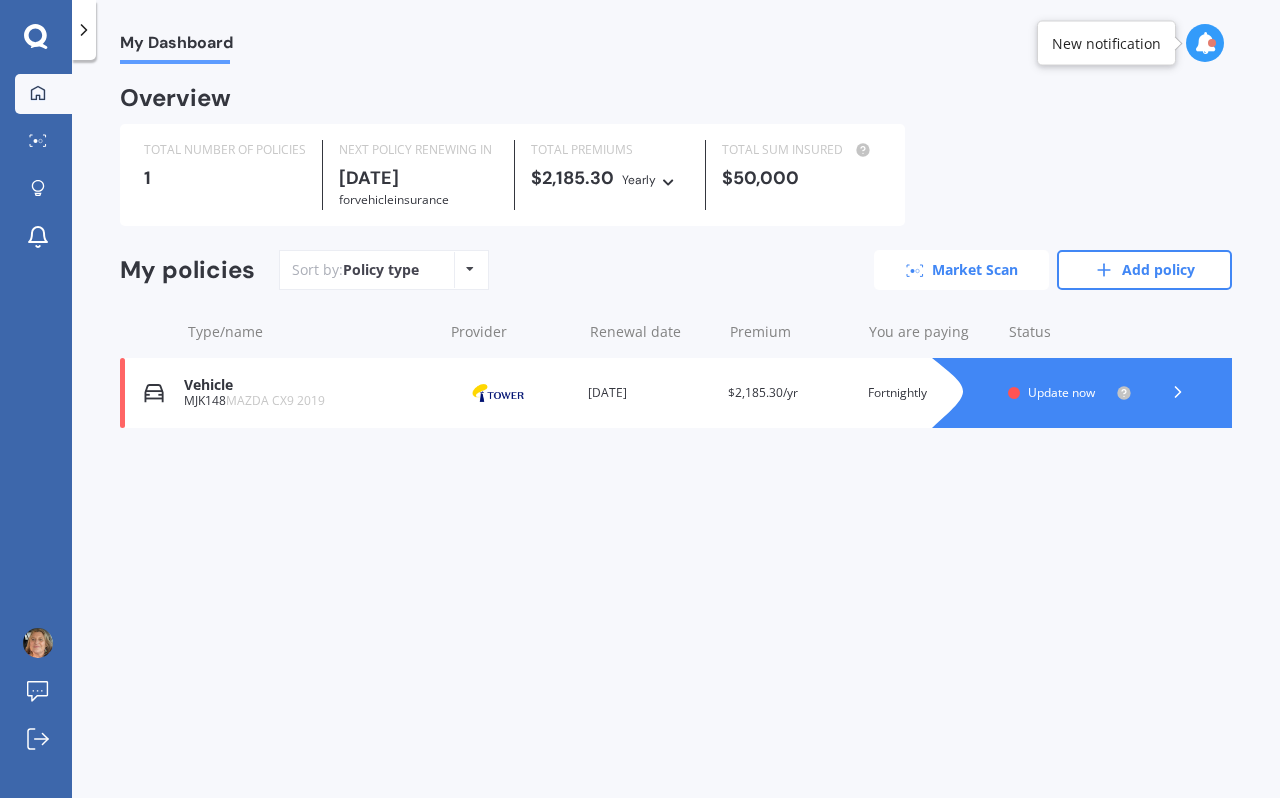 click on "Market Scan" at bounding box center [961, 270] 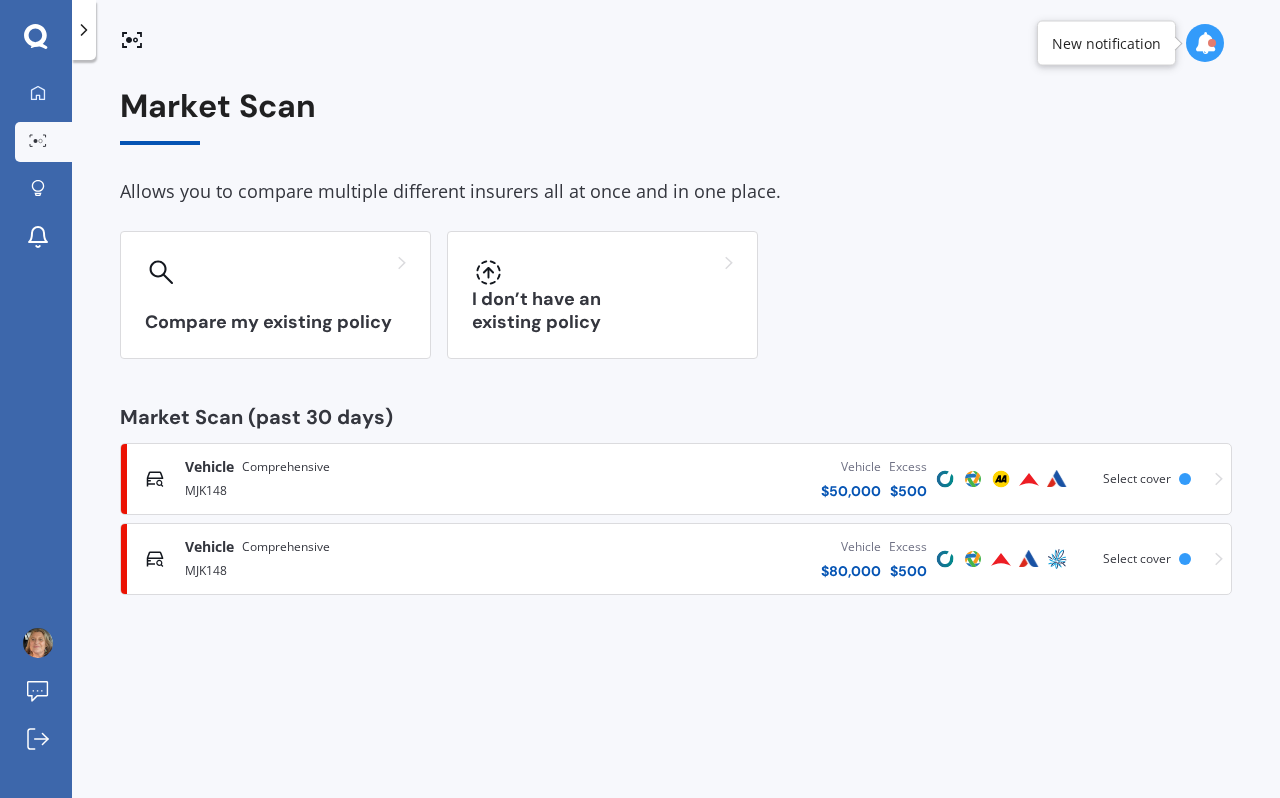 click on "MJK148" at bounding box center (361, 569) 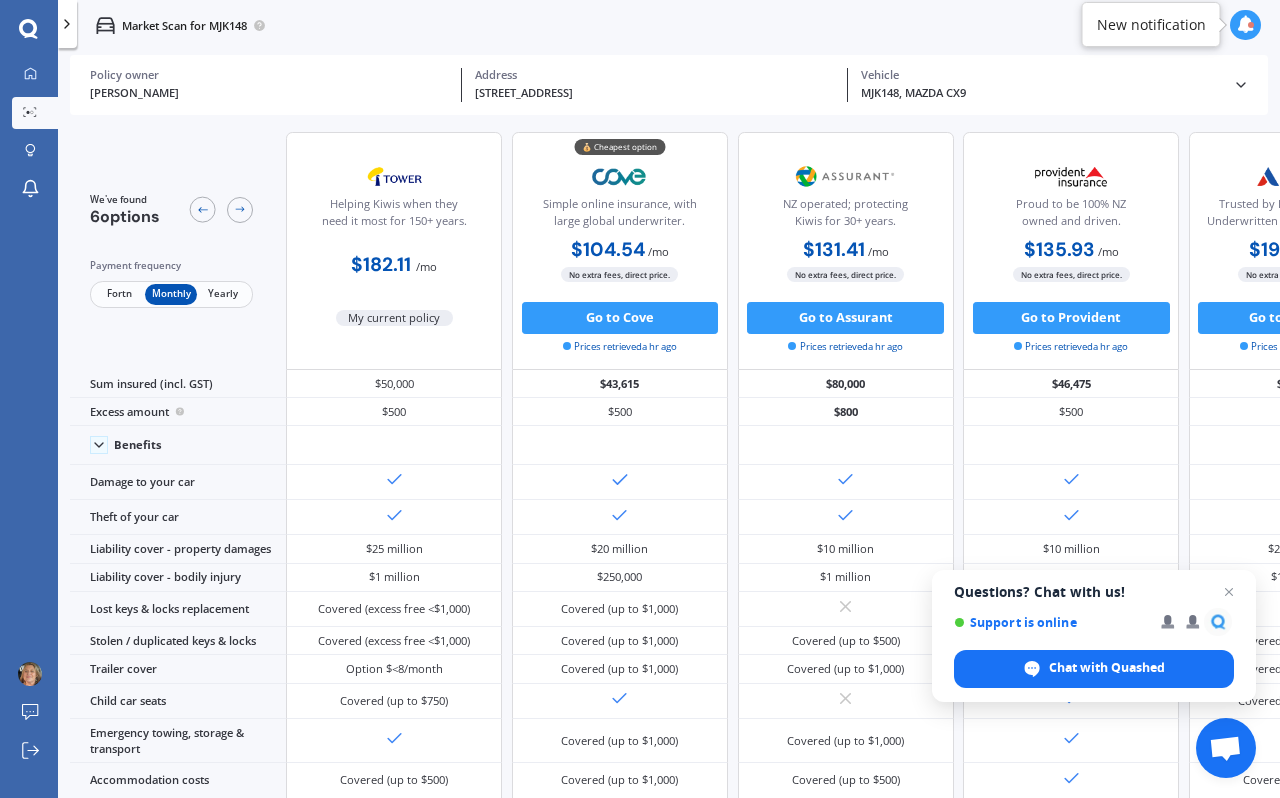 click 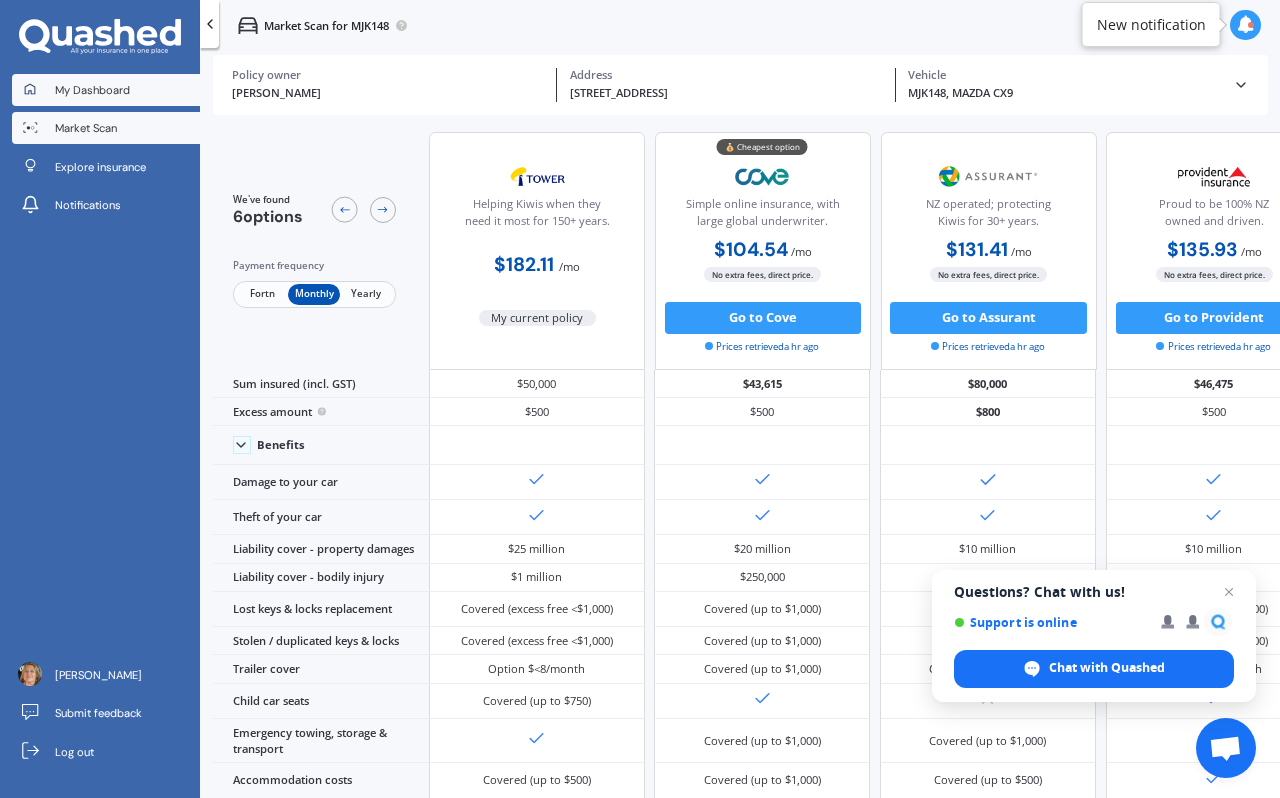 click on "My Dashboard" at bounding box center (92, 90) 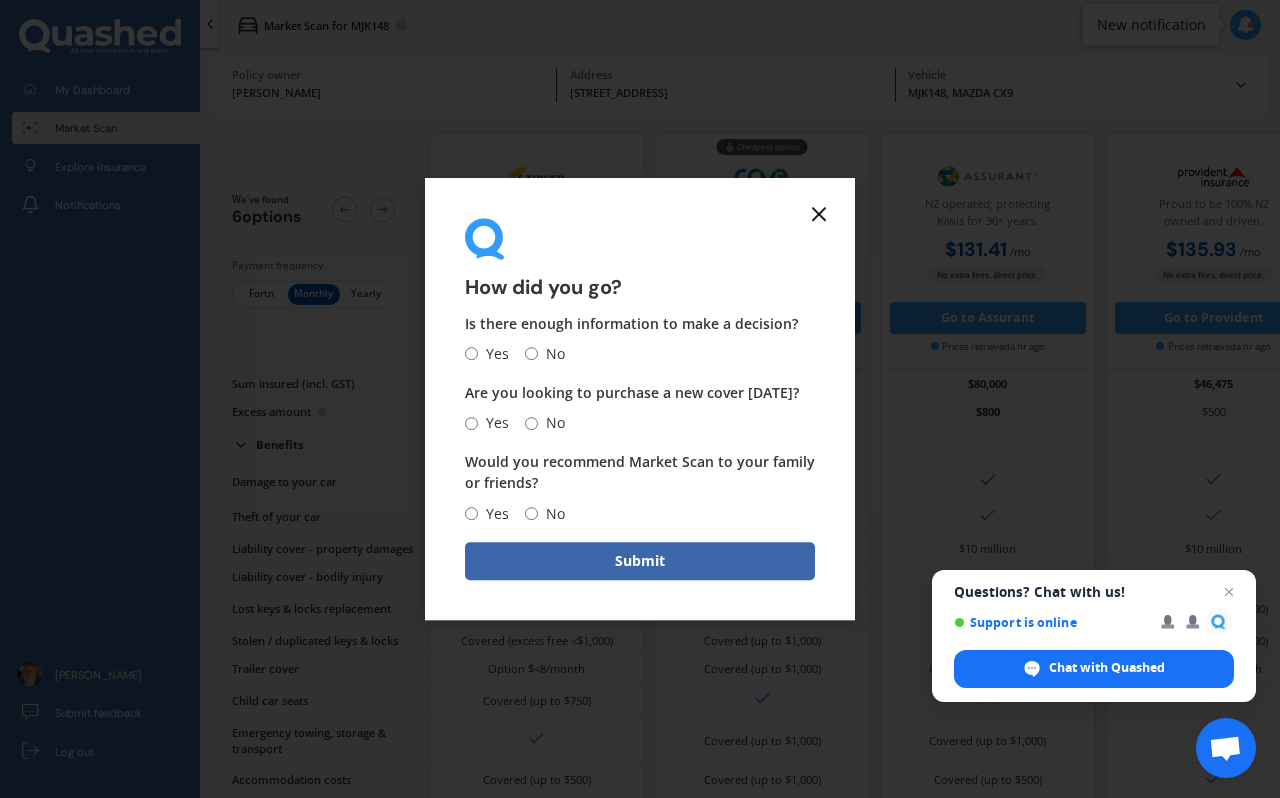 click 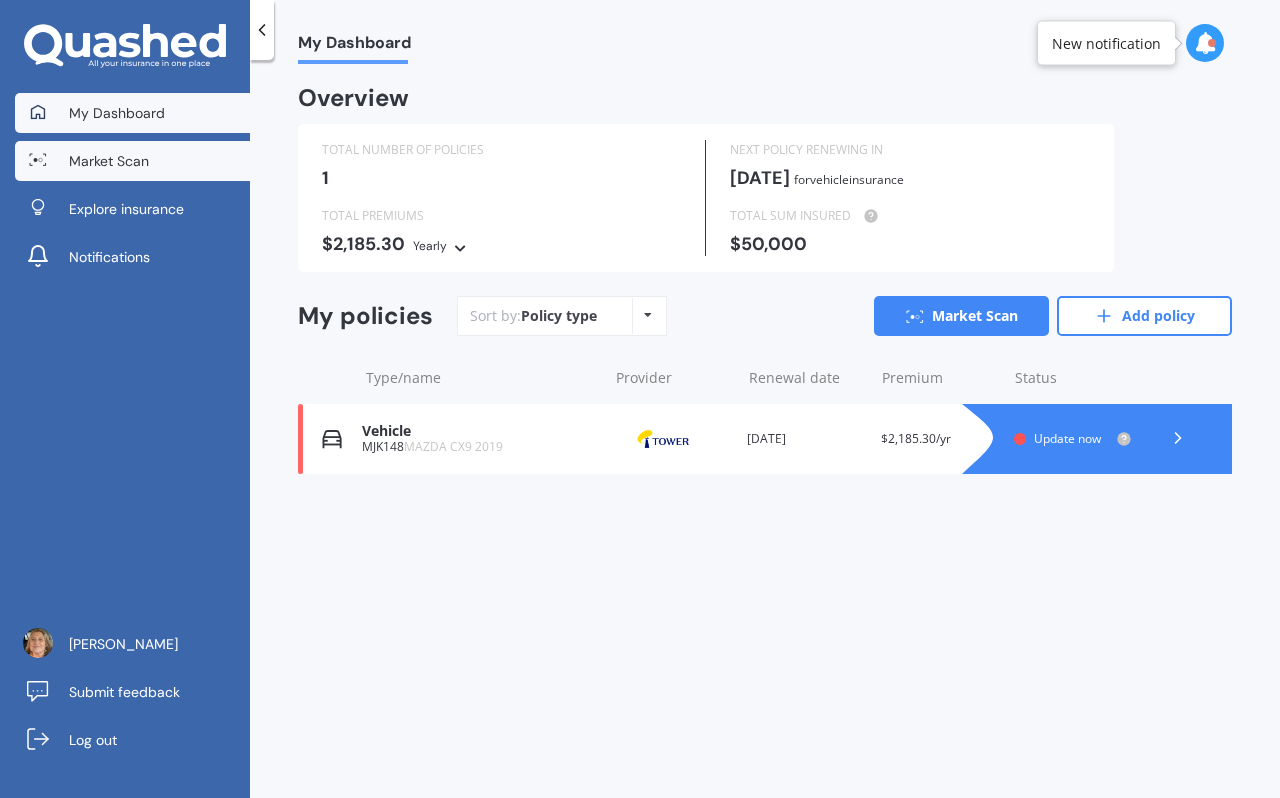 click on "Market Scan" at bounding box center [109, 161] 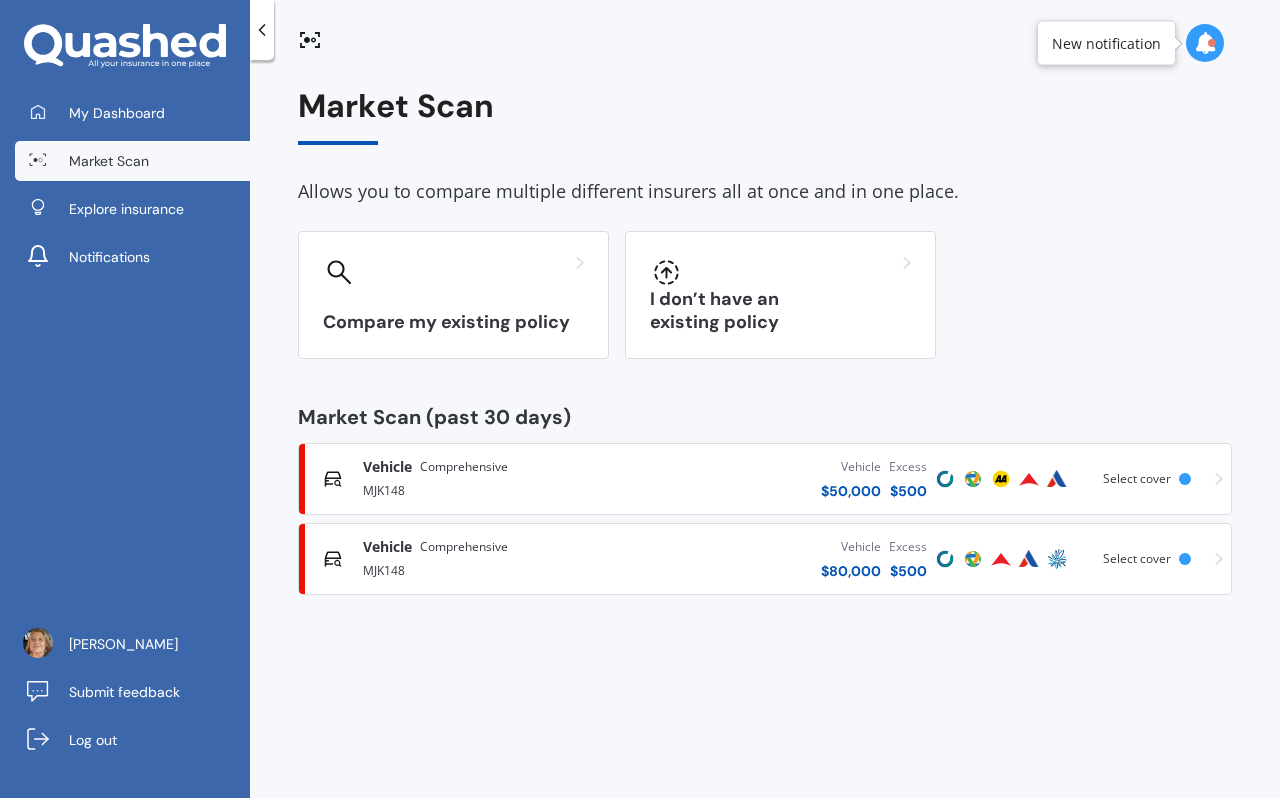 click on "Vehicle" at bounding box center [387, 467] 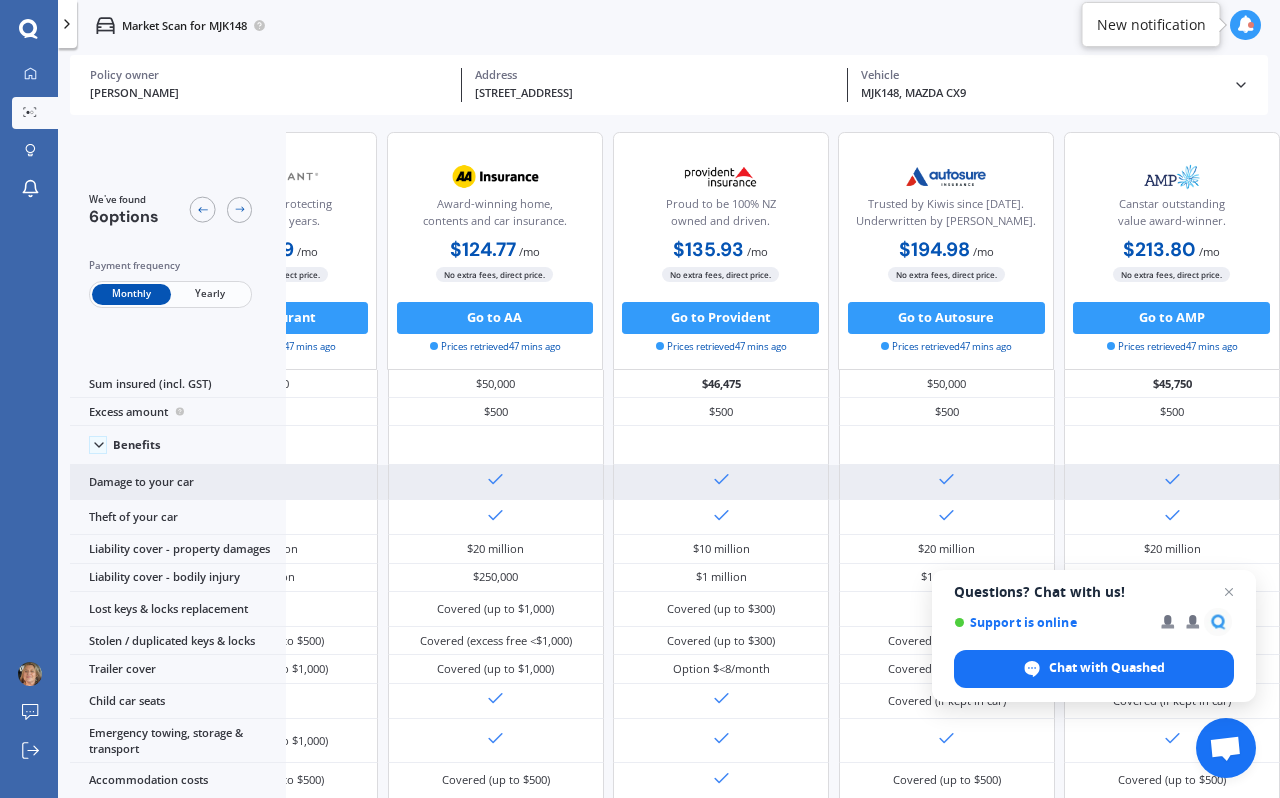 scroll, scrollTop: 0, scrollLeft: 0, axis: both 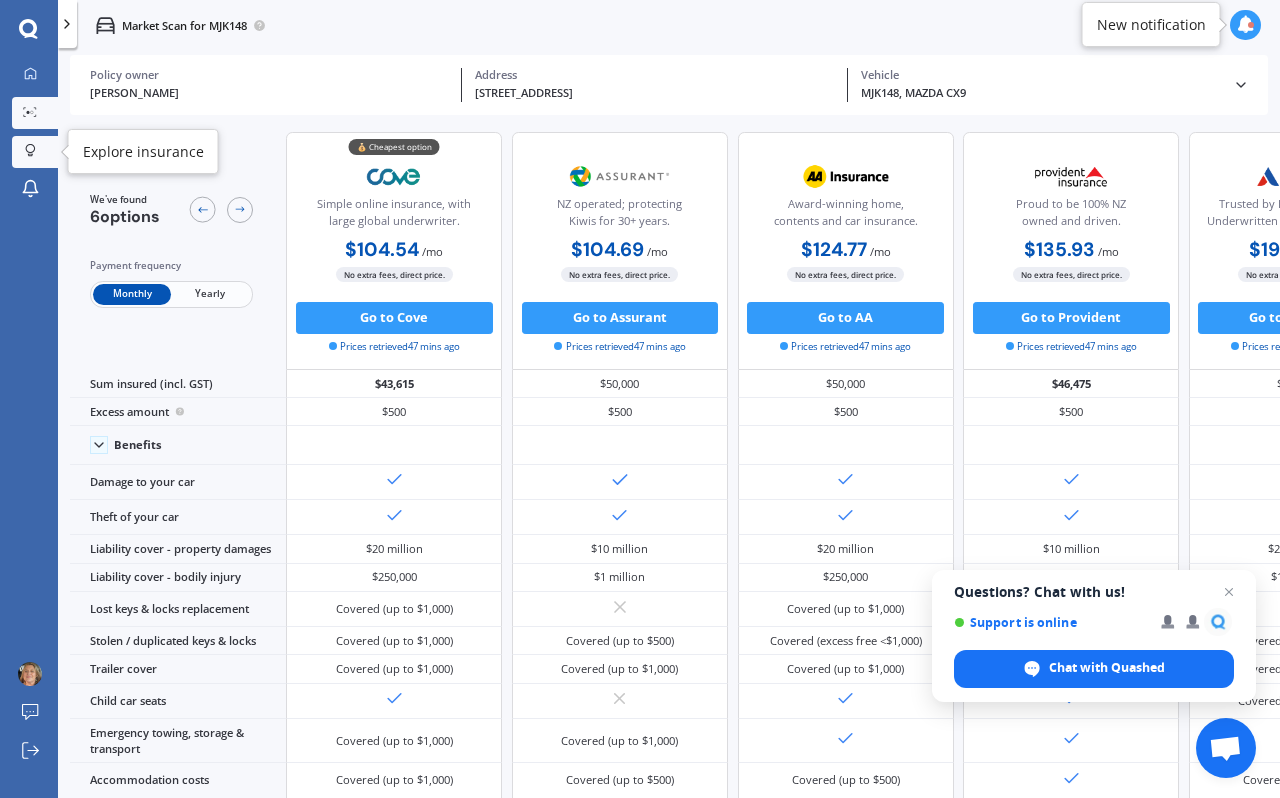 click on "Explore insurance" at bounding box center [35, 152] 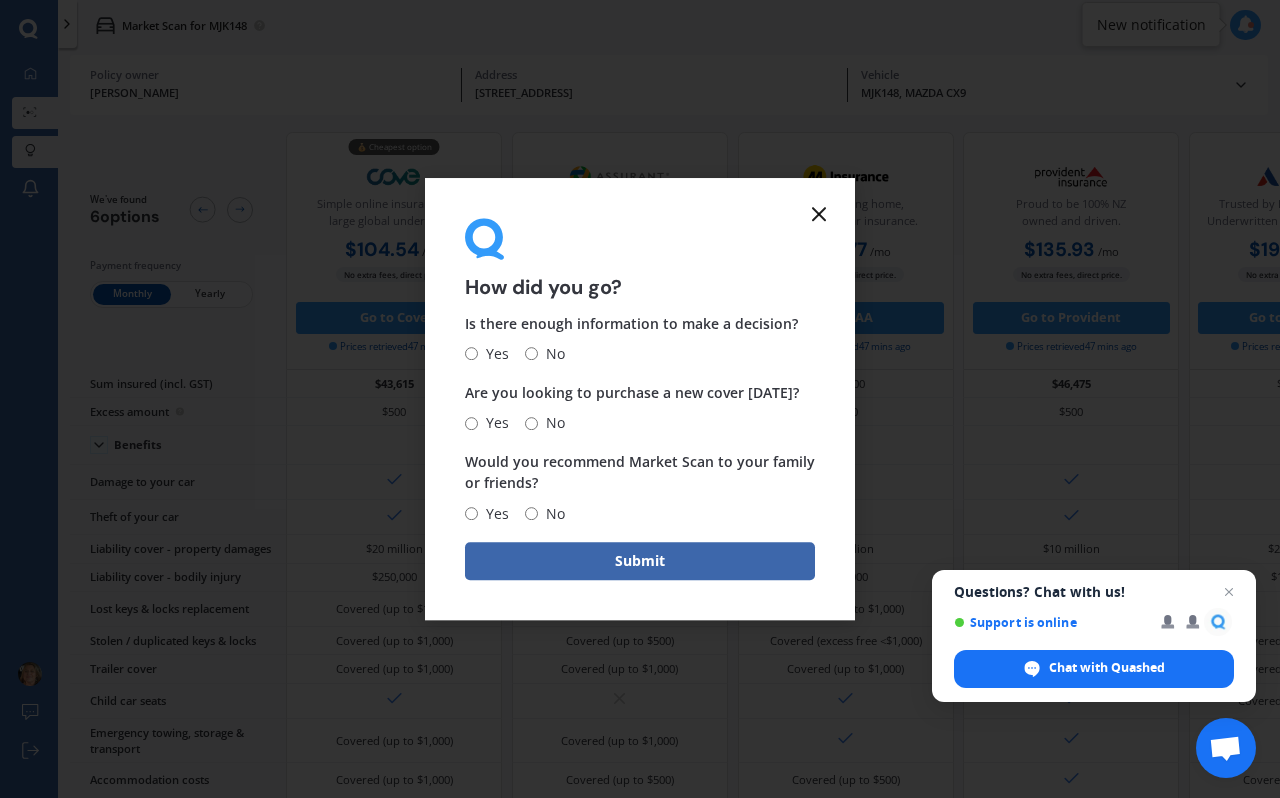 click on "How did you go? Is there enough information to make a decision? Yes No Are you looking to purchase a new cover [DATE]? Yes No Would you recommend Market Scan to your family or friends? Yes No Submit" at bounding box center (640, 399) 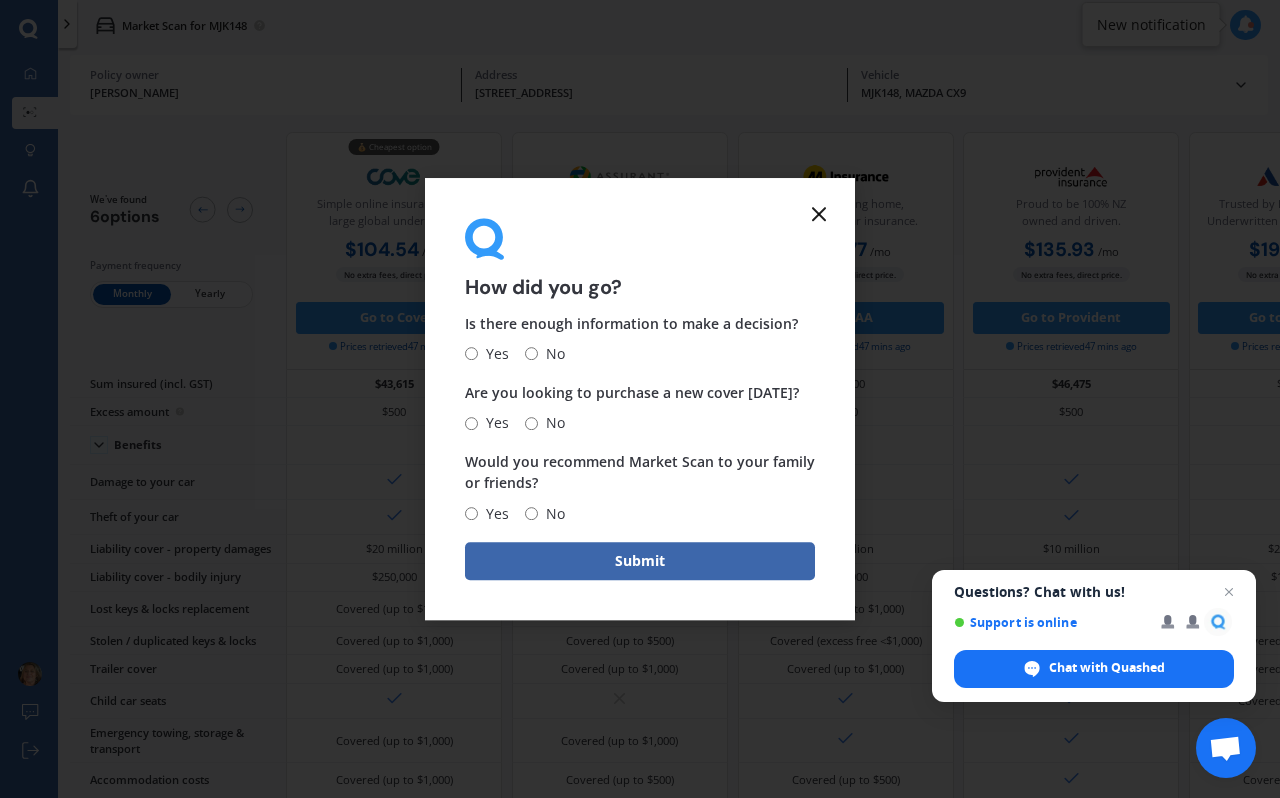 click 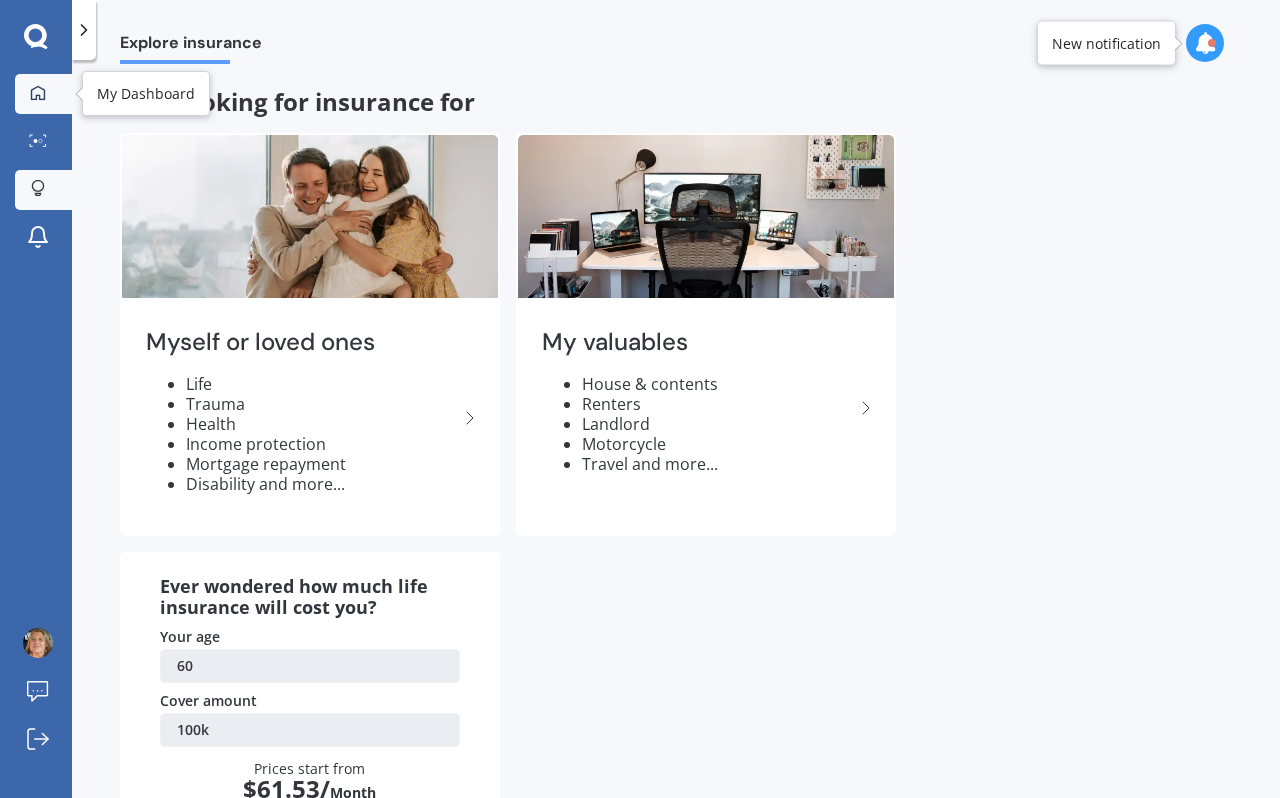 click 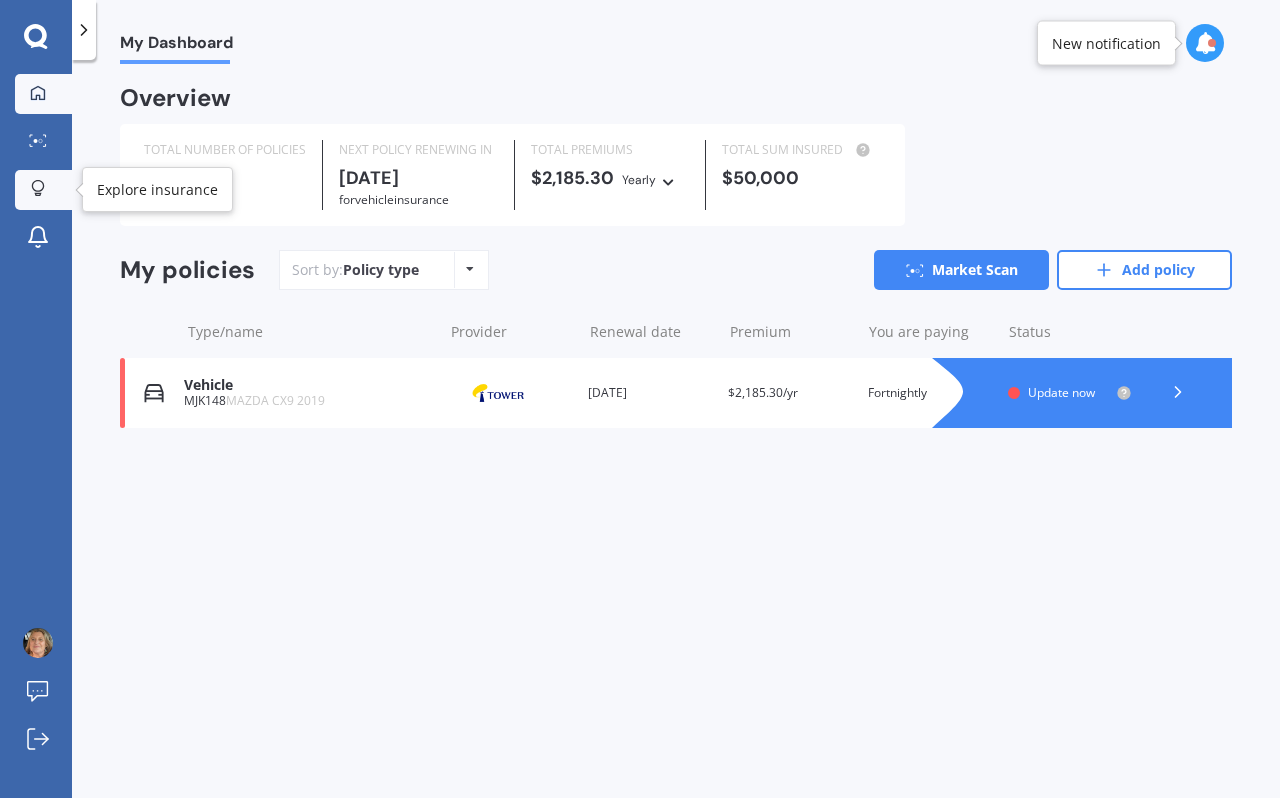 click 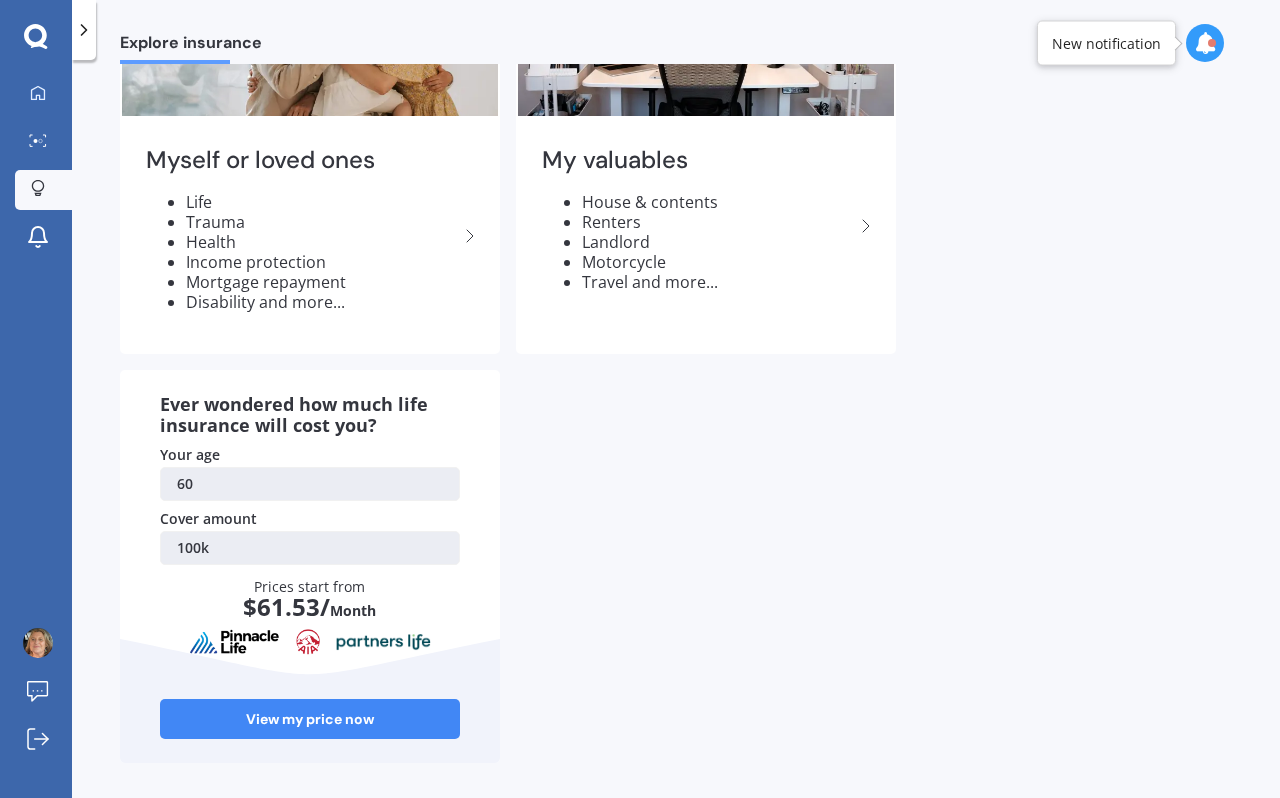scroll, scrollTop: 0, scrollLeft: 0, axis: both 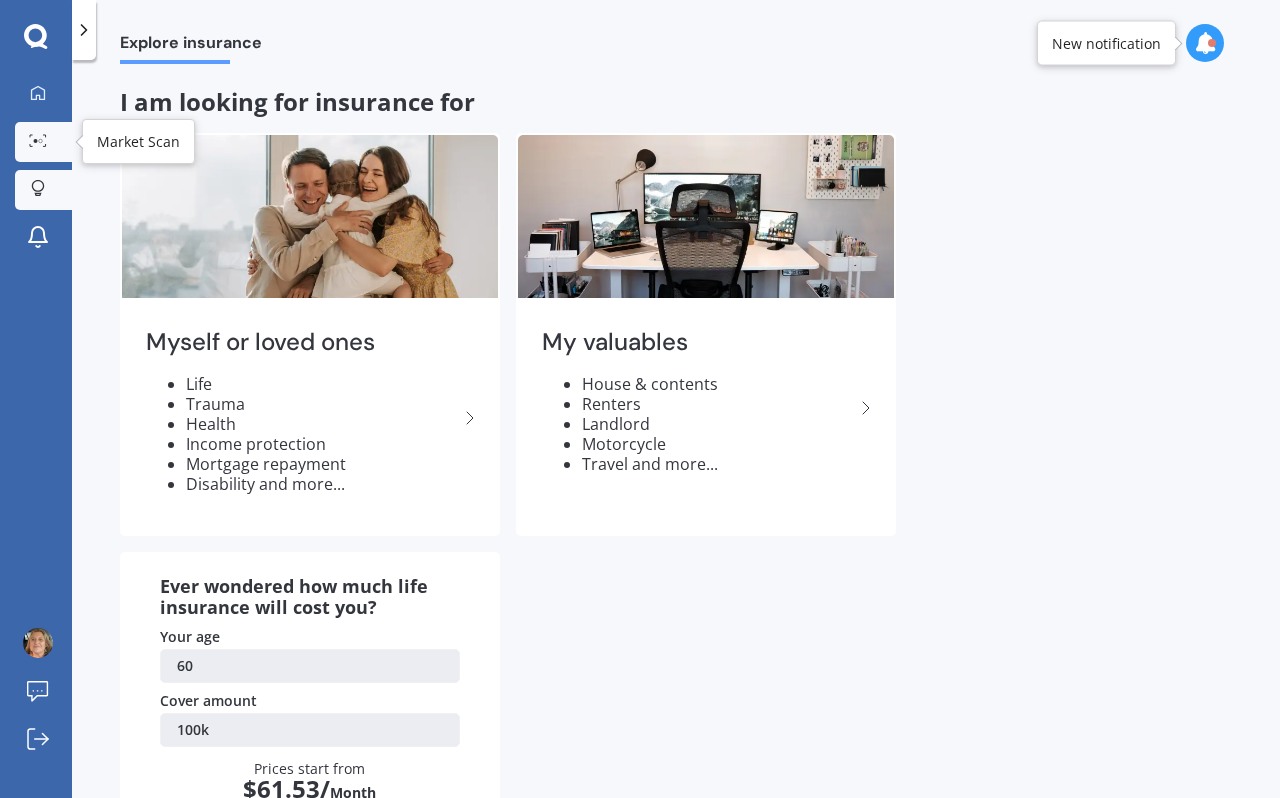 click 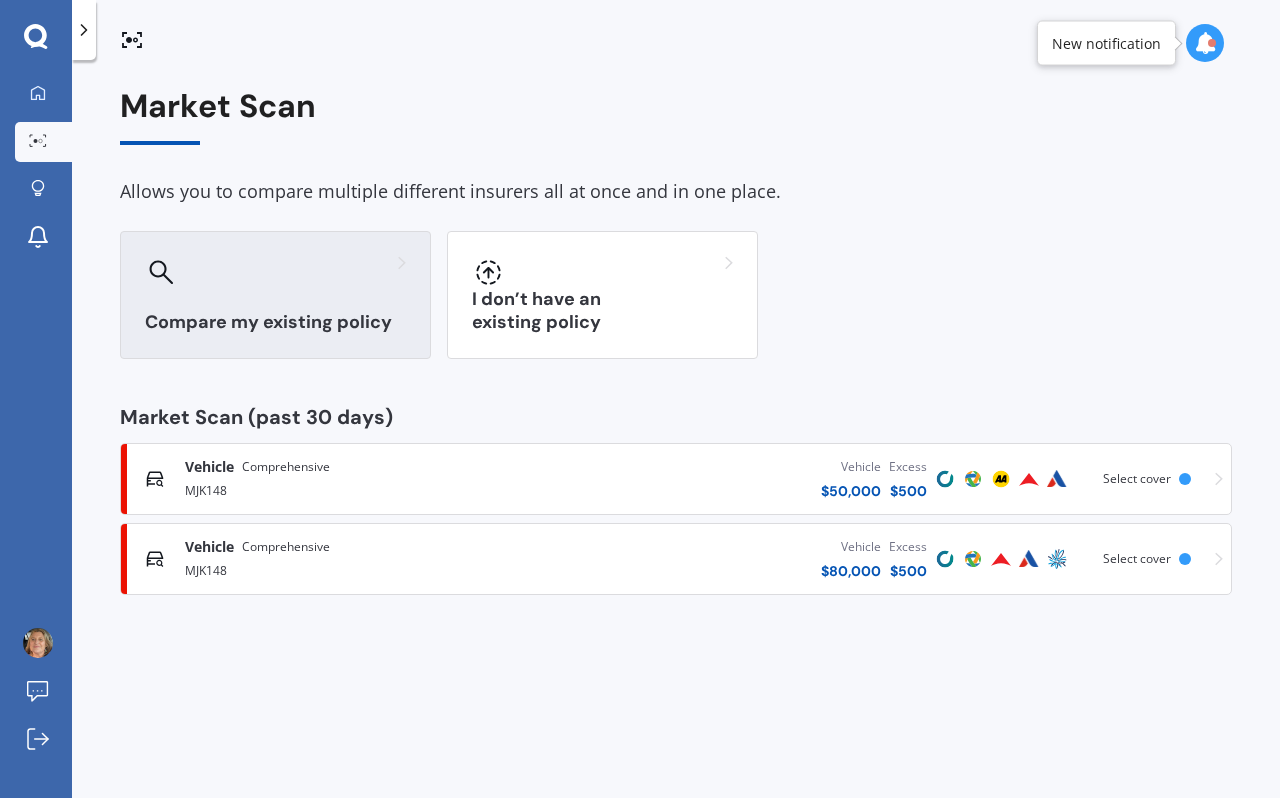click on "Compare my existing policy" at bounding box center (275, 322) 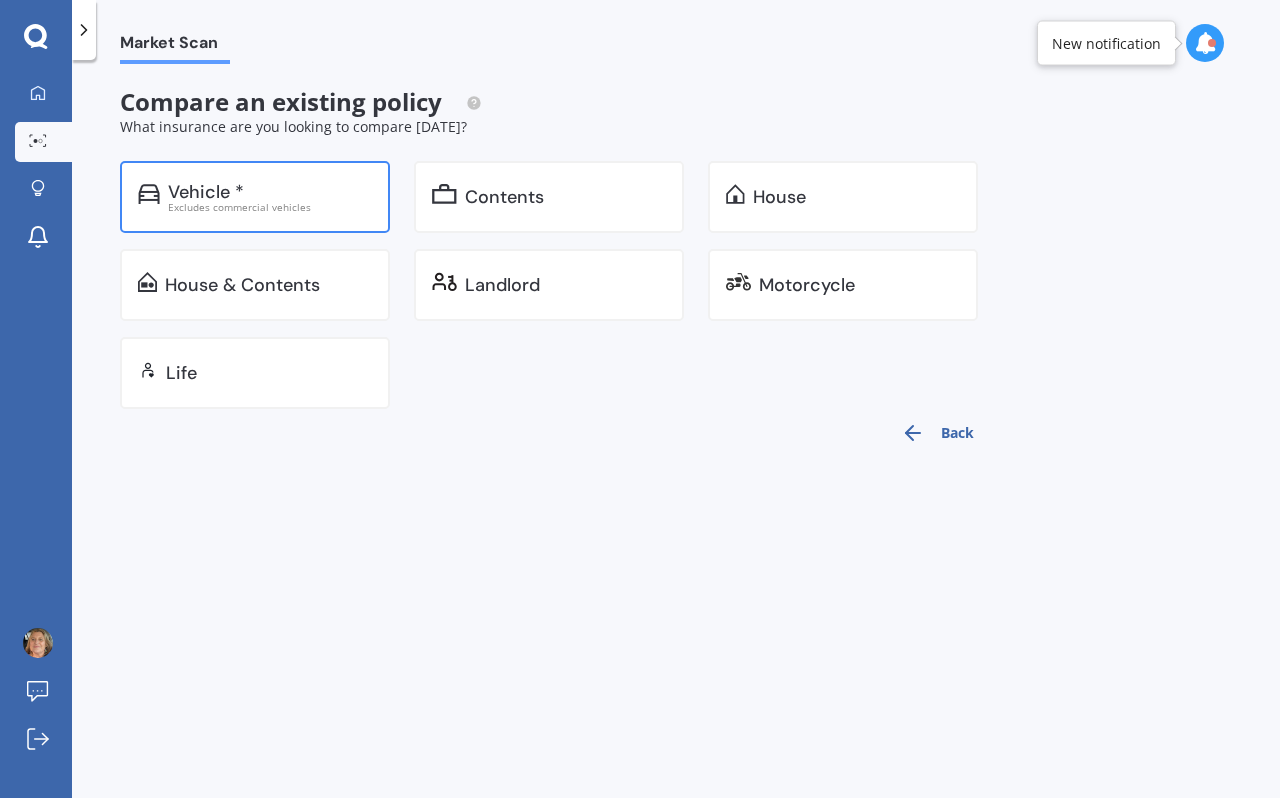 click on "Vehicle *" at bounding box center [270, 192] 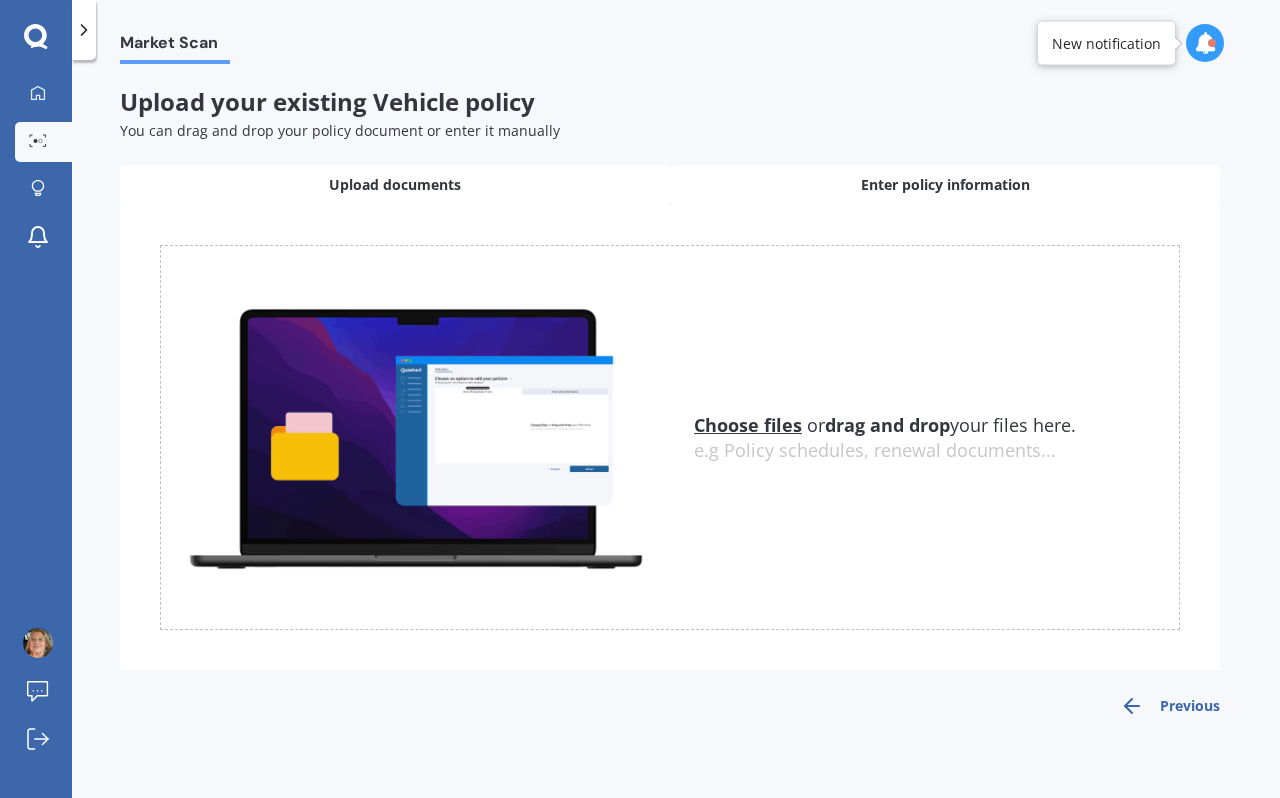 click on "Enter policy information" at bounding box center [945, 185] 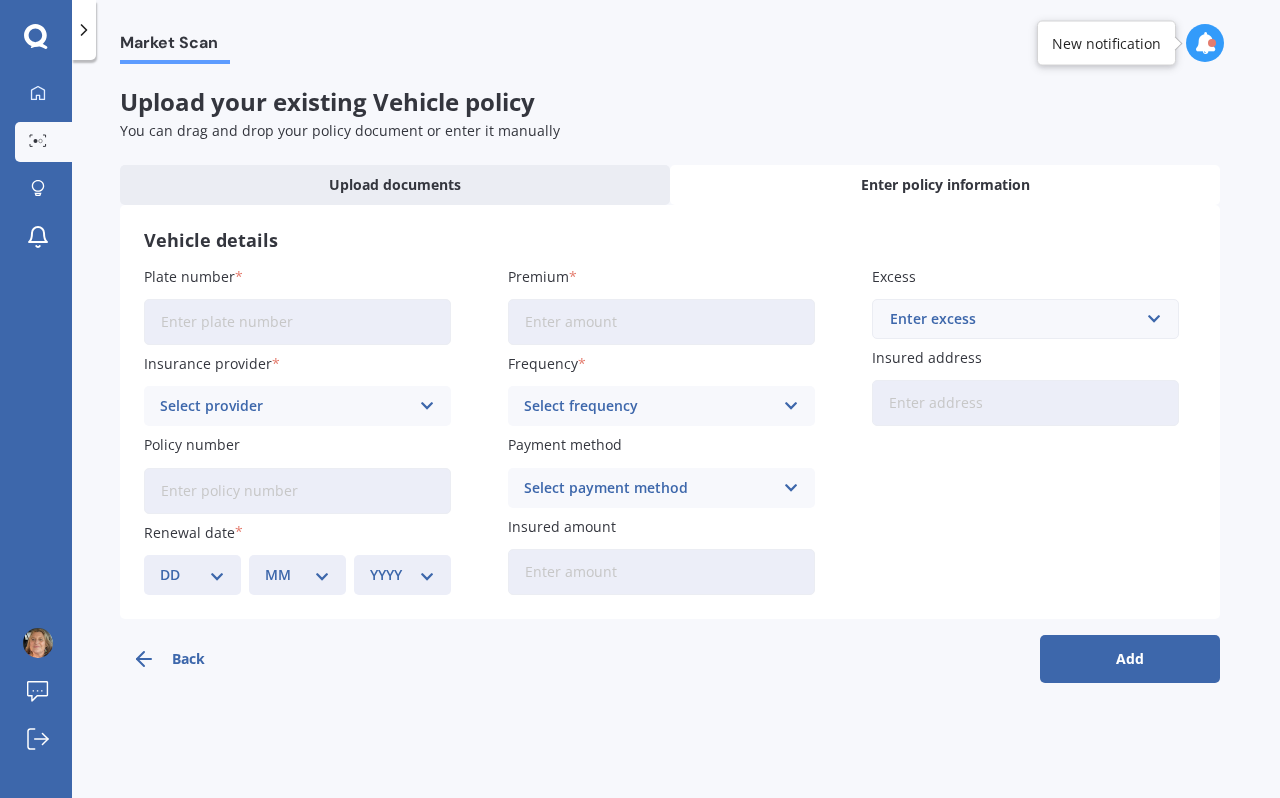 click on "Premium" at bounding box center (661, 322) 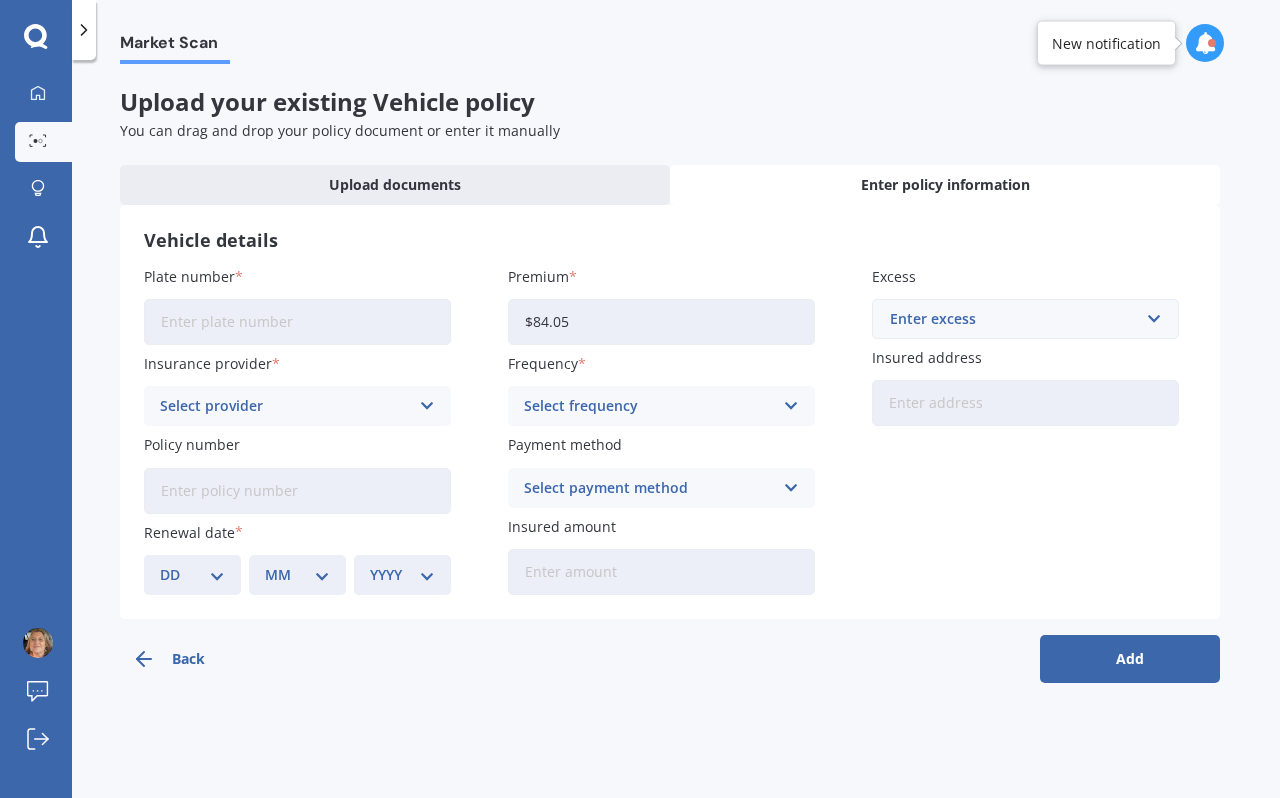 click on "Select frequency" at bounding box center (648, 406) 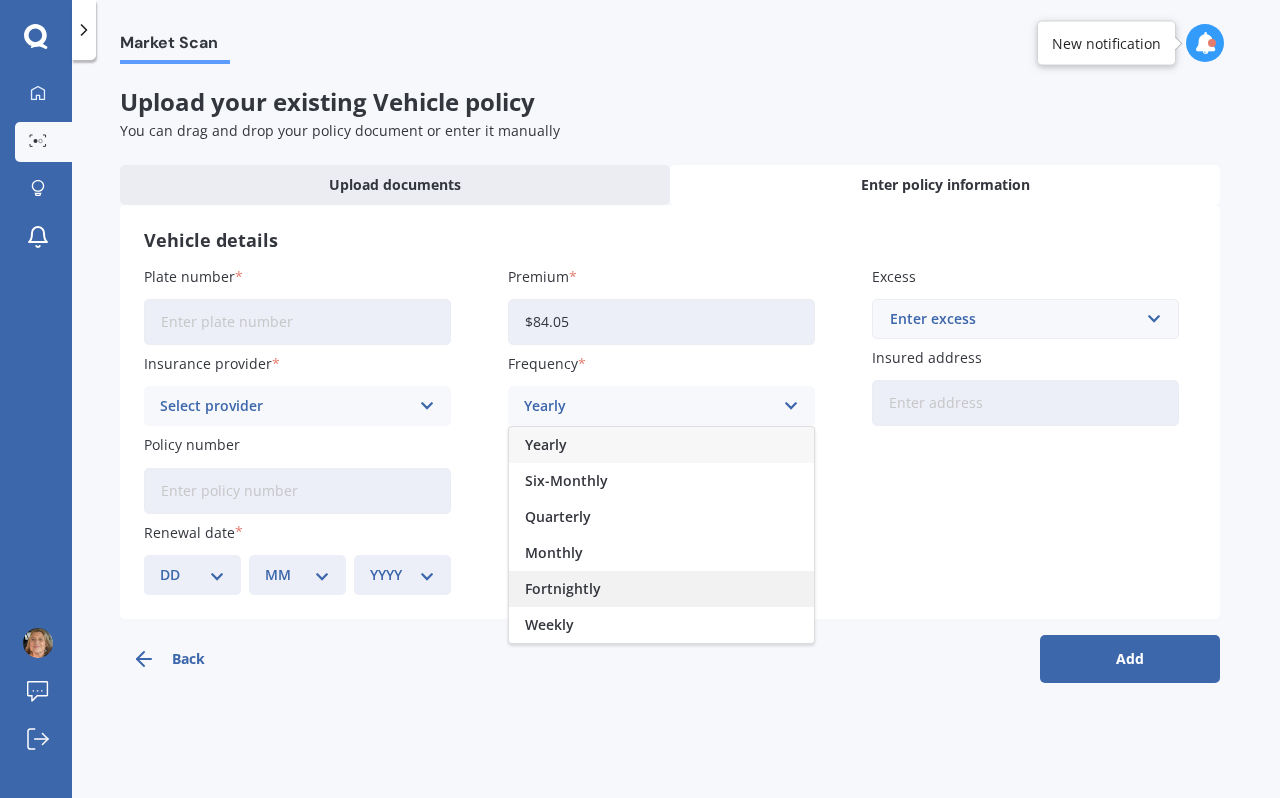 click on "Fortnightly" at bounding box center (563, 589) 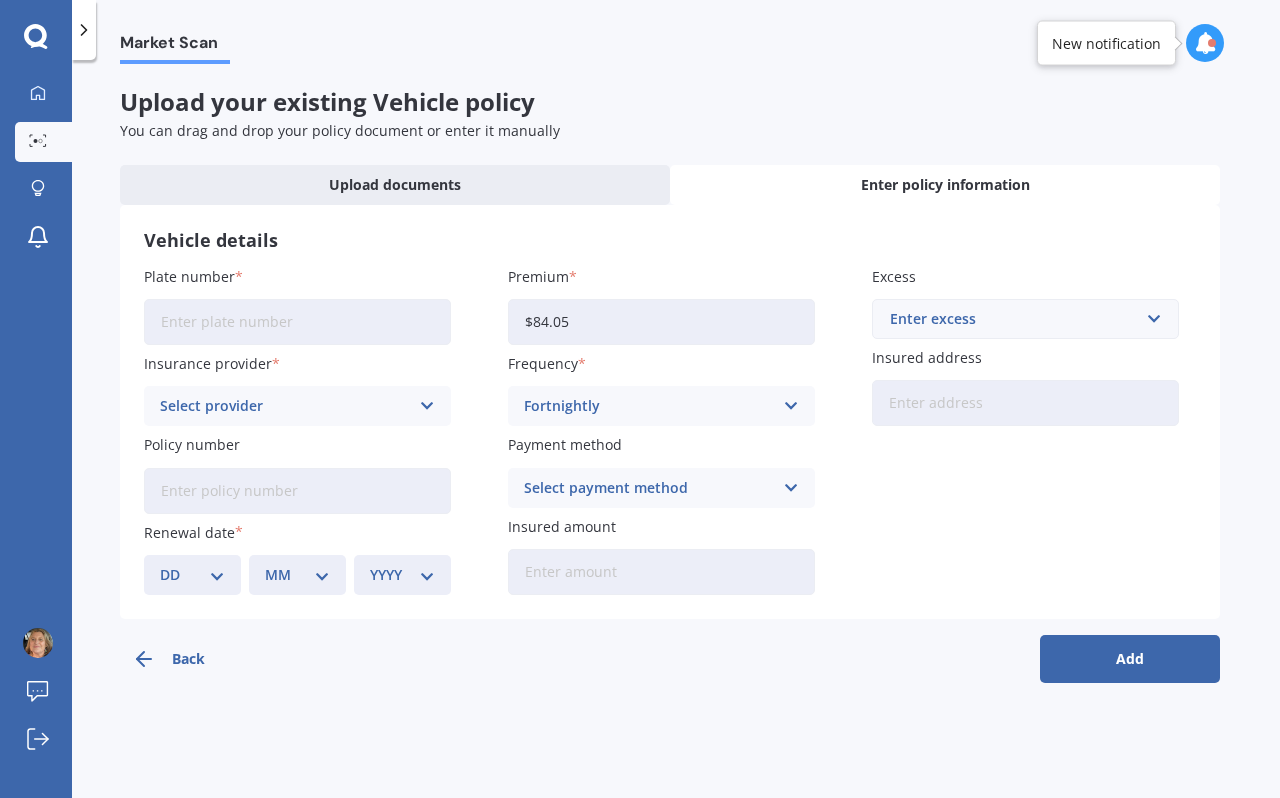 click on "Select provider AA AMI AMP ANZ ASB Aioi Nissay Dowa Ando Assurant Autosure BNZ Co-Operative Bank Cove FMG Initio Kiwibank Lantern [PERSON_NAME] MAS NAC NZI Other Provident SBS Star Insure State [PERSON_NAME] TSB Tower Trade Me Insurance Vero Westpac YOUI" at bounding box center (297, 406) 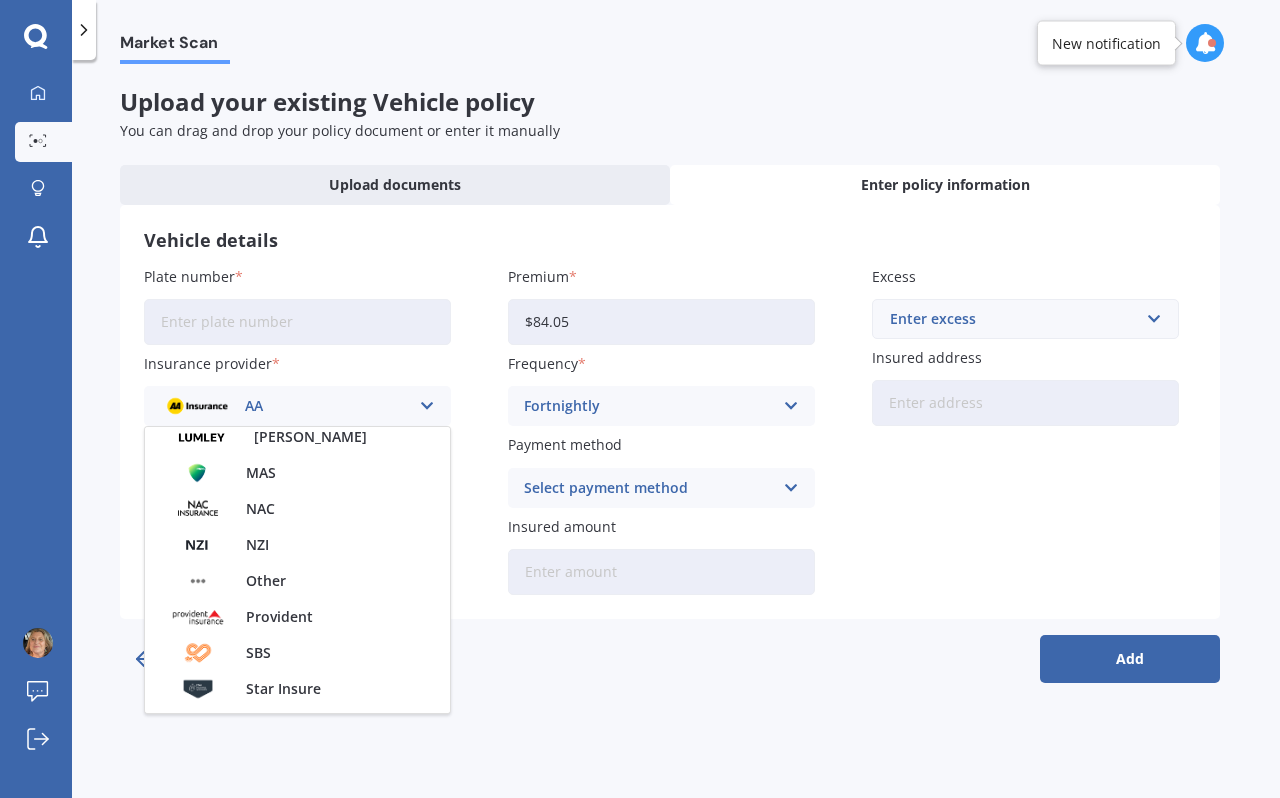 scroll, scrollTop: 598, scrollLeft: 0, axis: vertical 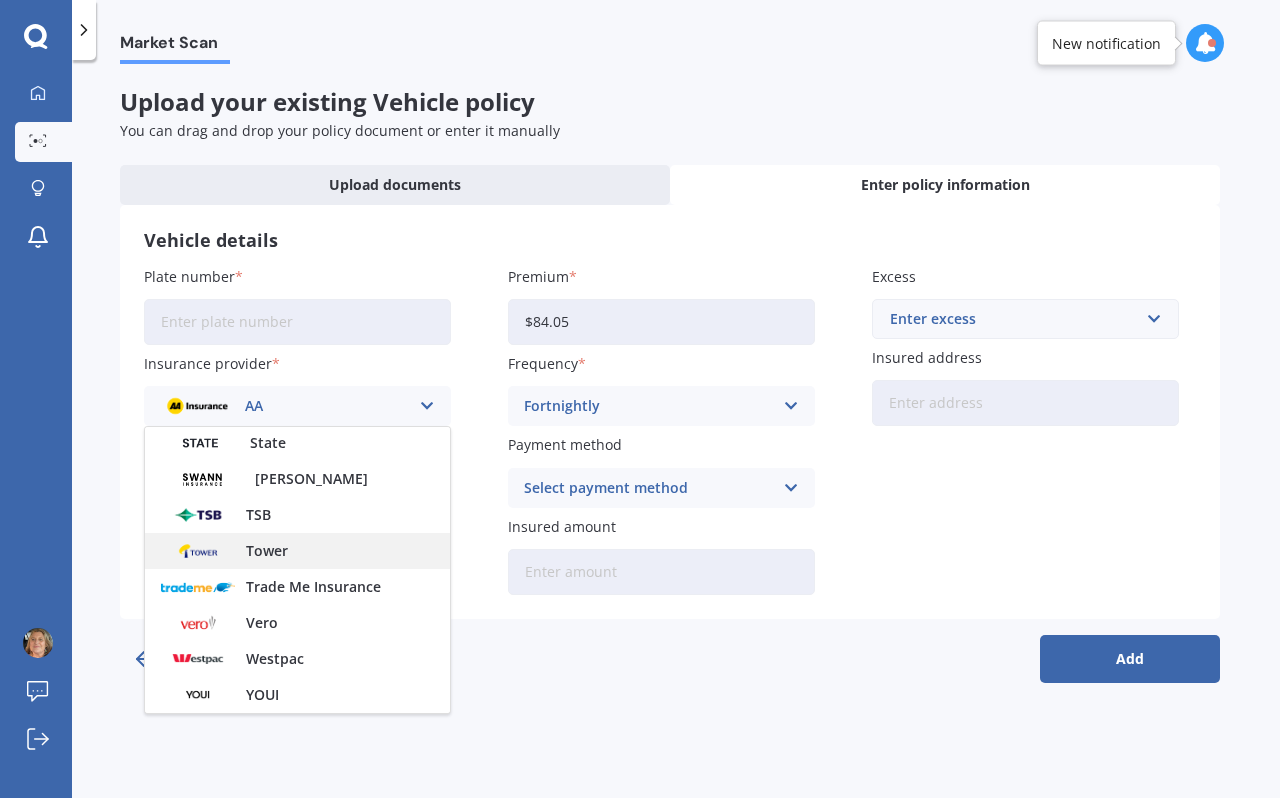 click on "Tower" at bounding box center [267, 551] 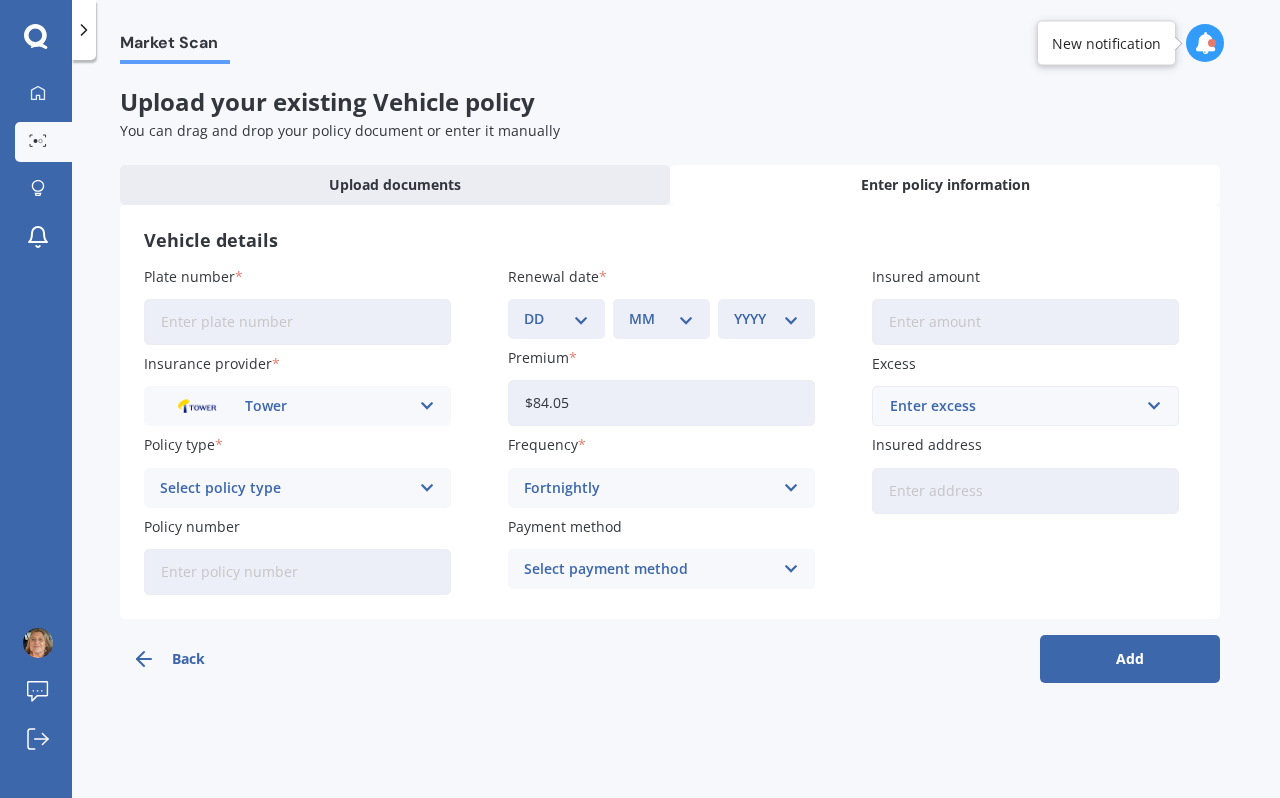 click on "Plate number" at bounding box center [297, 322] 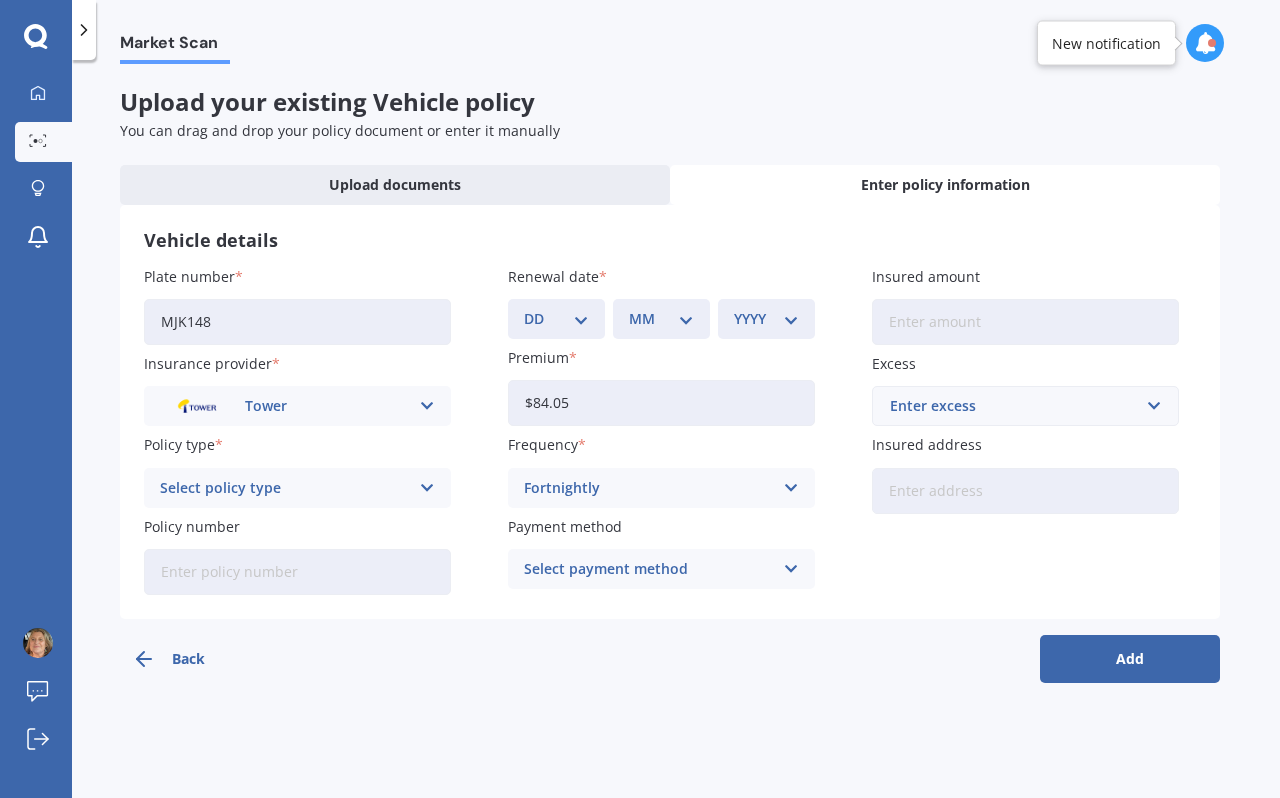 click on "Policy number" at bounding box center [293, 526] 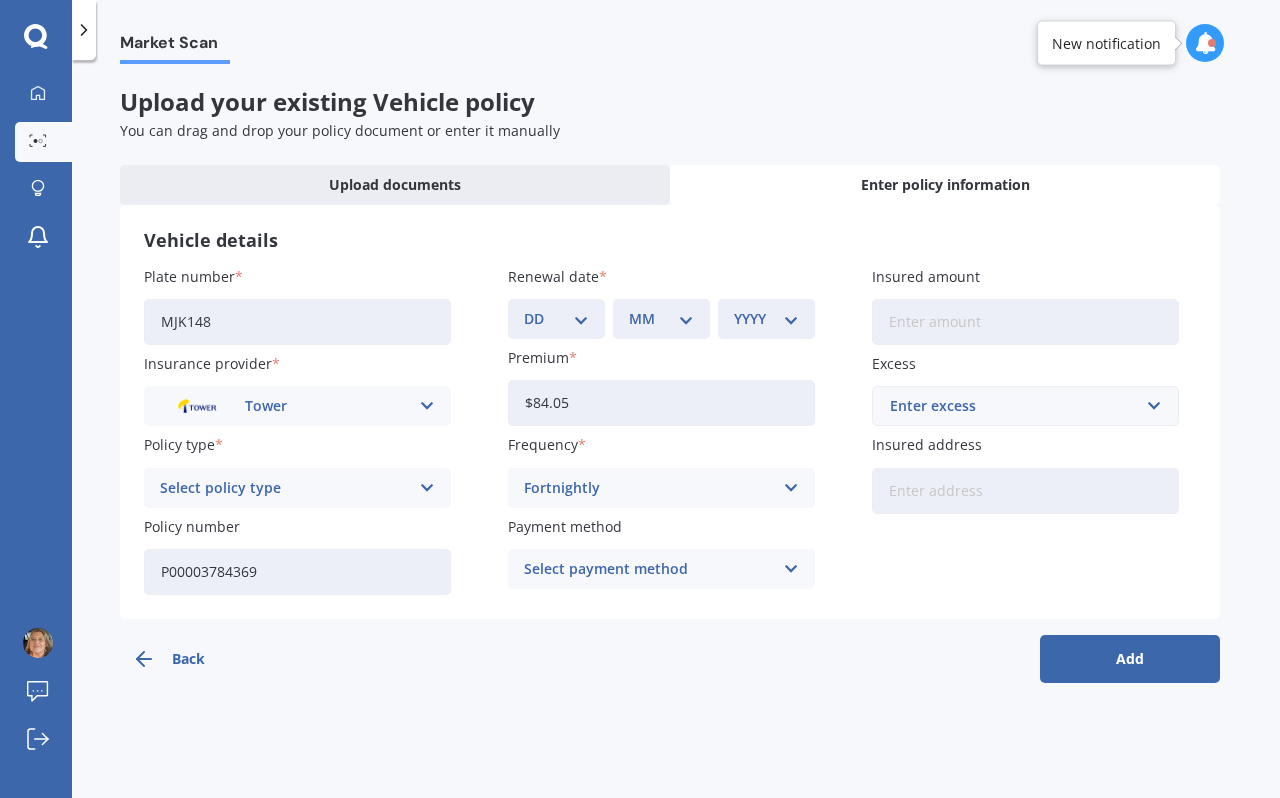 click on "Select policy type" at bounding box center [284, 488] 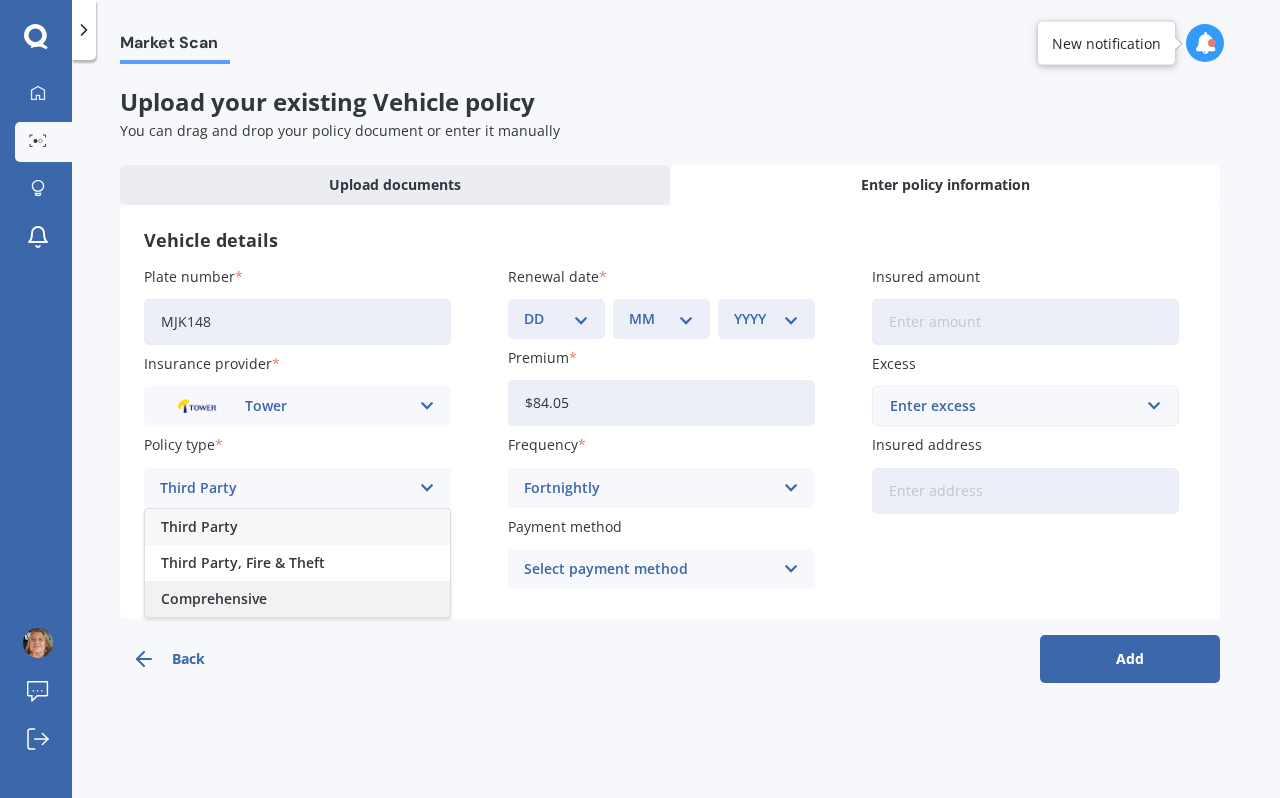 click on "Comprehensive" at bounding box center (214, 599) 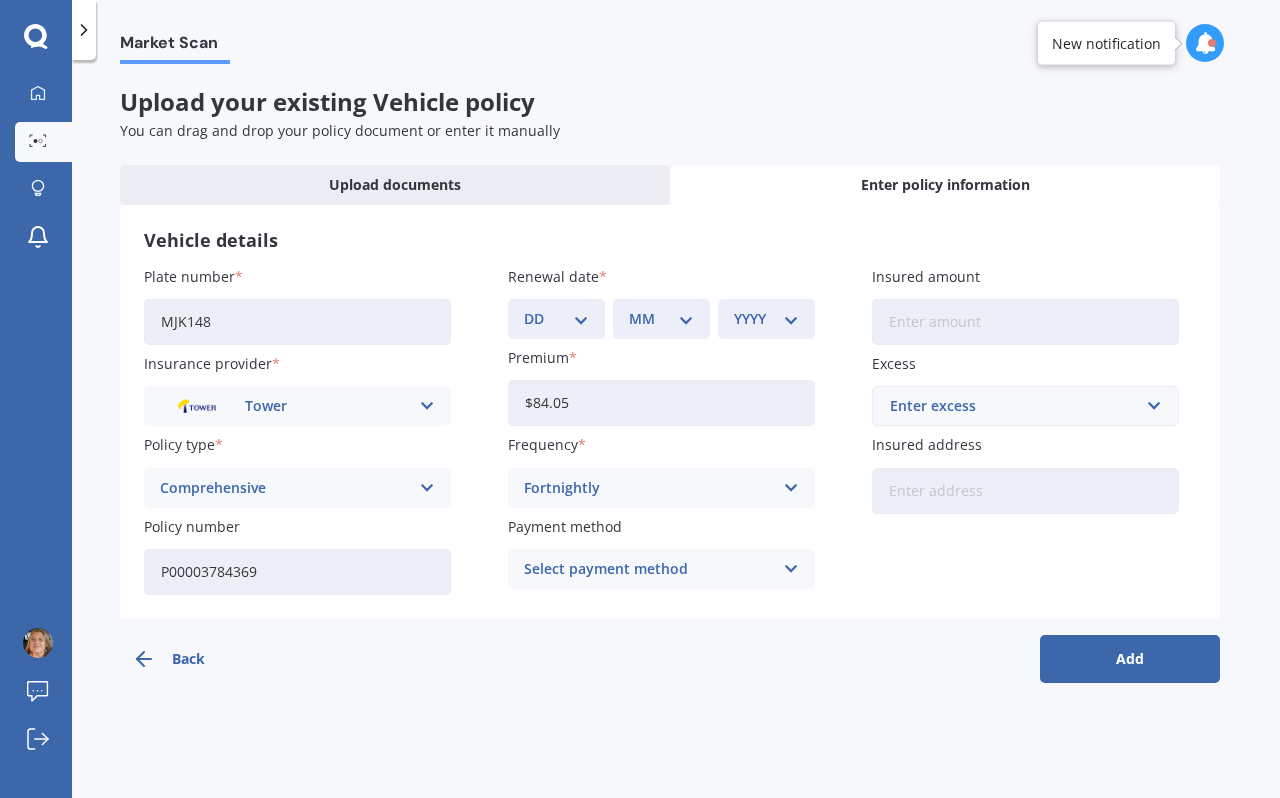 click on "DD 01 02 03 04 05 06 07 08 09 10 11 12 13 14 15 16 17 18 19 20 21 22 23 24 25 26 27 28 29 30 31" at bounding box center (556, 319) 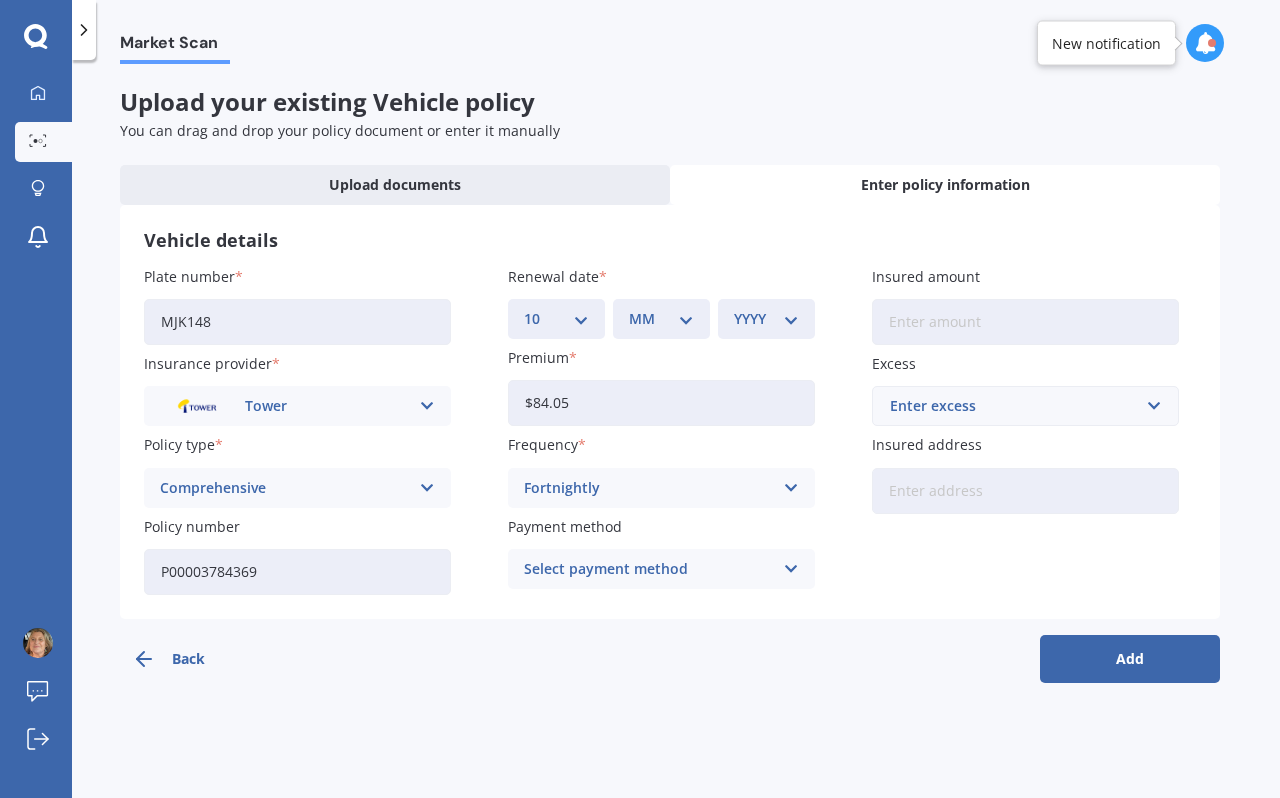 click on "MM 01 02 03 04 05 06 07 08 09 10 11 12" at bounding box center [661, 319] 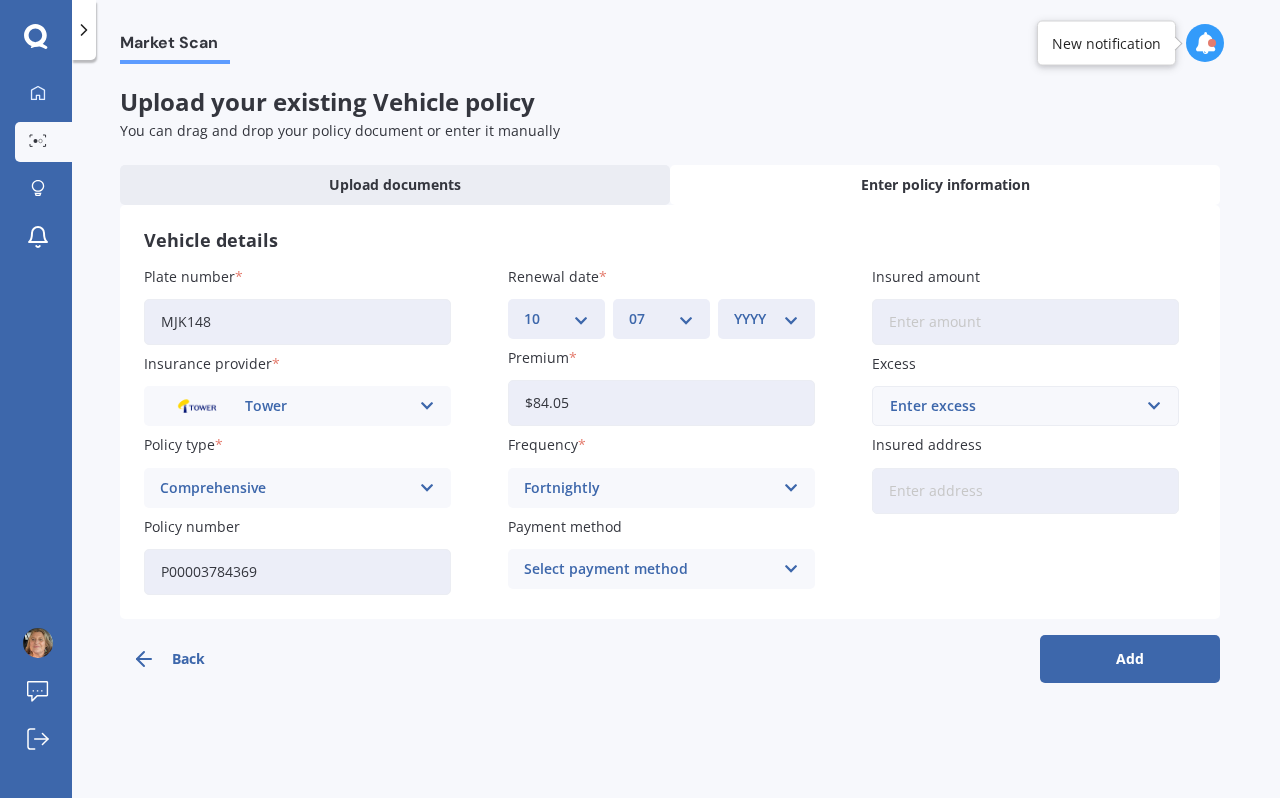 click on "YYYY 2027 2026 2025 2024 2023 2022 2021 2020 2019 2018 2017 2016 2015 2014 2013 2012 2011 2010 2009 2008 2007 2006 2005 2004 2003 2002 2001 2000 1999 1998 1997 1996 1995 1994 1993 1992 1991 1990 1989 1988 1987 1986 1985 1984 1983 1982 1981 1980 1979 1978 1977 1976 1975 1974 1973 1972 1971 1970 1969 1968 1967 1966 1965 1964 1963 1962 1961 1960 1959 1958 1957 1956 1955 1954 1953 1952 1951 1950 1949 1948 1947 1946 1945 1944 1943 1942 1941 1940 1939 1938 1937 1936 1935 1934 1933 1932 1931 1930 1929 1928" at bounding box center [766, 319] 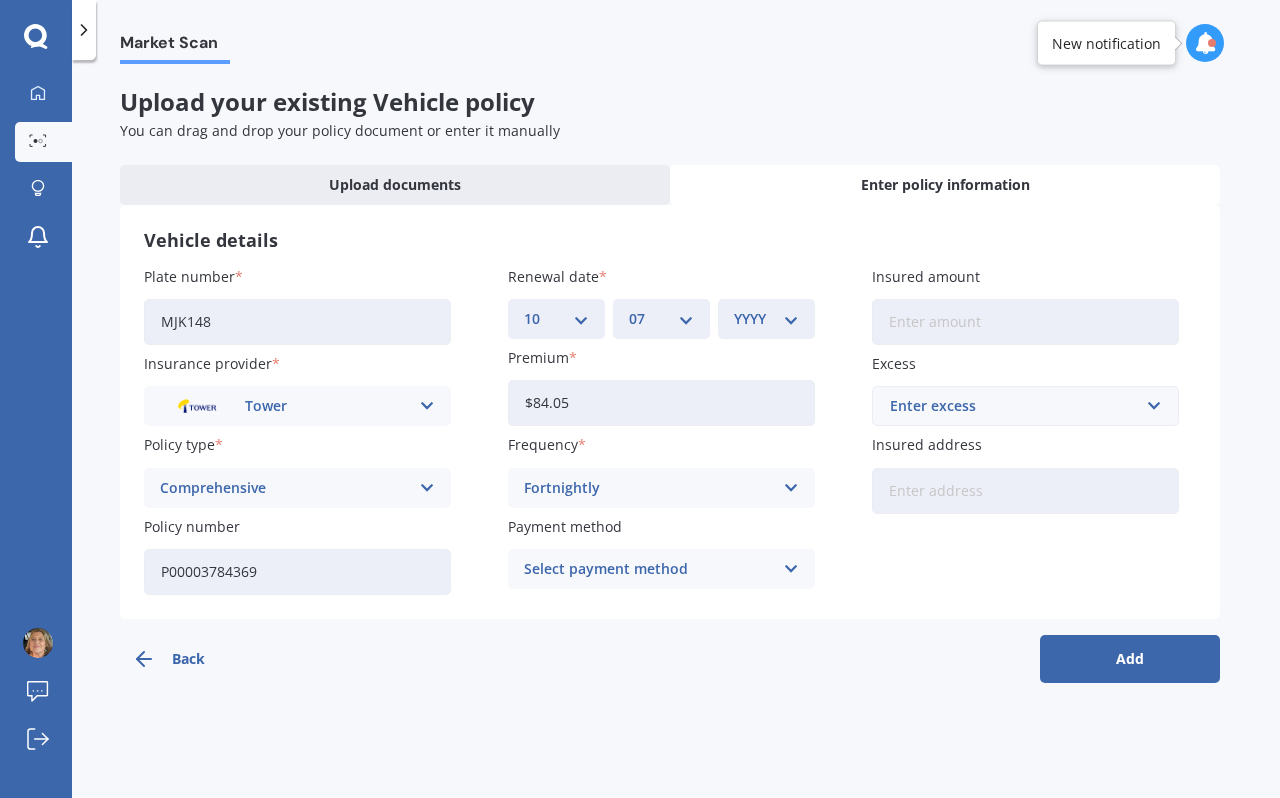 select on "2025" 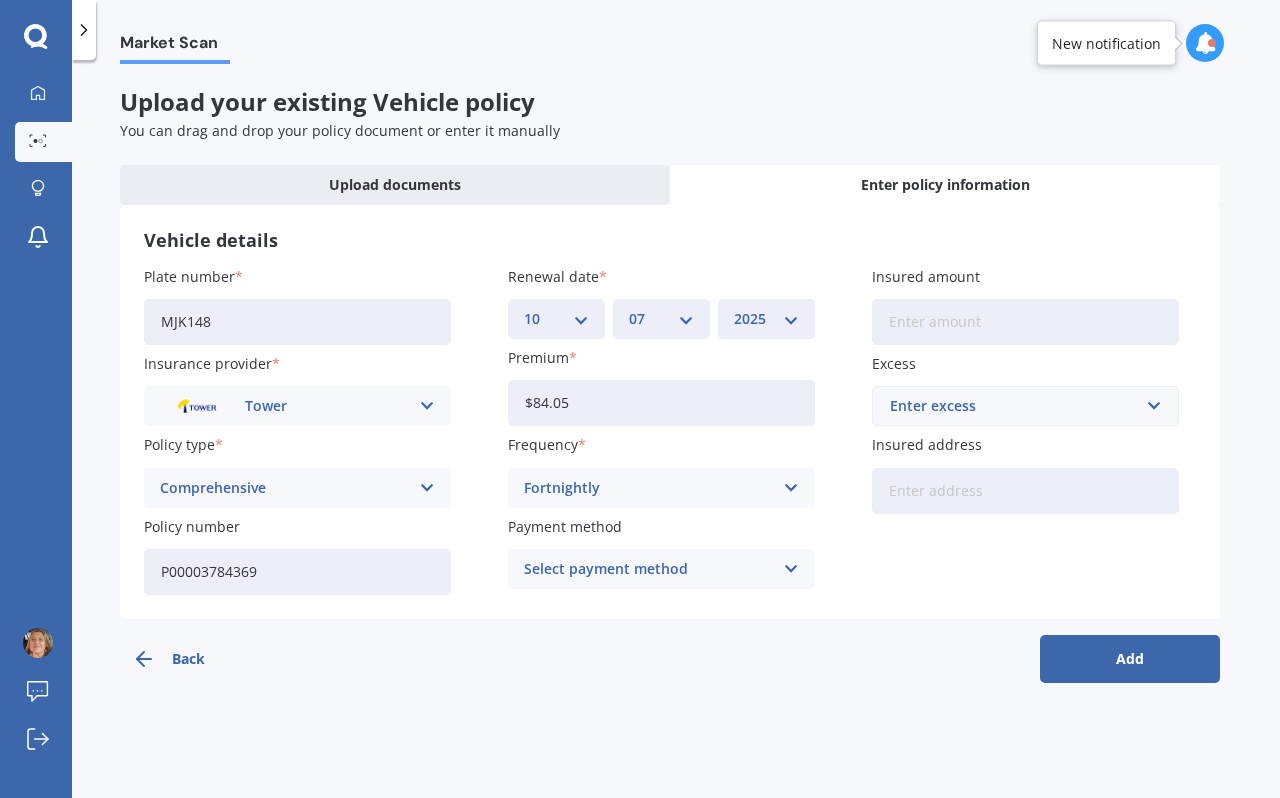 click on "Excess" at bounding box center [894, 363] 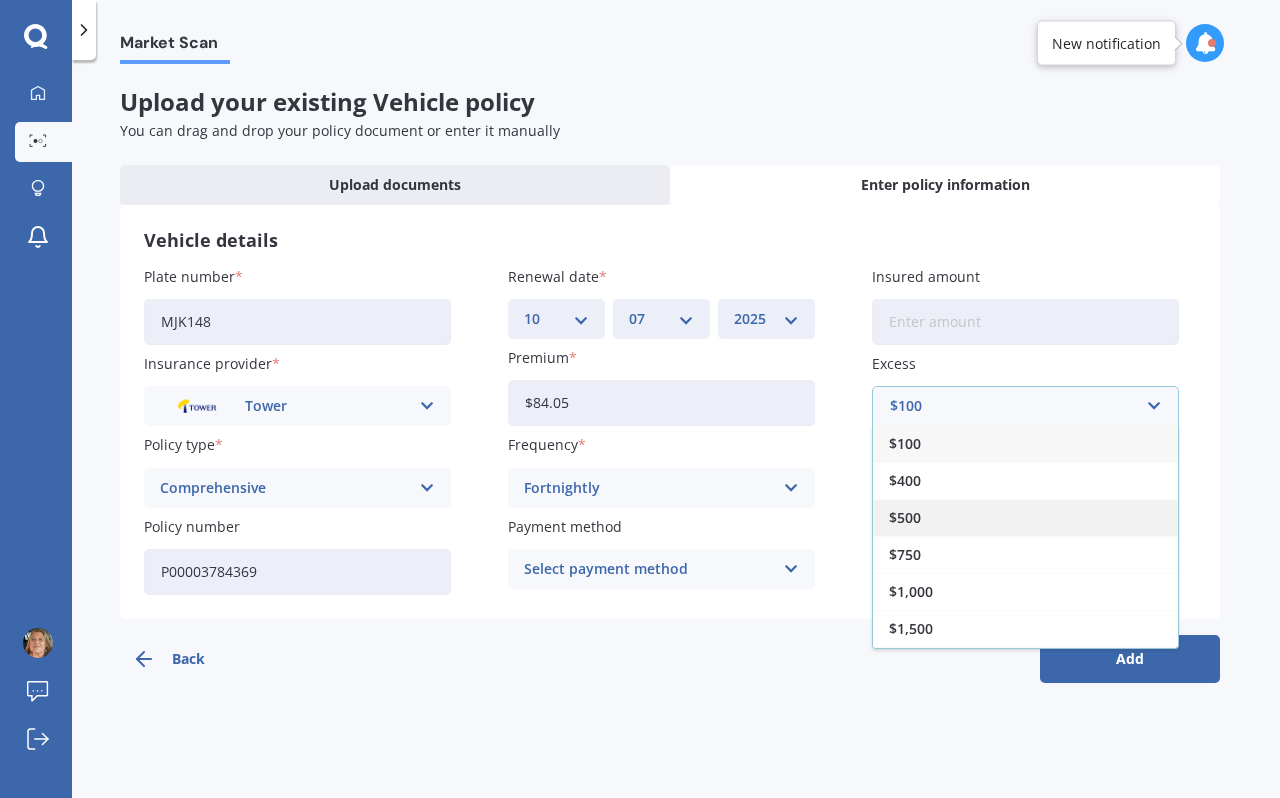 click on "$500" at bounding box center (905, 518) 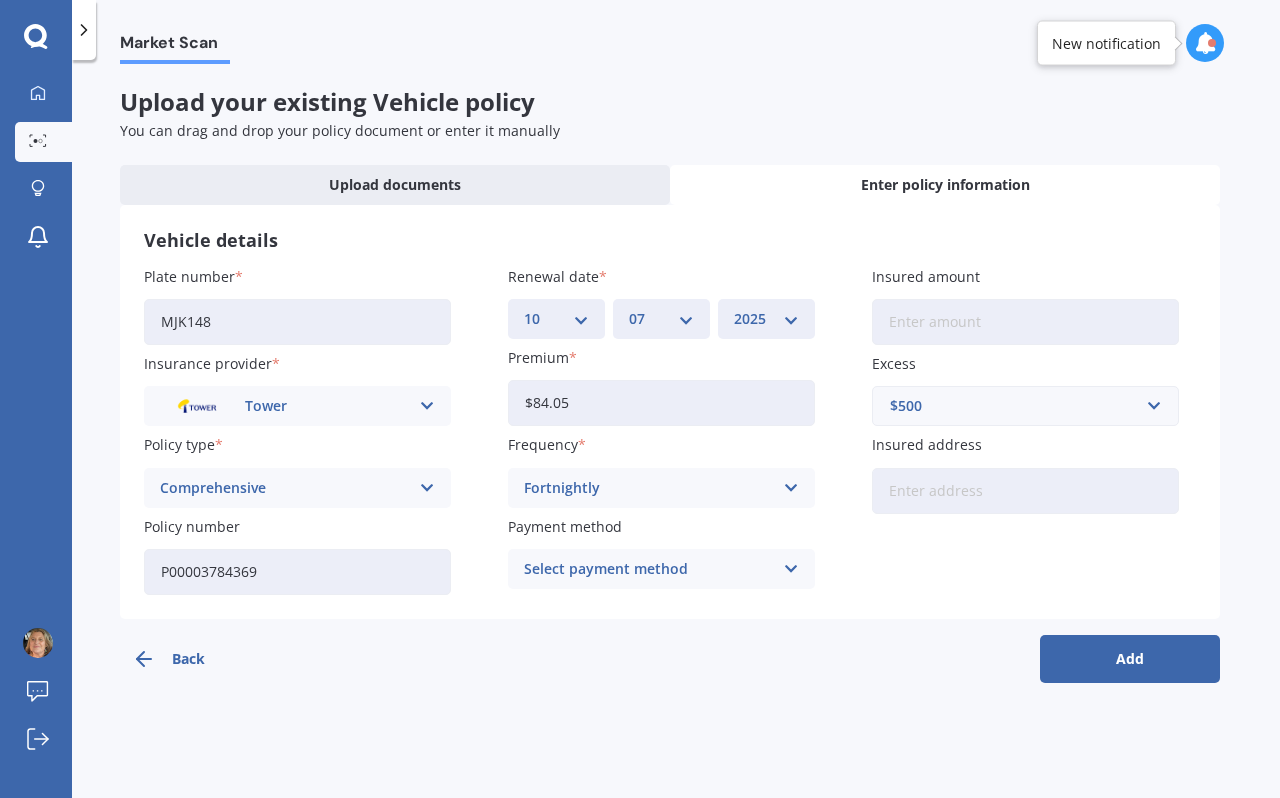 click on "Insured address" at bounding box center (1025, 491) 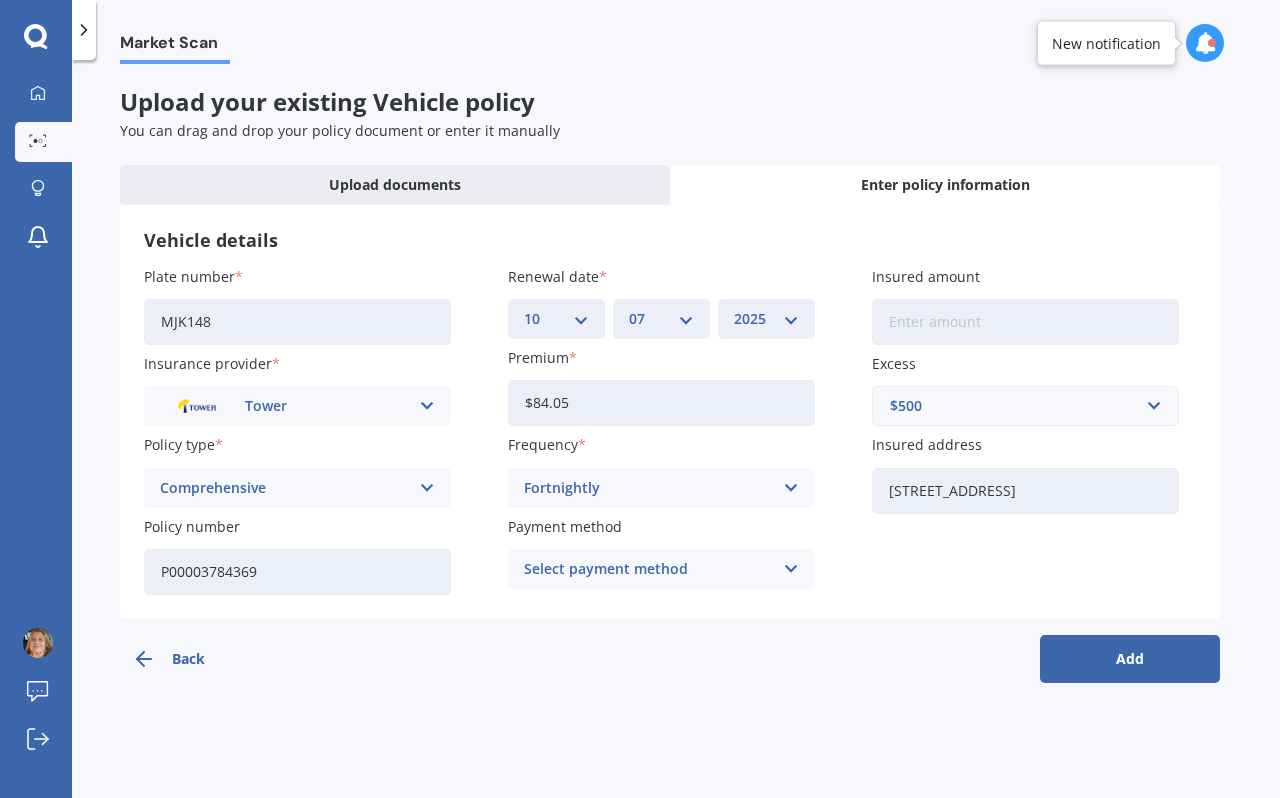 click on "[STREET_ADDRESS]" at bounding box center (1025, 491) 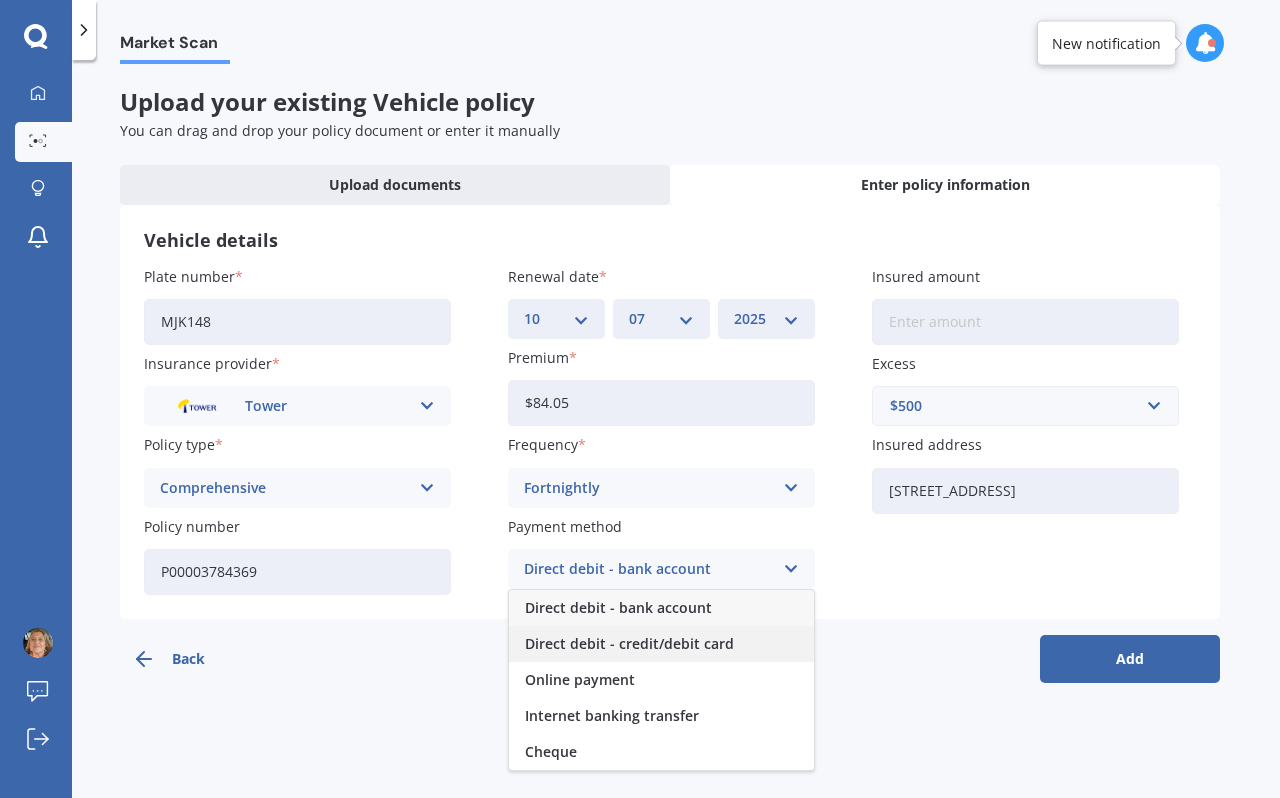 click on "Direct debit - credit/debit card" at bounding box center (629, 644) 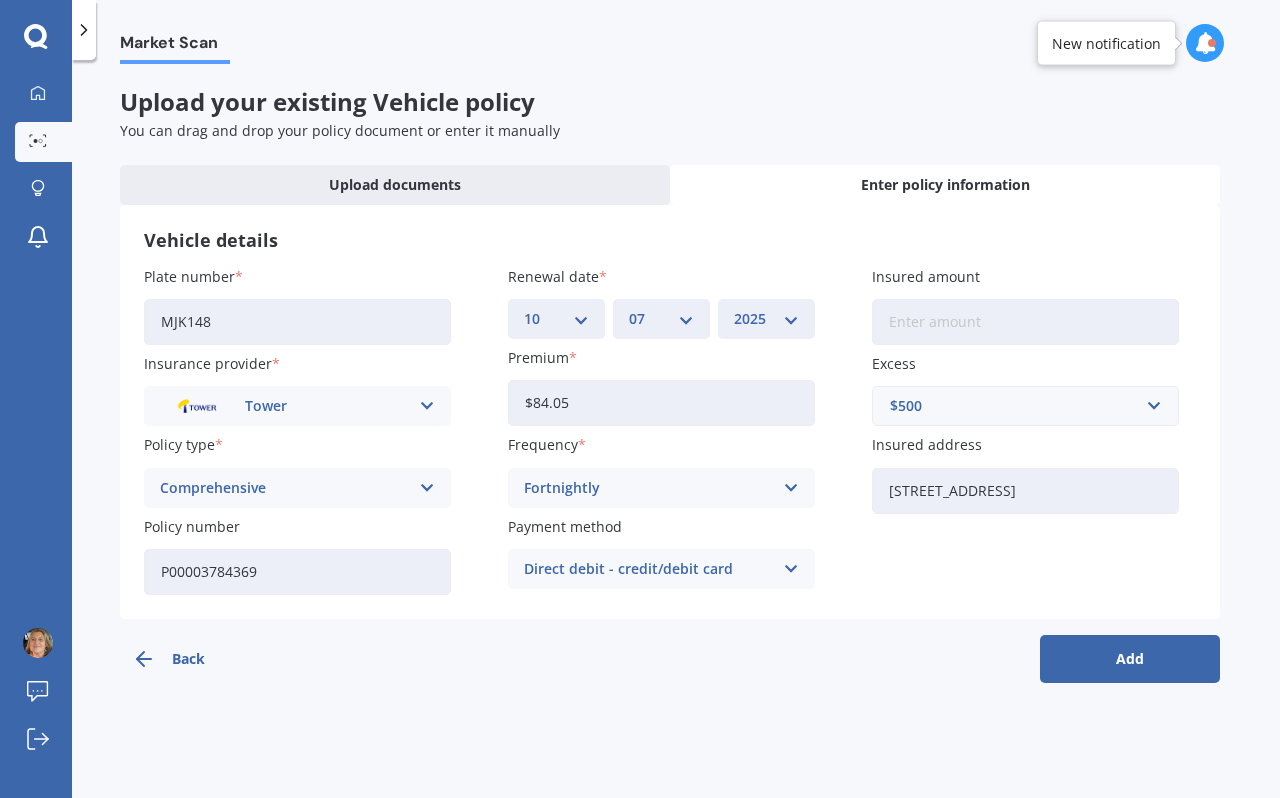 click on "Insured amount" at bounding box center (1025, 322) 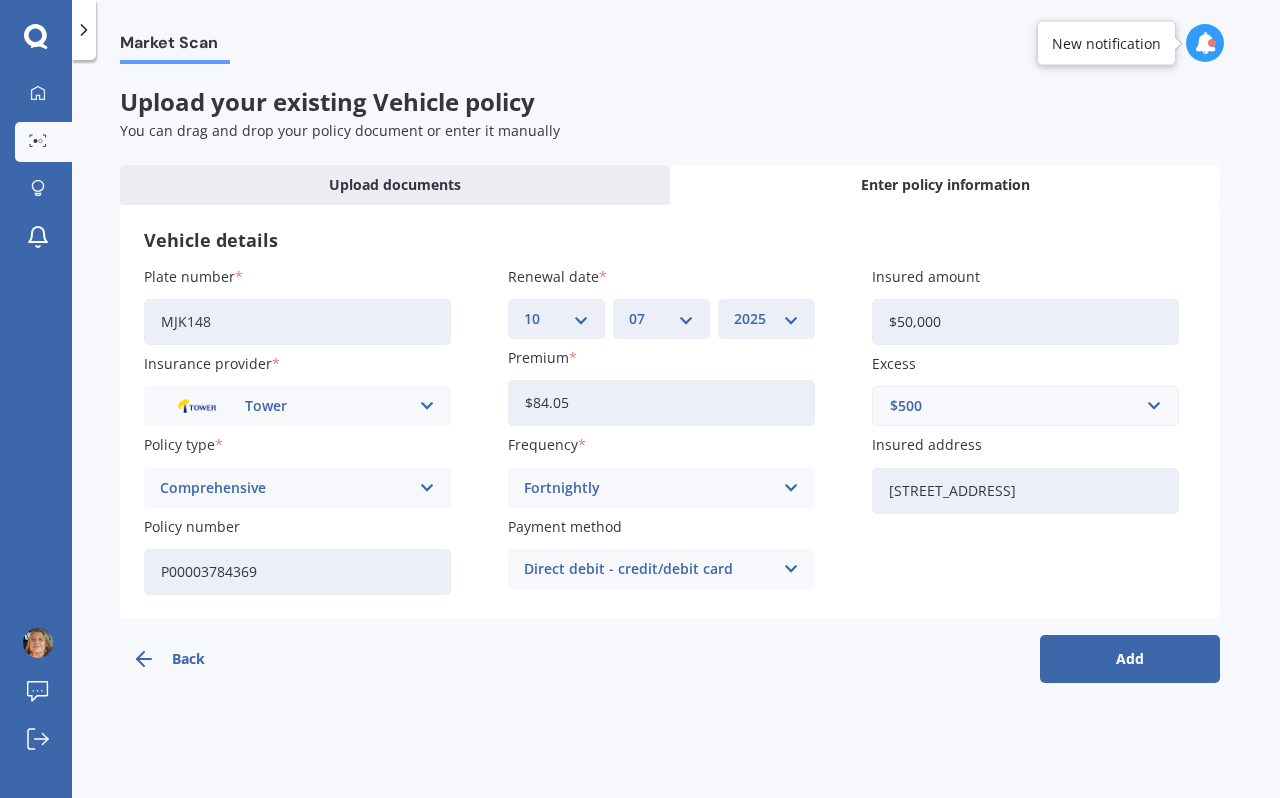 drag, startPoint x: 951, startPoint y: 321, endPoint x: 907, endPoint y: 314, distance: 44.553337 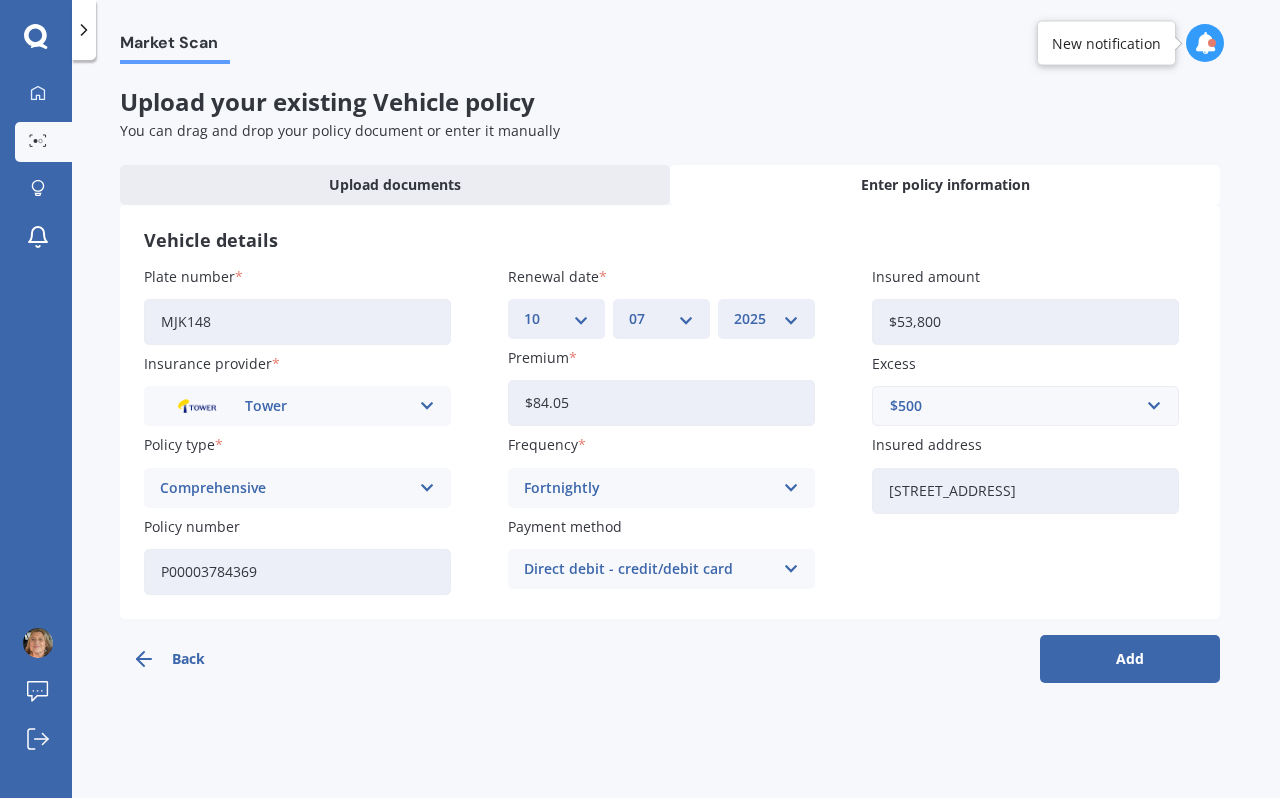 type on "$53,800" 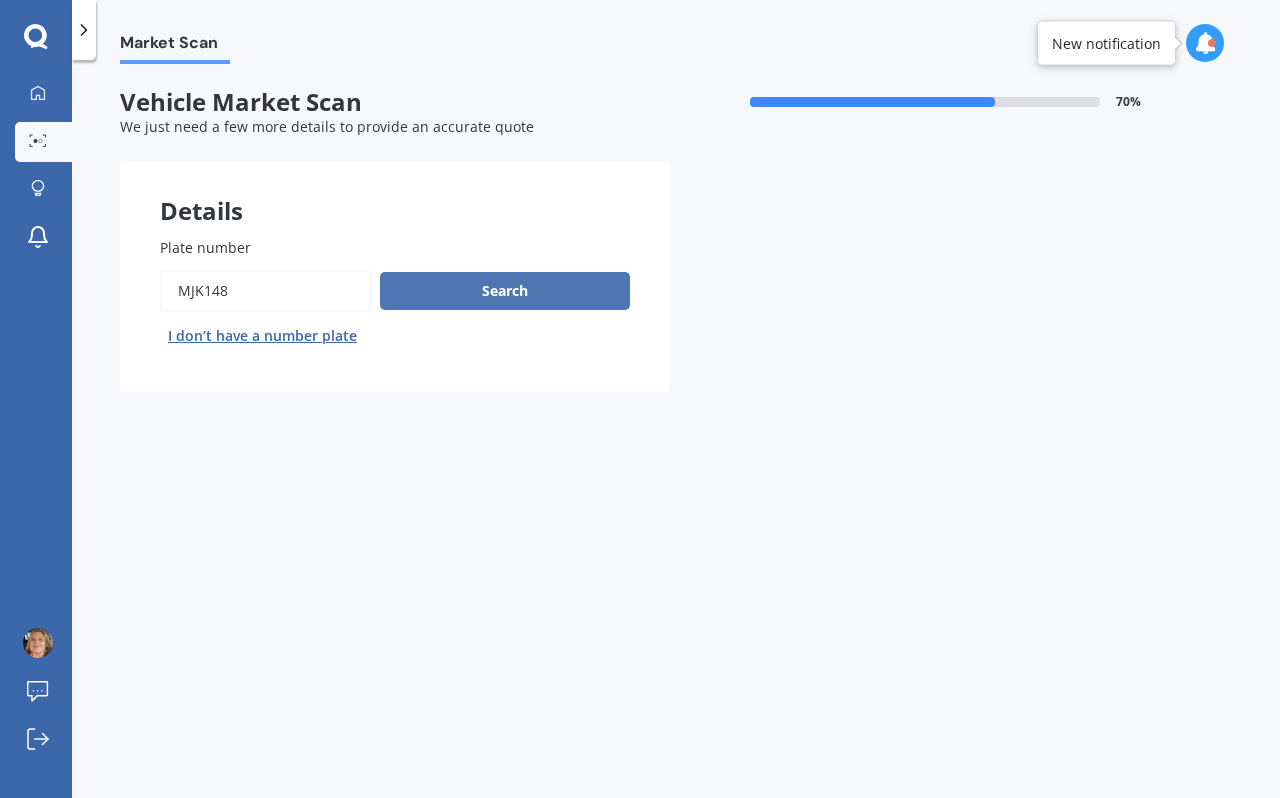 click on "Search" at bounding box center [505, 291] 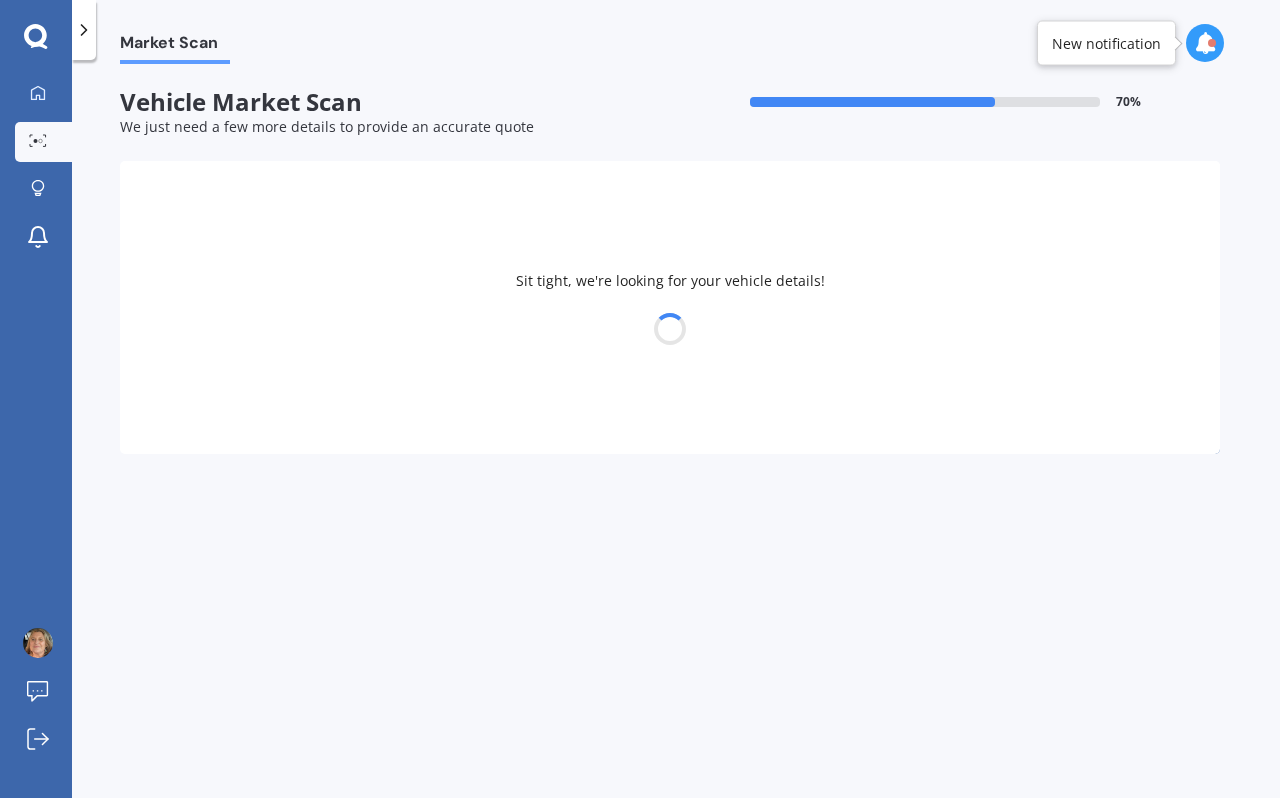 select on "MAZDA" 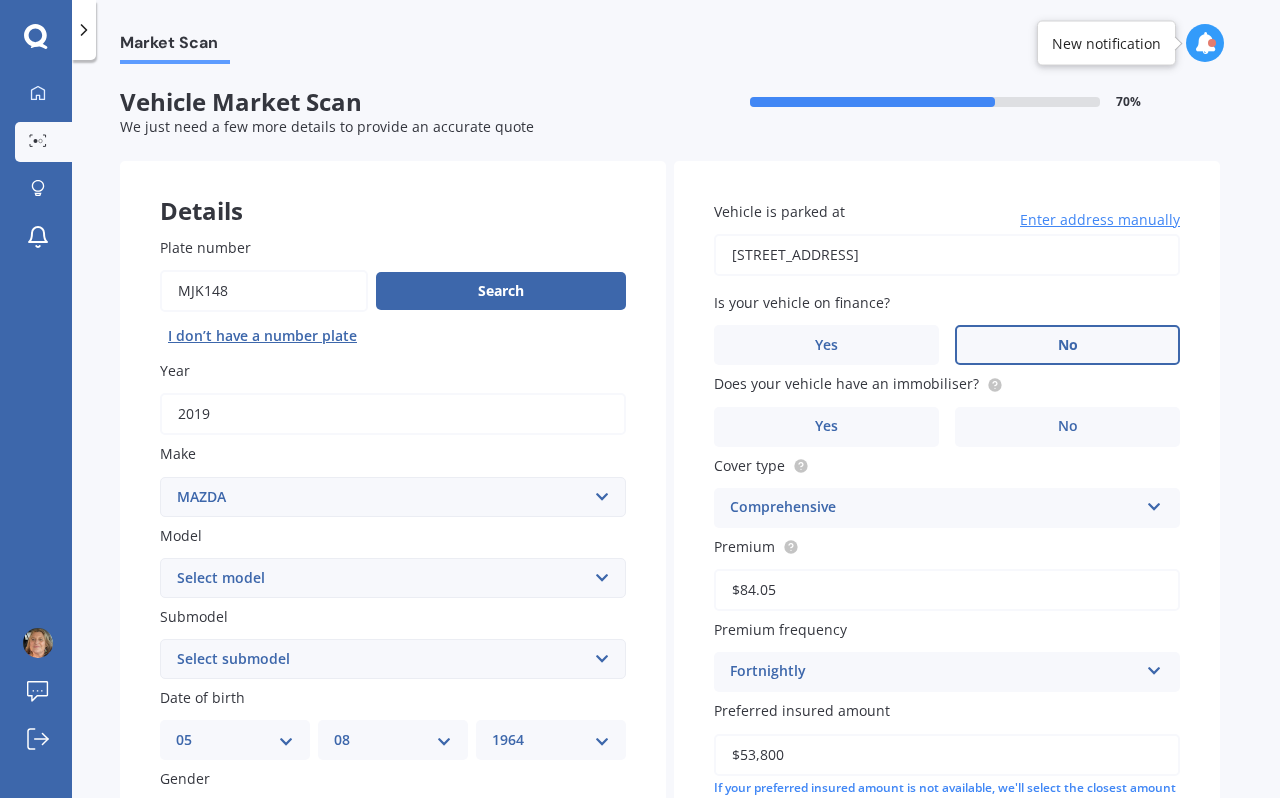 click on "No" at bounding box center [1068, 345] 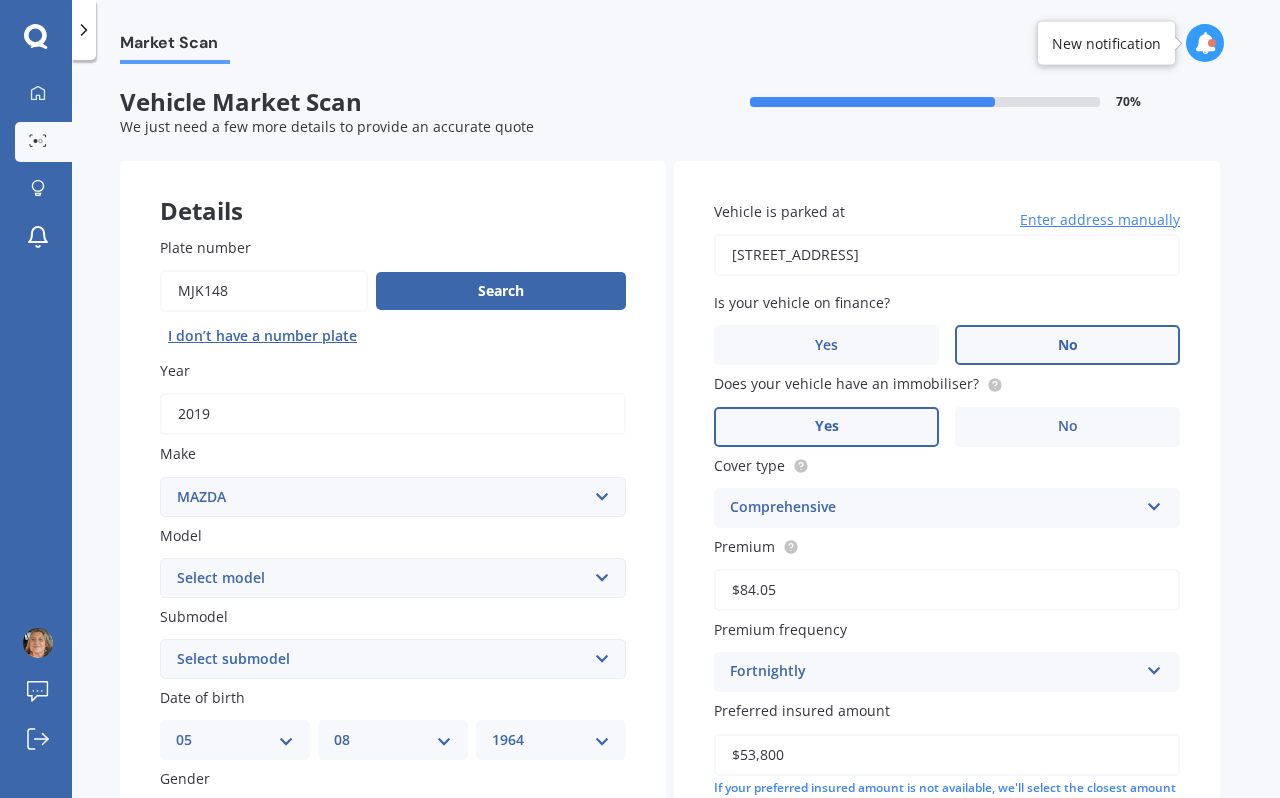 click on "Yes" at bounding box center (827, 426) 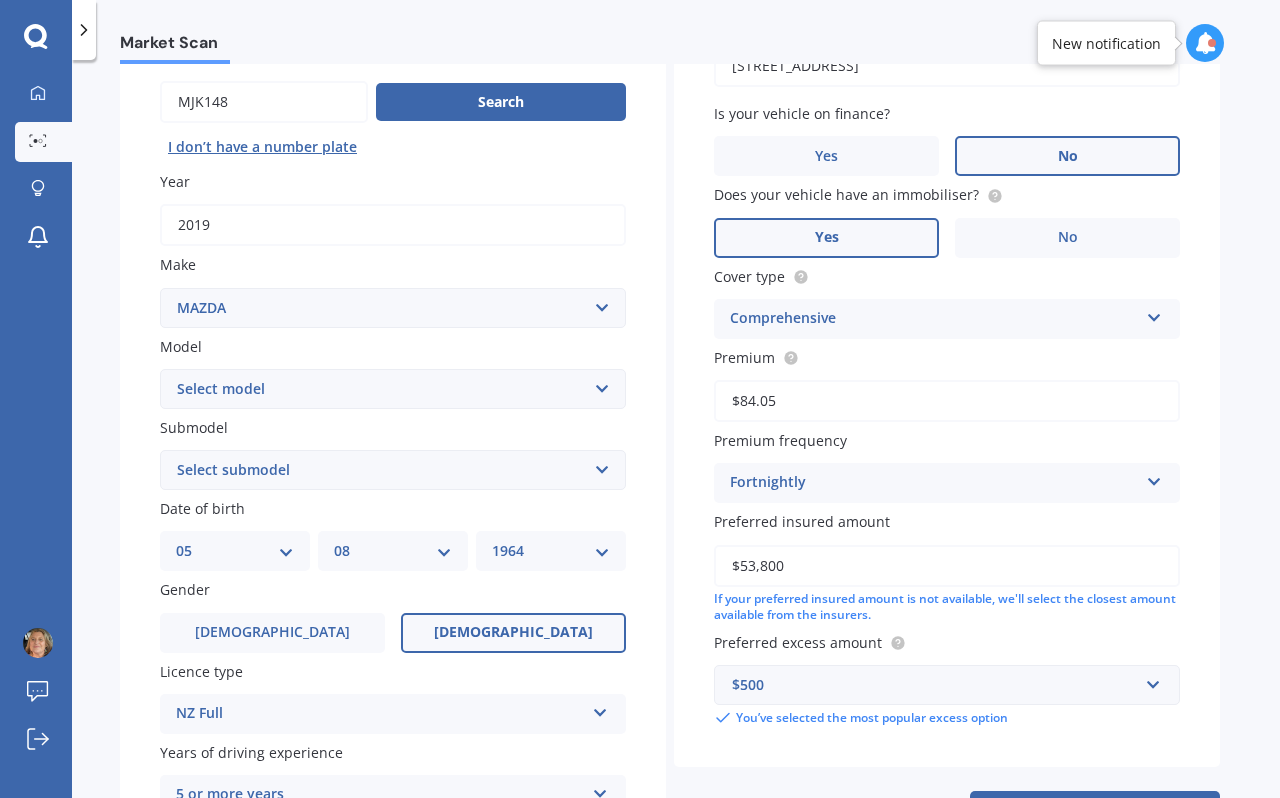 scroll, scrollTop: 201, scrollLeft: 0, axis: vertical 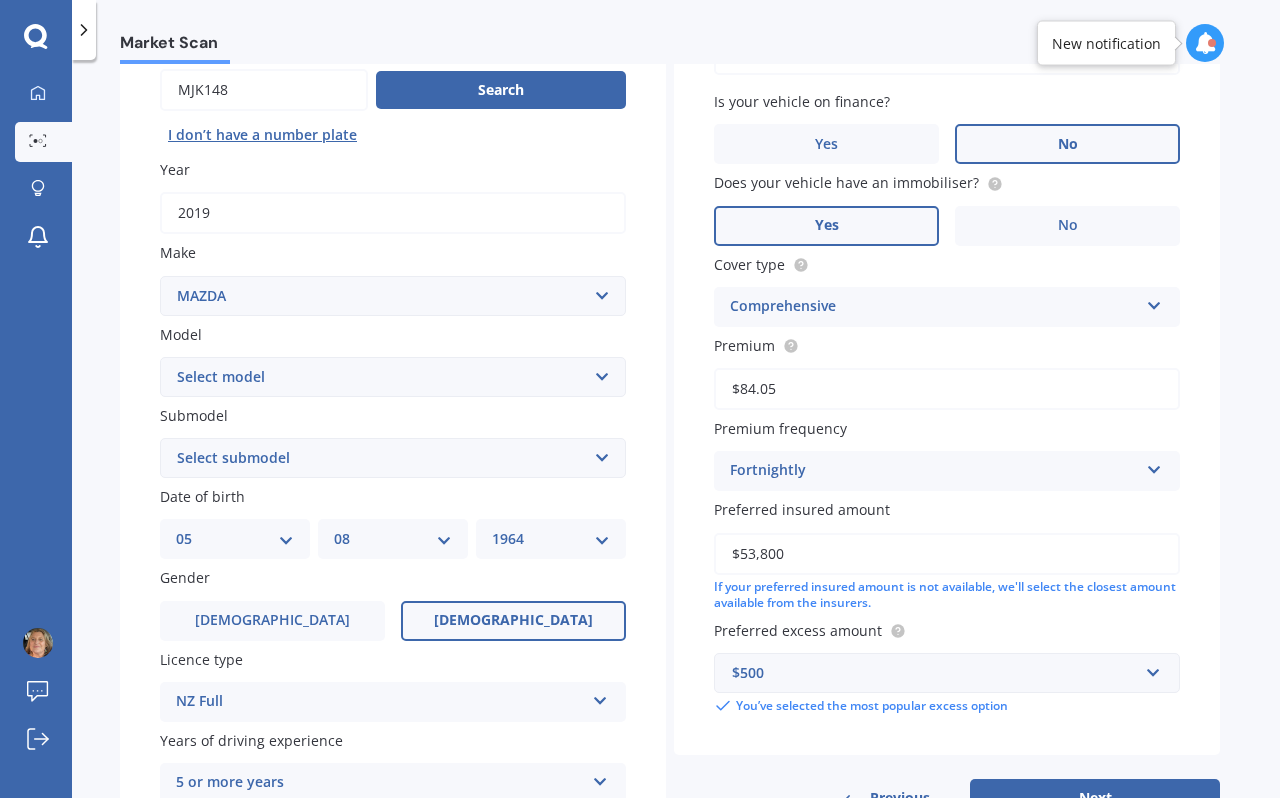 click on "Select model 121 2 3 323 323 / Familia 6 626 929 Atenza Autozam Axela AZ3 B2000 B2200 B2500 B2600 B2600i Biante Bongo Bounty BT50 Capella Cronos CX-30 CX-60 CX-8 CX-80 CX3 CX30 CX5 CX7 CX8 CX9 Demio E1800 Van E2000 E2200 Vans E2500 E2500 Van E3000 E4100 Efini Etude Eunos Familia [PERSON_NAME] Levante [PERSON_NAME] Millenia MPV MS6 MS8 MS9 MX-3 MX-30 MX-5 MX-6 Neo Persona Premacy Presseo Proceed Revue Rotary RX7 RX8 Sapporo Sentia T2000 T2600 T3000 T3500 T4000 T4100 T4600 Titan 1.5/2.0 Tonnes Titan 5 Tonne Tribute Verisa" at bounding box center [393, 377] 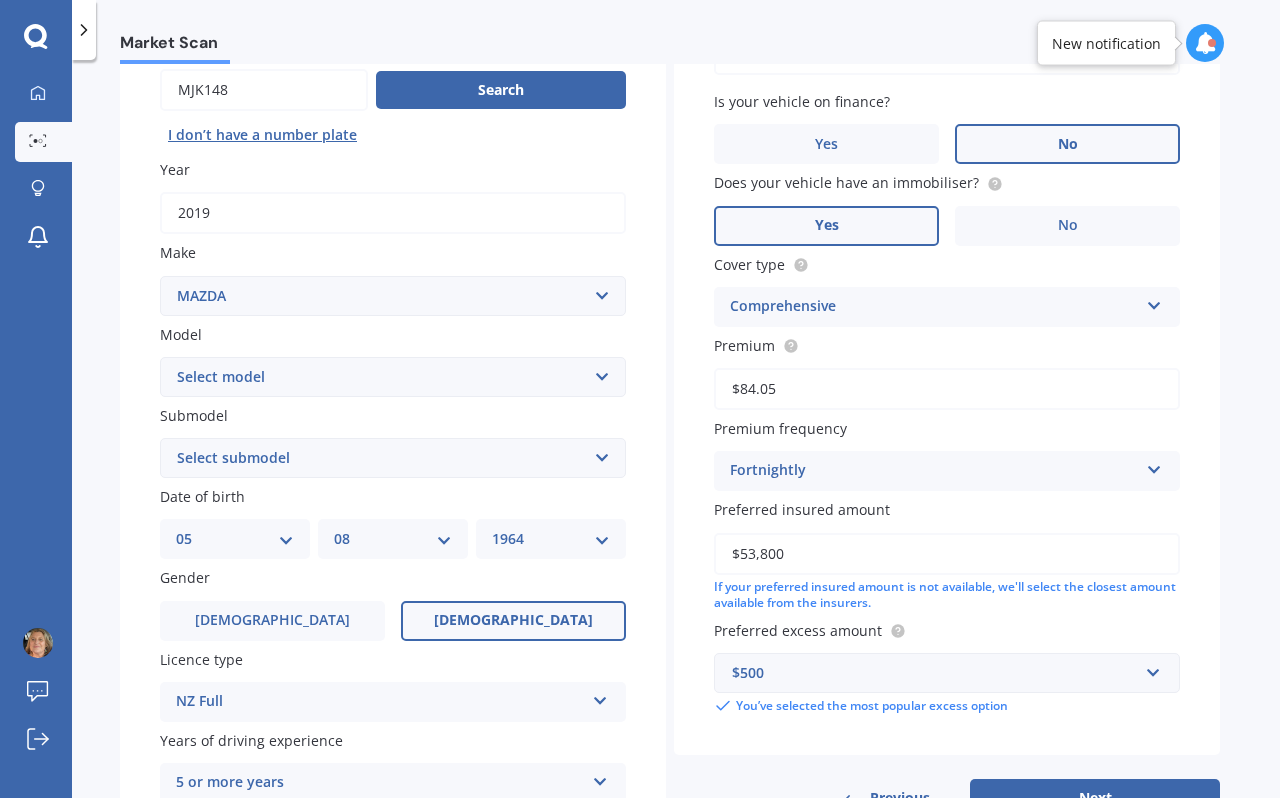 select on "CX9" 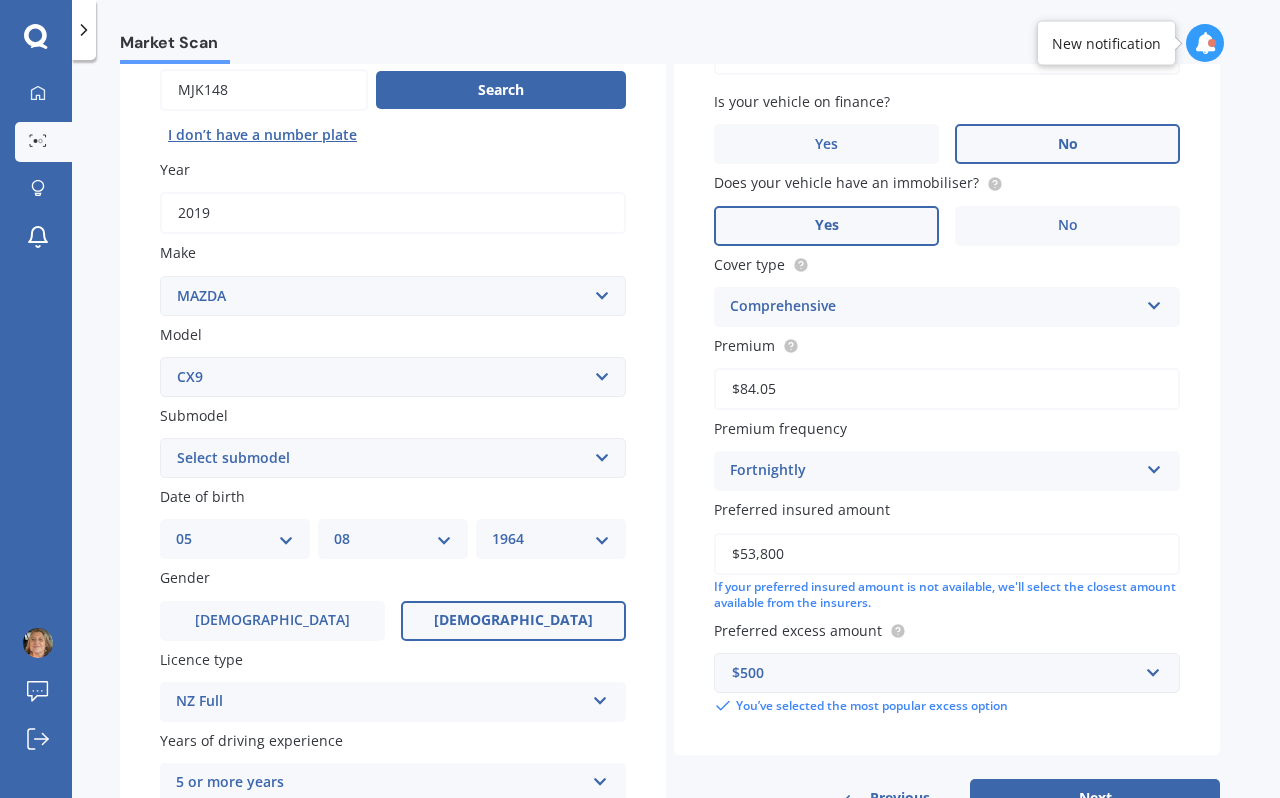click on "Select submodel (All) 4WD 4WD Turbo GSX" at bounding box center [393, 458] 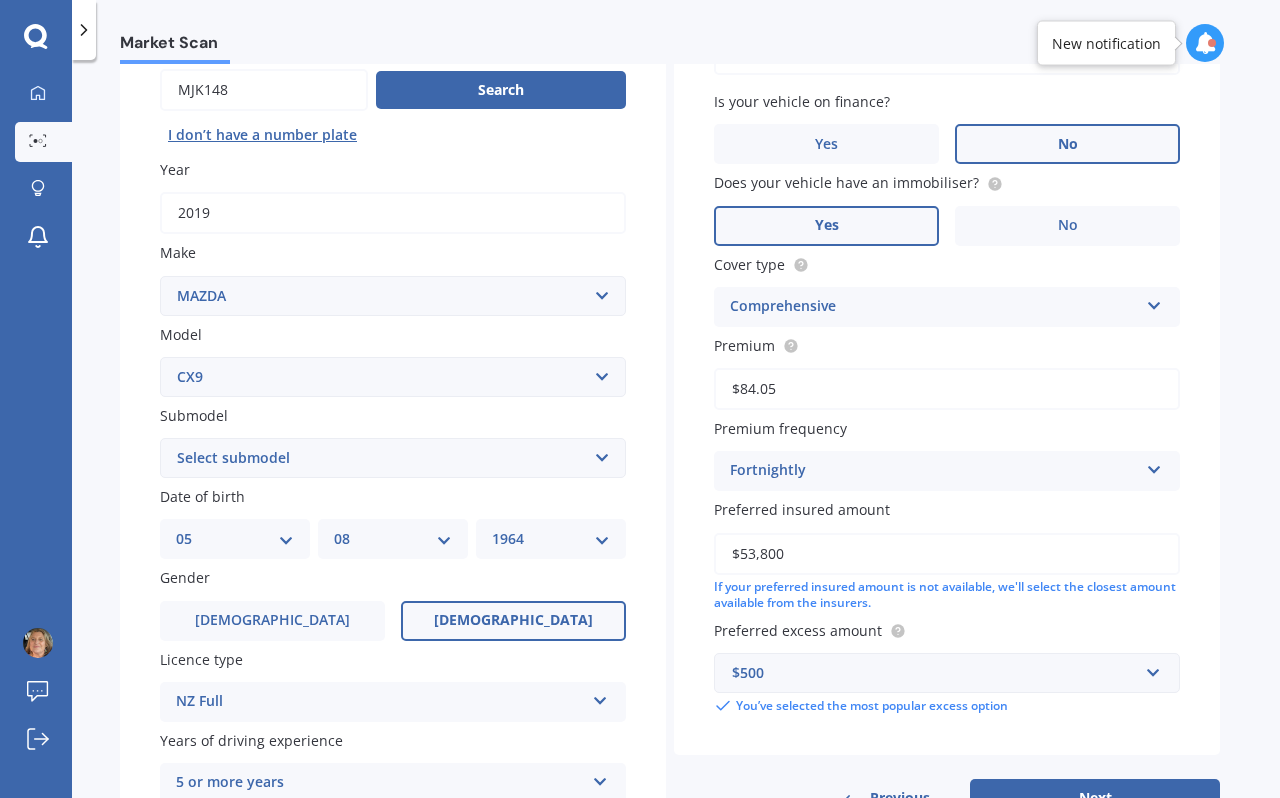 select on "4WD" 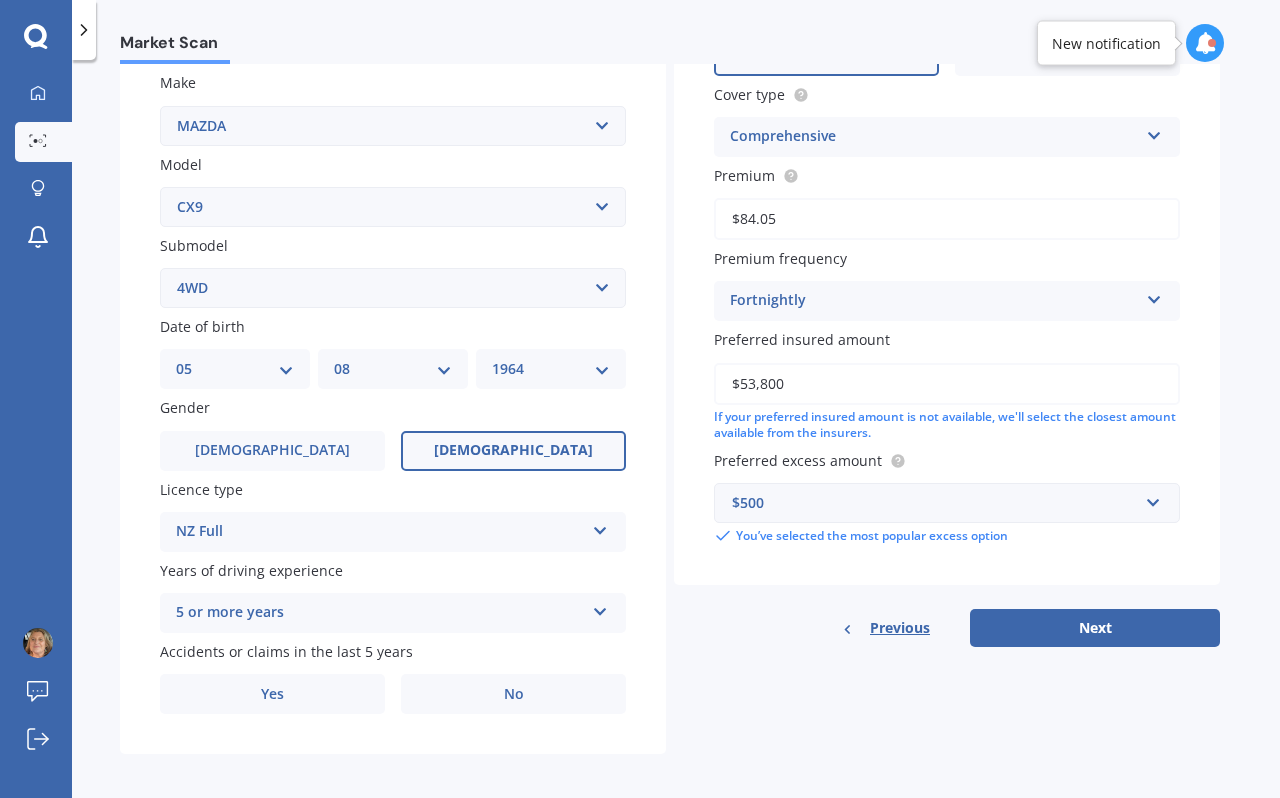 scroll, scrollTop: 376, scrollLeft: 0, axis: vertical 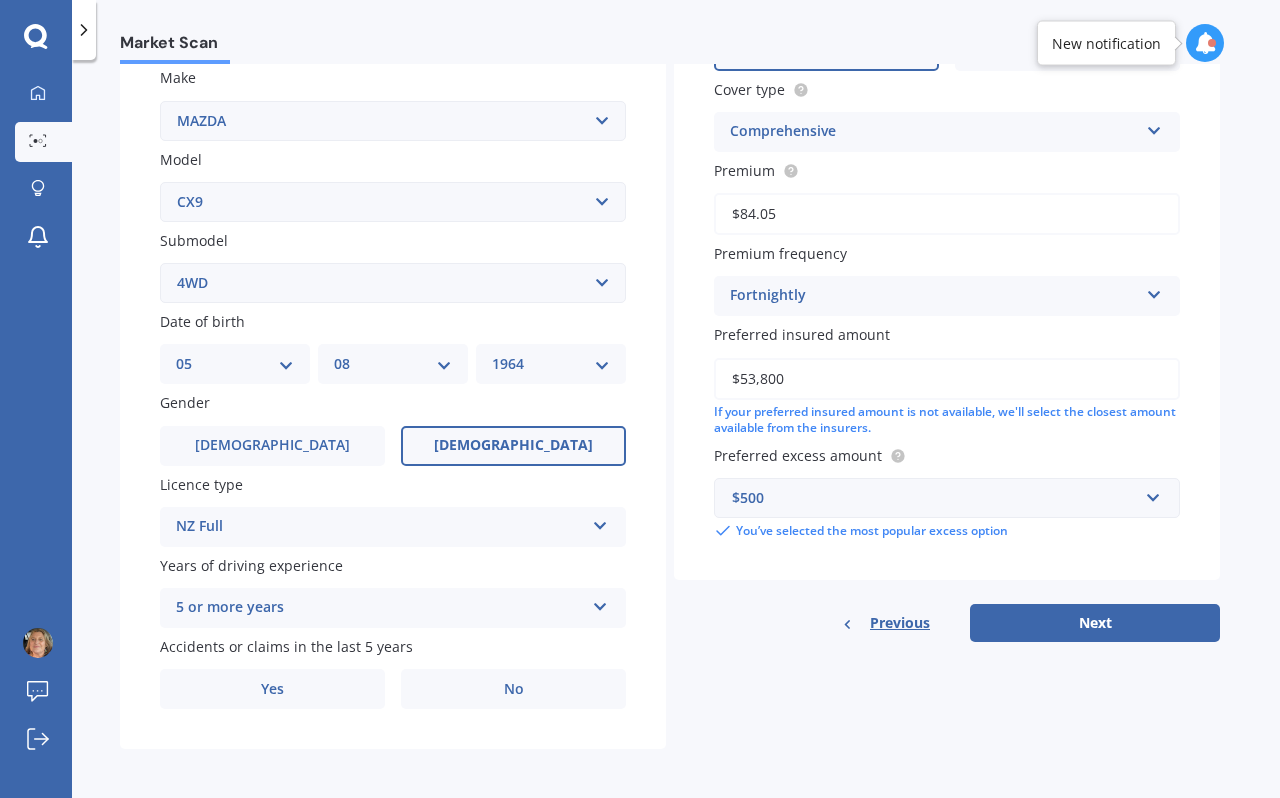 click on "No" at bounding box center [513, 689] 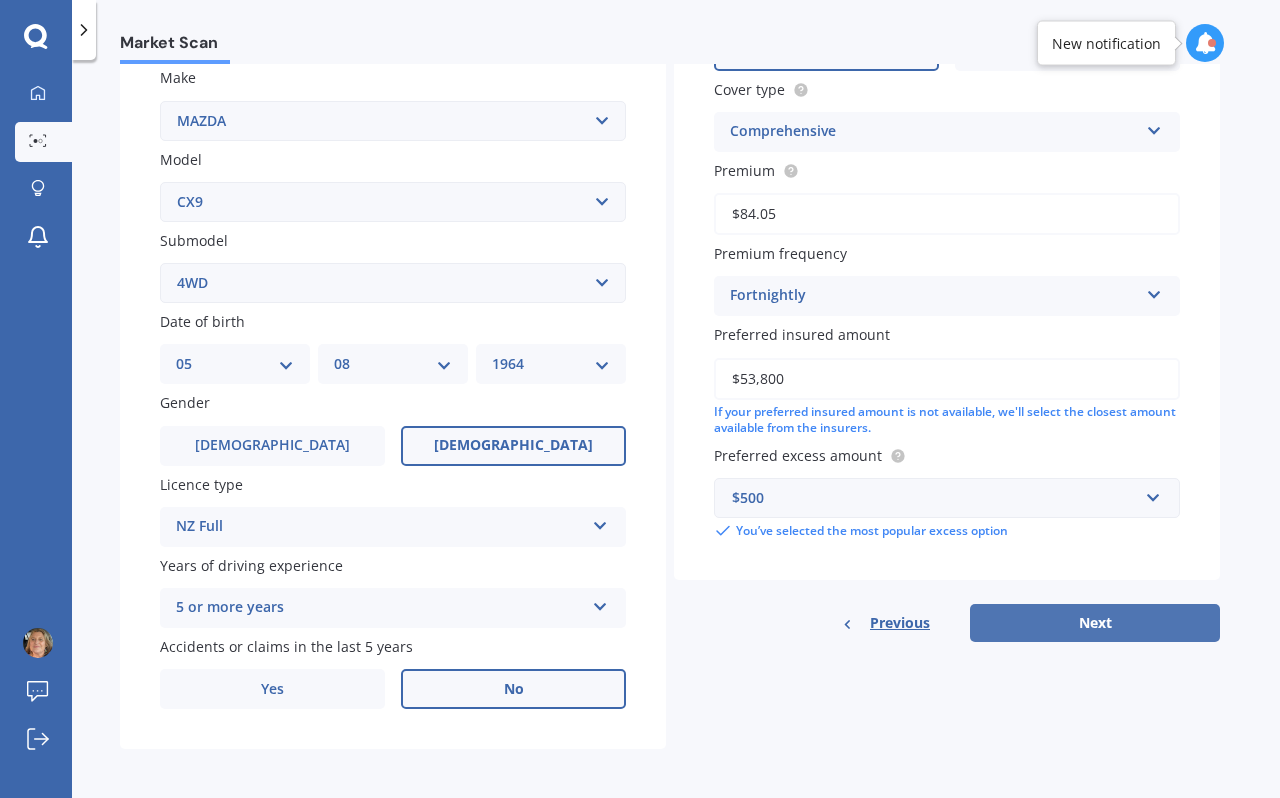 click on "Next" at bounding box center (1095, 623) 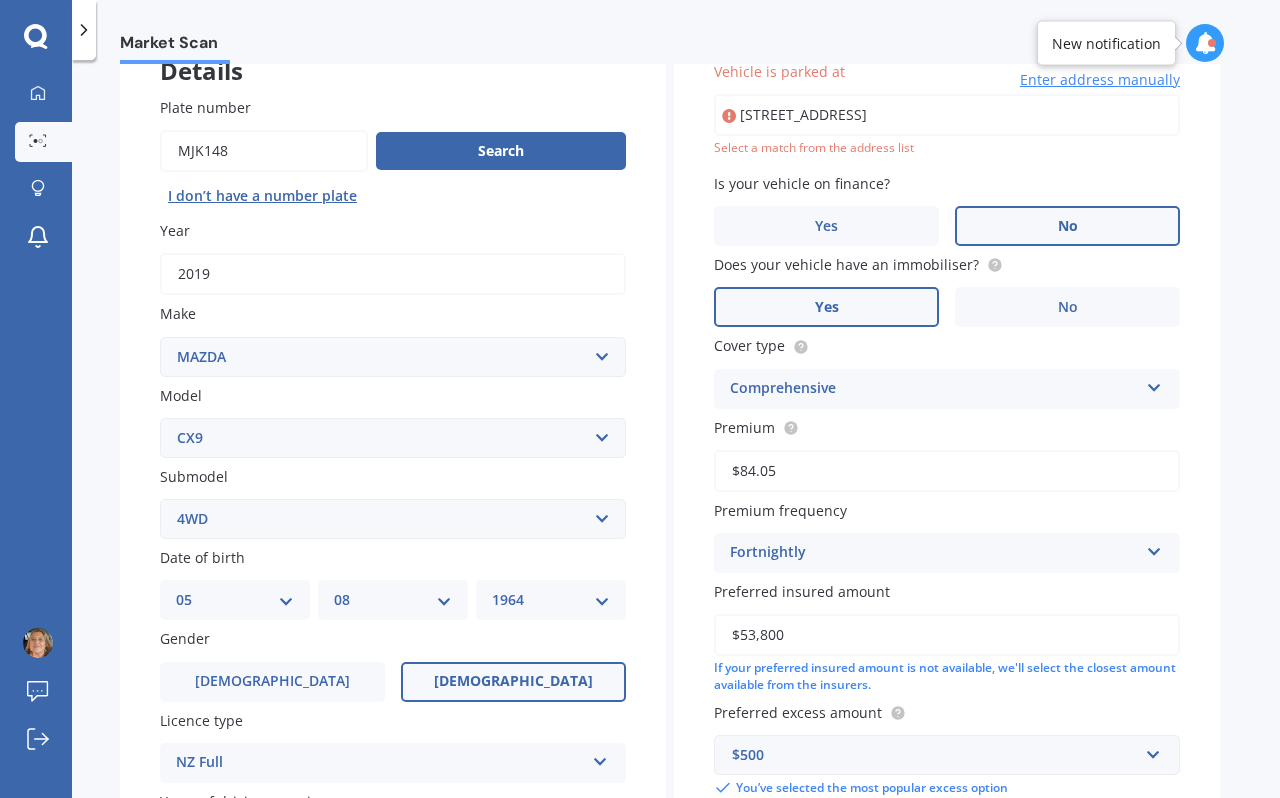 scroll, scrollTop: 137, scrollLeft: 0, axis: vertical 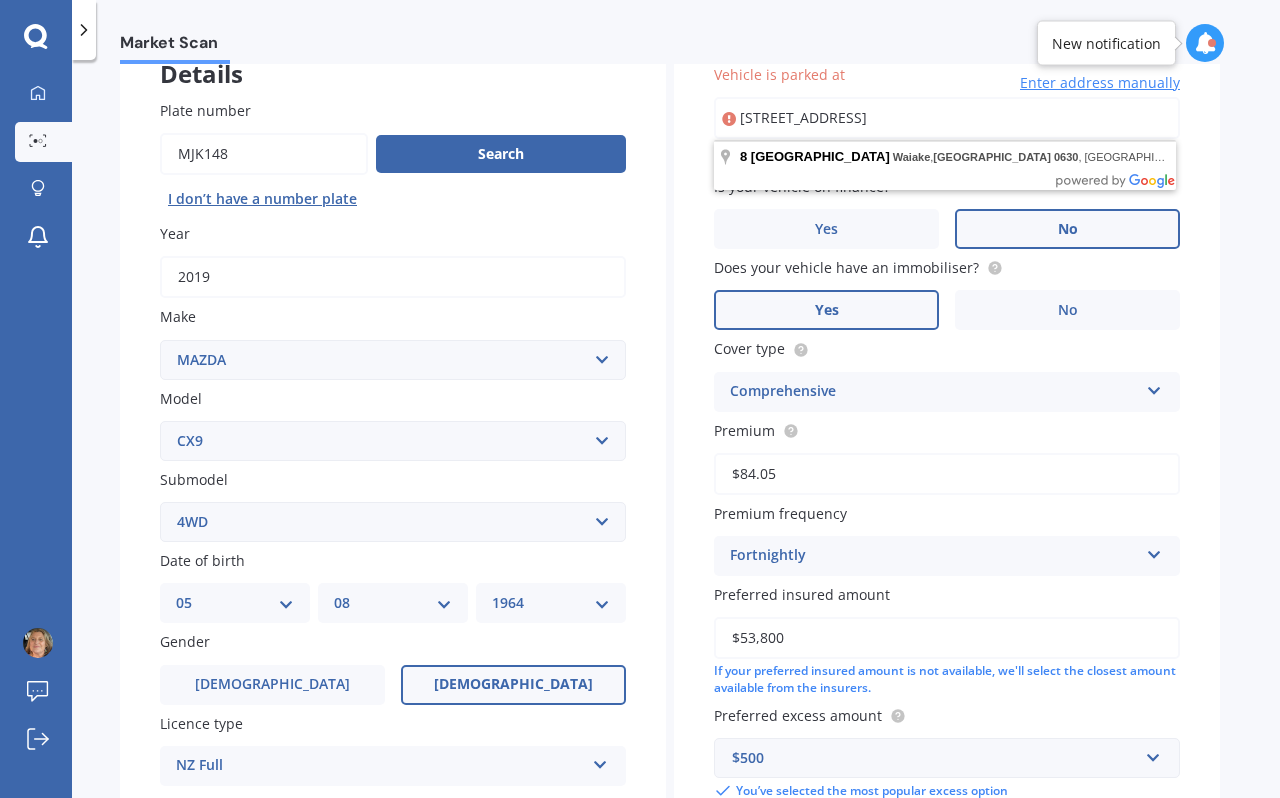 click on "[STREET_ADDRESS]" at bounding box center [947, 118] 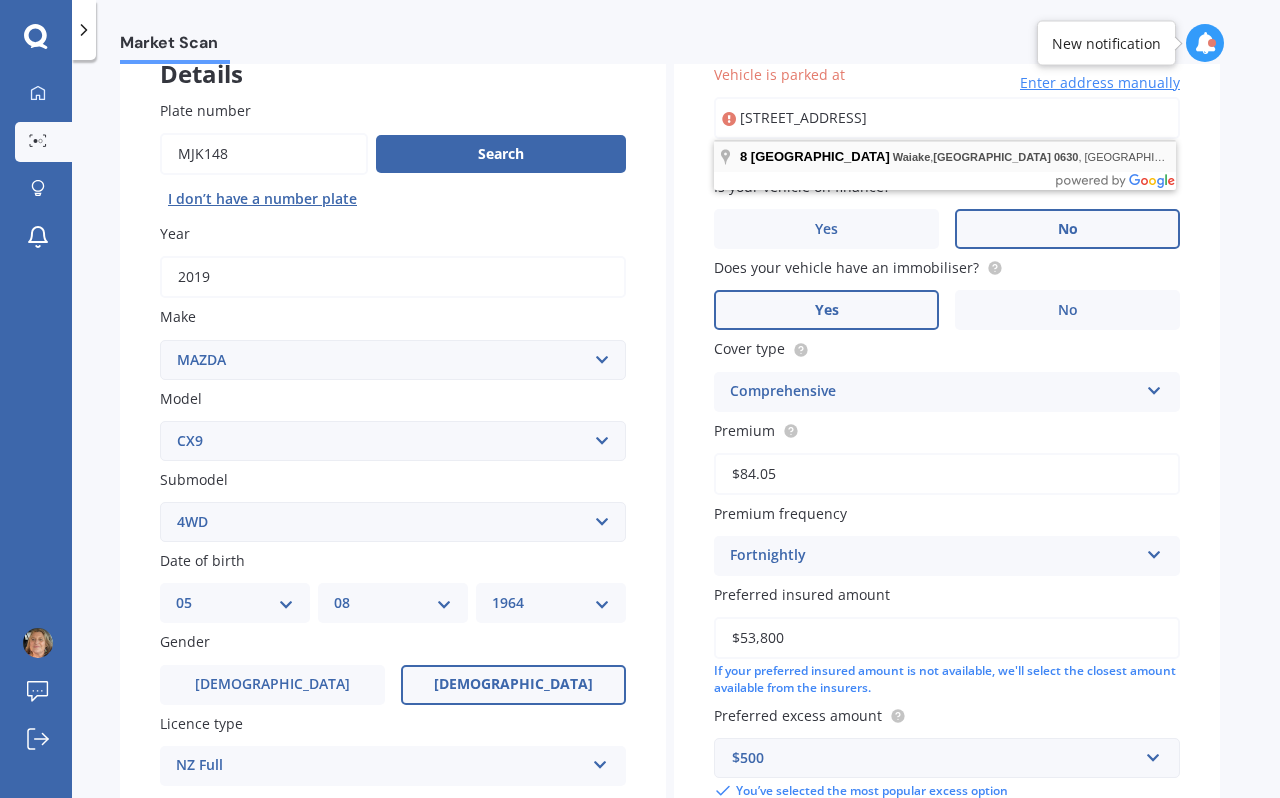 type on "[STREET_ADDRESS]" 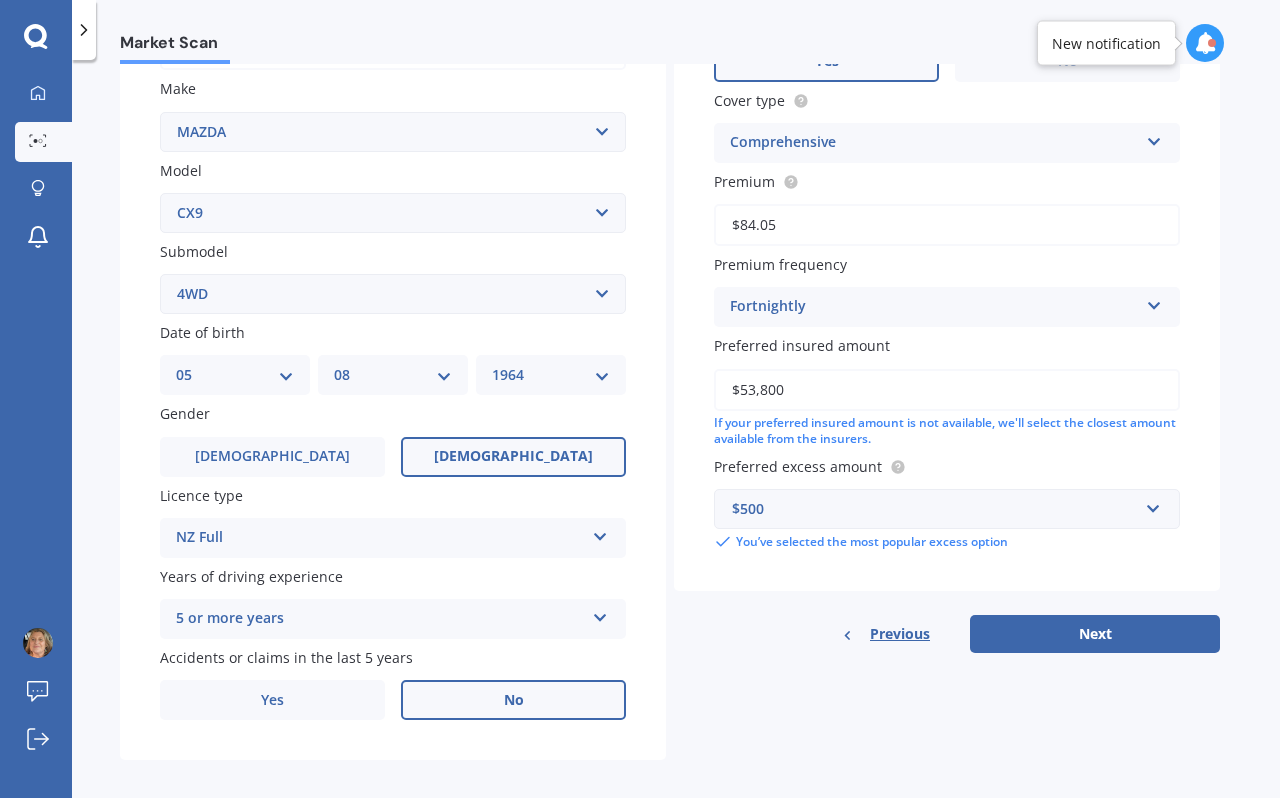 scroll, scrollTop: 384, scrollLeft: 0, axis: vertical 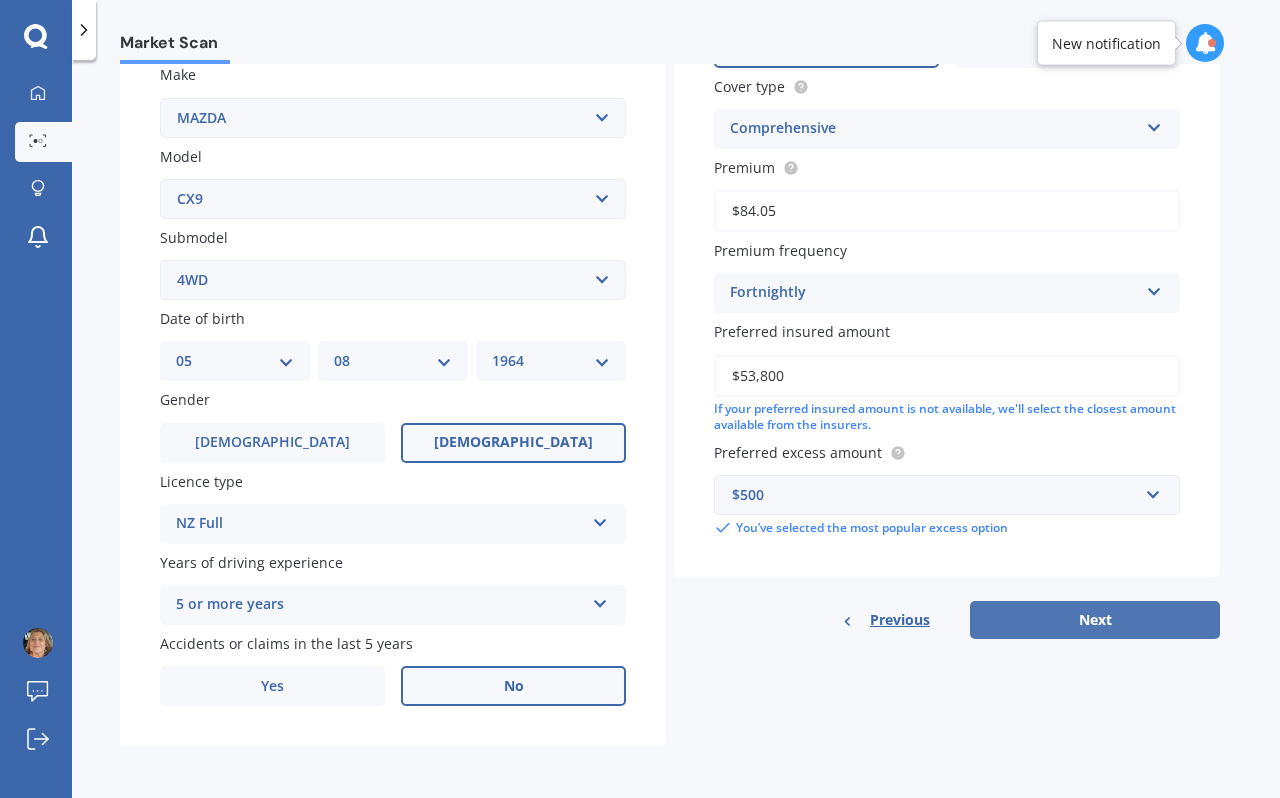 click on "Next" at bounding box center [1095, 620] 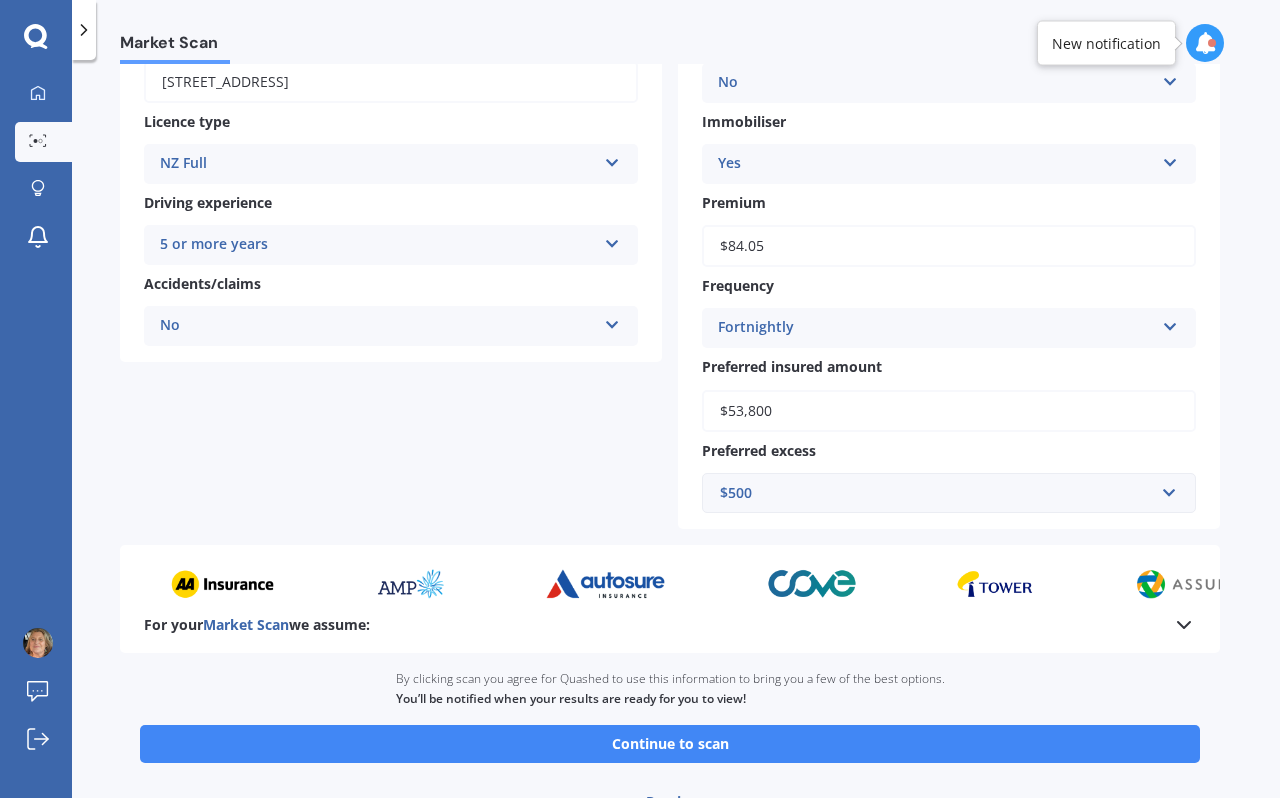 scroll, scrollTop: 313, scrollLeft: 0, axis: vertical 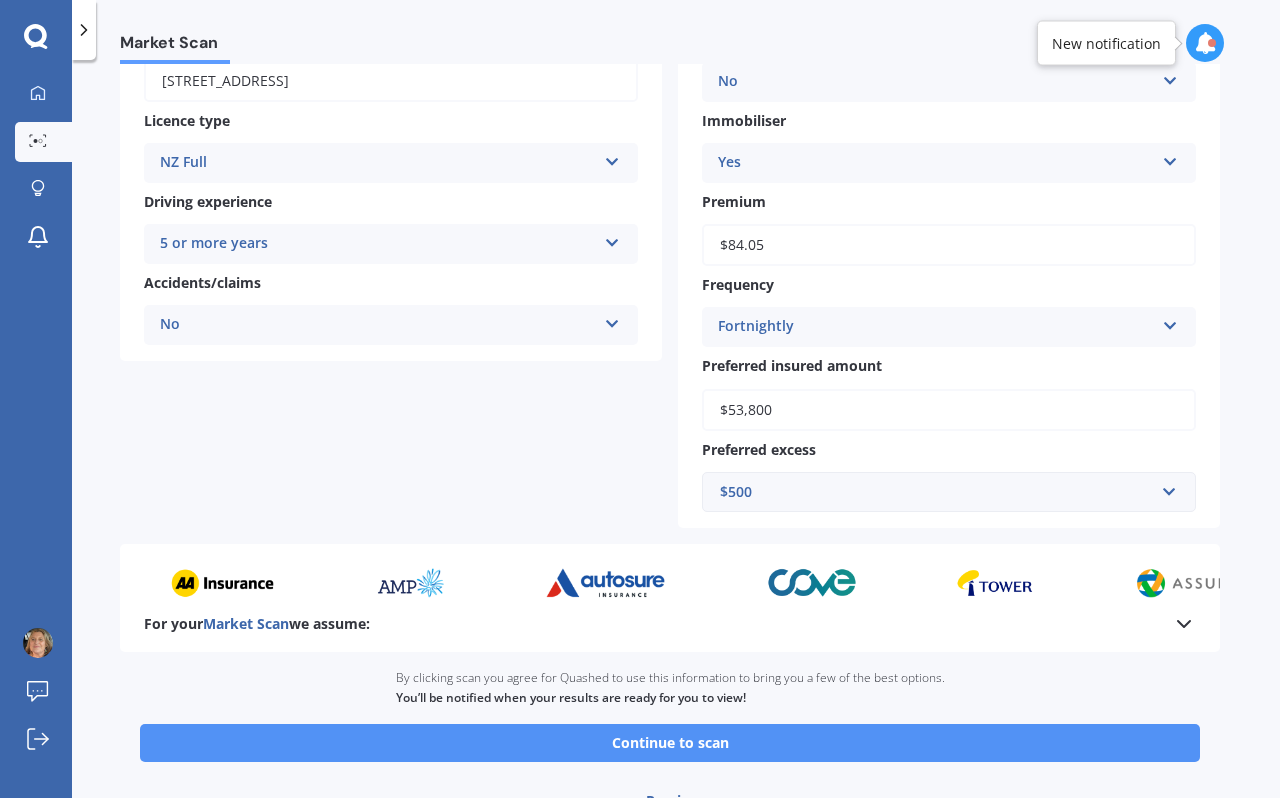 click on "Continue to scan" at bounding box center (670, 743) 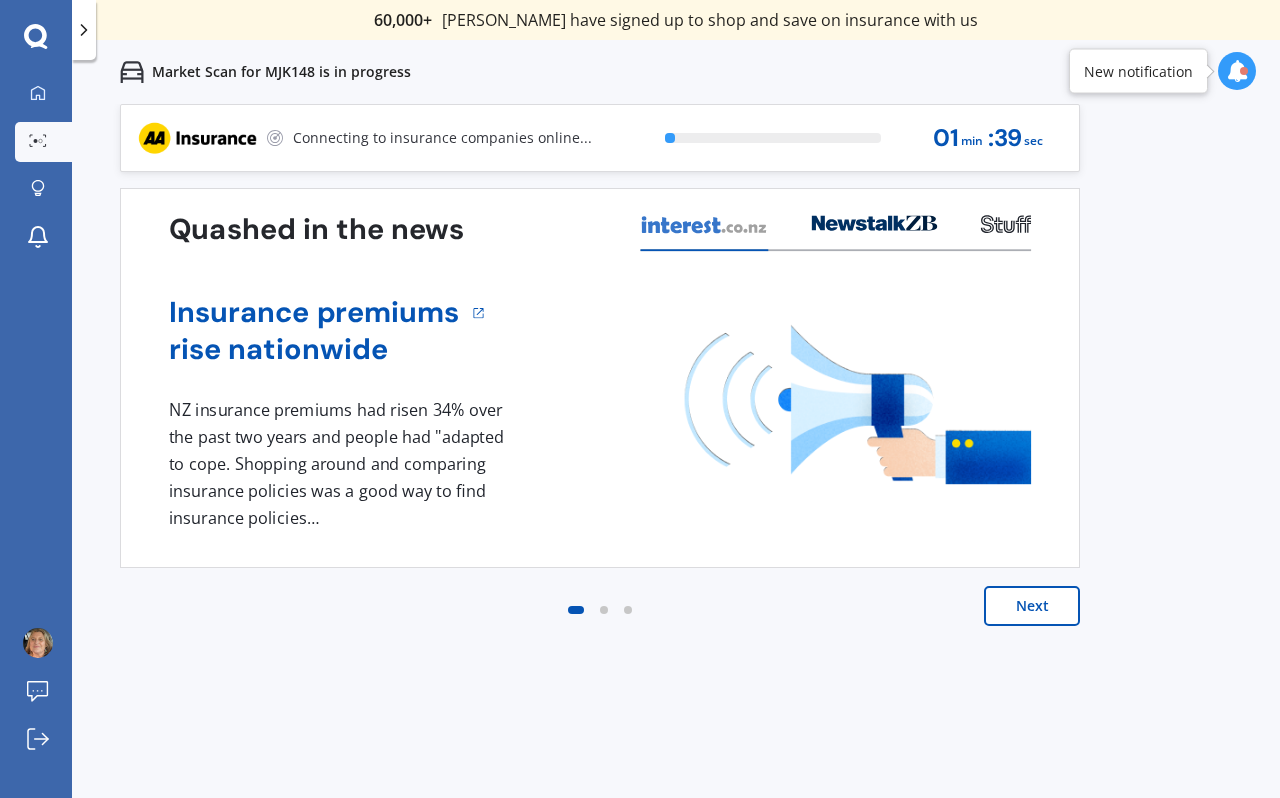 scroll, scrollTop: 0, scrollLeft: 0, axis: both 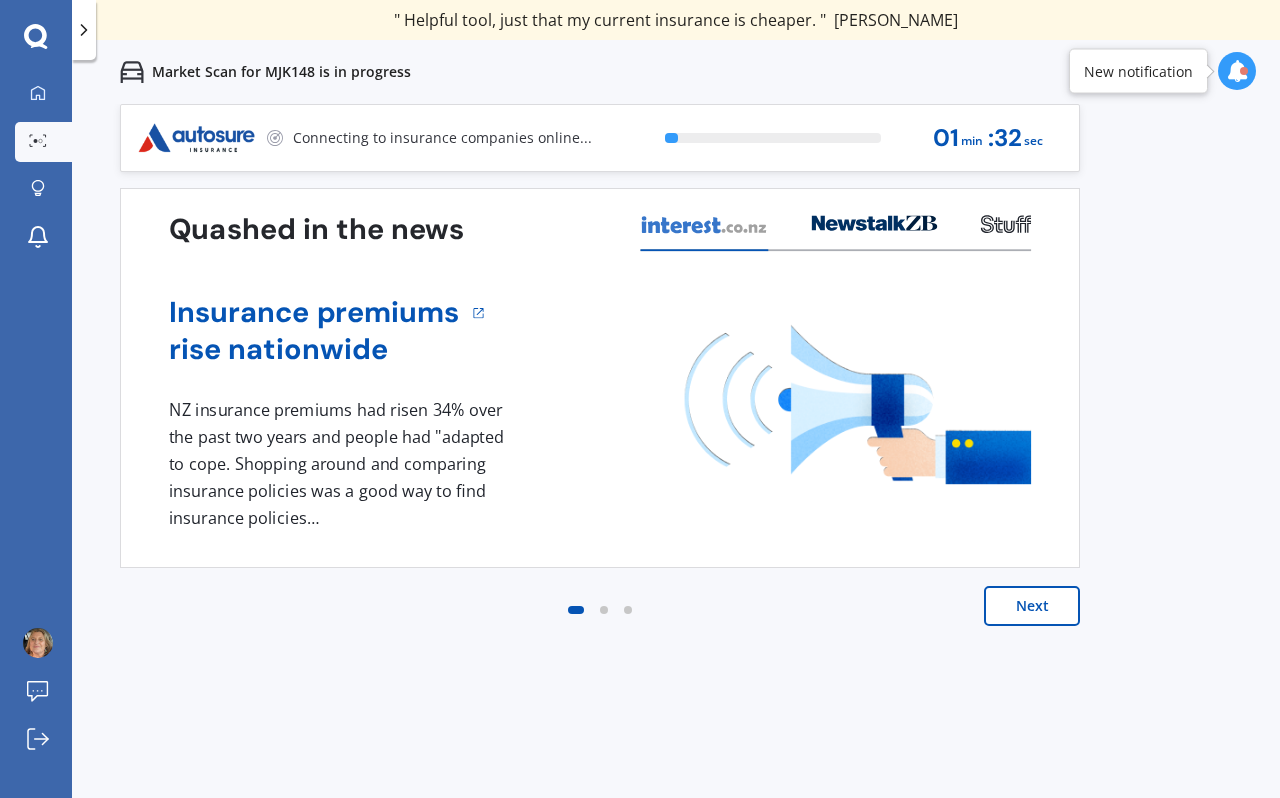 click on "Next" at bounding box center (1032, 606) 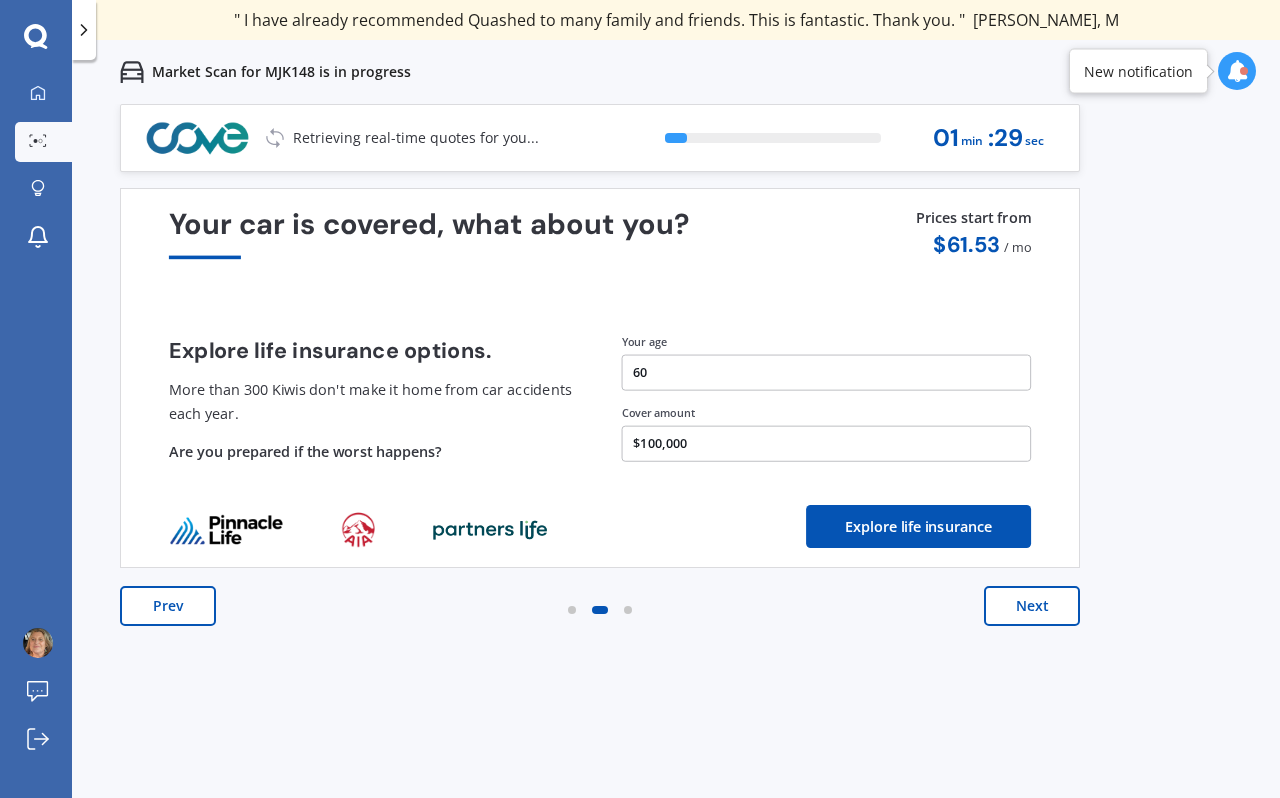 click on "Next" at bounding box center [1032, 606] 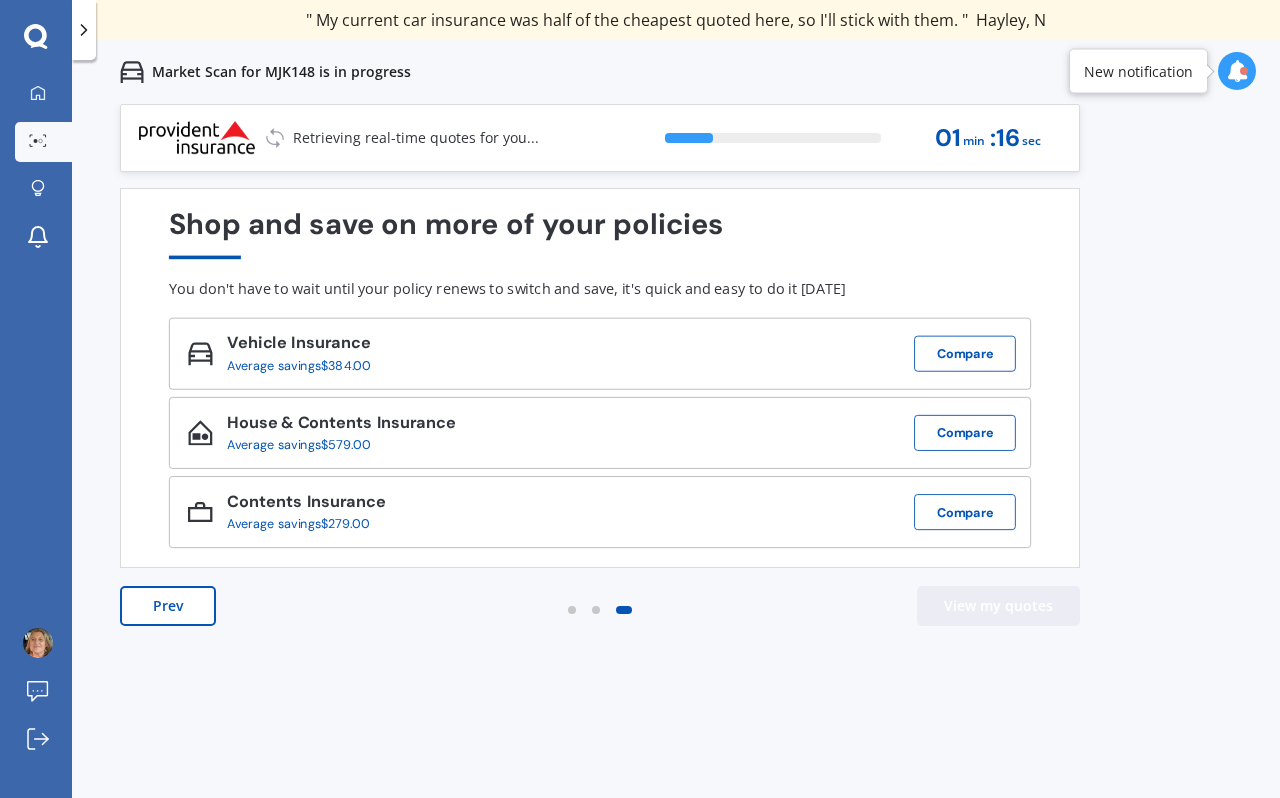 click on "View my quotes" at bounding box center (998, 606) 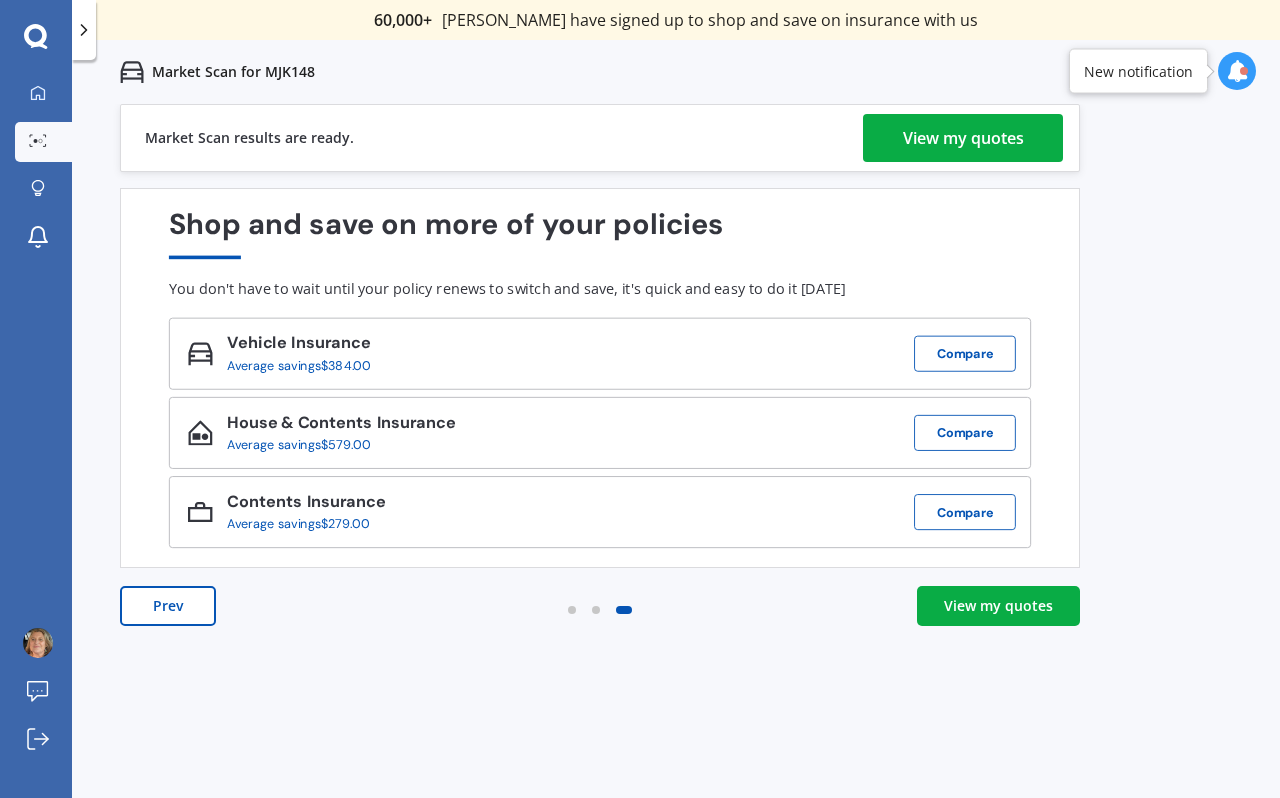 click on "View my quotes" at bounding box center [998, 606] 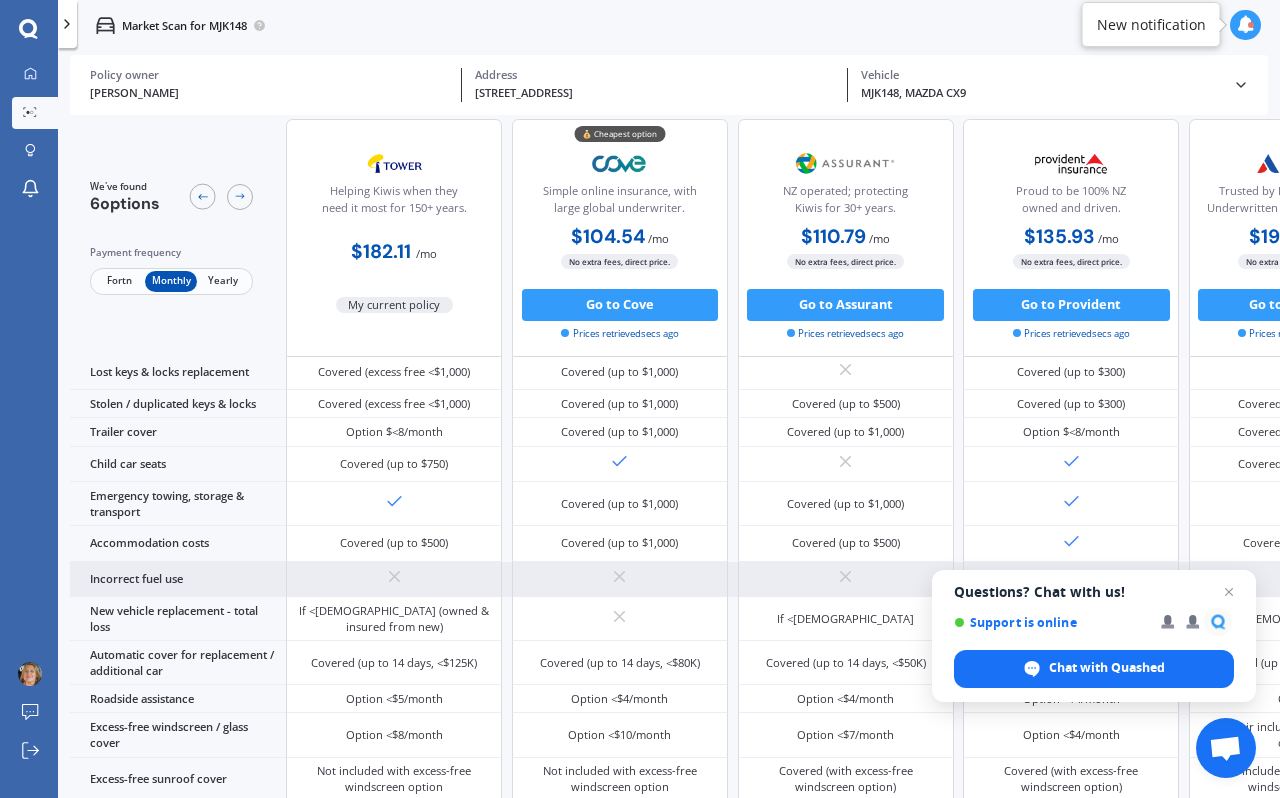 scroll, scrollTop: 297, scrollLeft: 0, axis: vertical 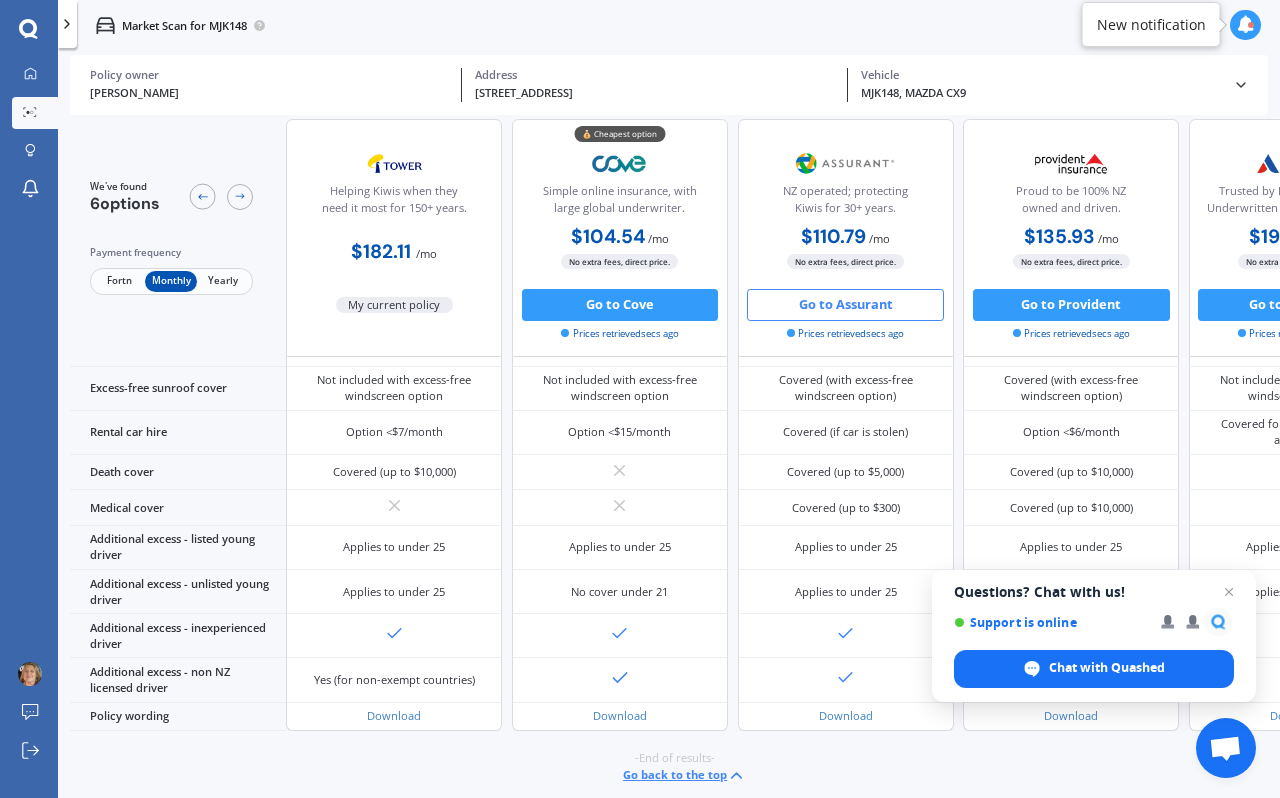click on "Go to Assurant" at bounding box center (845, 305) 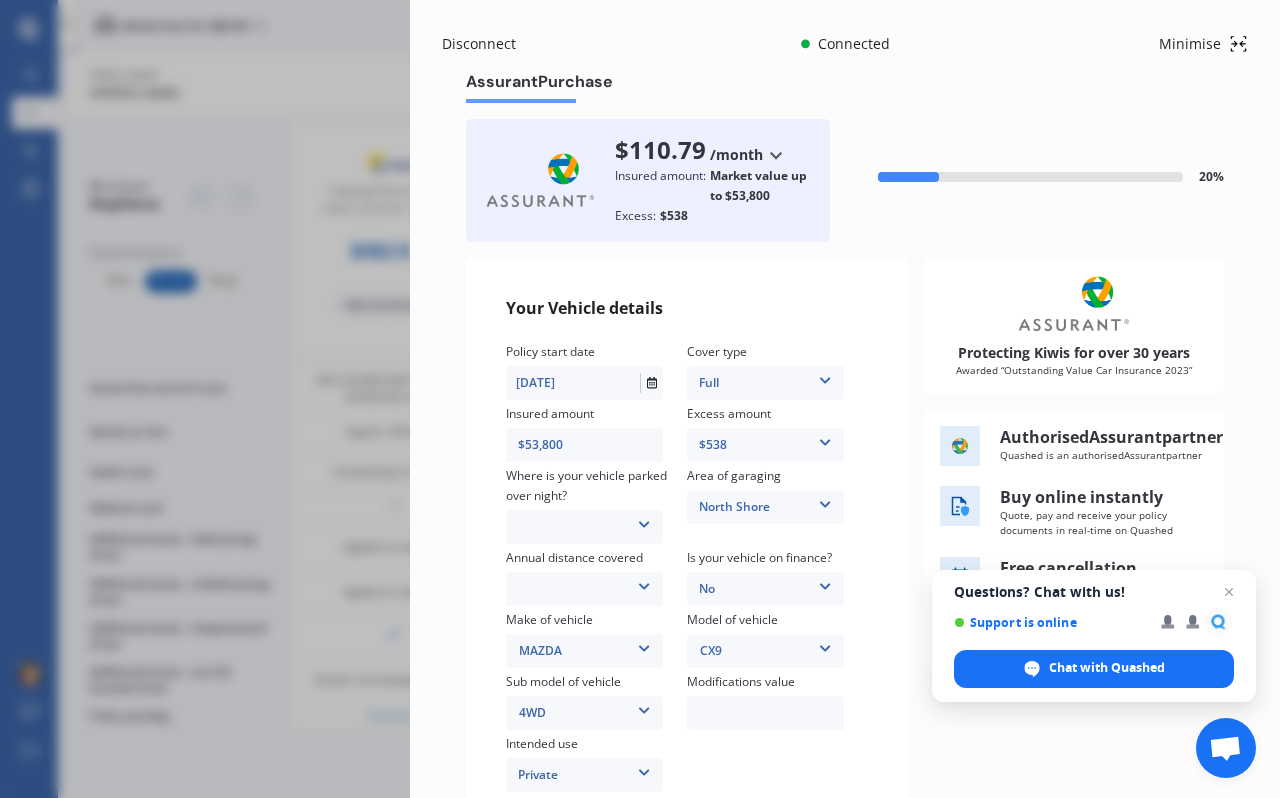 click at bounding box center (775, 155) 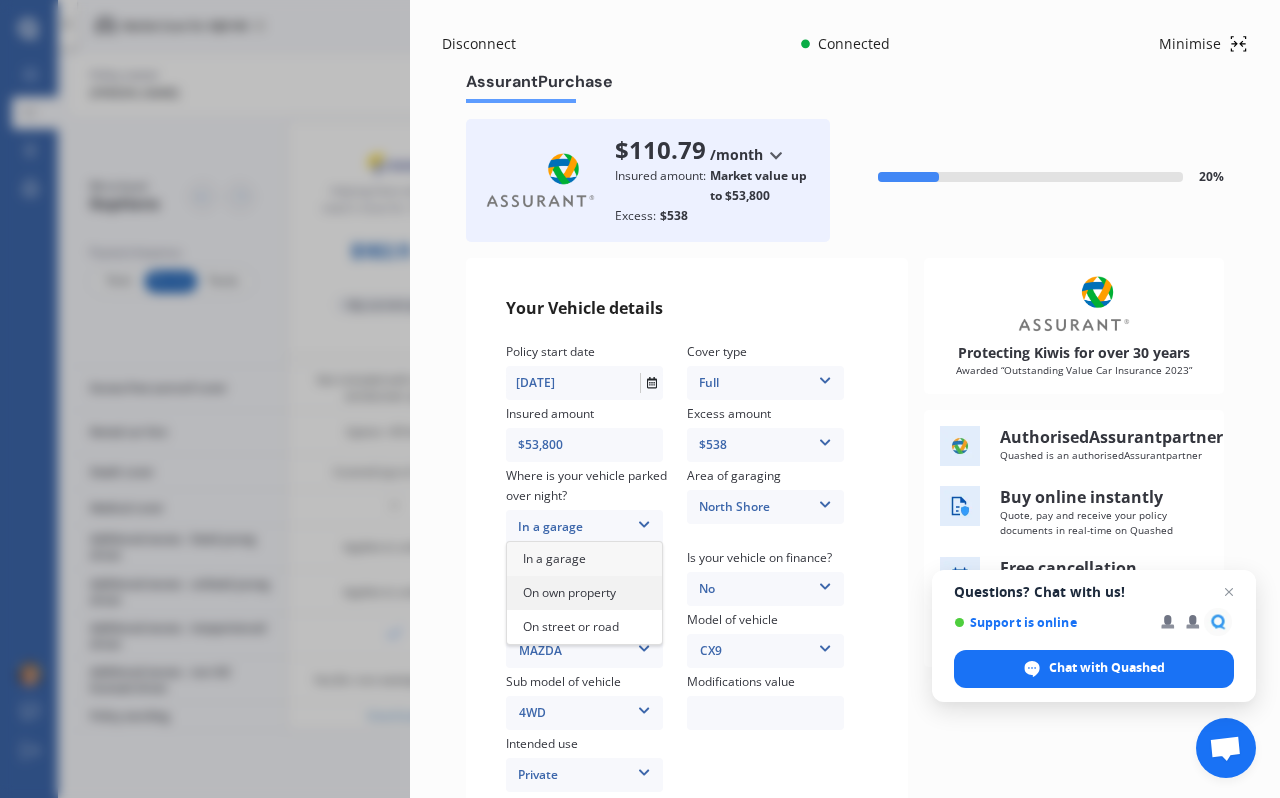click on "On own property" at bounding box center [569, 592] 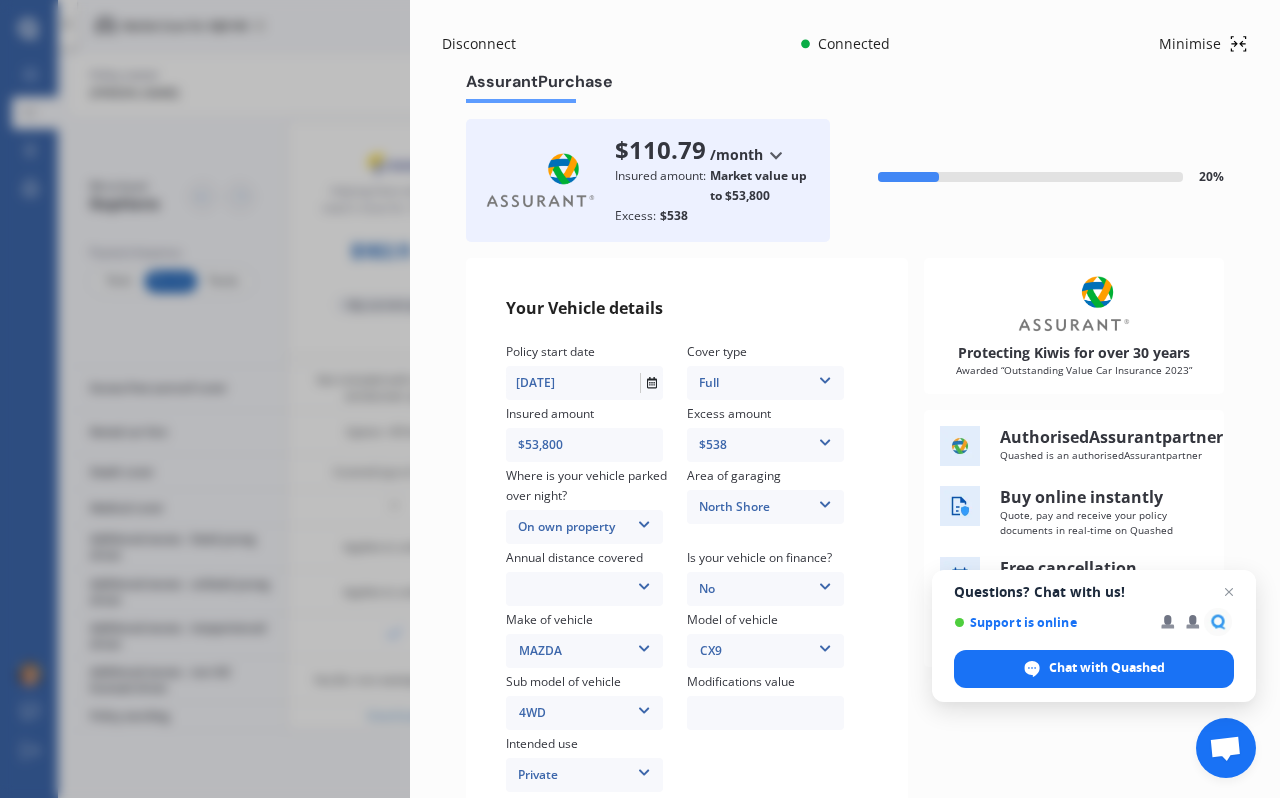 click at bounding box center [644, 583] 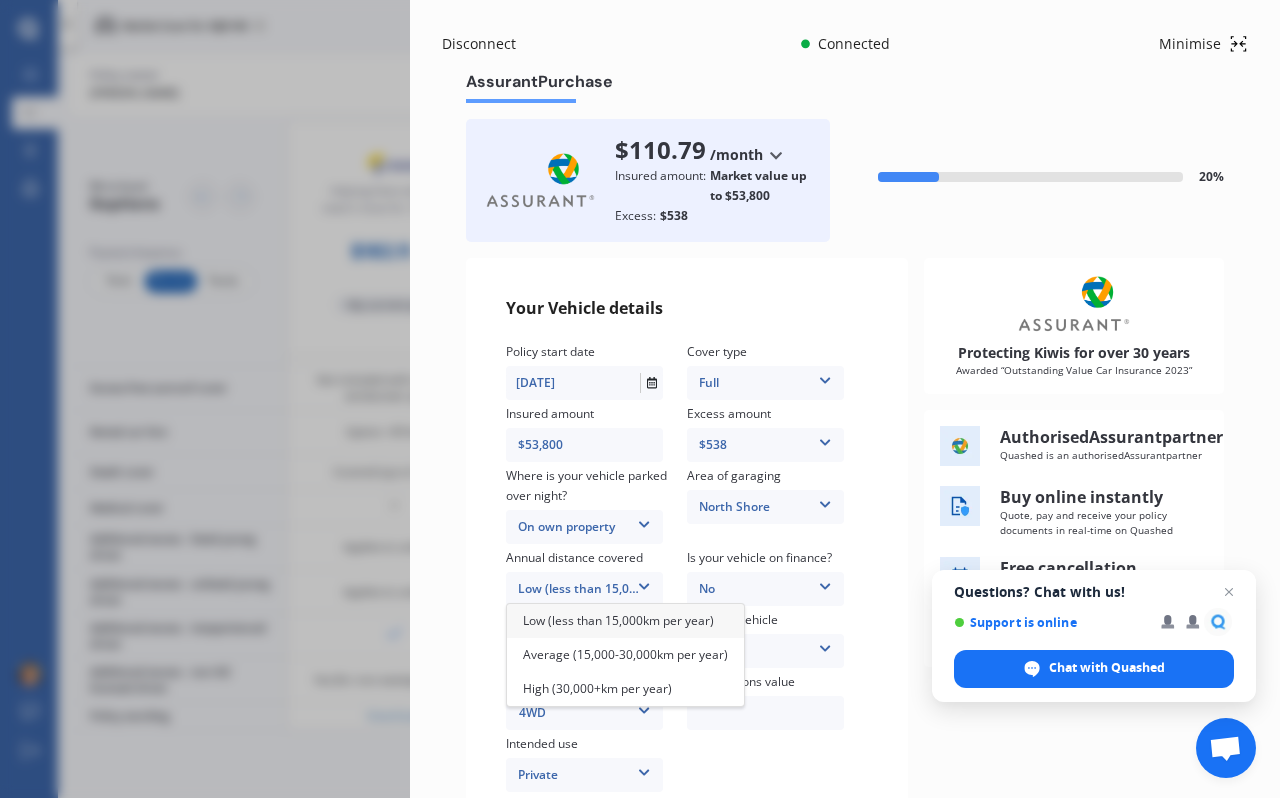 click on "Low (less than 15,000km per year)" at bounding box center [584, 589] 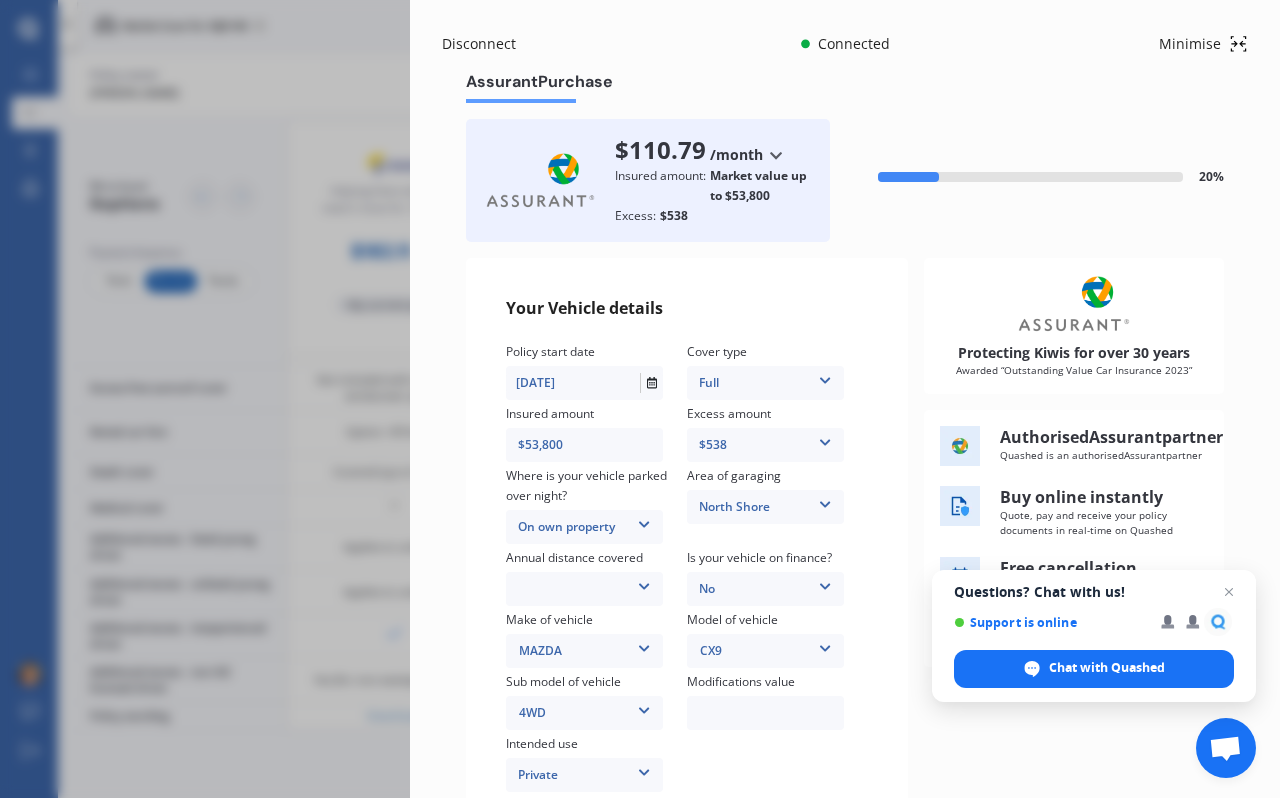 click at bounding box center [644, 583] 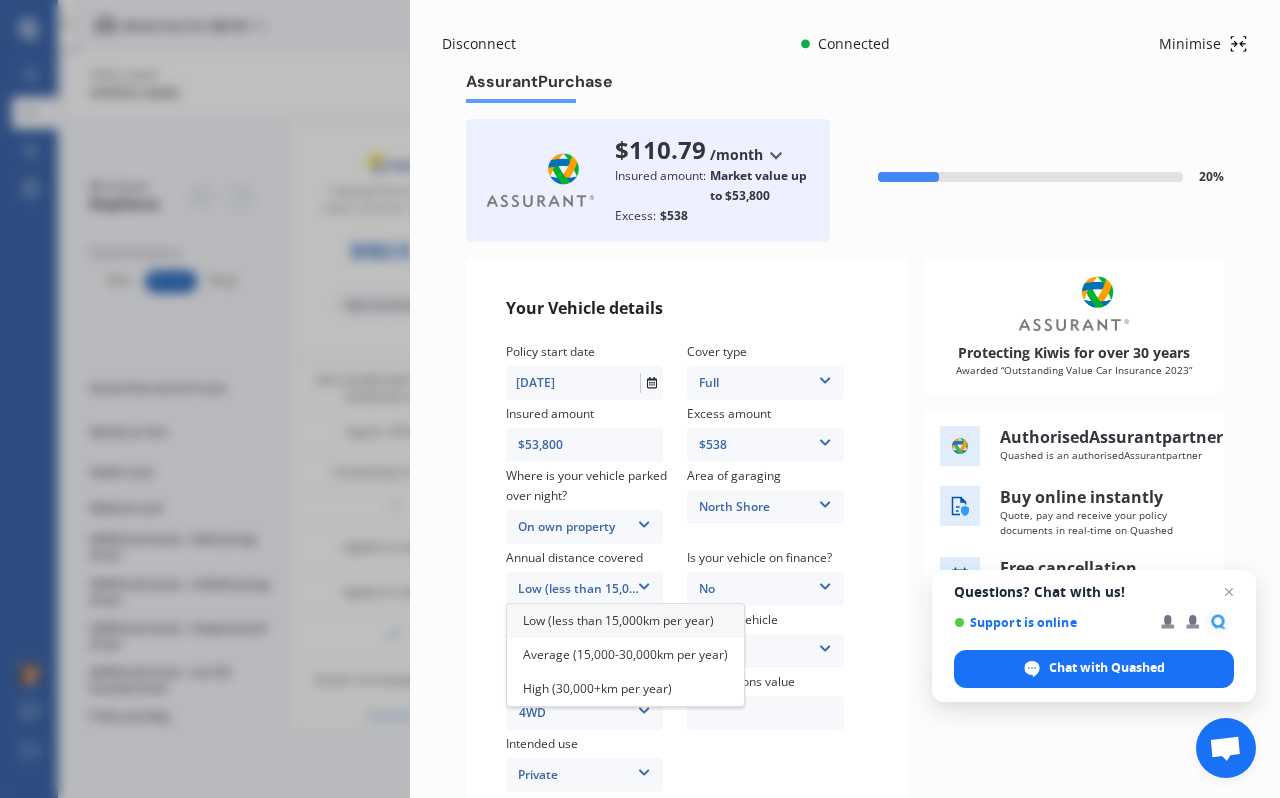 click on "Low (less than 15,000km per year)" at bounding box center [618, 620] 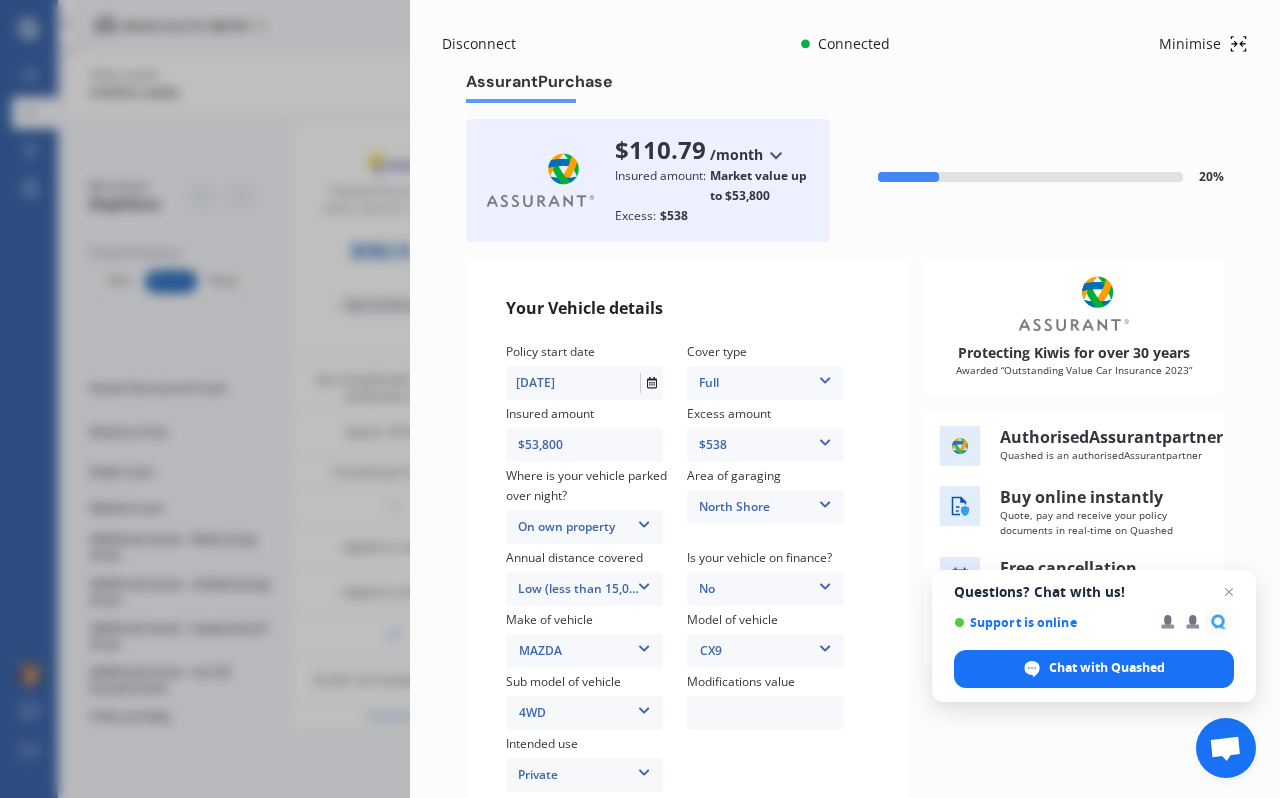 click at bounding box center [765, 713] 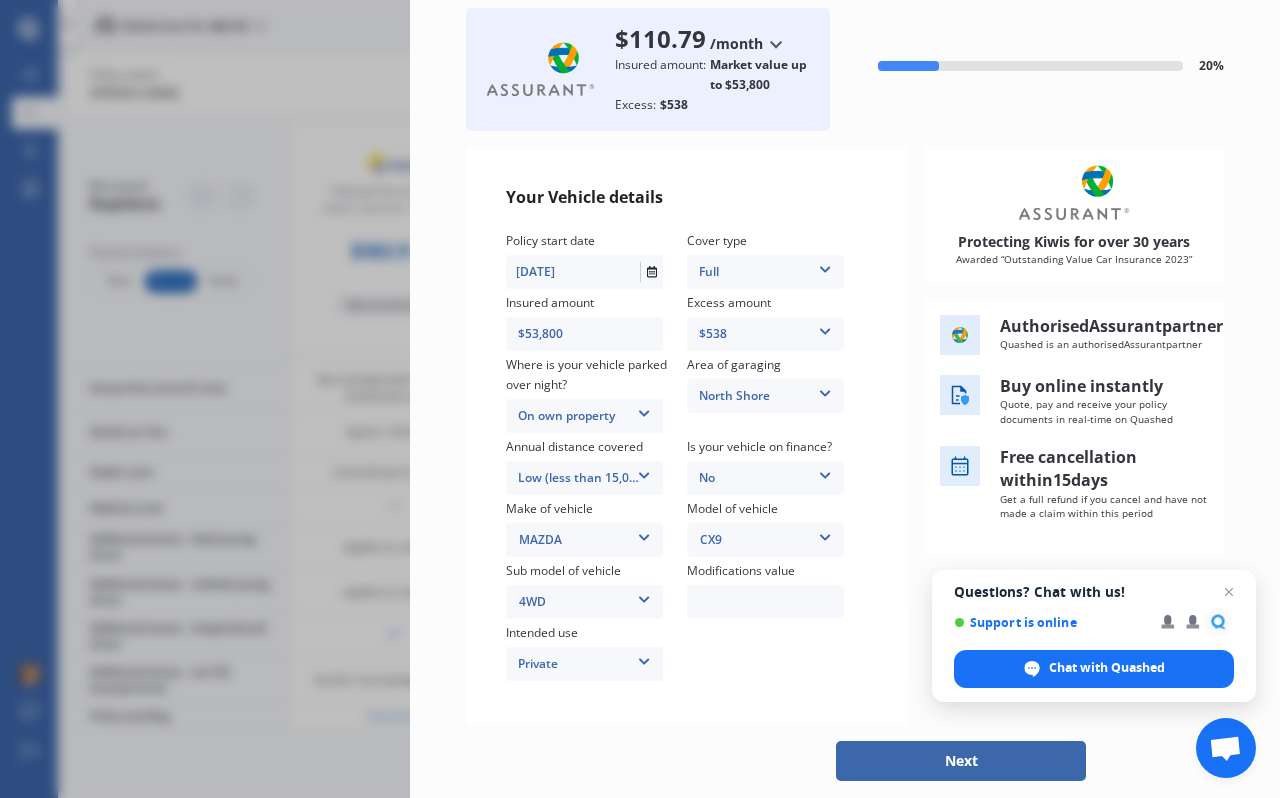 scroll, scrollTop: 115, scrollLeft: 0, axis: vertical 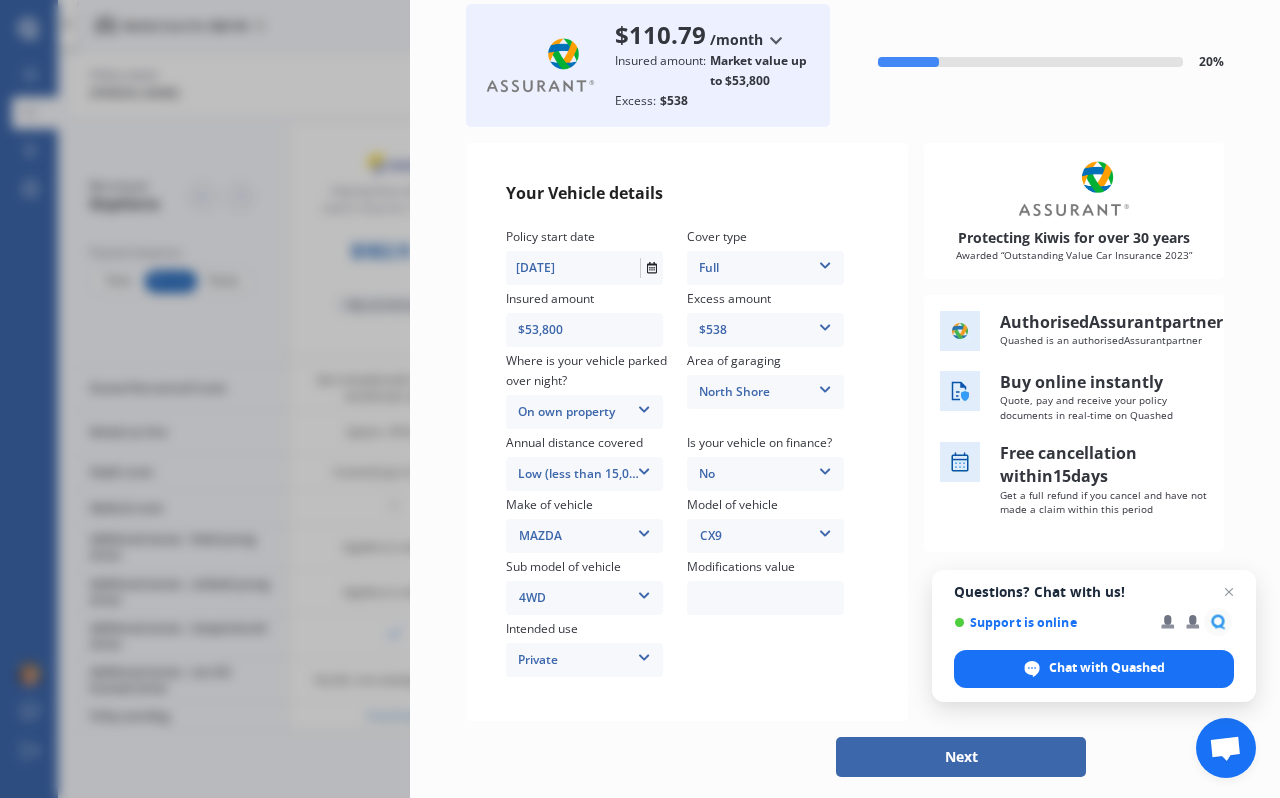 click on "Modifications value" at bounding box center [741, 567] 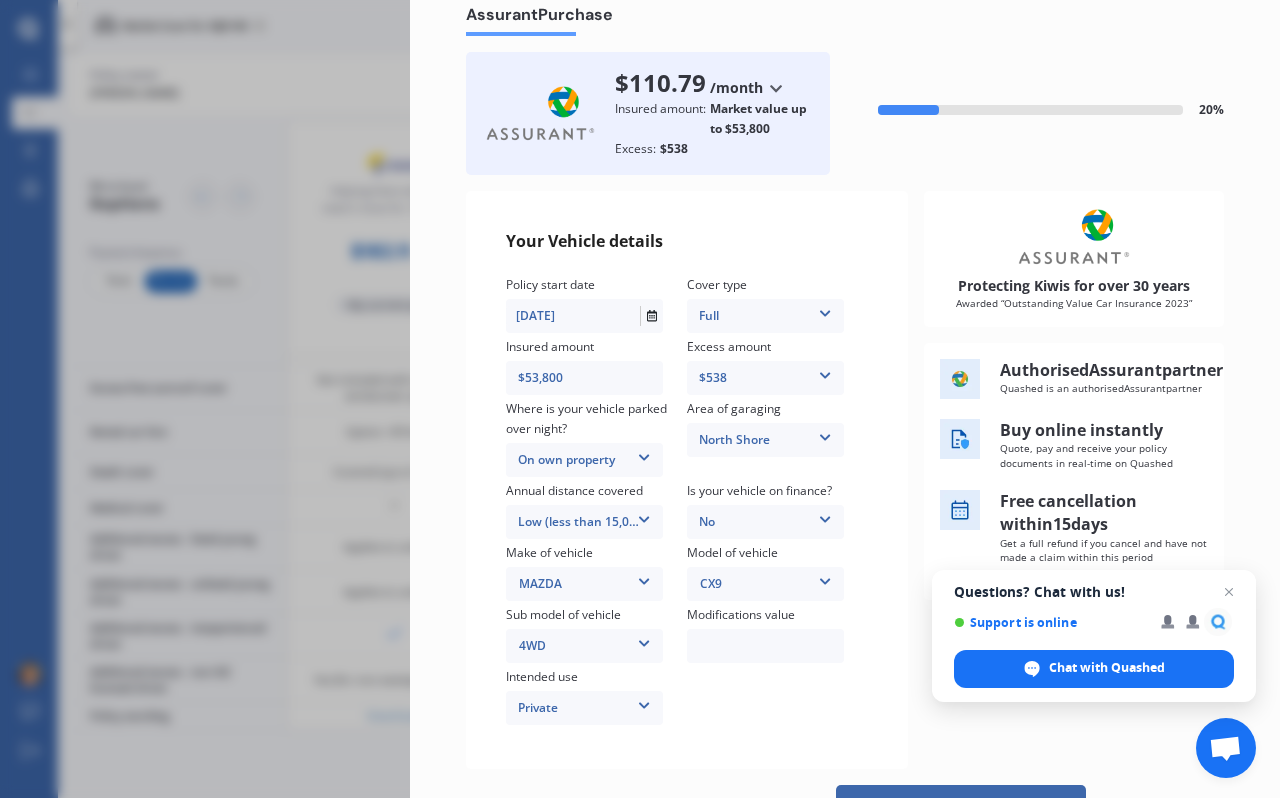 scroll, scrollTop: 69, scrollLeft: 0, axis: vertical 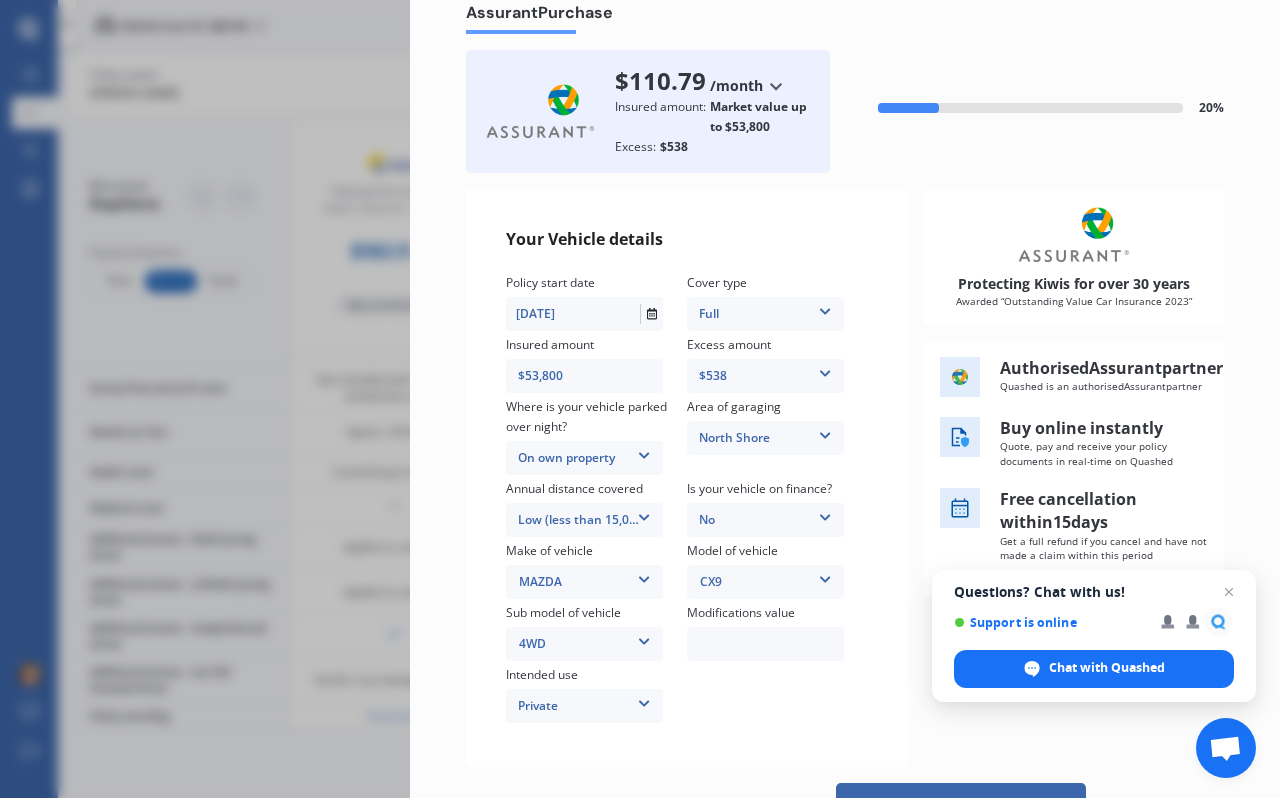 click on "Model of vehicle CX9 121 2 3 323 323 / Familia 6 626 929 Atenza Autozam Axela AZ3 B2000 B2200 B2500 B2600 B2600i Biante Bongo Bounty BT50 Capella Cronos CX-30 CX-60 CX-8 CX-80 CX3 CX30 CX5 CX7 CX8 CX9 Demio E1800 Van E2000 E2200 Vans E2500 E2500 Van E3000 E4100 Efini Etude Eunos Familia [PERSON_NAME] Levante [PERSON_NAME] Millenia MPV MS6 MS8 MS9 MX-3 MX-30 MX-5 MX-6 Neo Persona Premacy Presseo Proceed Revue Rotary RX7 RX8 Sapporo Sentia T2000 T2600 T3000 T3500 T4000 T4100 T4600 Titan 1.5/2.0 Tonnes Titan 5 Tonne Tribute Verisa" at bounding box center [777, 572] 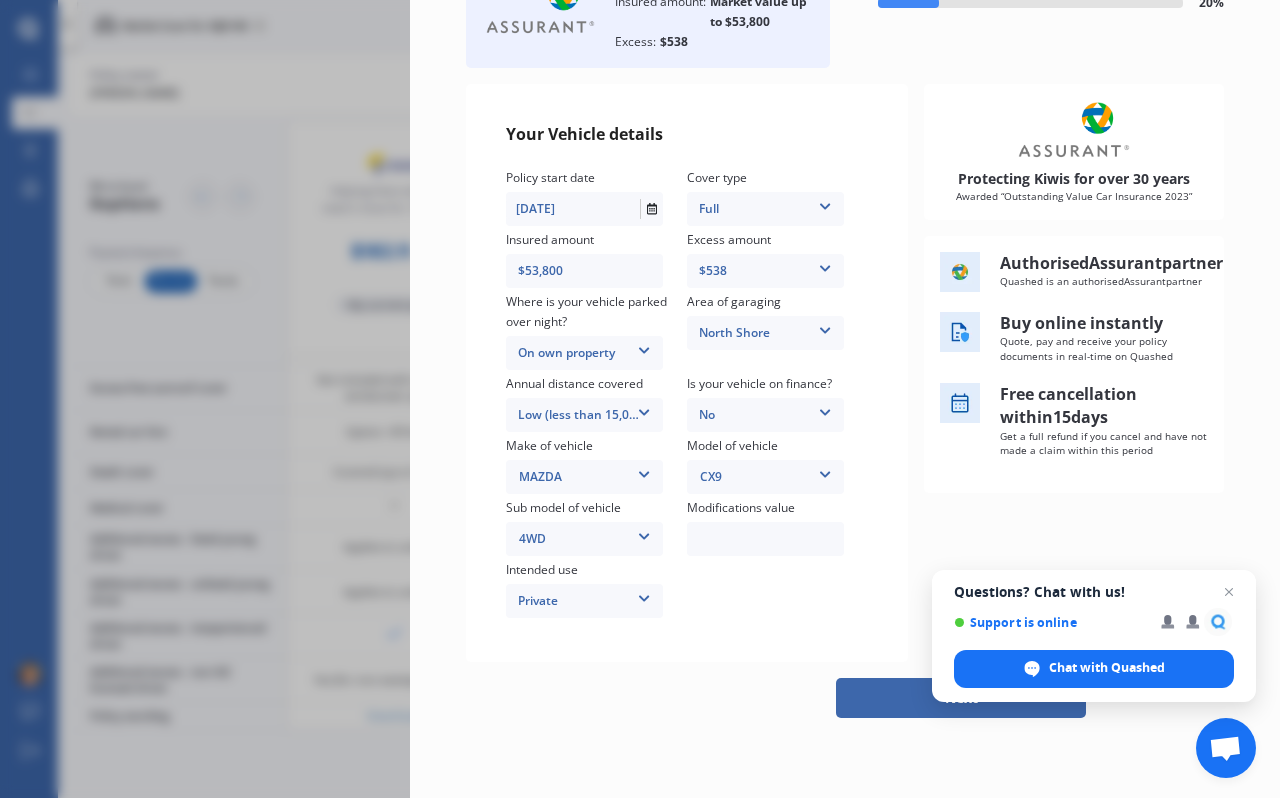 scroll, scrollTop: 236, scrollLeft: 0, axis: vertical 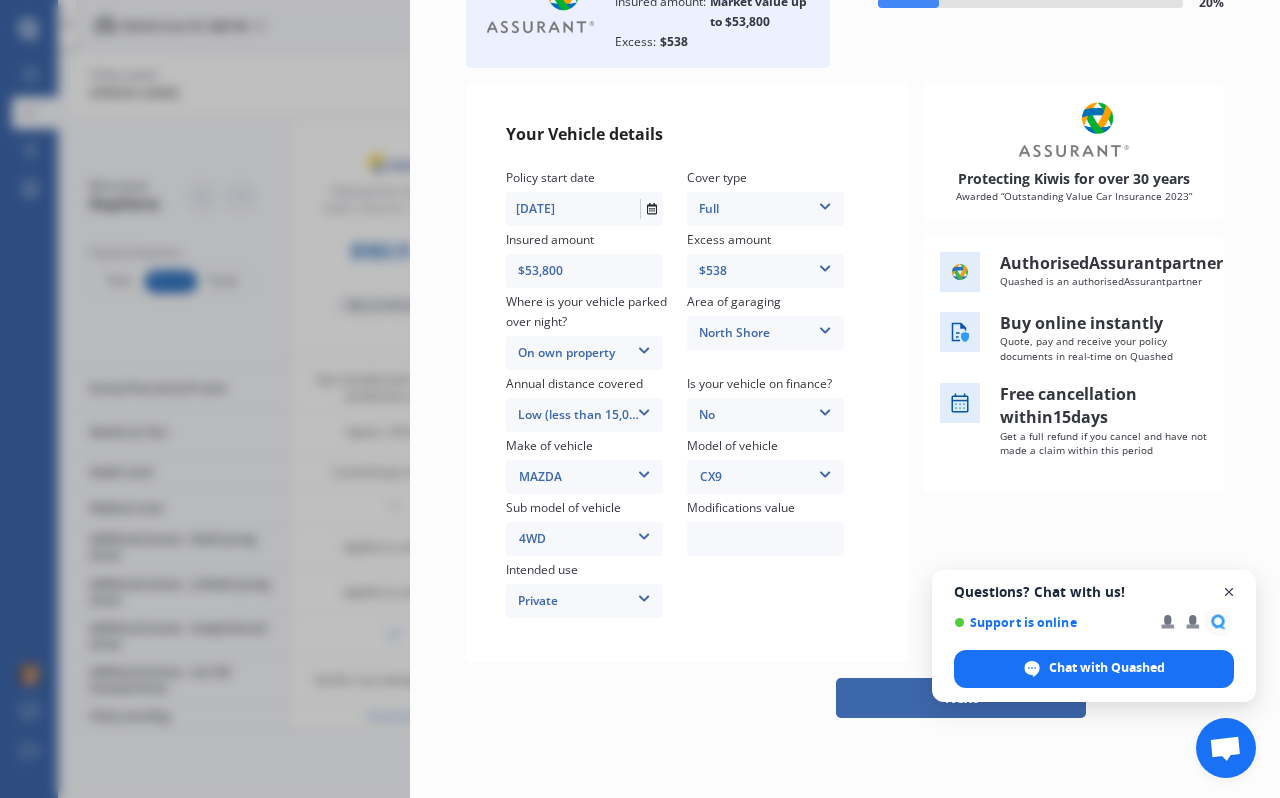click at bounding box center [1229, 592] 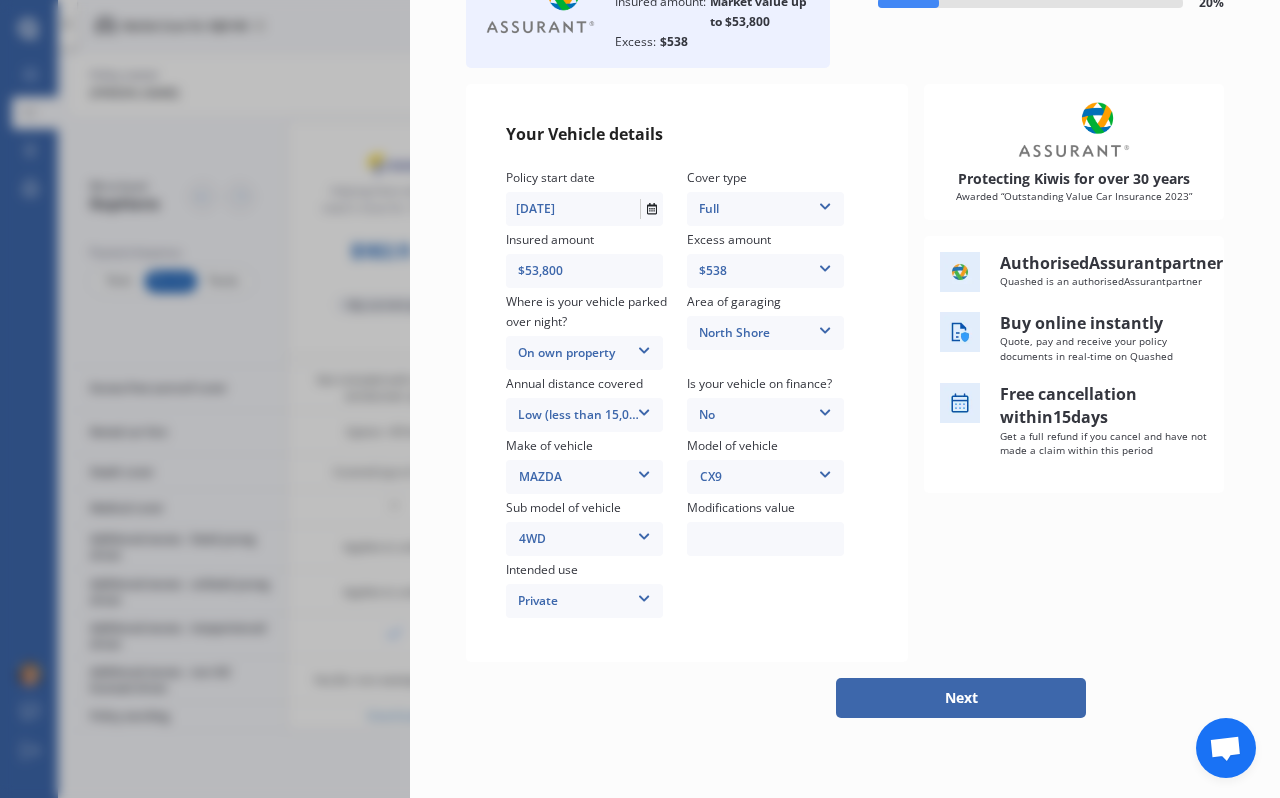 click on "Next" at bounding box center [961, 698] 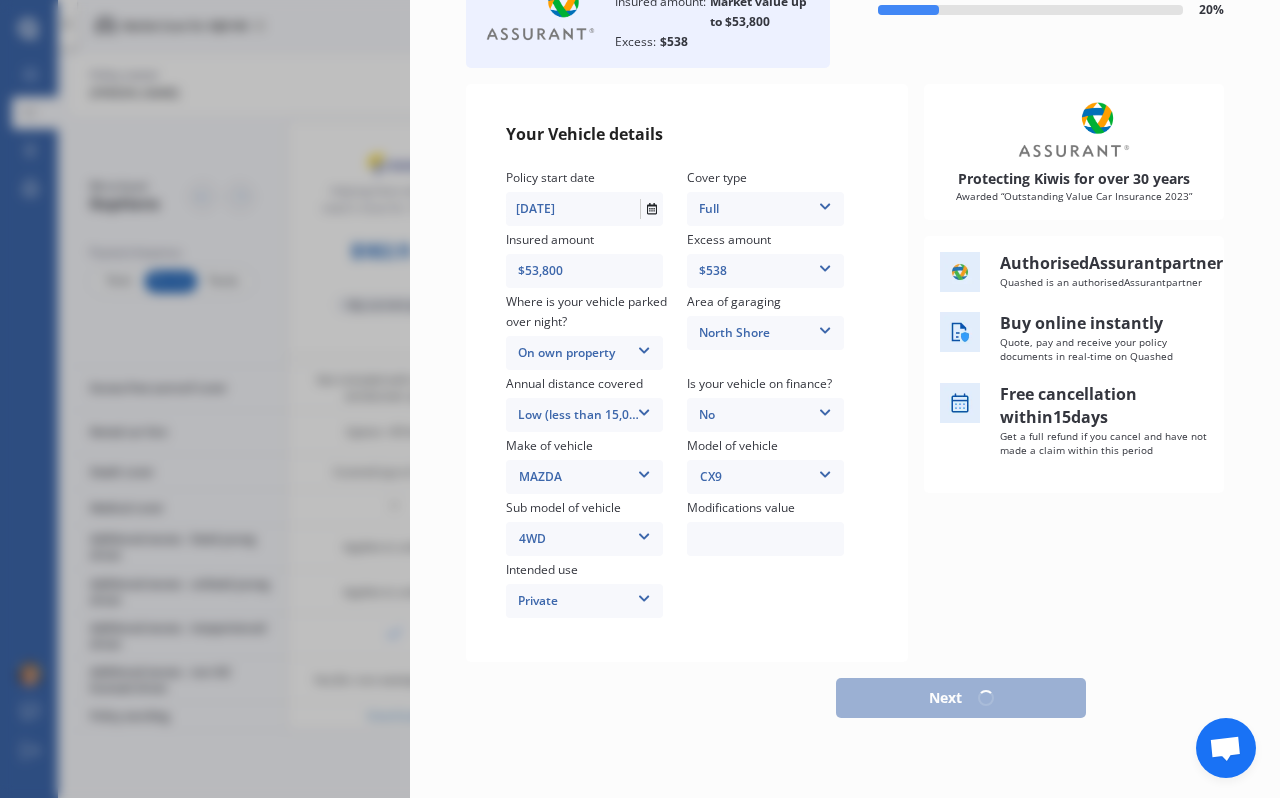 scroll, scrollTop: 222, scrollLeft: 0, axis: vertical 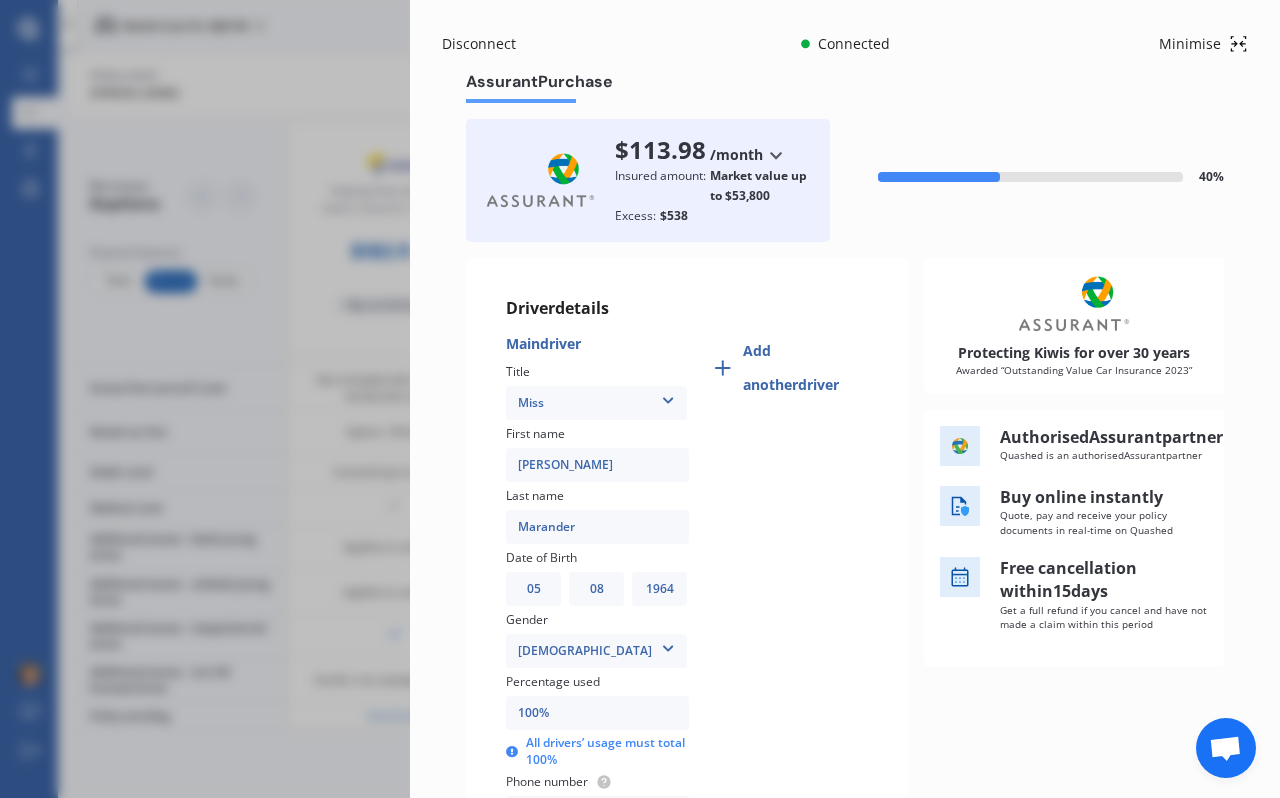 click on "Disconnect Connected Minimise Yearly Monthly $113.98 / mo Assurant  Purchase $113.98 /month /year /month Insured amount: Market value up to $53,800 Excess: $538 40 % Driver  details Main  driver Title Miss Mr Mrs Miss Ms Dr First name [PERSON_NAME] Last name [PERSON_NAME] Date of Birth DD 01 02 03 04 05 06 07 08 09 10 11 12 13 14 15 16 17 18 19 20 21 22 23 24 25 26 27 28 29 30 31 MM 01 02 03 04 05 06 07 08 09 10 11 12 YYYY 2009 2008 2007 2006 2005 2004 2003 2002 2001 2000 1999 1998 1997 1996 1995 1994 1993 1992 1991 1990 1989 1988 1987 1986 1985 1984 1983 1982 1981 1980 1979 1978 1977 1976 1975 1974 1973 1972 1971 1970 1969 1968 1967 1966 1965 1964 1963 1962 1961 1960 1959 1958 1957 1956 1955 1954 1953 1952 1951 1950 1949 1948 1947 1946 1945 1944 1943 1942 1941 1940 1939 1938 1937 1936 1935 1934 1933 1932 1931 1930 1929 1928 1927 1926 1925 1924 1923 1922 1921 1920 1919 1918 1917 1916 1915 1914 1913 1912 1911 1910 Gender [DEMOGRAPHIC_DATA] [DEMOGRAPHIC_DATA] [DEMOGRAPHIC_DATA] Percentage used 100% All drivers’ usage must total 100% Phone number Full None UK" at bounding box center (640, 399) 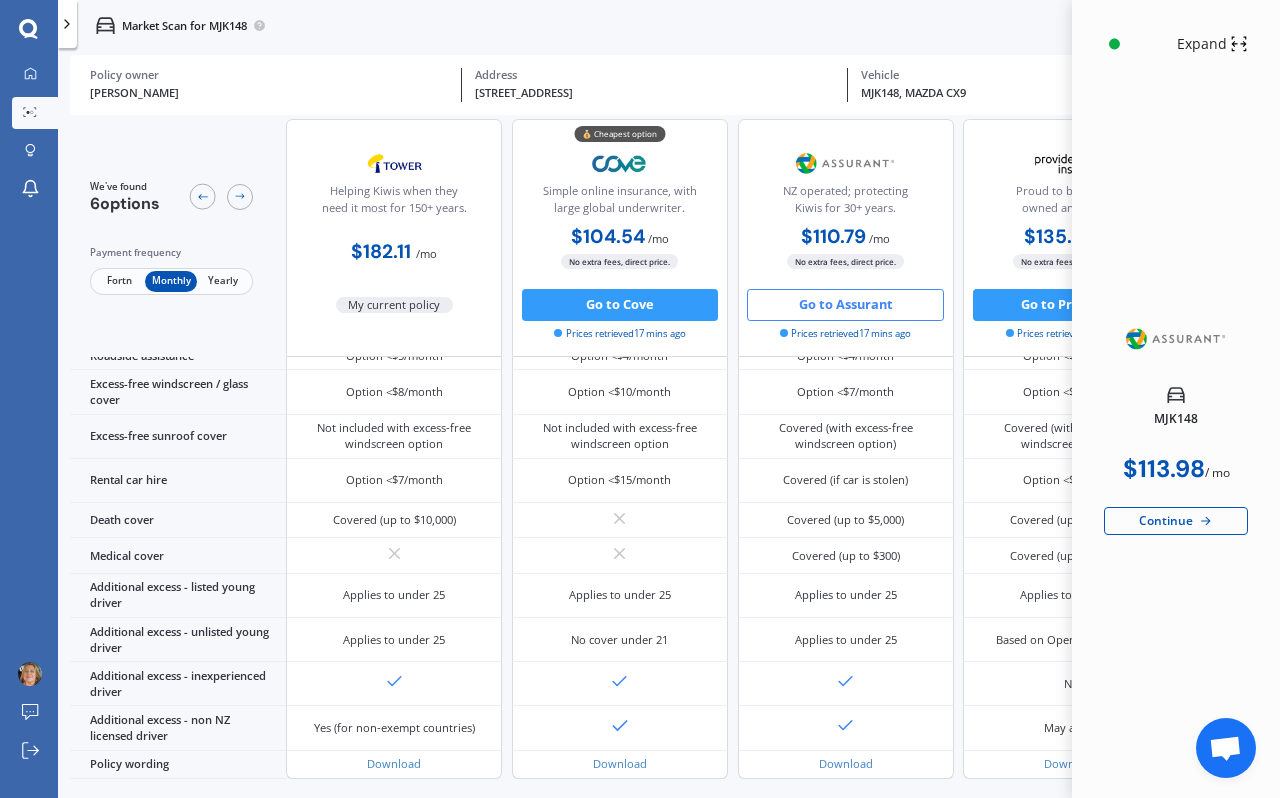 scroll, scrollTop: 785, scrollLeft: 0, axis: vertical 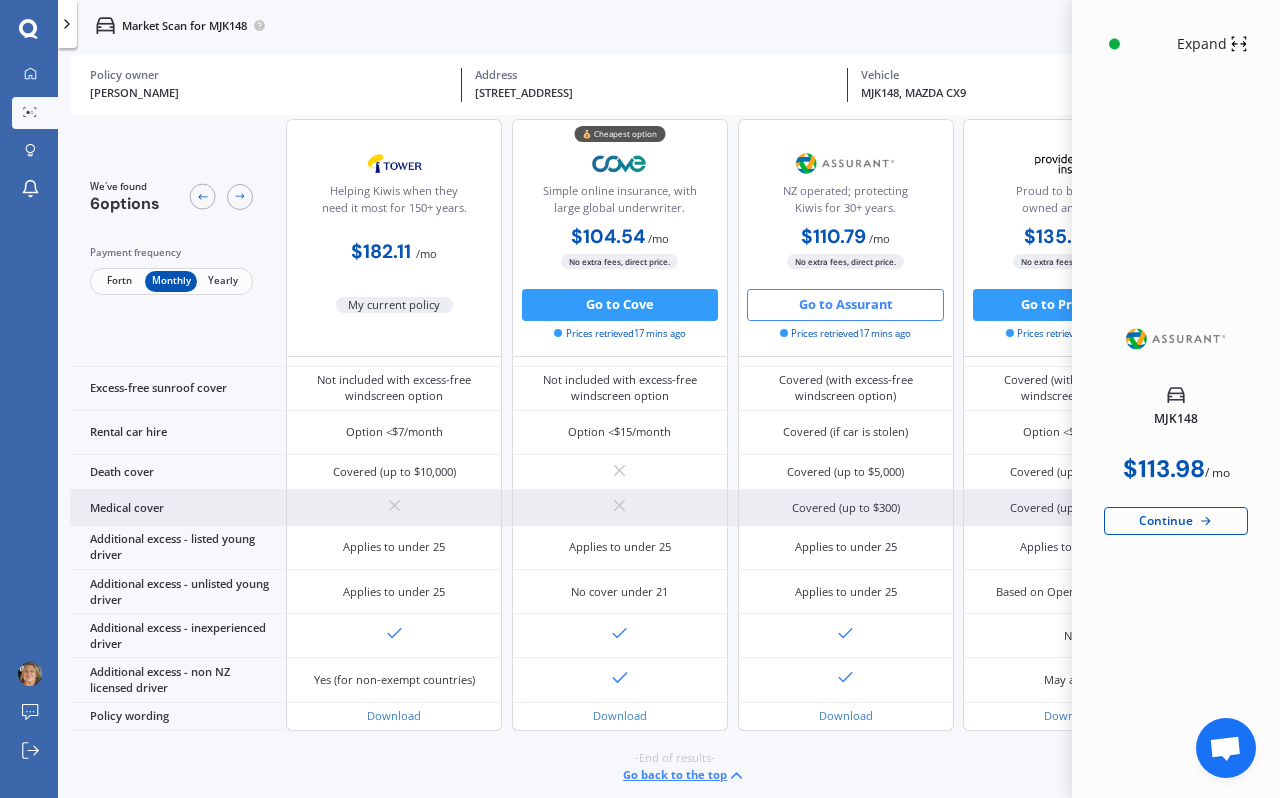 click on "Covered (up to $300)" at bounding box center [846, 507] 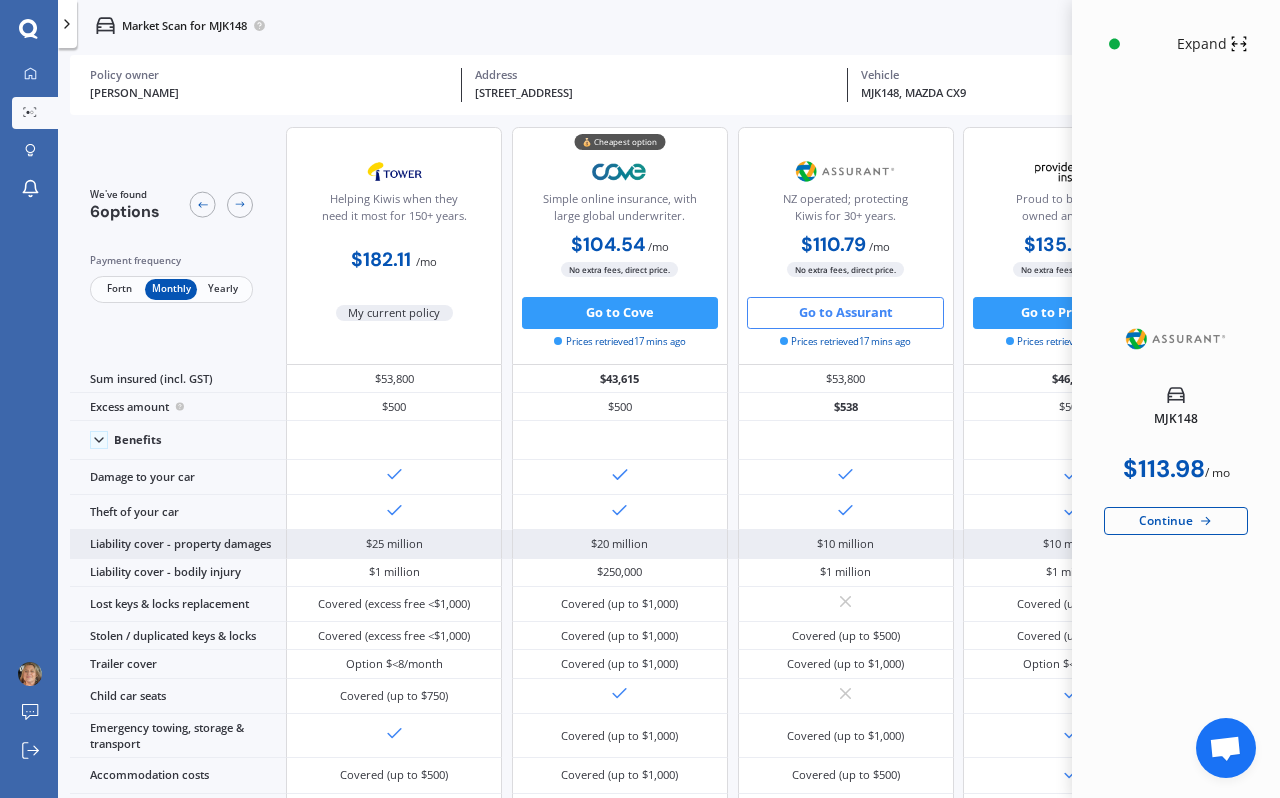 scroll, scrollTop: 0, scrollLeft: 0, axis: both 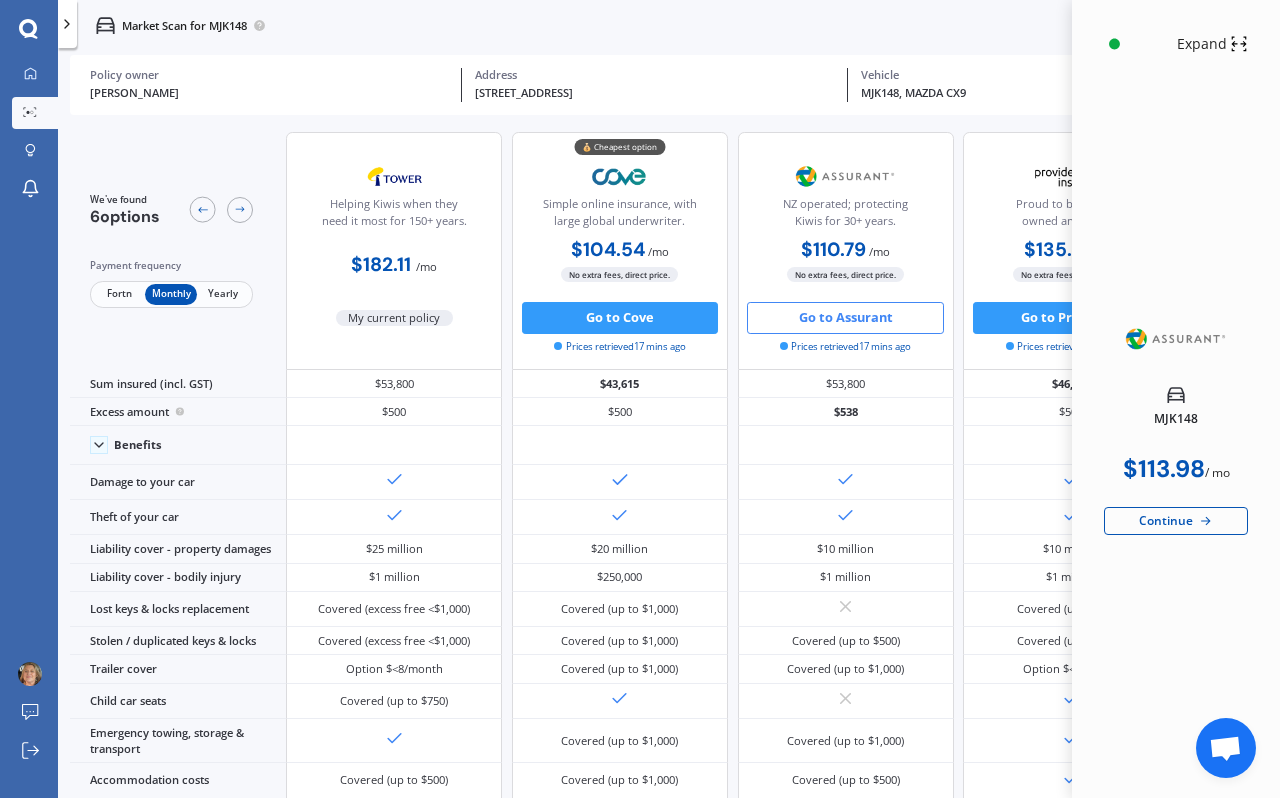 click on "Expand" at bounding box center [1202, 44] 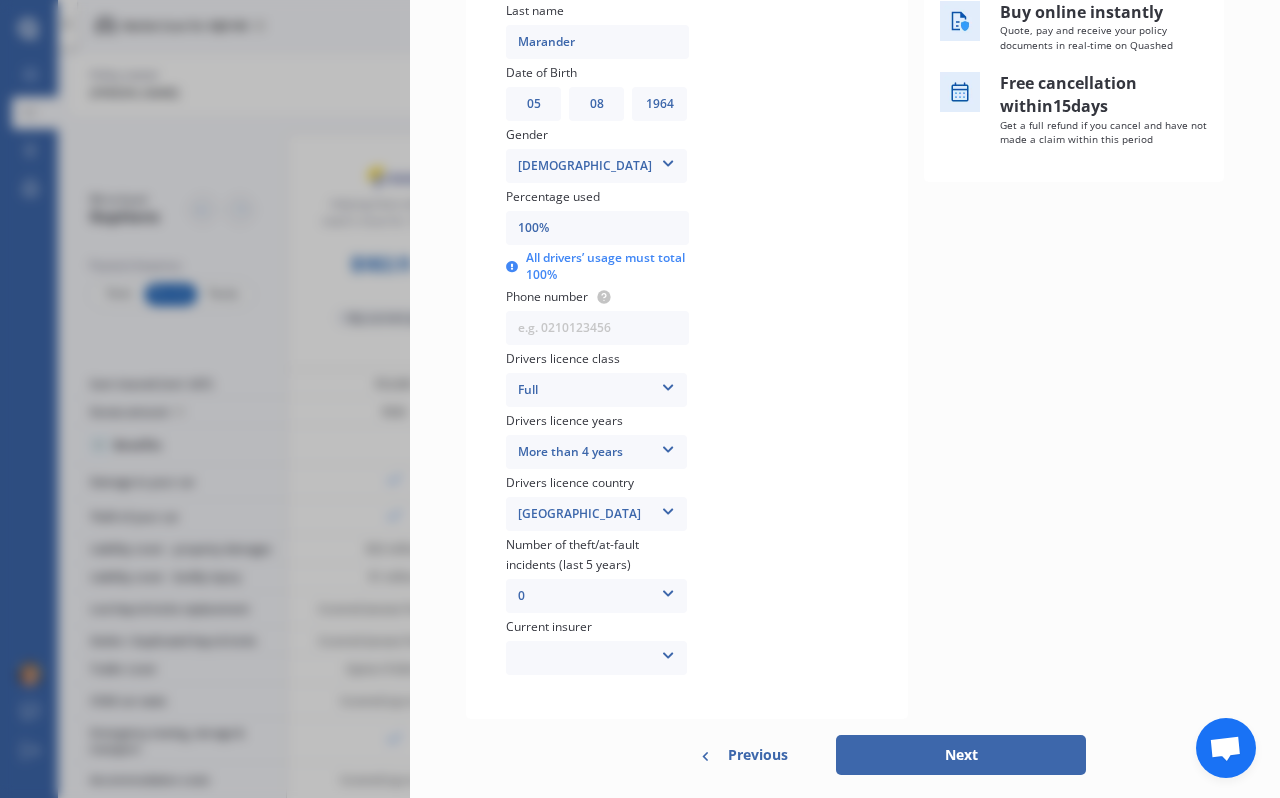 scroll, scrollTop: 525, scrollLeft: 0, axis: vertical 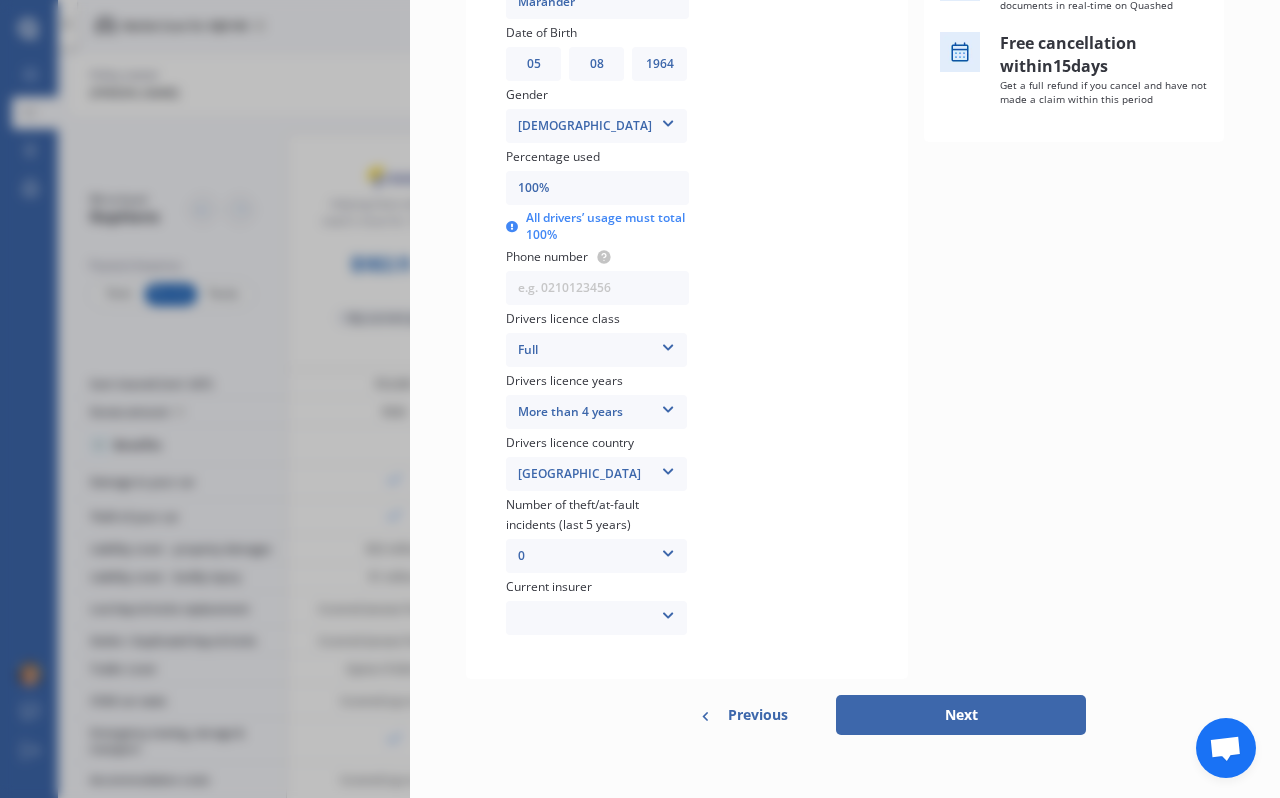 click at bounding box center (668, 406) 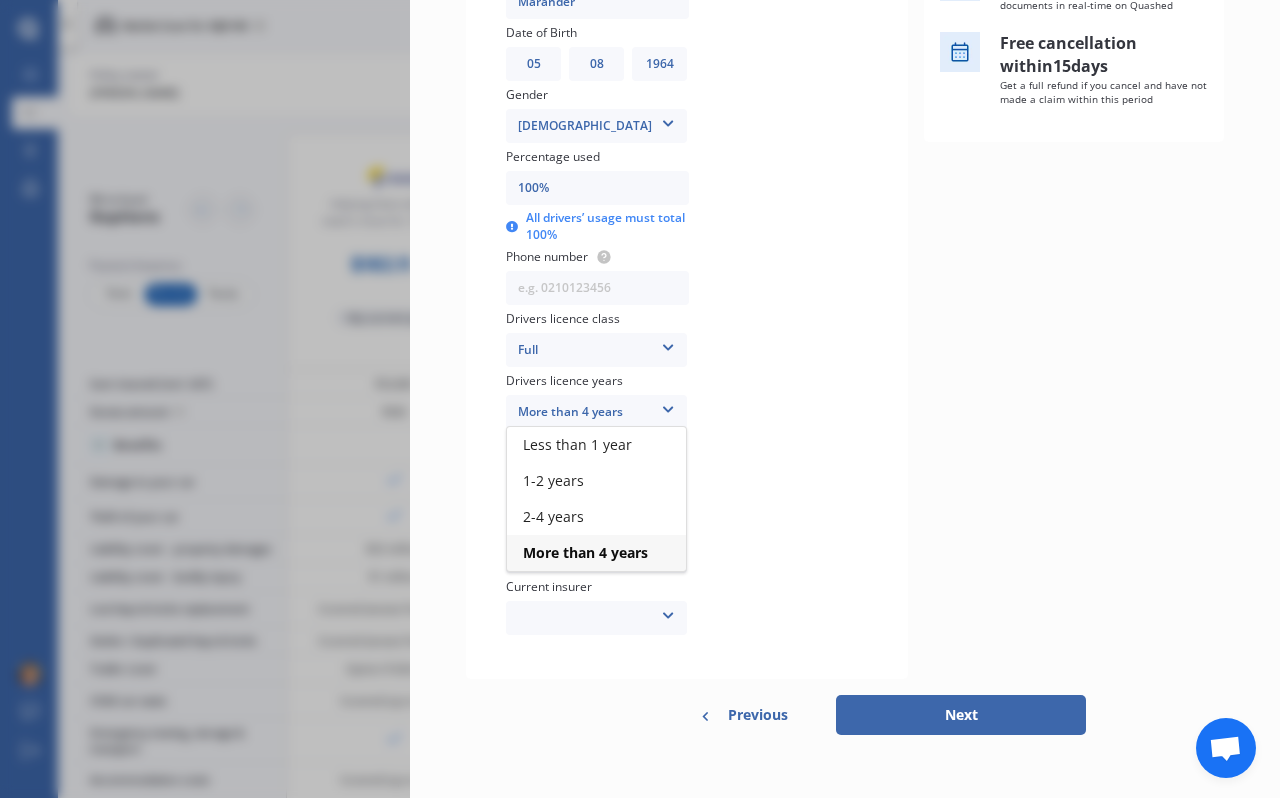click at bounding box center [668, 406] 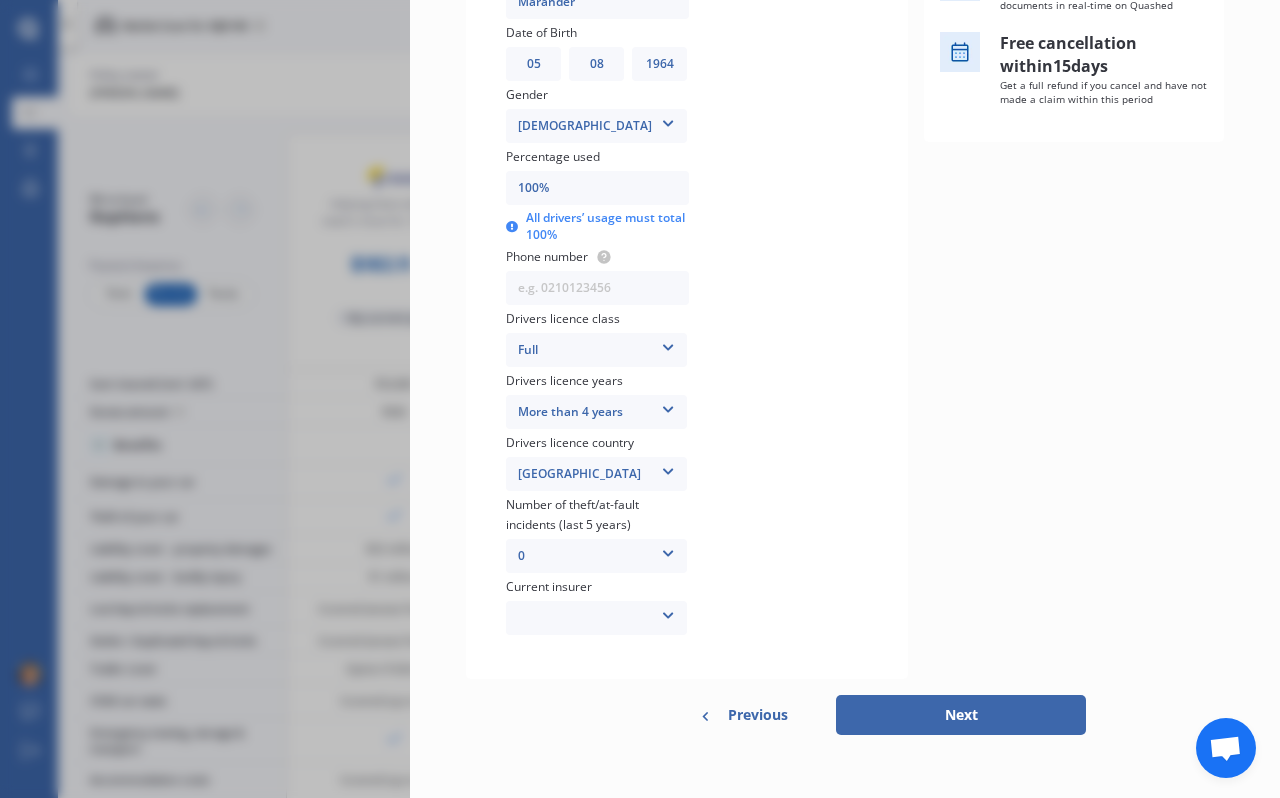 click at bounding box center [668, 406] 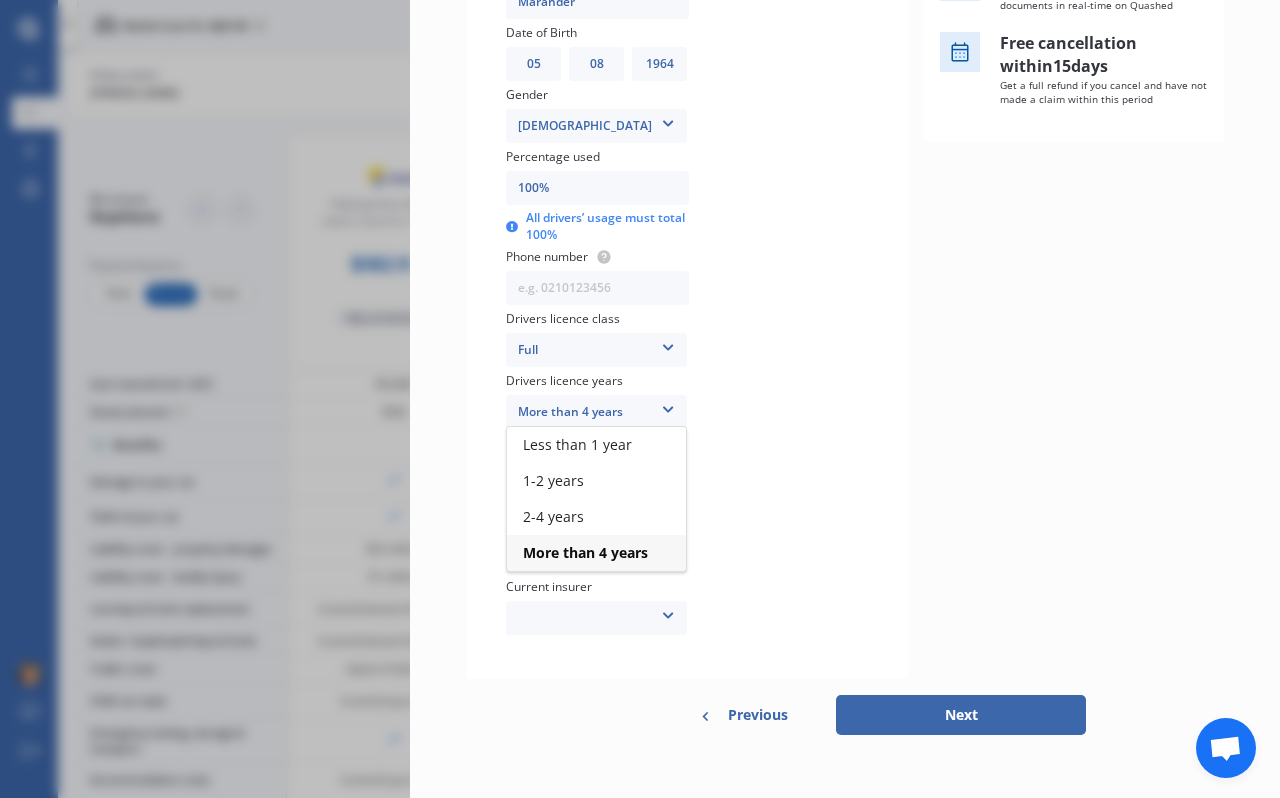 click on "Current insurer Allianz AAI AMI IAG - NZI/State [PERSON_NAME] Vero Unknown Other Insurer None Protecta Kiwibike" at bounding box center [596, 608] 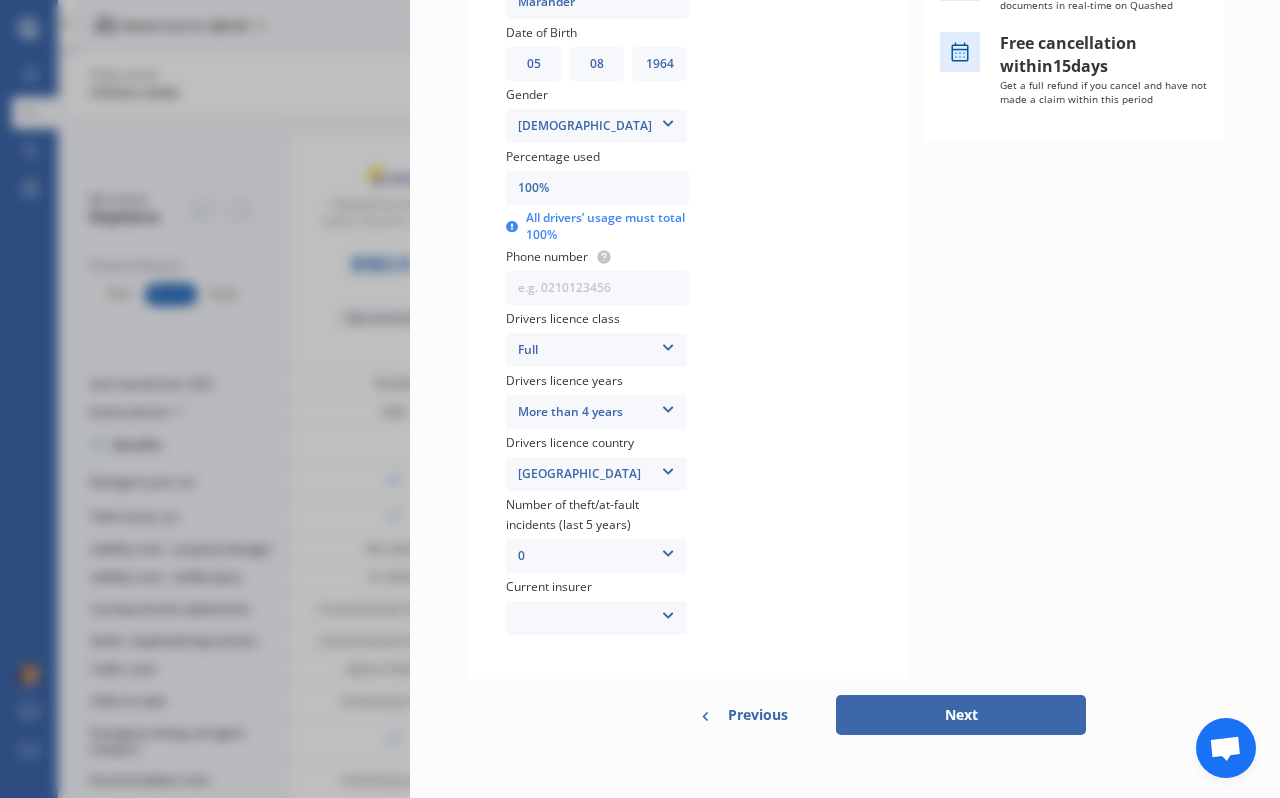 click on "Add another  driver" at bounding box center [789, 224] 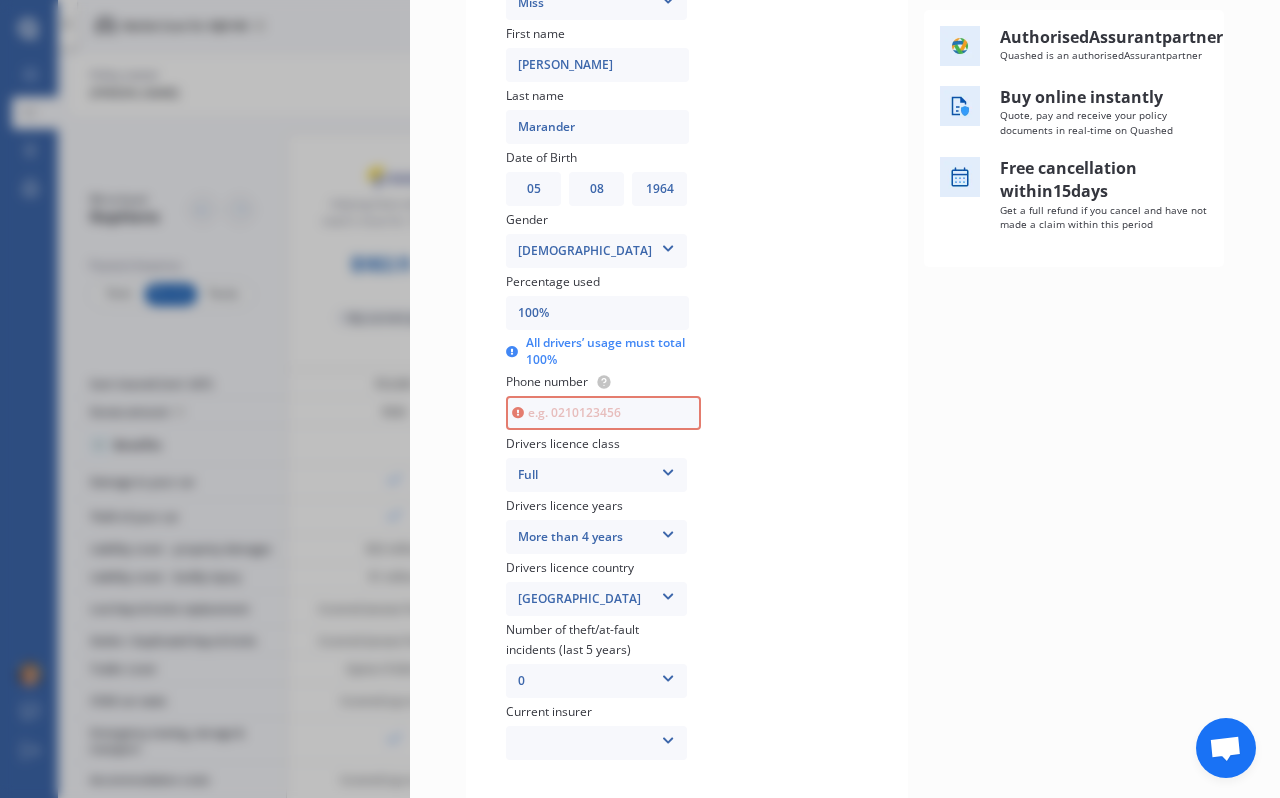 scroll, scrollTop: 387, scrollLeft: 0, axis: vertical 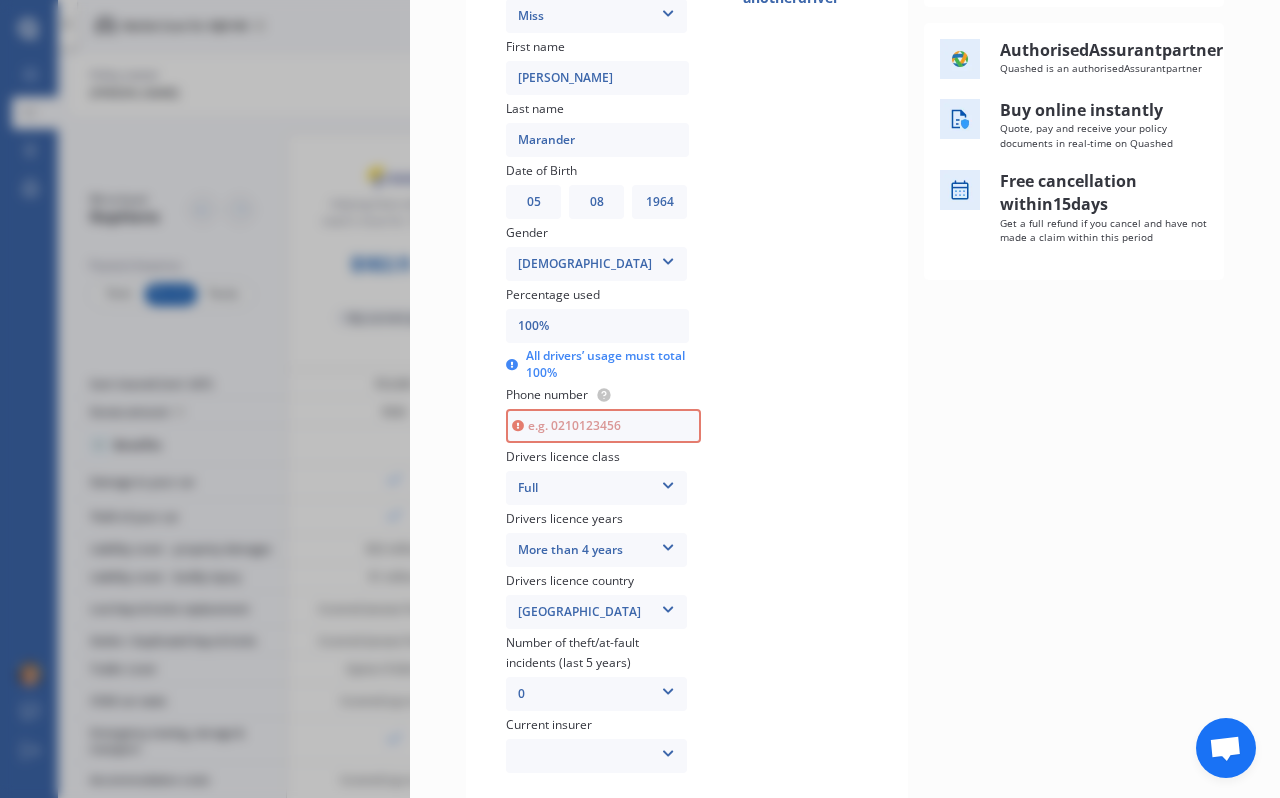 click at bounding box center [603, 426] 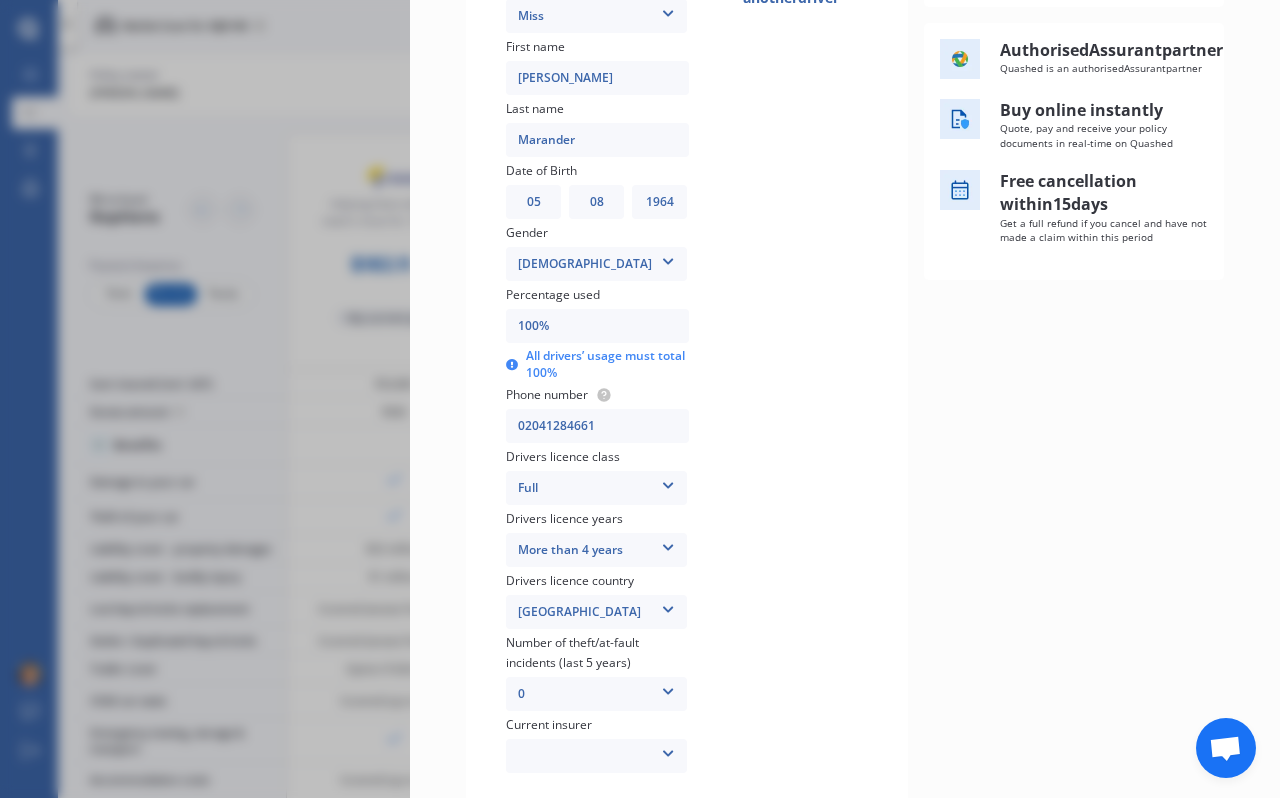 click on "Add another  driver" at bounding box center (789, 362) 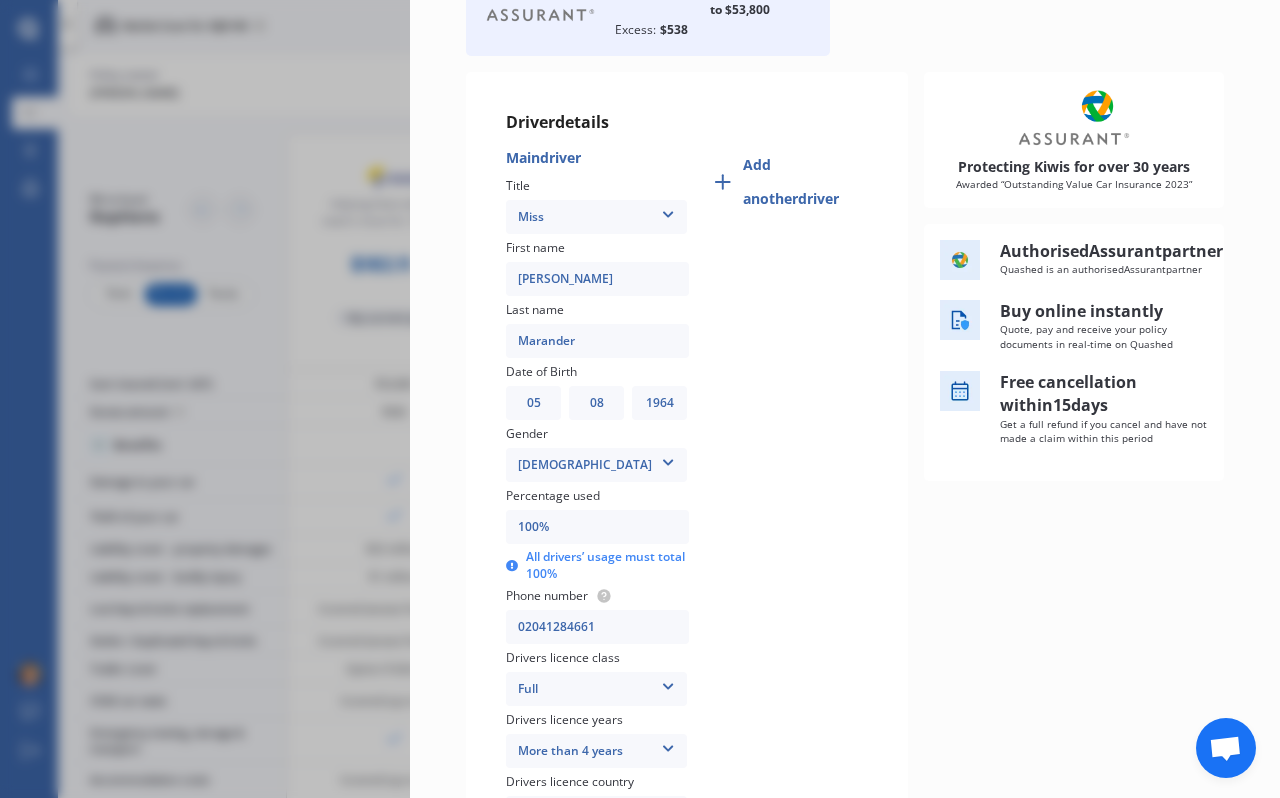 scroll, scrollTop: 183, scrollLeft: 0, axis: vertical 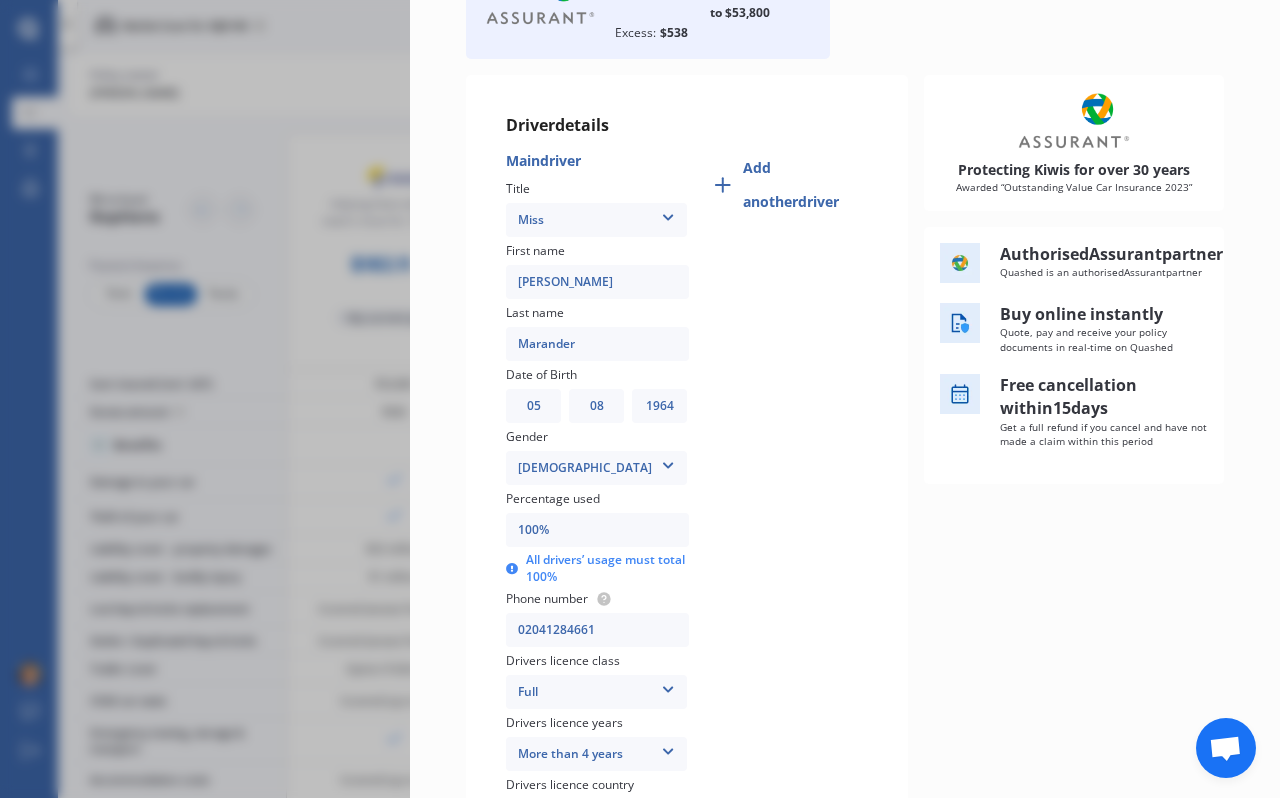 click at bounding box center (668, 214) 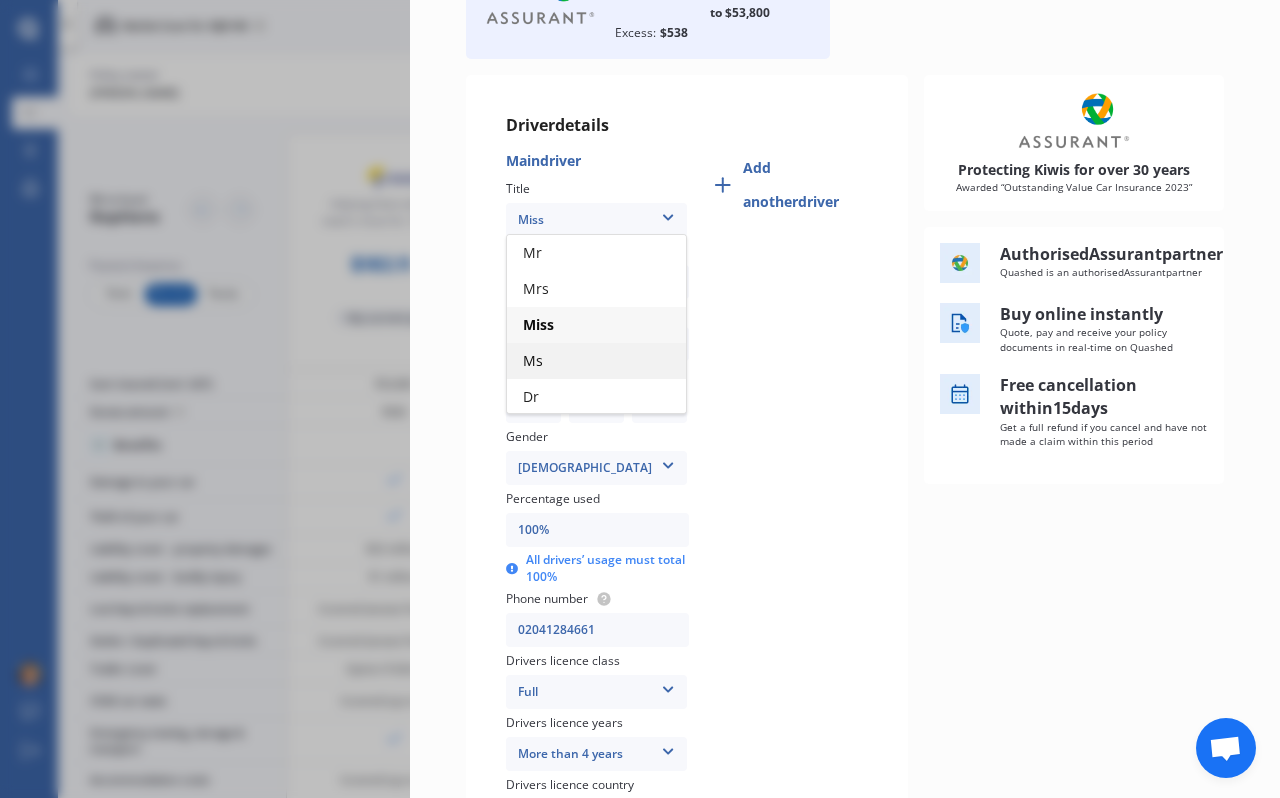 click on "Ms" at bounding box center (596, 361) 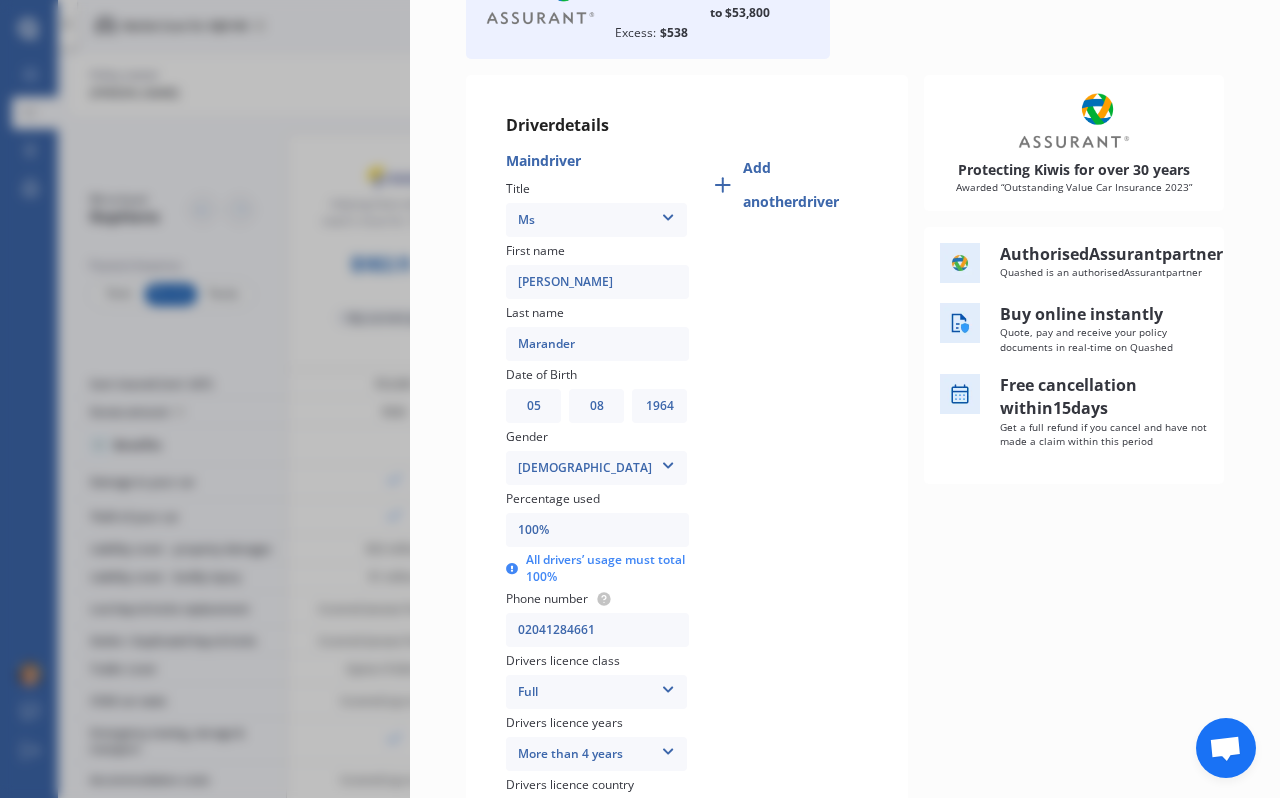 click on "Add another  driver" at bounding box center [805, 185] 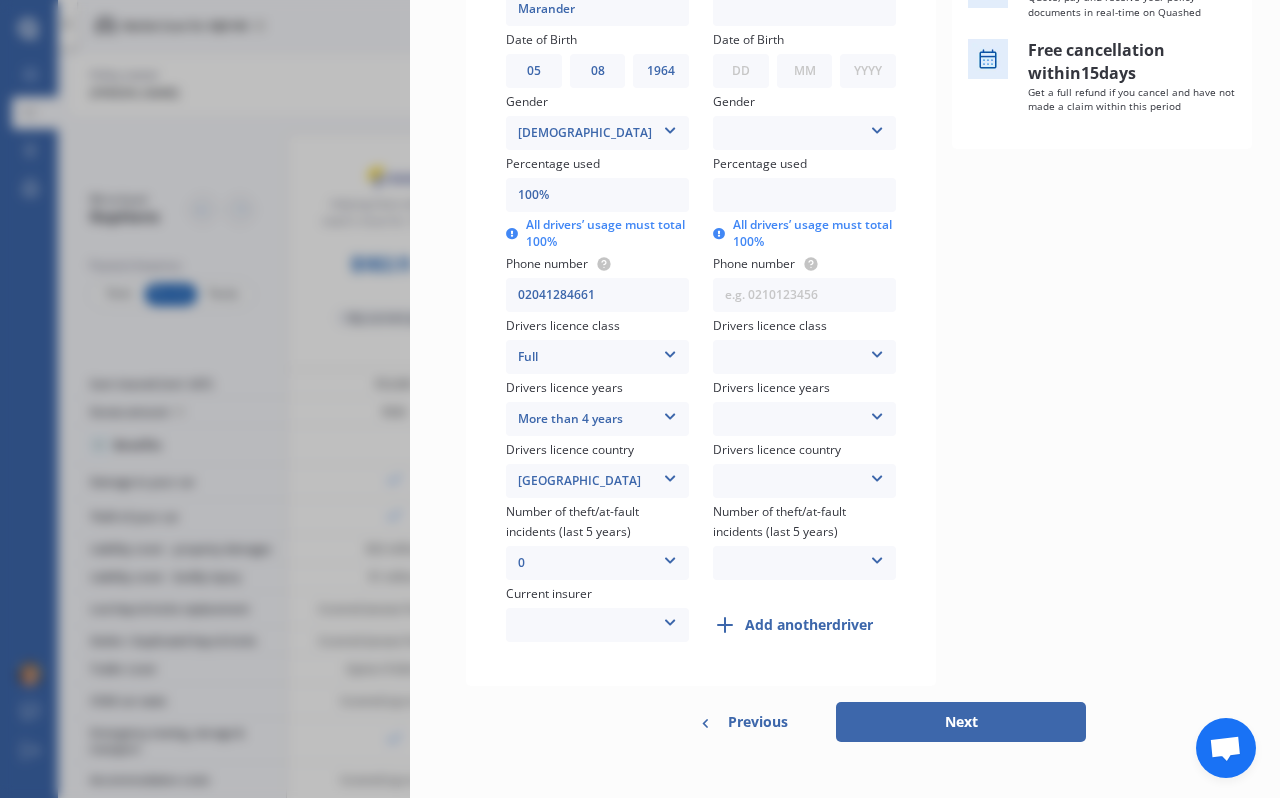 scroll, scrollTop: 519, scrollLeft: 0, axis: vertical 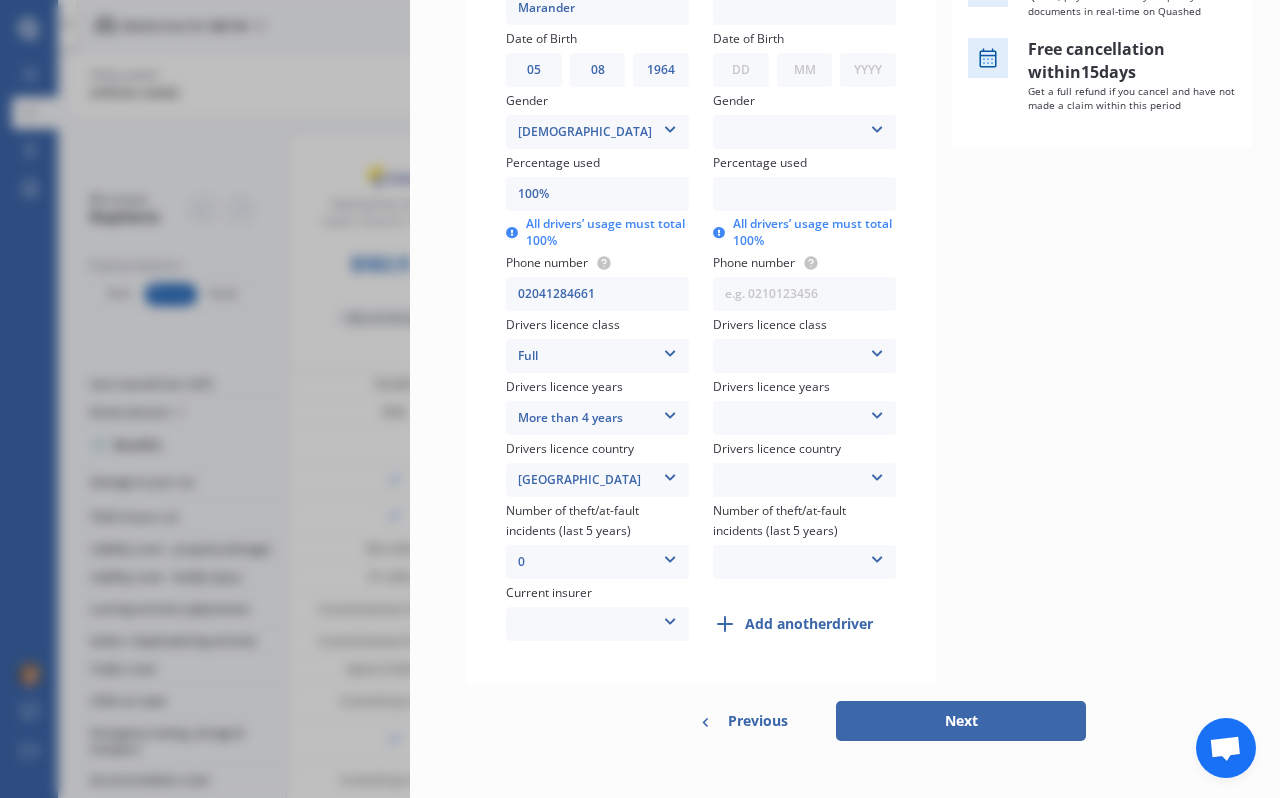 click on "Next" at bounding box center (961, 721) 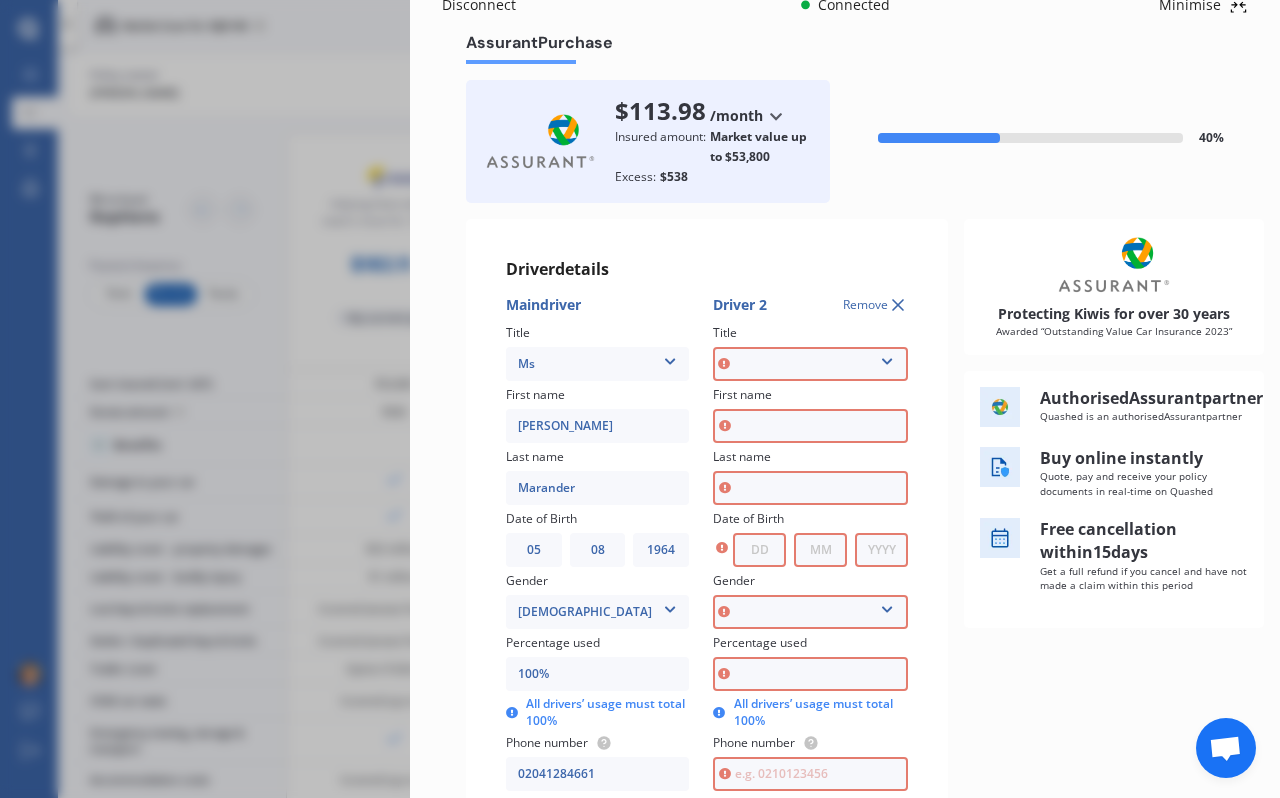 scroll, scrollTop: 0, scrollLeft: 0, axis: both 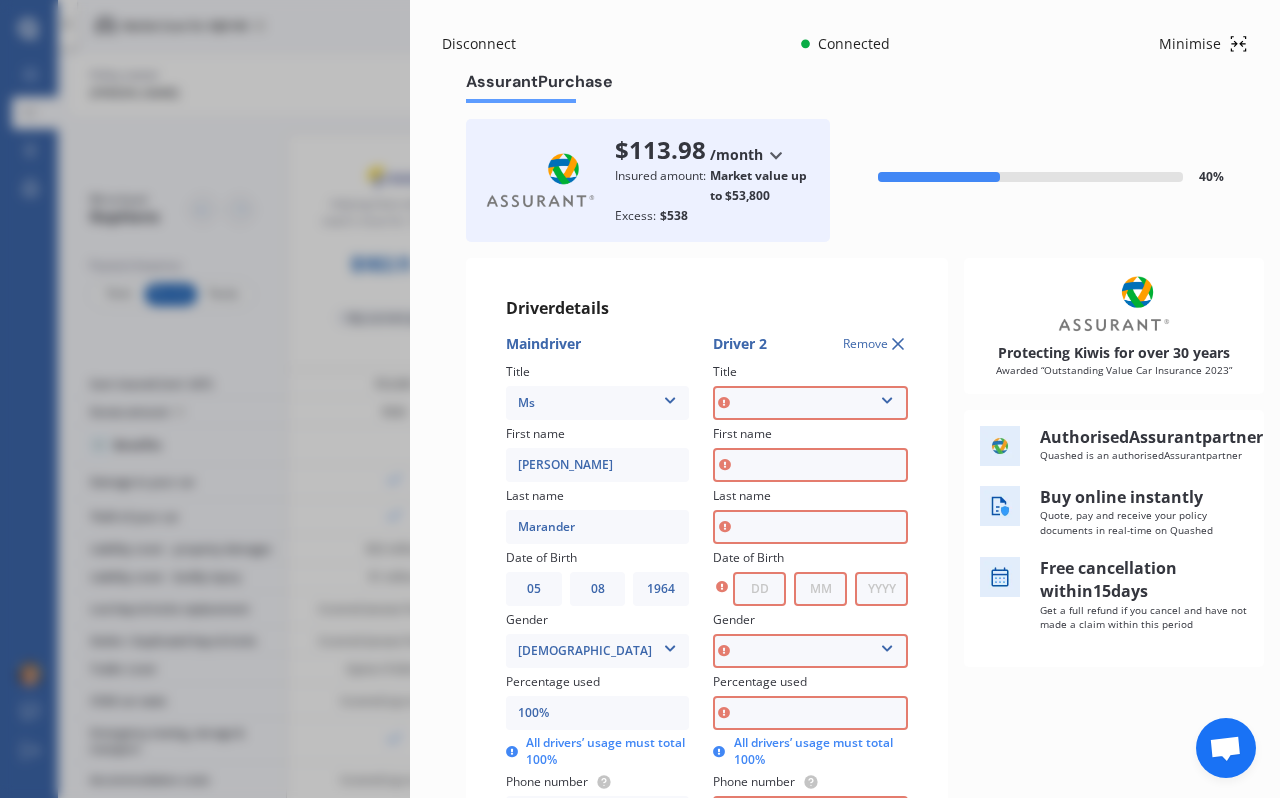 click on "Remove" at bounding box center (875, 344) 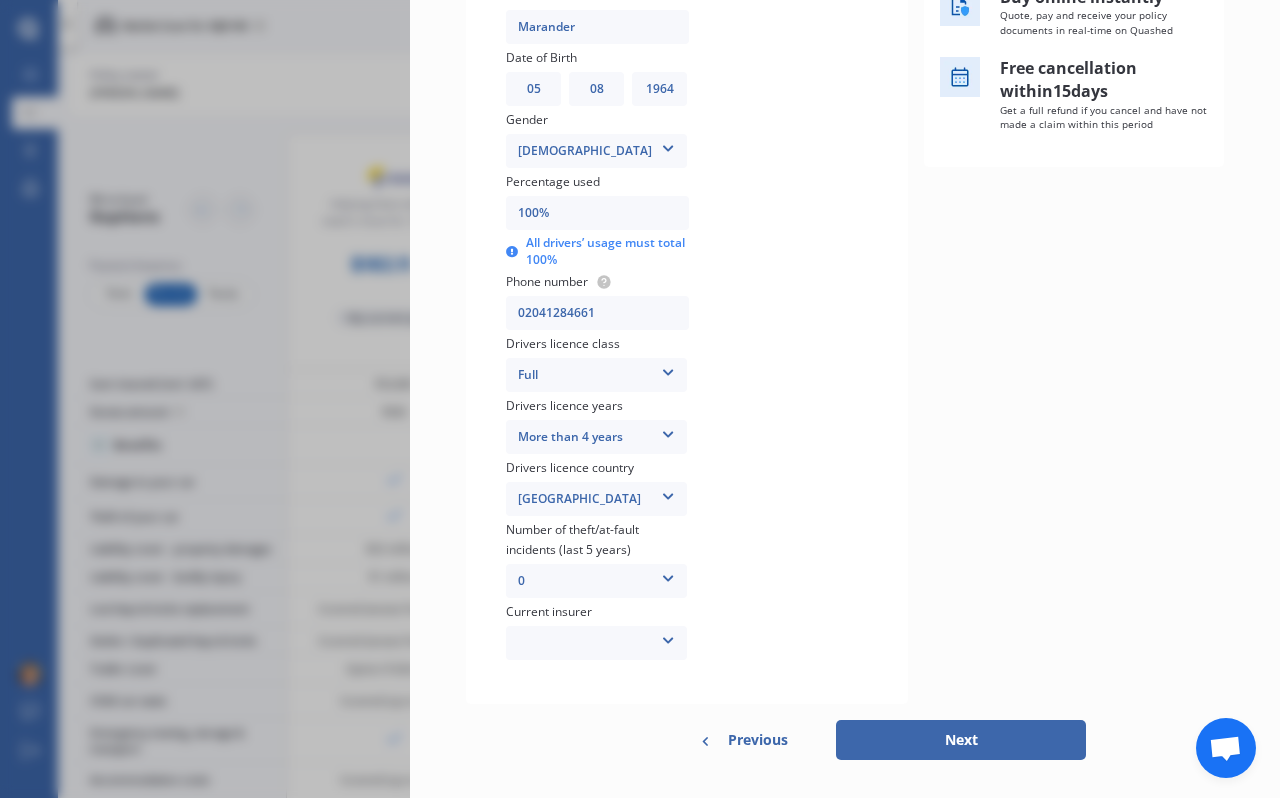 scroll, scrollTop: 525, scrollLeft: 0, axis: vertical 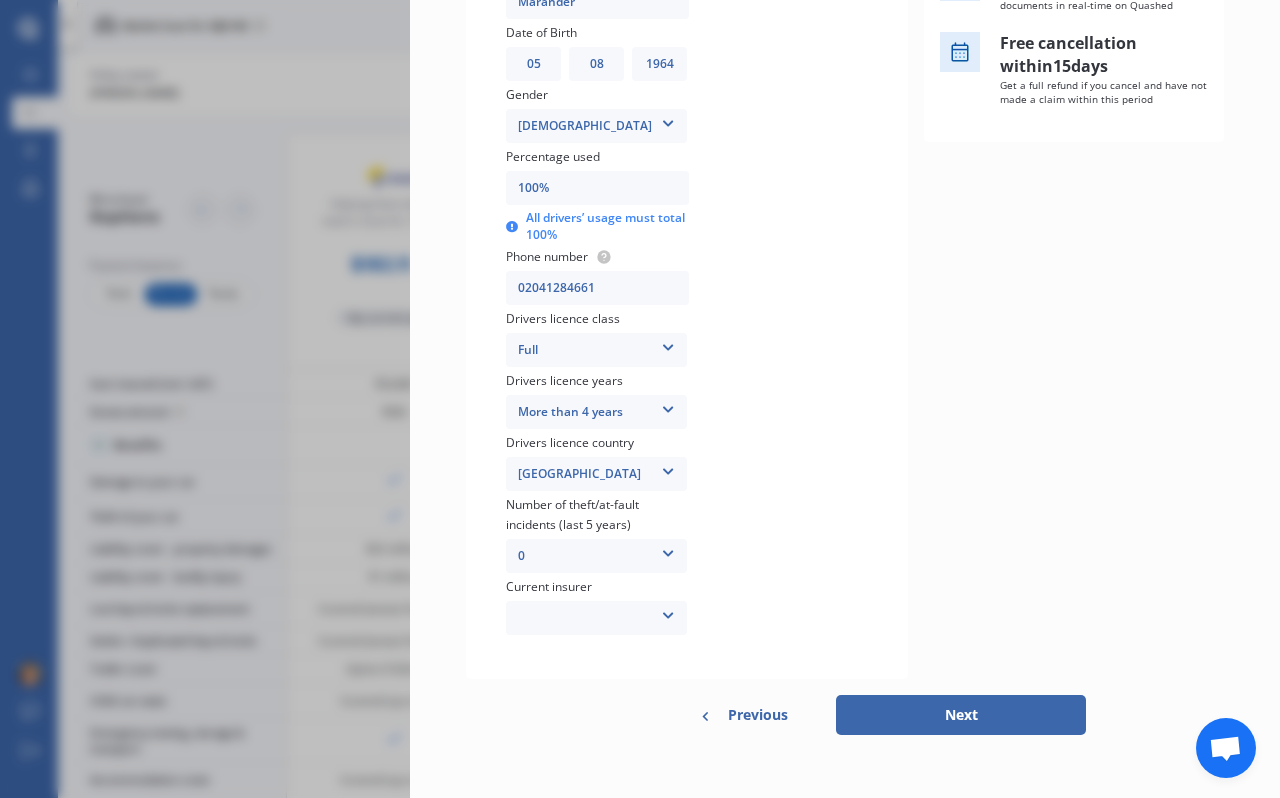 click on "Next" at bounding box center (961, 715) 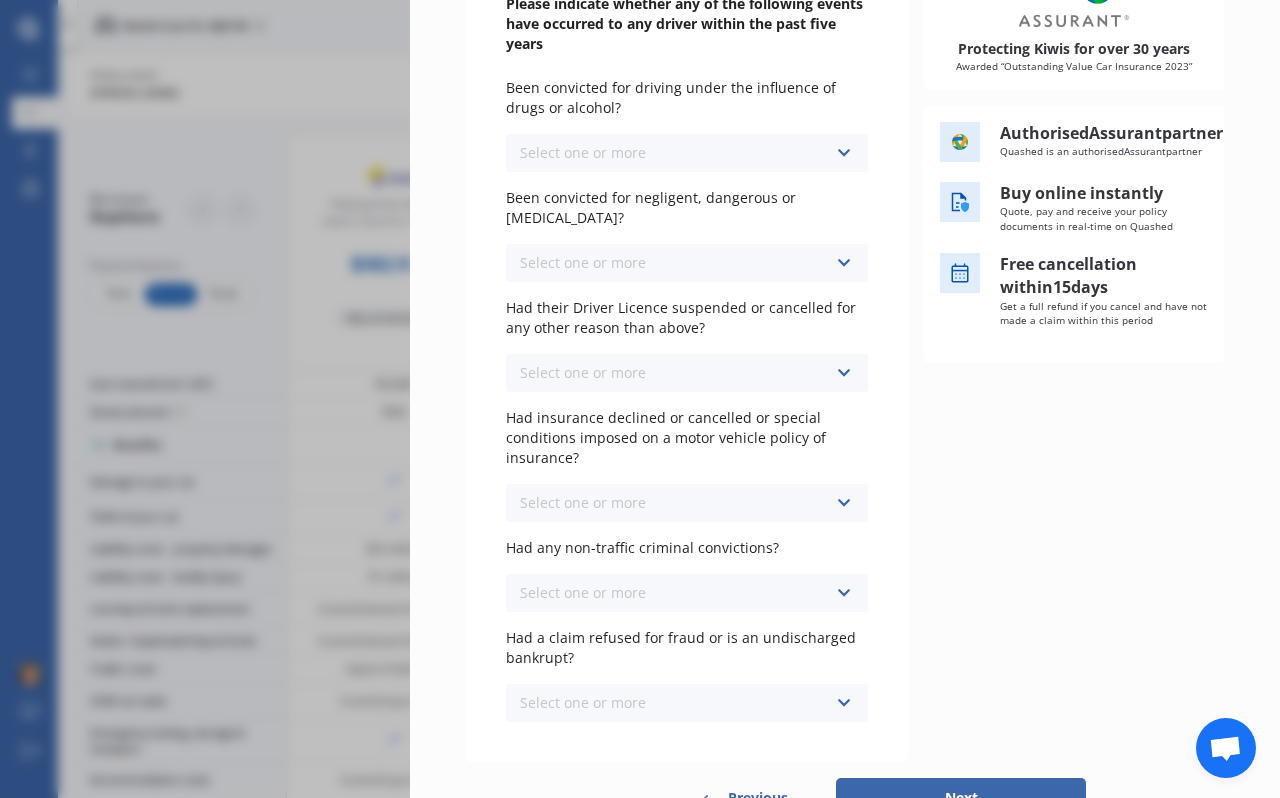 scroll, scrollTop: 0, scrollLeft: 0, axis: both 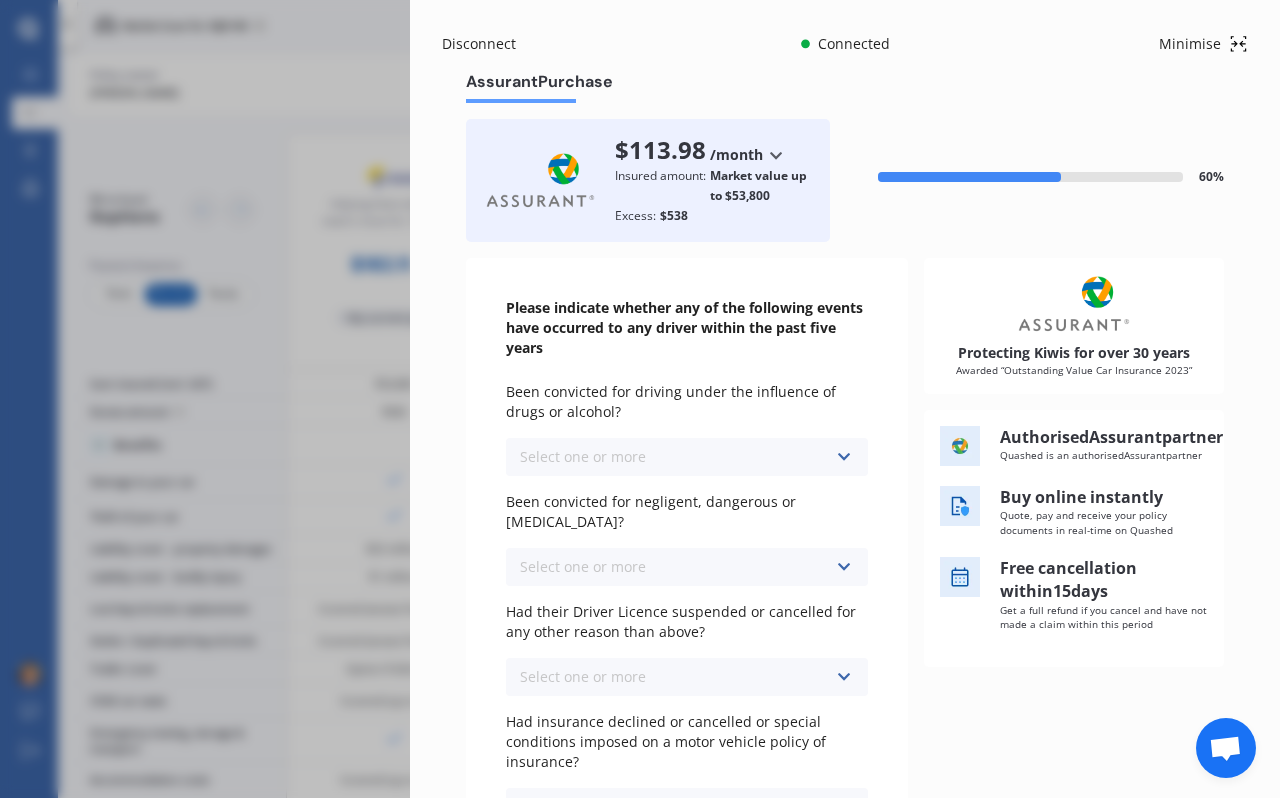 click on "Select one or more Never, or over [DATE] Last year 1 to [DATE] 2 to [DATE] 3 to [DATE]" at bounding box center [687, 457] 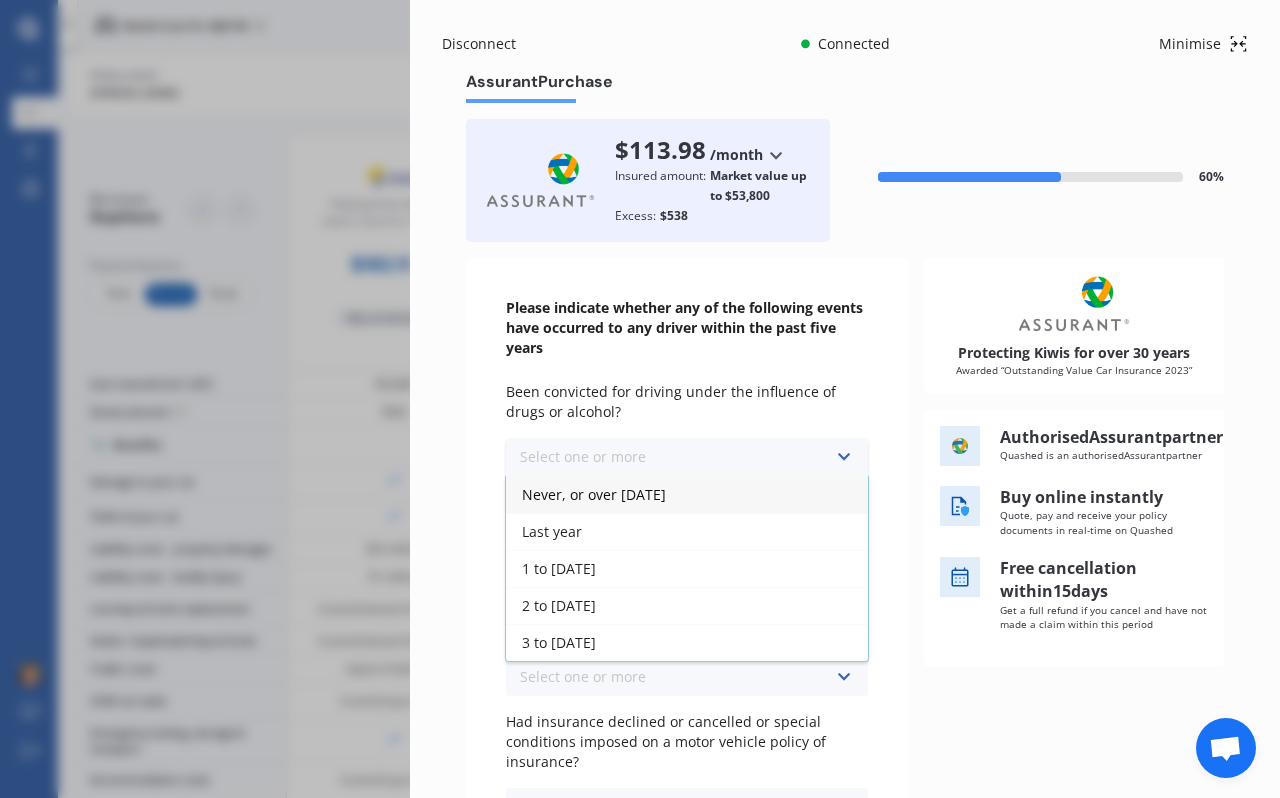 click on "Never, or over [DATE]" at bounding box center (687, 494) 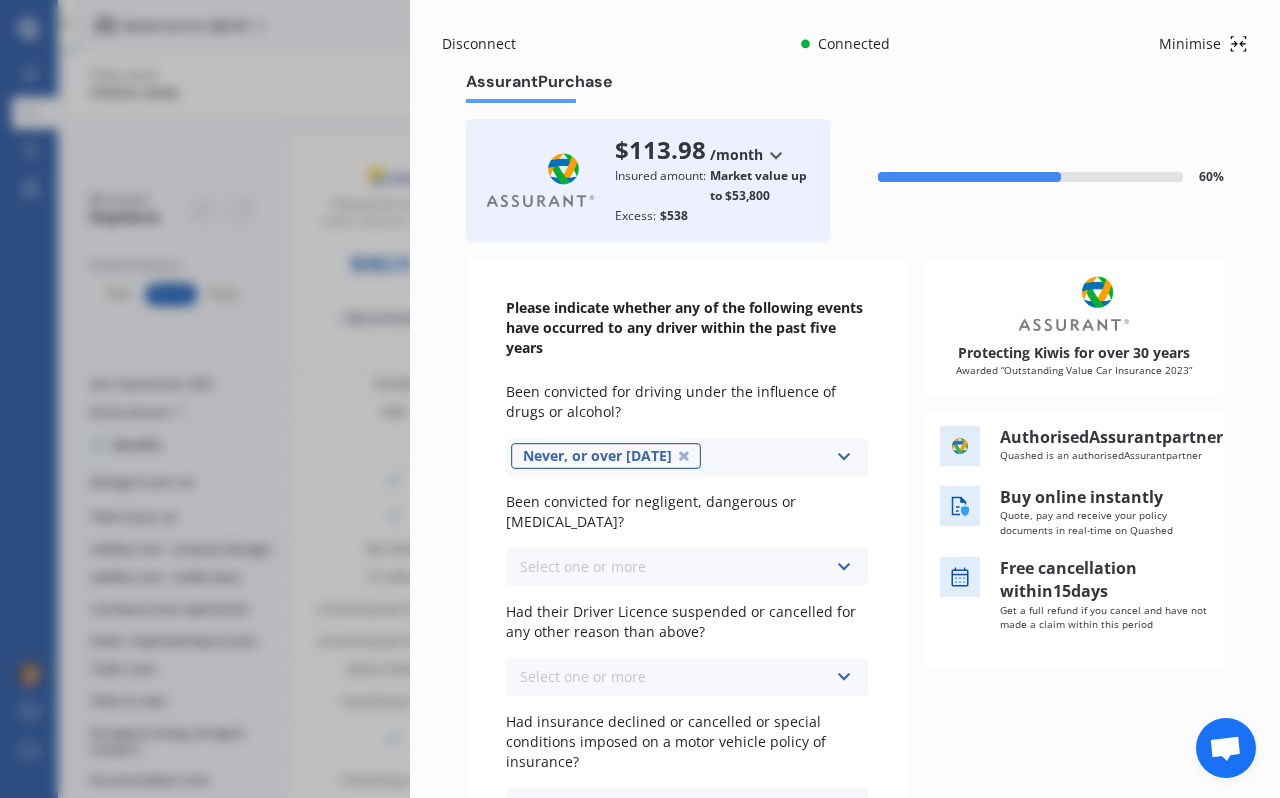 click at bounding box center [843, 567] 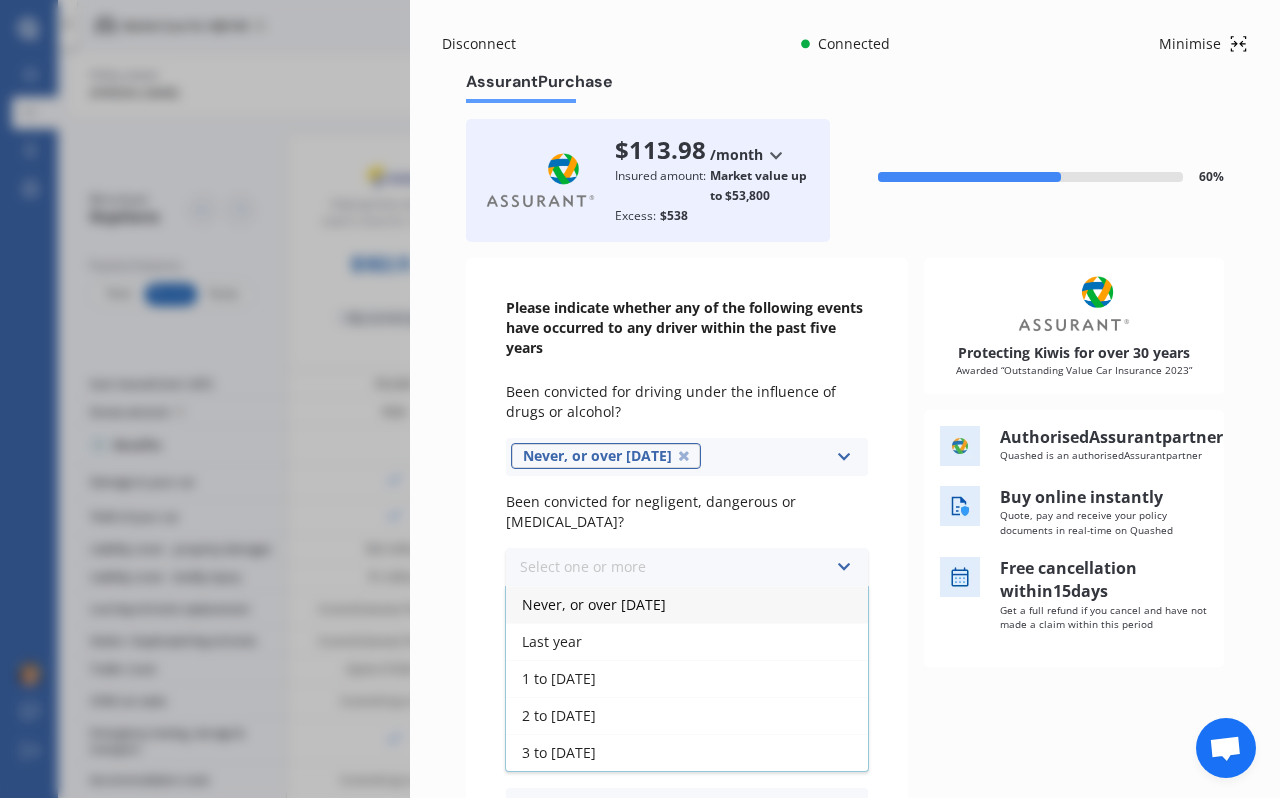 click on "Never, or over [DATE]" at bounding box center [687, 604] 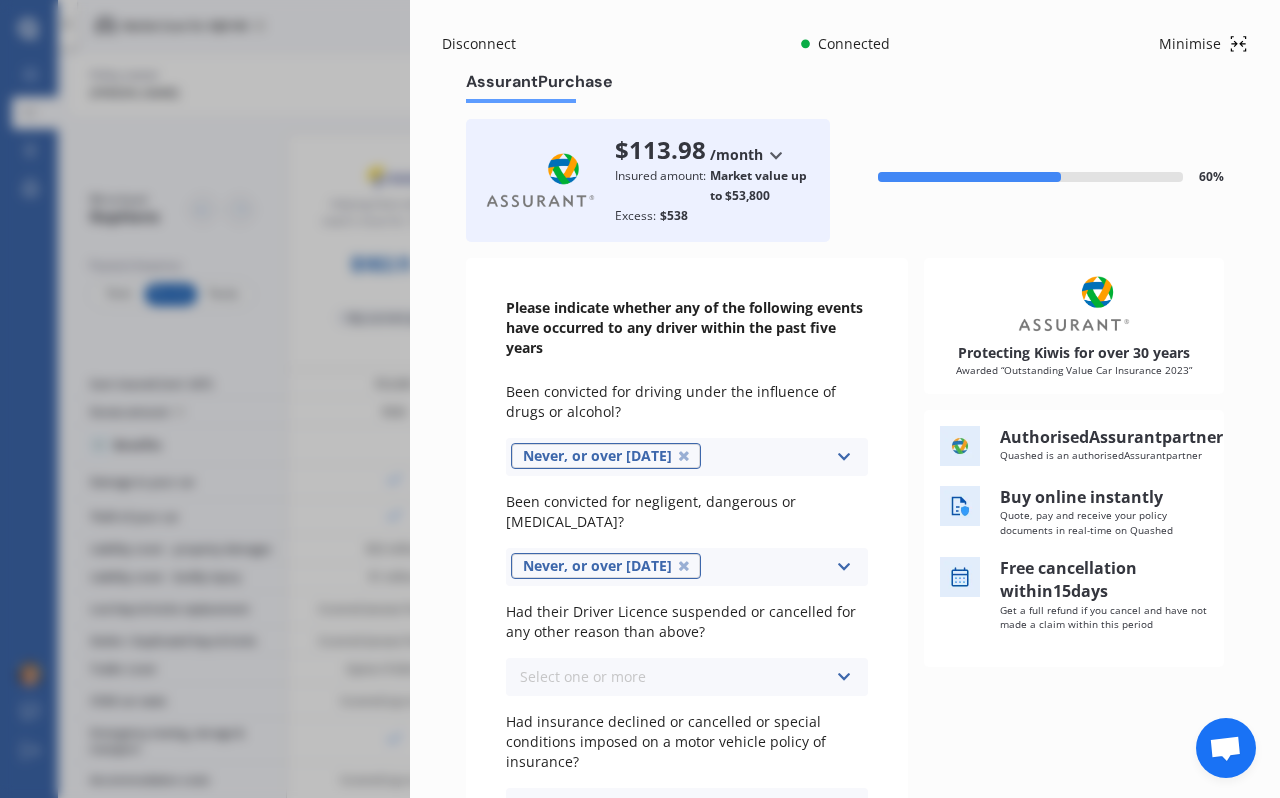 click on "Had their Driver Licence suspended or cancelled for any other reason than above? Select one or more Never, or over [DATE] Last year 1 to [DATE] 2 to [DATE] 3 to [DATE]" at bounding box center [687, 649] 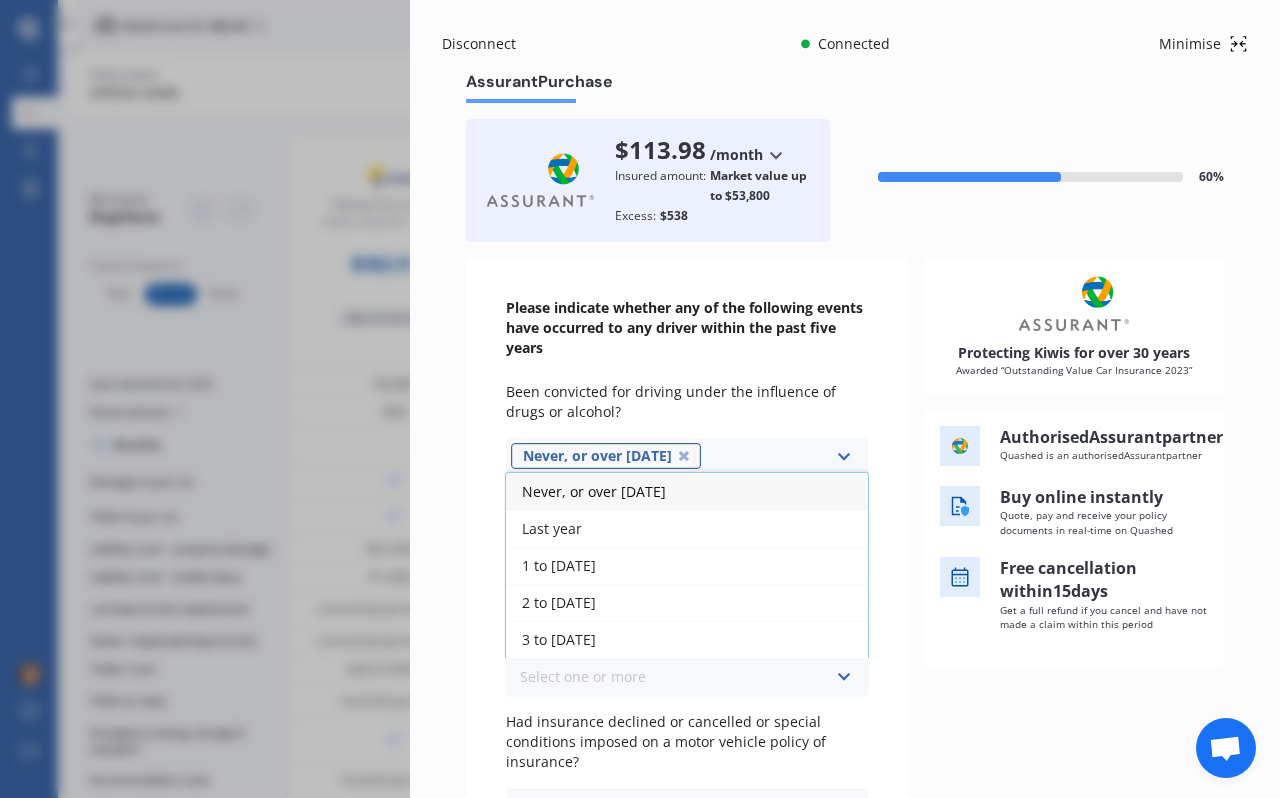 click on "Never, or over [DATE]" at bounding box center (687, 491) 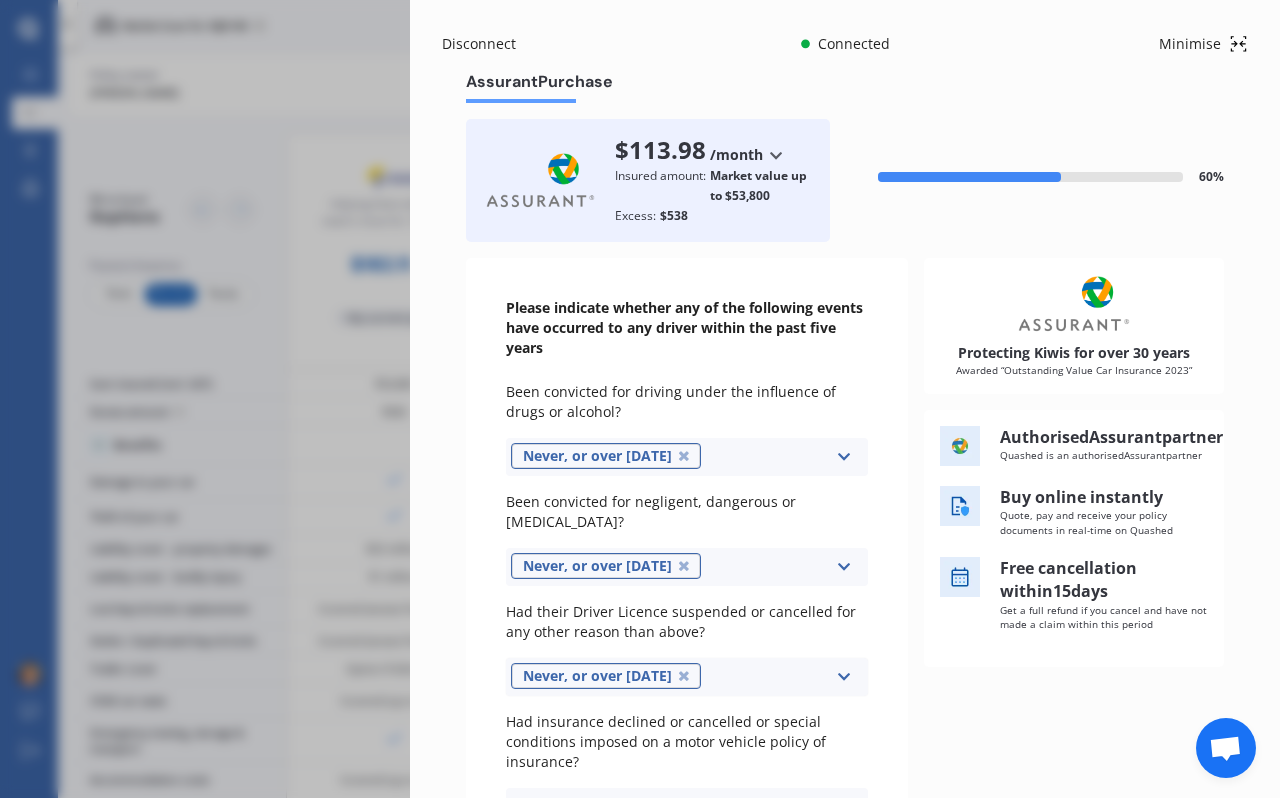 click at bounding box center (843, 807) 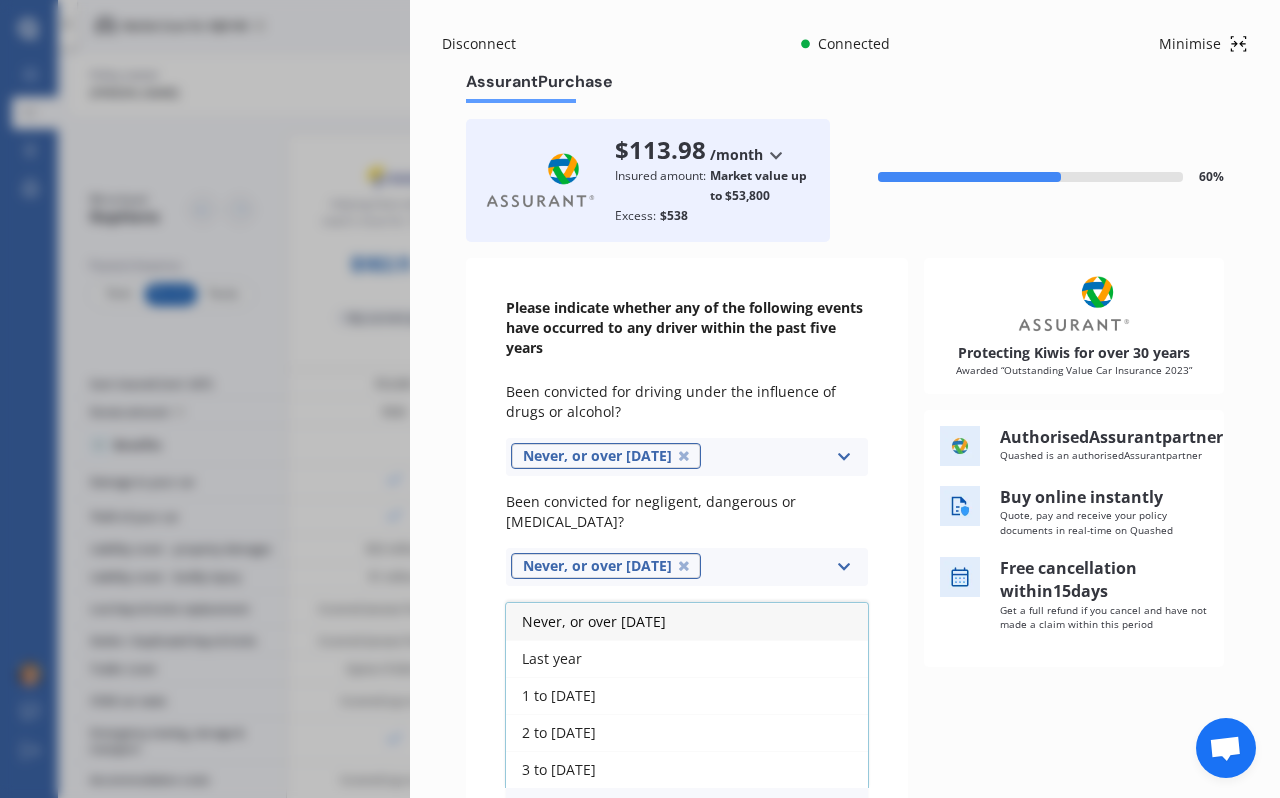 click on "Never, or over [DATE]" at bounding box center [594, 621] 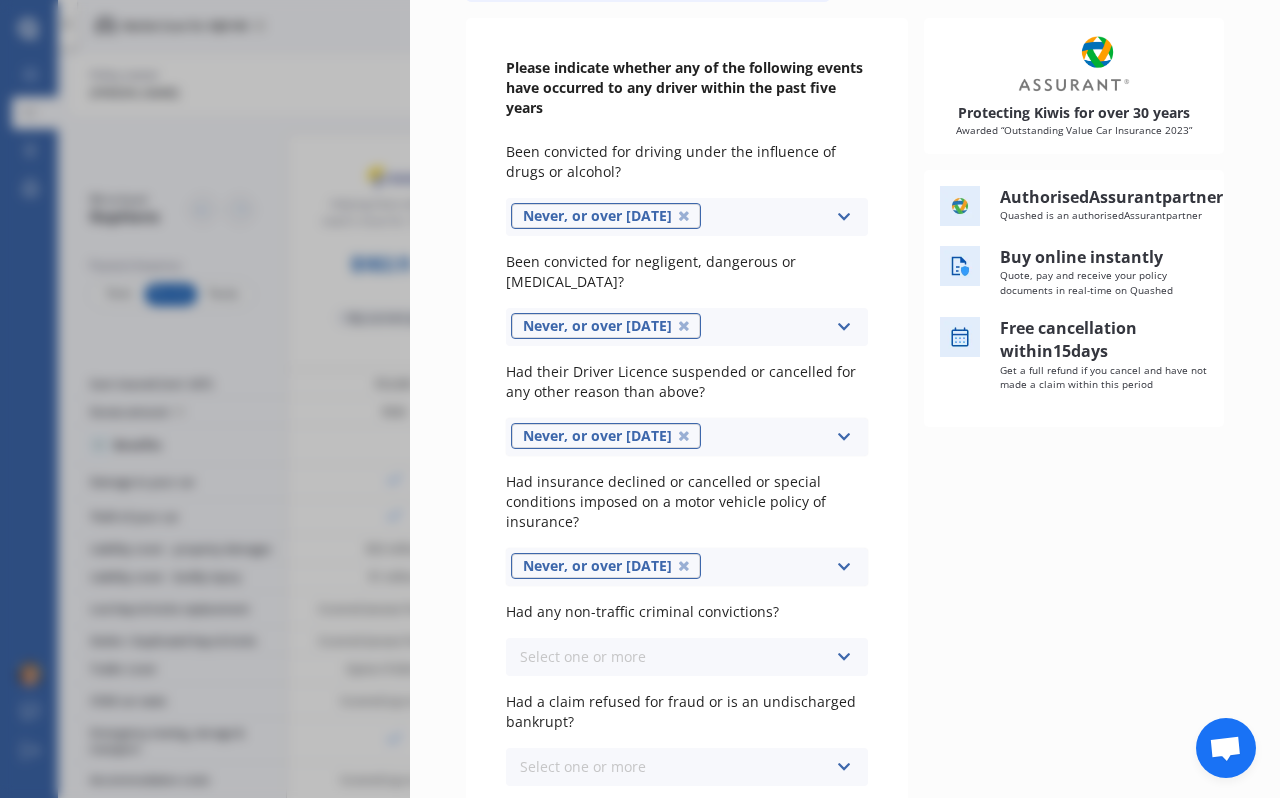 scroll, scrollTop: 242, scrollLeft: 0, axis: vertical 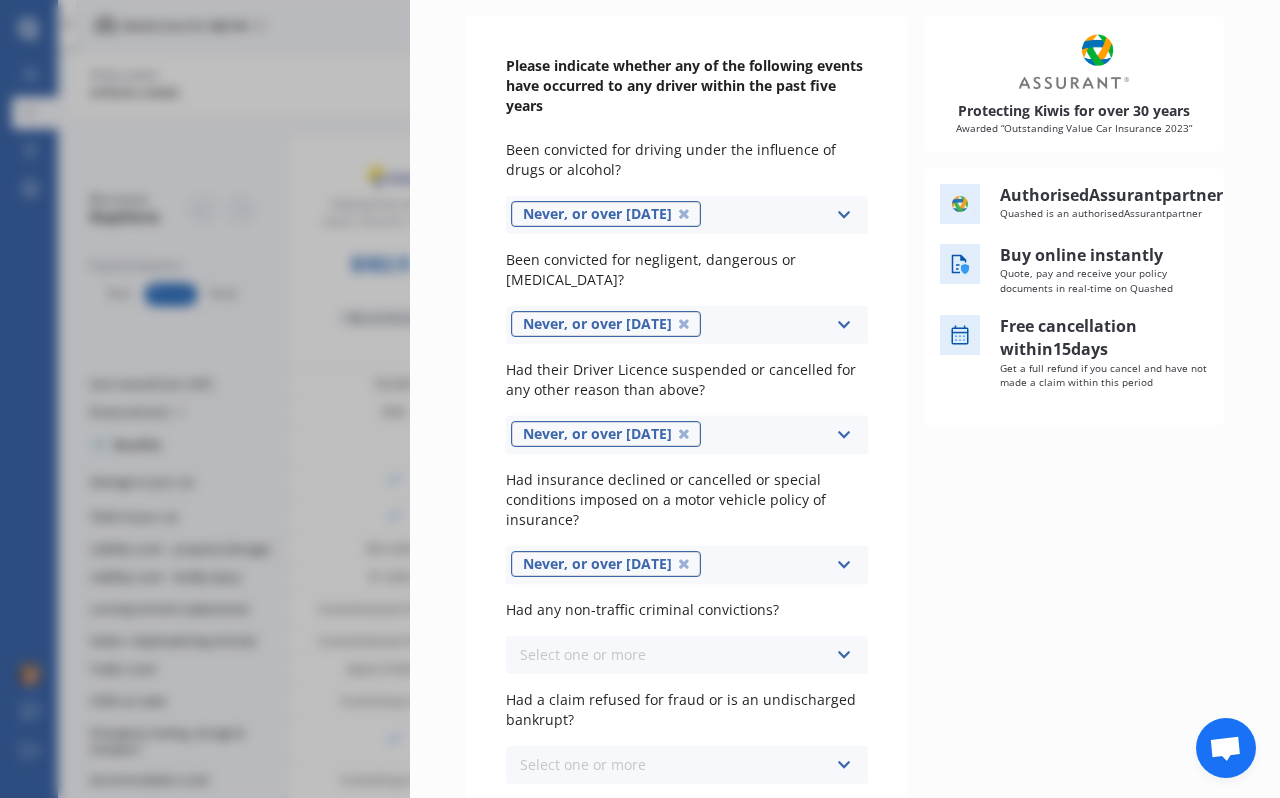 click on "Select one or more Never, or over [DATE] Last year 1 to [DATE] 2 to [DATE] 3 to [DATE]" at bounding box center [687, 655] 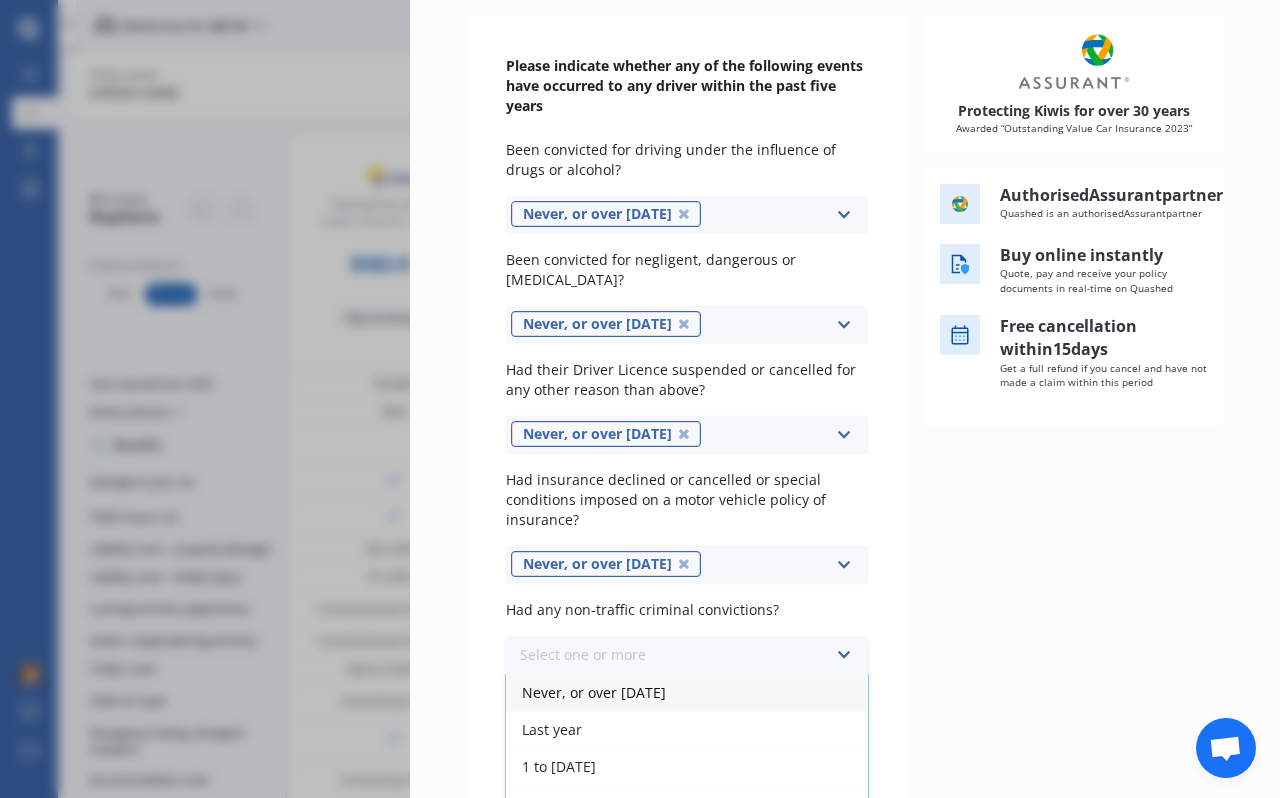 click on "Never, or over [DATE]" at bounding box center (687, 692) 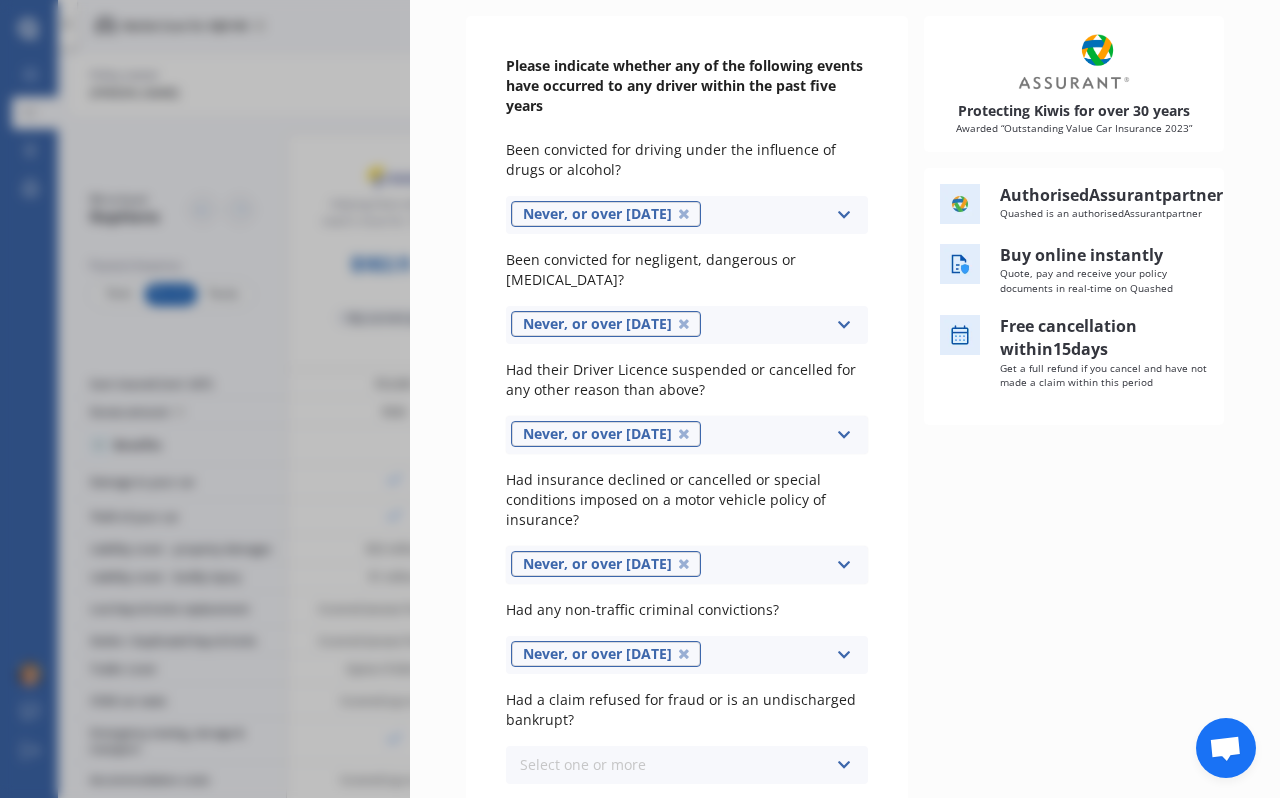 click at bounding box center (843, 765) 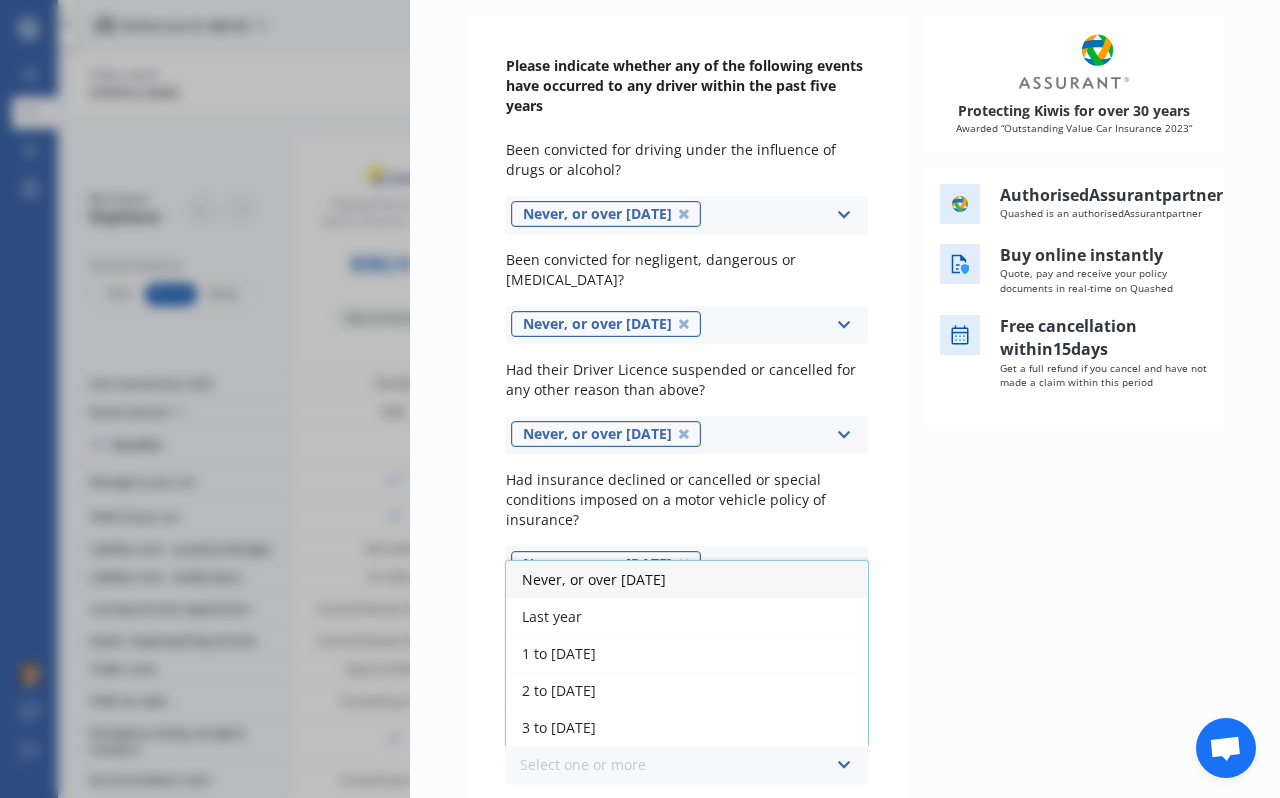 click on "Never, or over [DATE]" at bounding box center (687, 579) 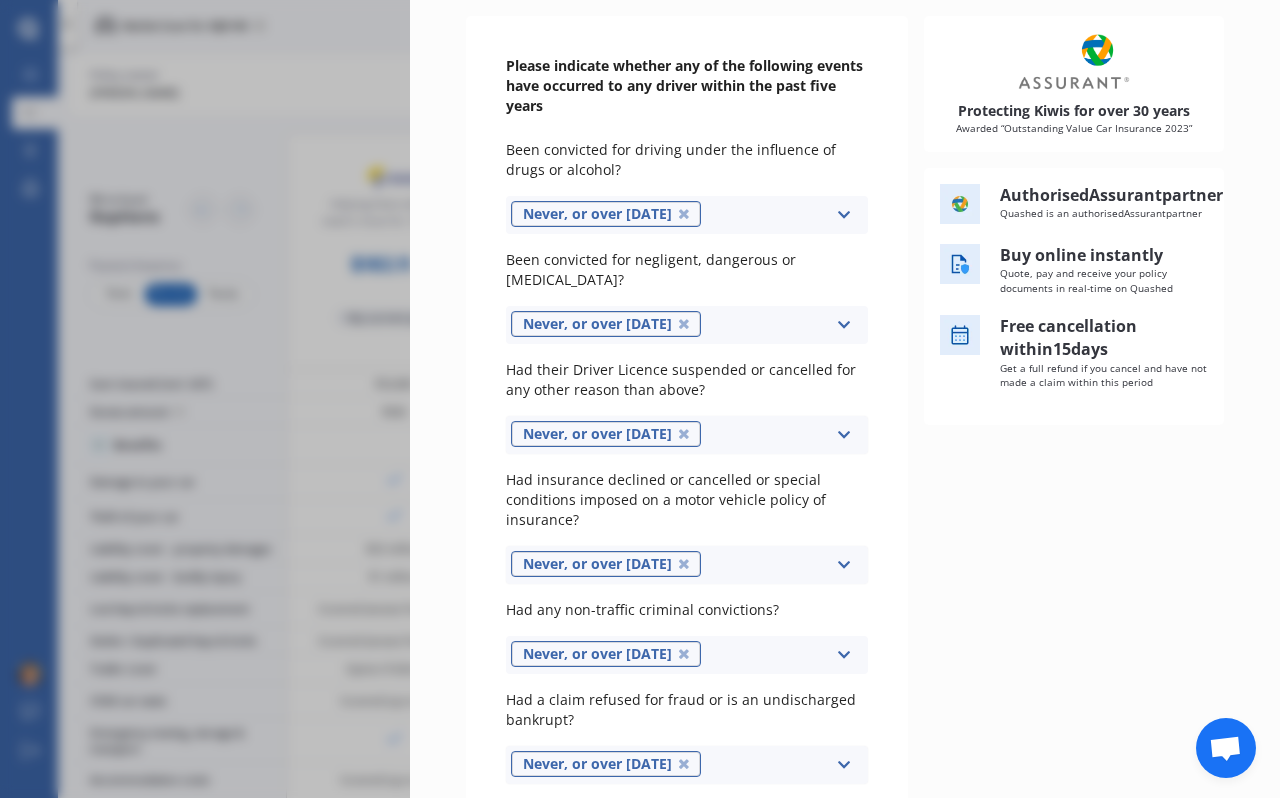 click on "Next" at bounding box center (961, 860) 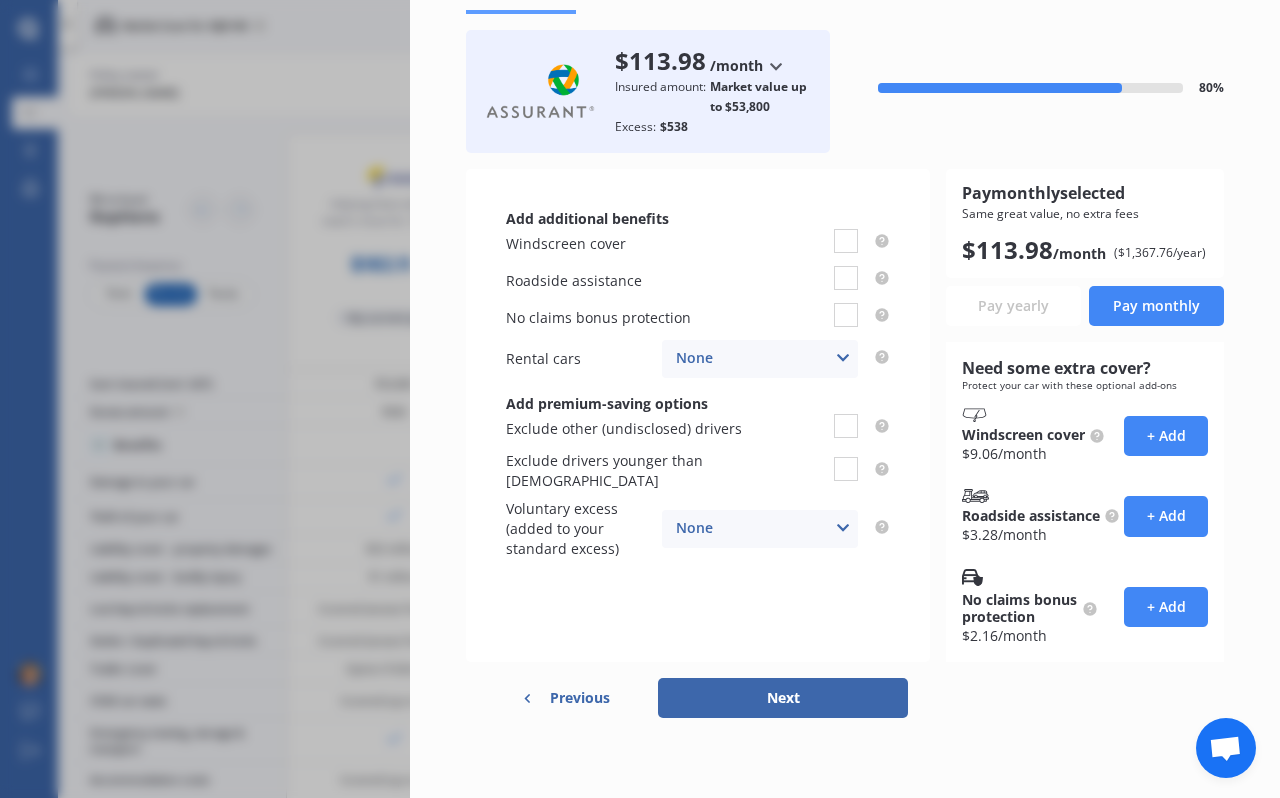 scroll, scrollTop: 0, scrollLeft: 0, axis: both 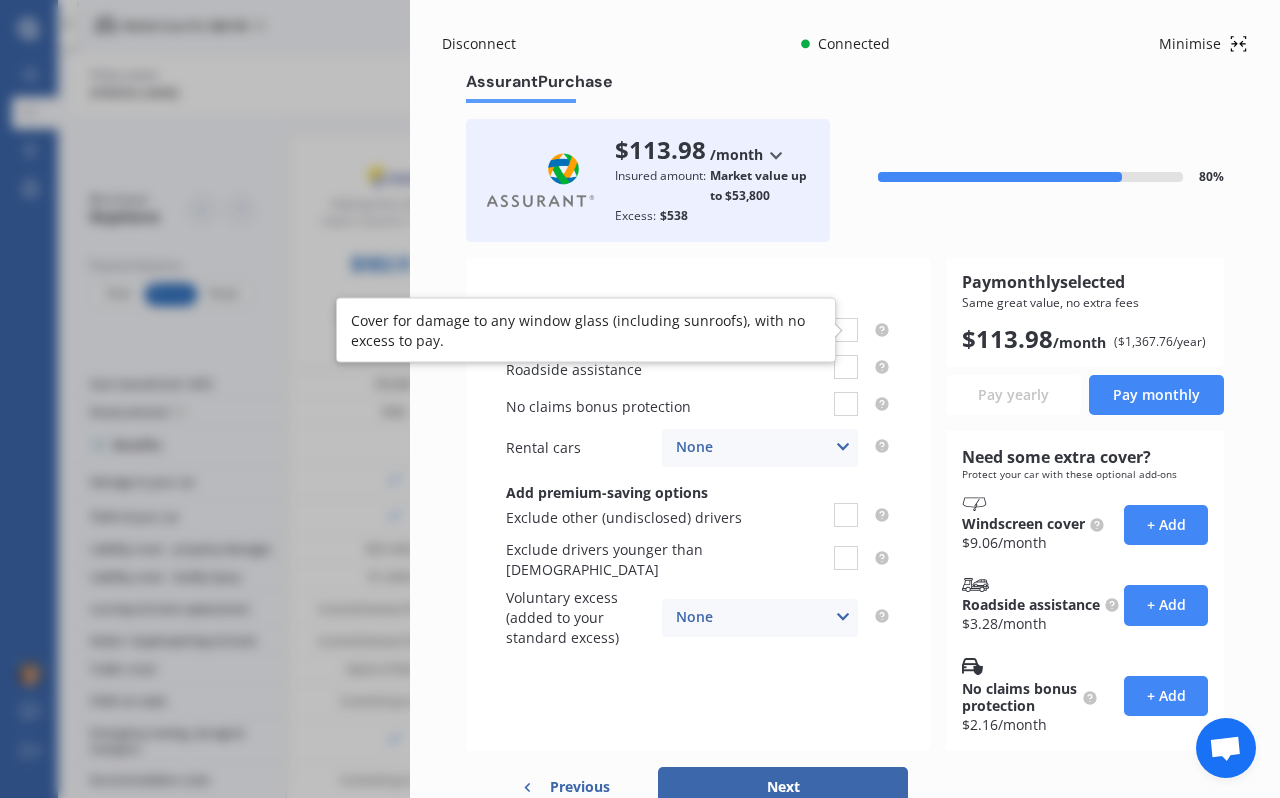 click at bounding box center (874, 330) 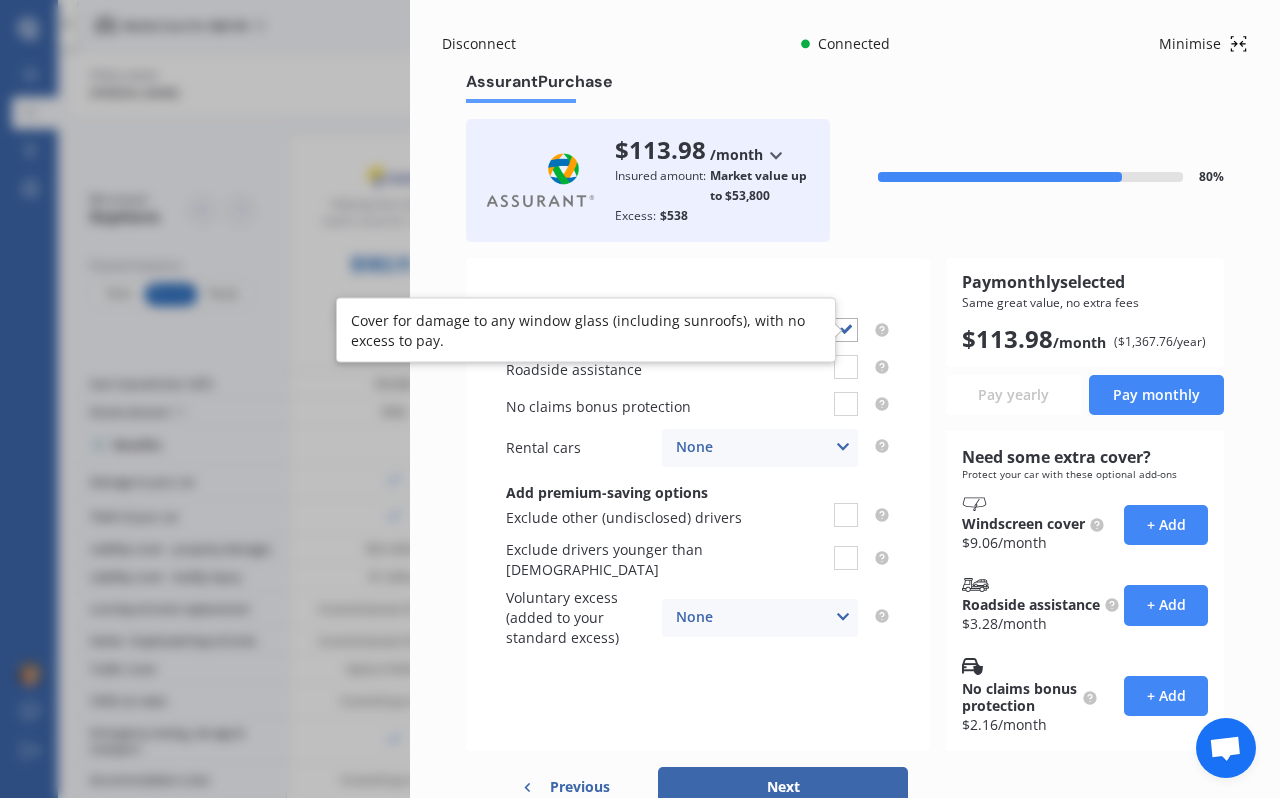 checkbox on "true" 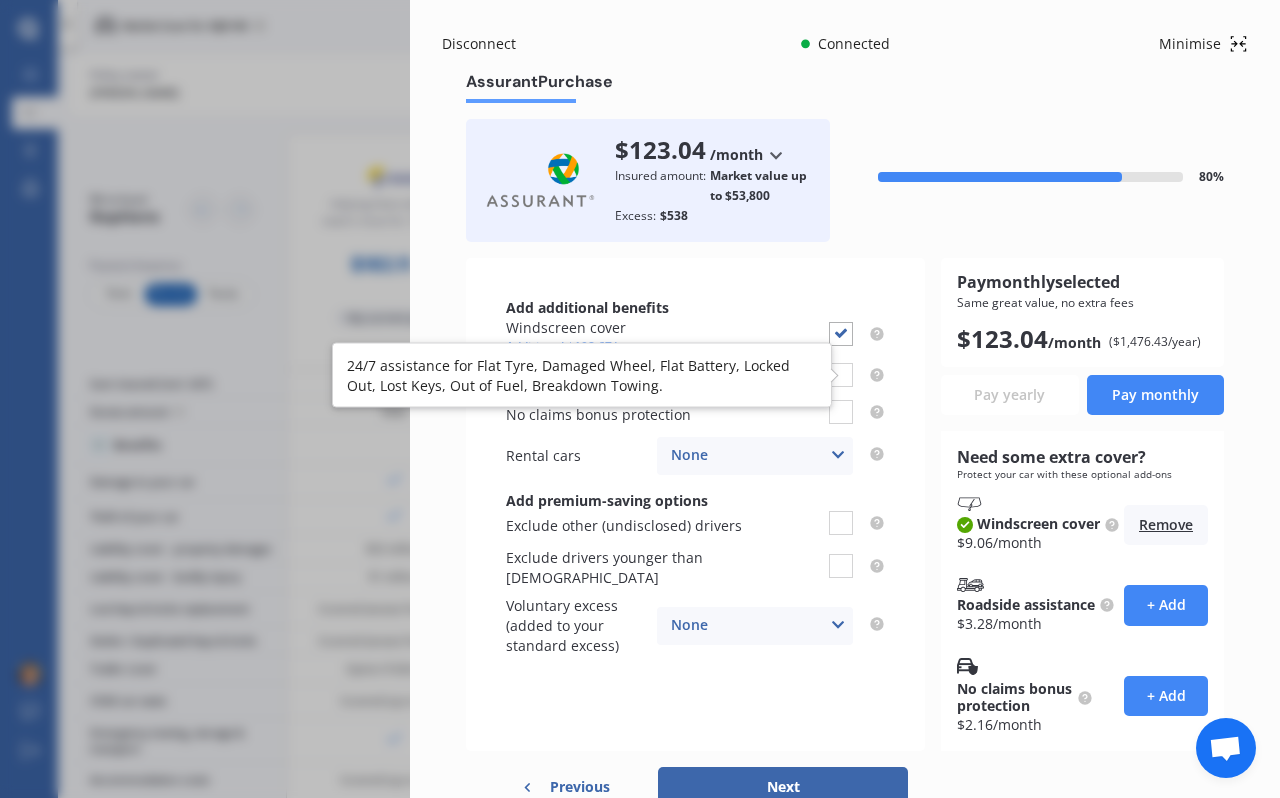click at bounding box center [869, 375] 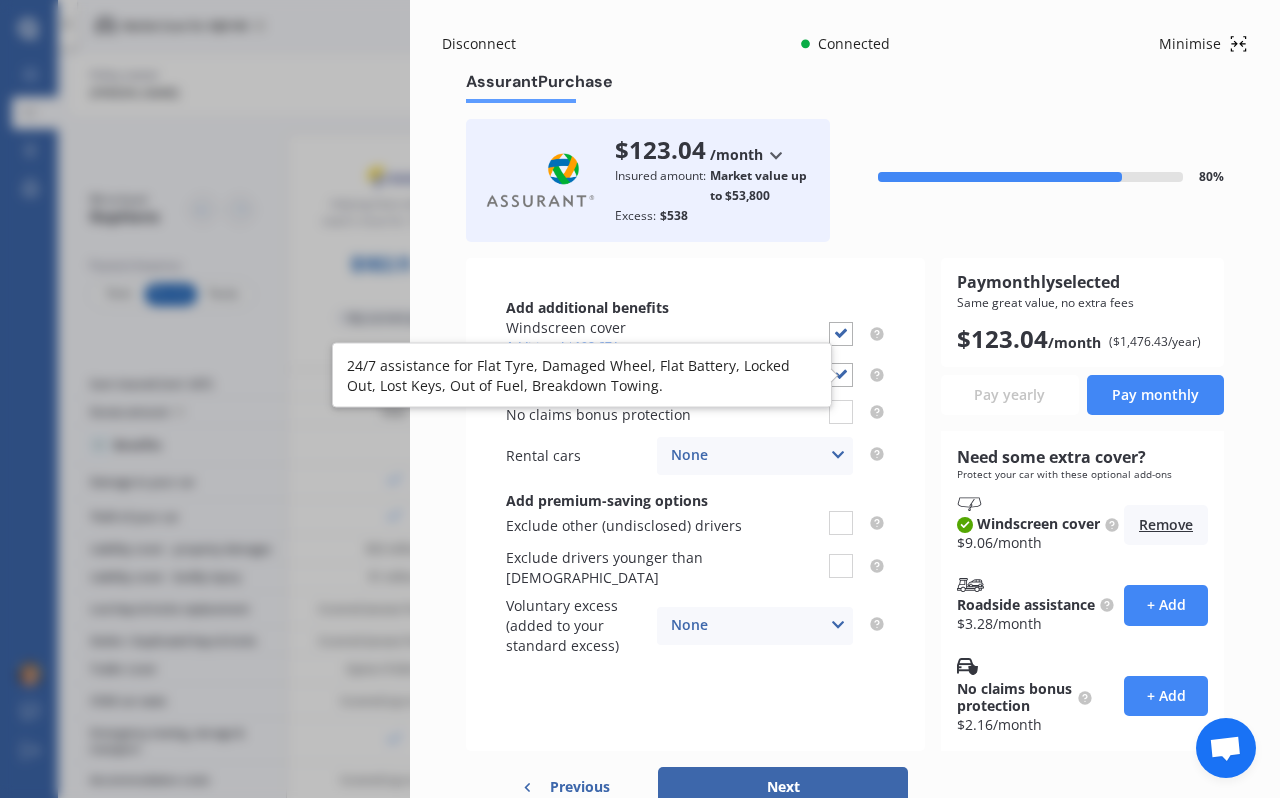 checkbox on "true" 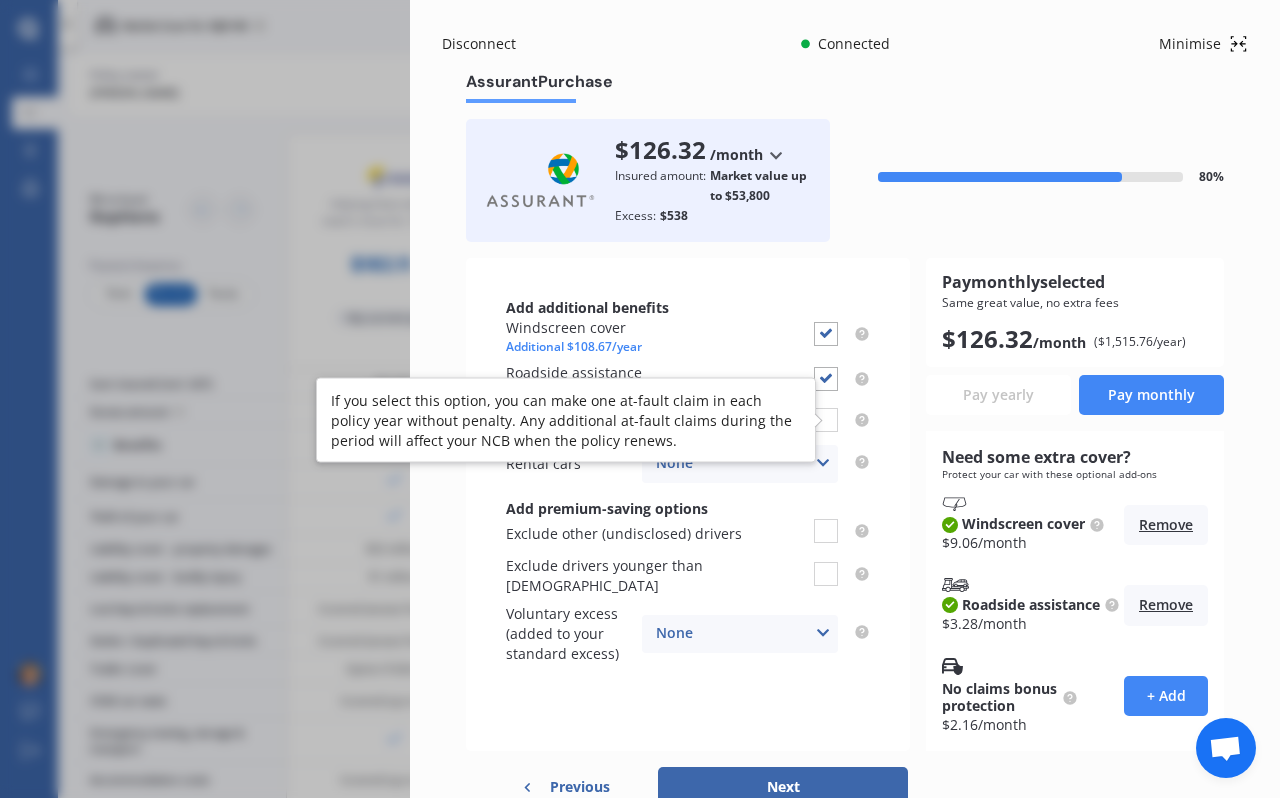 click at bounding box center [854, 420] 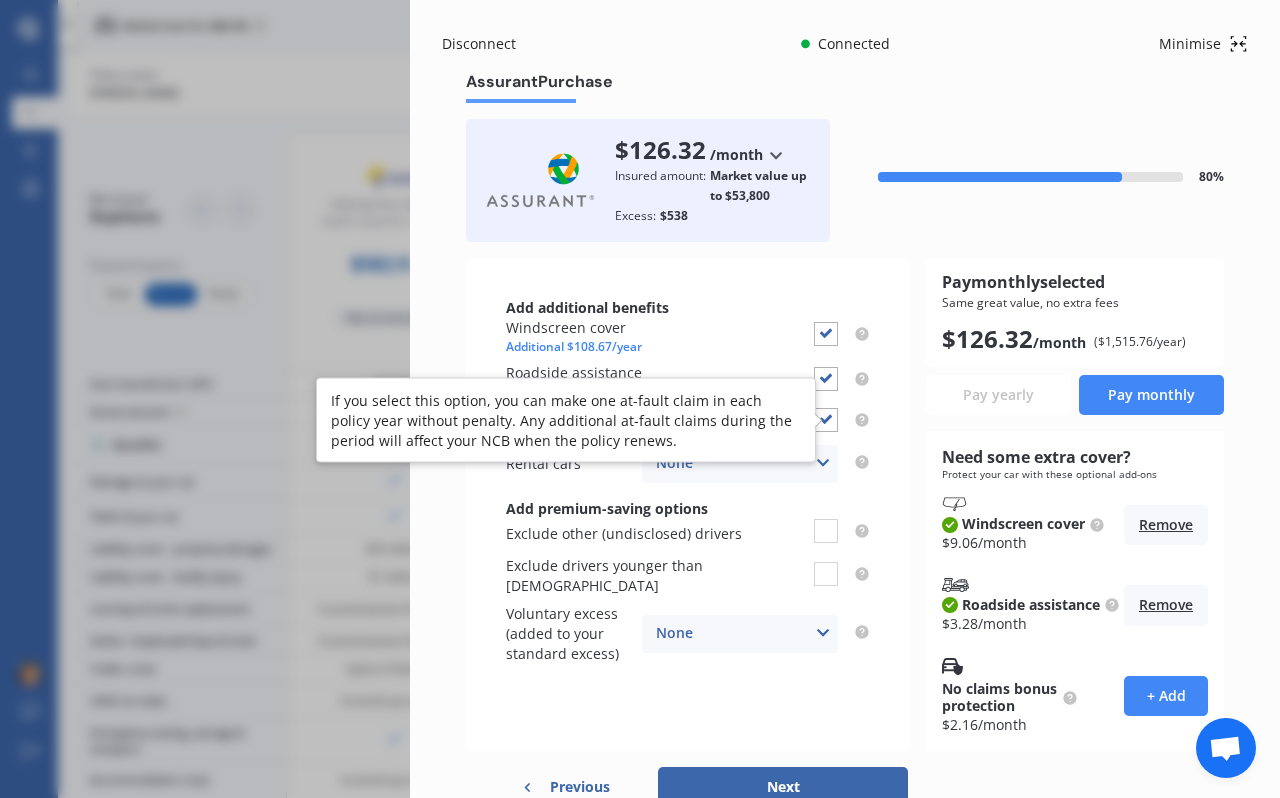 checkbox on "true" 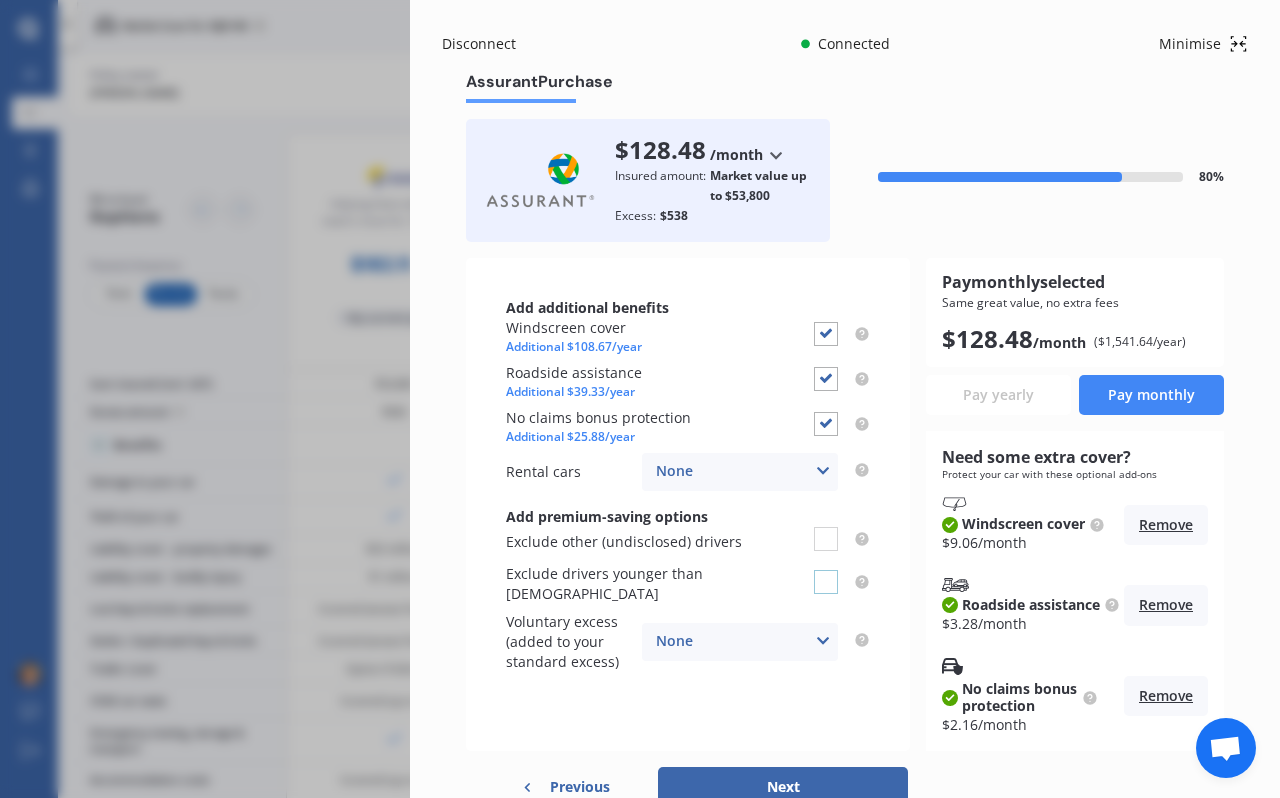 click at bounding box center [826, 570] 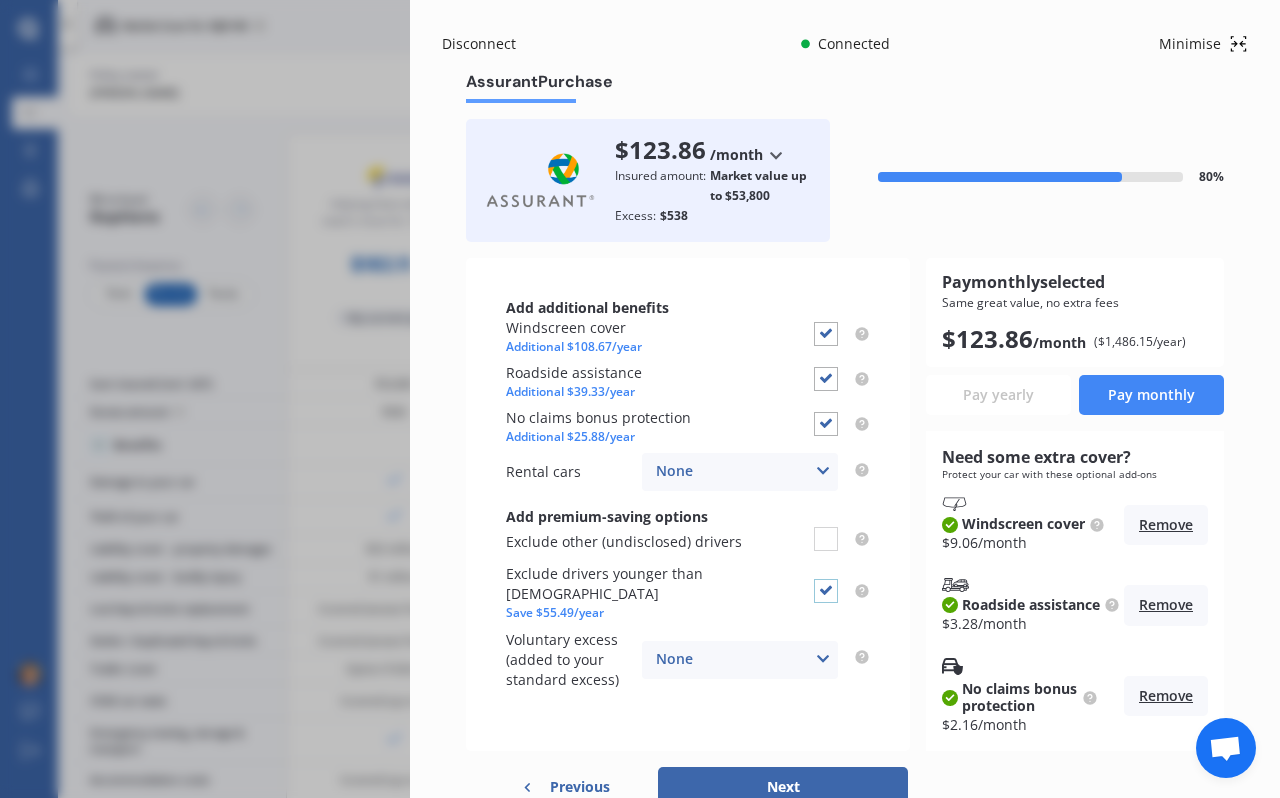 click at bounding box center (826, 579) 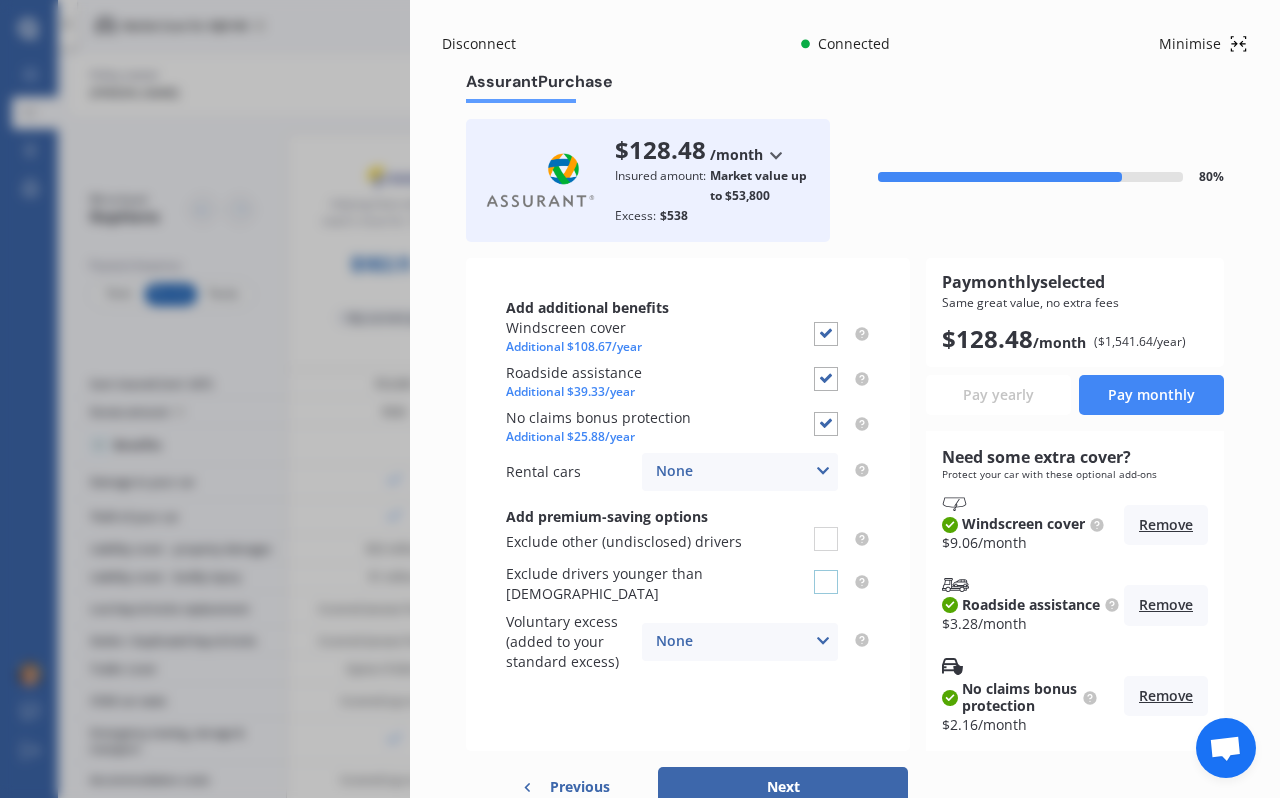 click at bounding box center (826, 570) 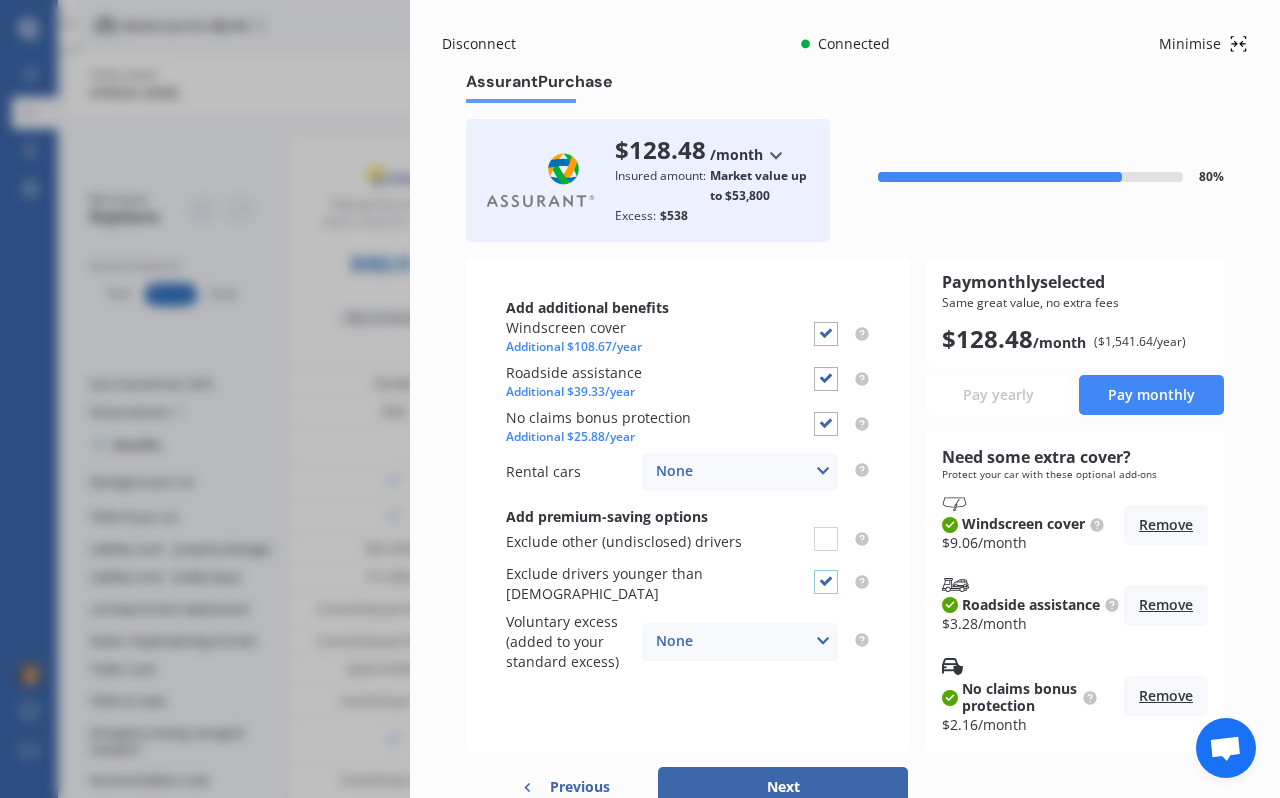 checkbox on "true" 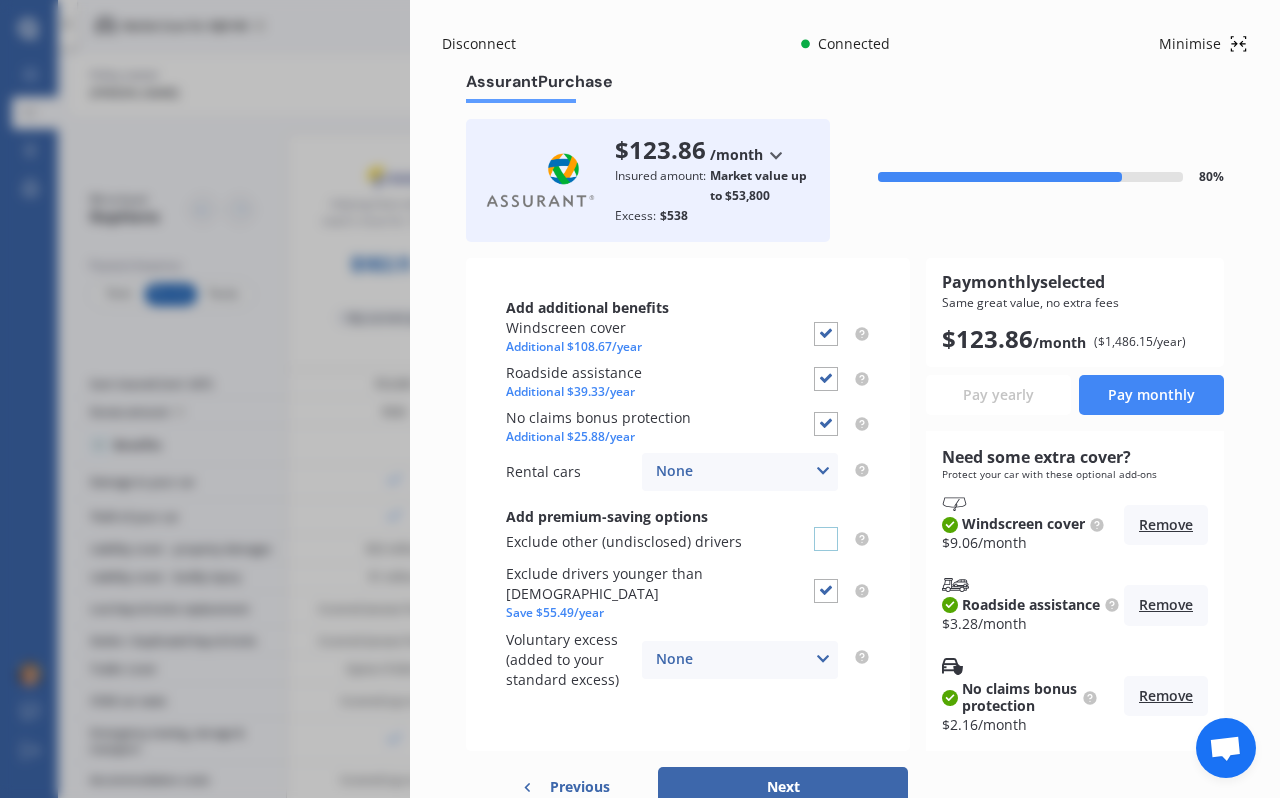 click at bounding box center [826, 527] 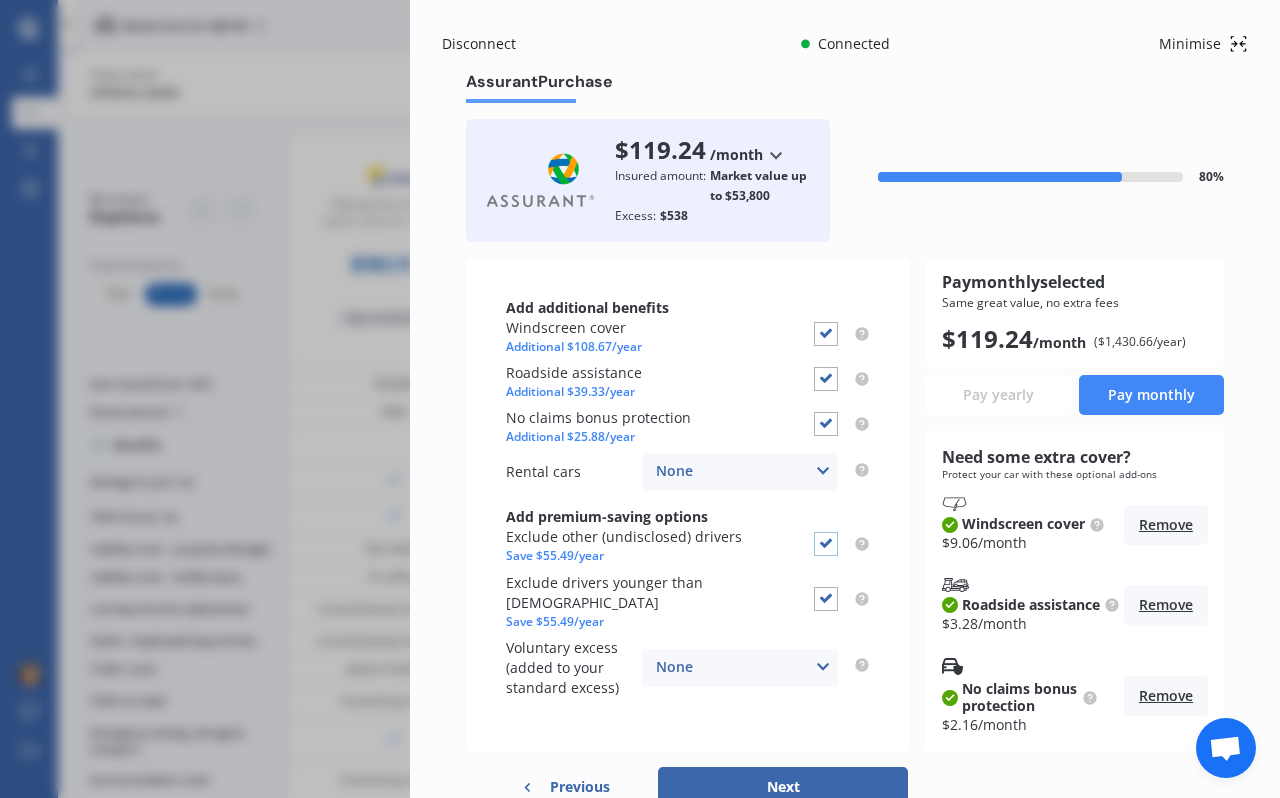click at bounding box center [826, 532] 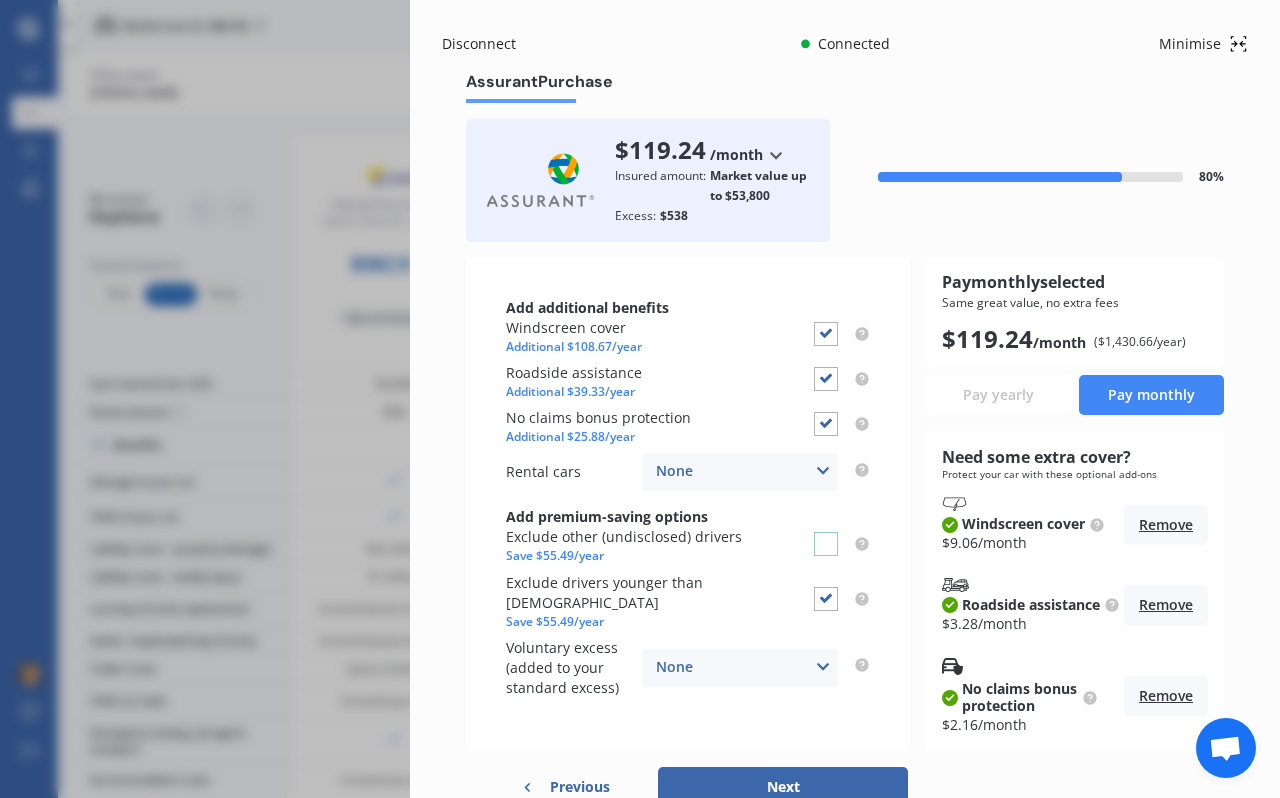 checkbox on "false" 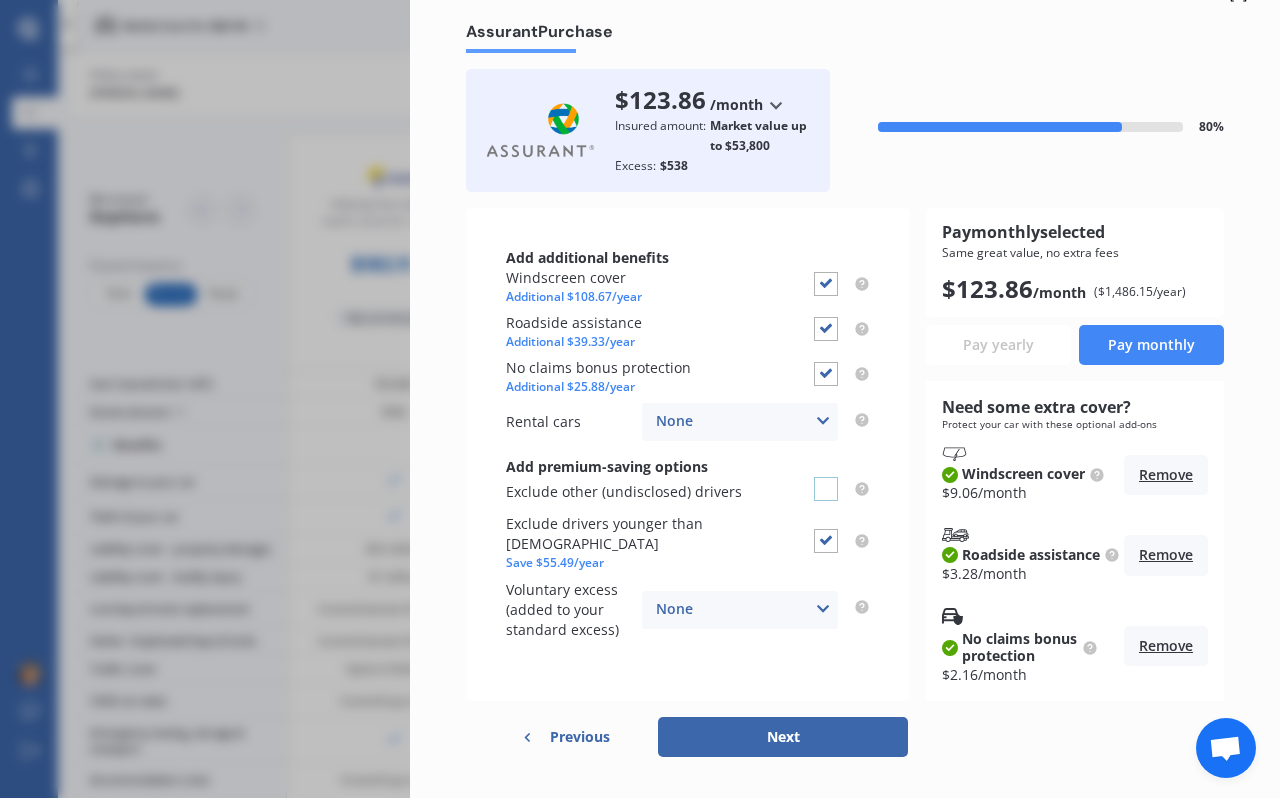 scroll, scrollTop: 58, scrollLeft: 0, axis: vertical 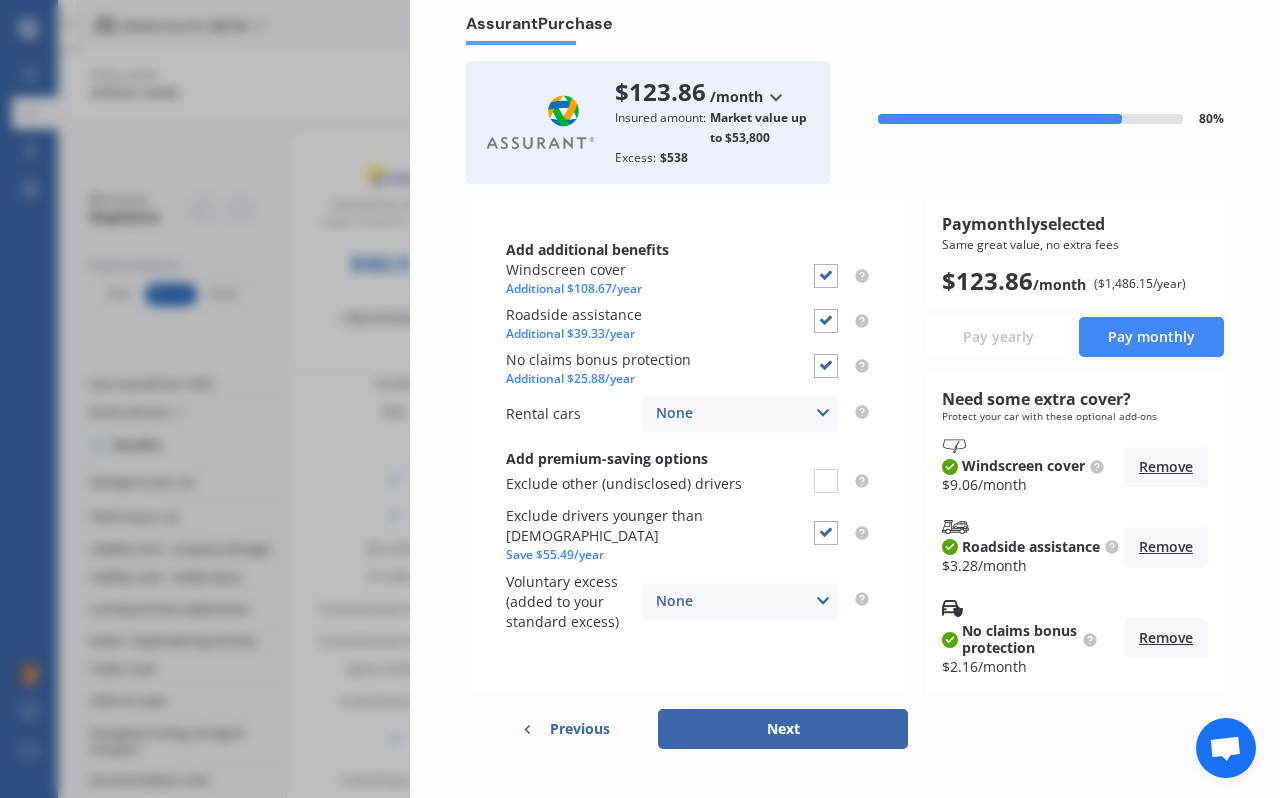 click at bounding box center [775, 97] 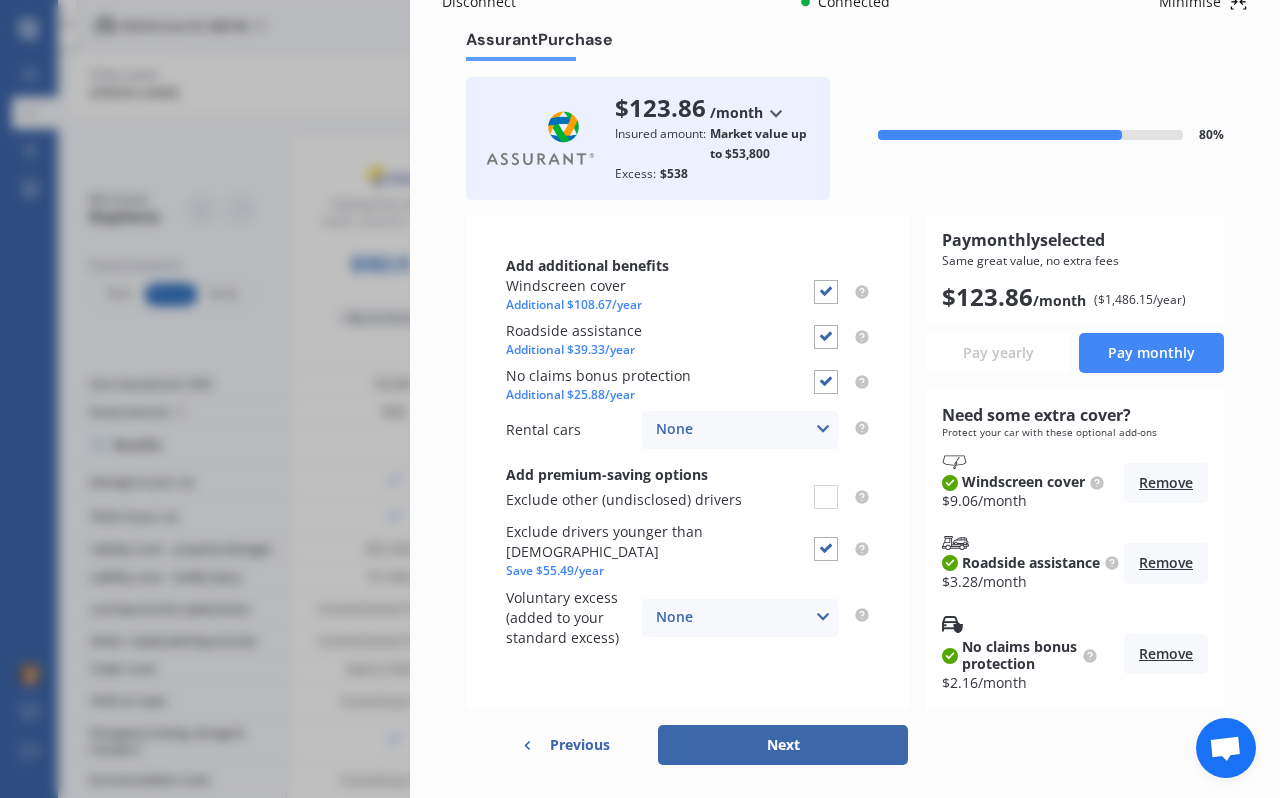 scroll, scrollTop: 87, scrollLeft: 0, axis: vertical 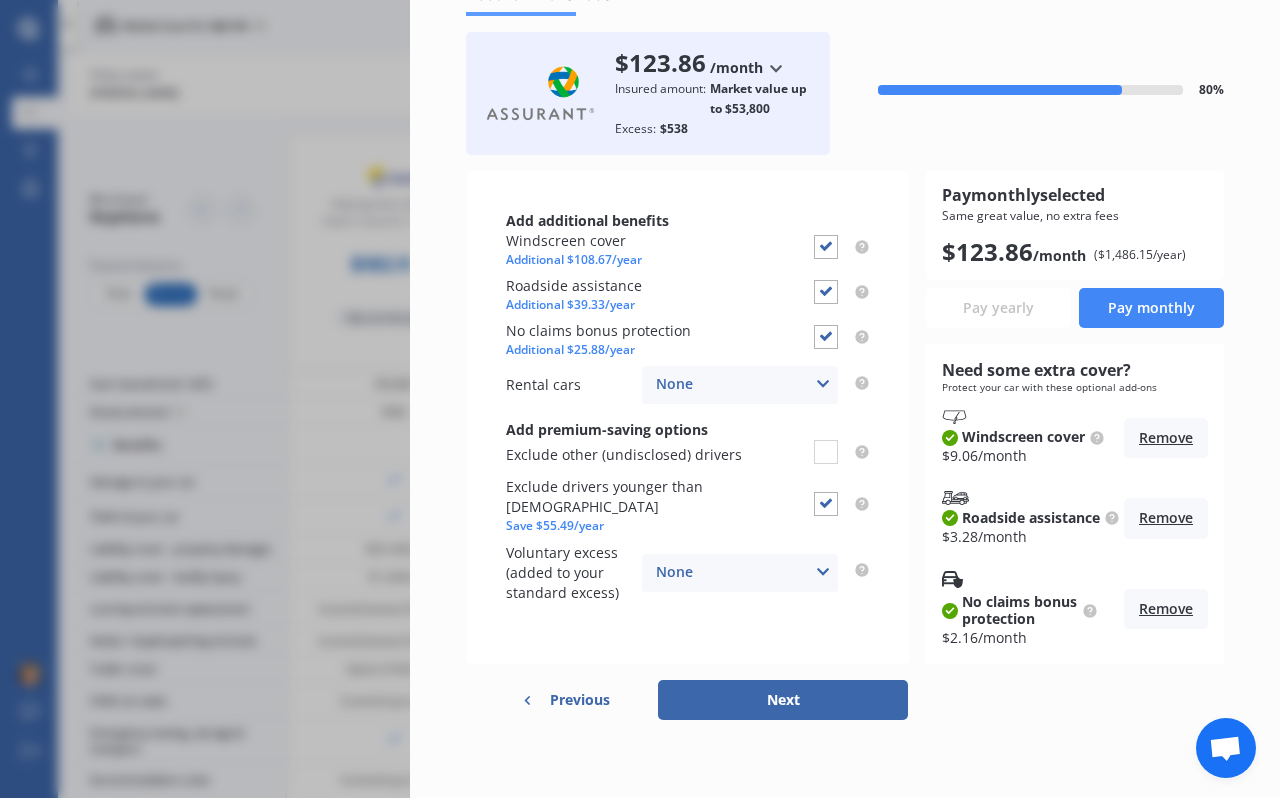 click on "Previous" at bounding box center (580, 700) 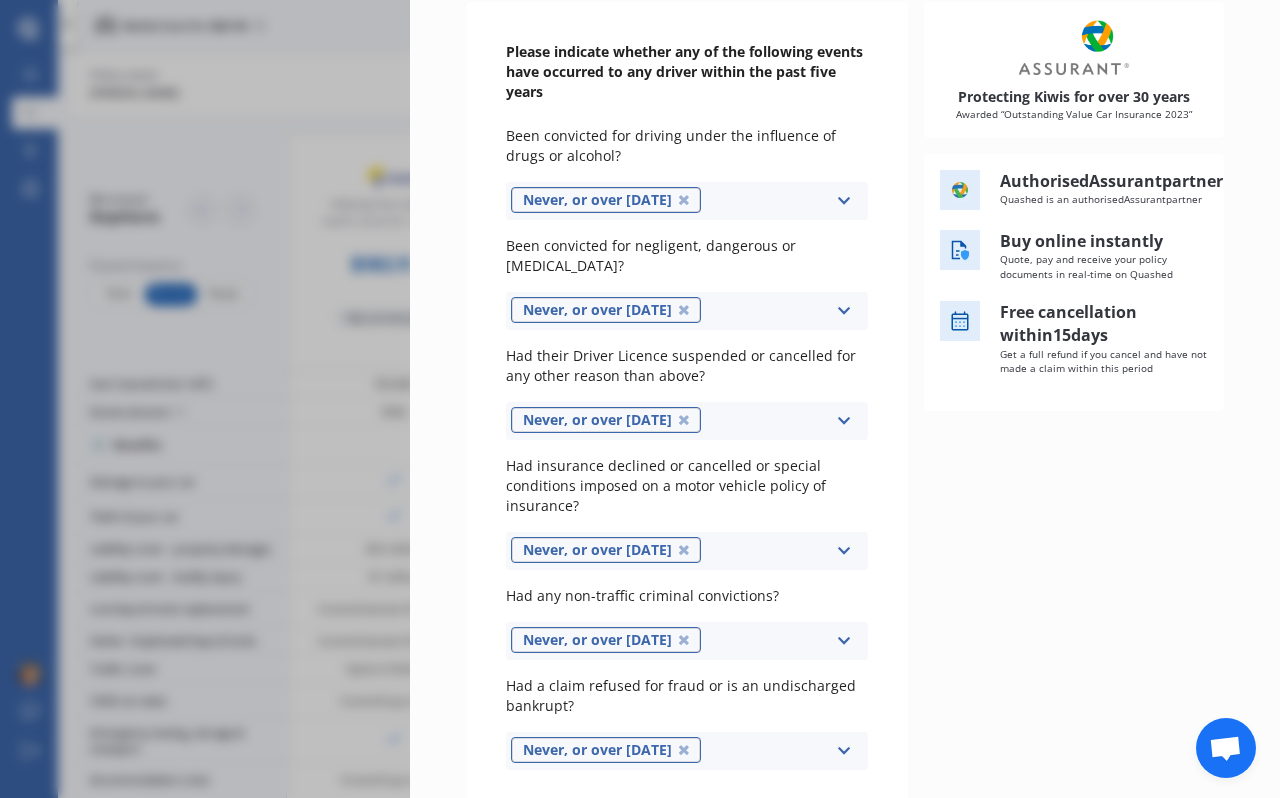 scroll, scrollTop: 304, scrollLeft: 0, axis: vertical 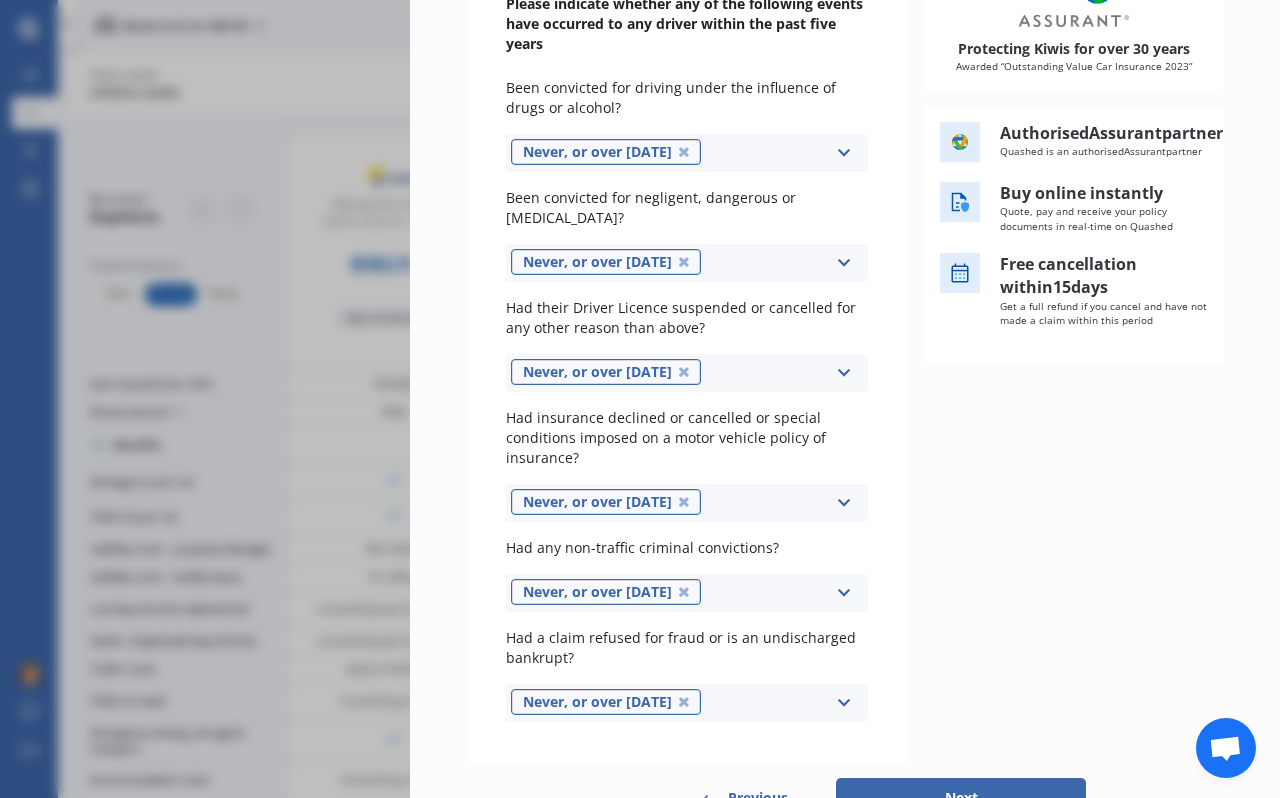 click on "Next" at bounding box center [961, 798] 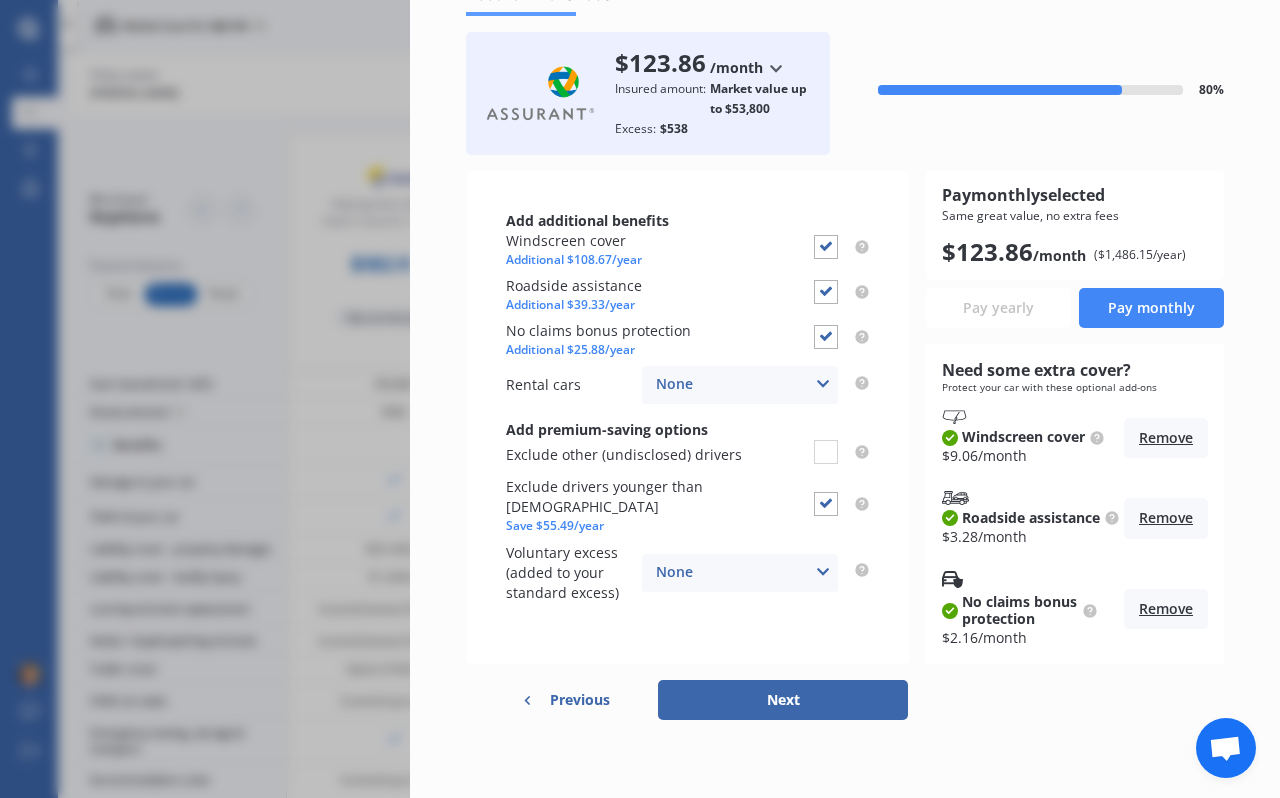 scroll, scrollTop: 0, scrollLeft: 0, axis: both 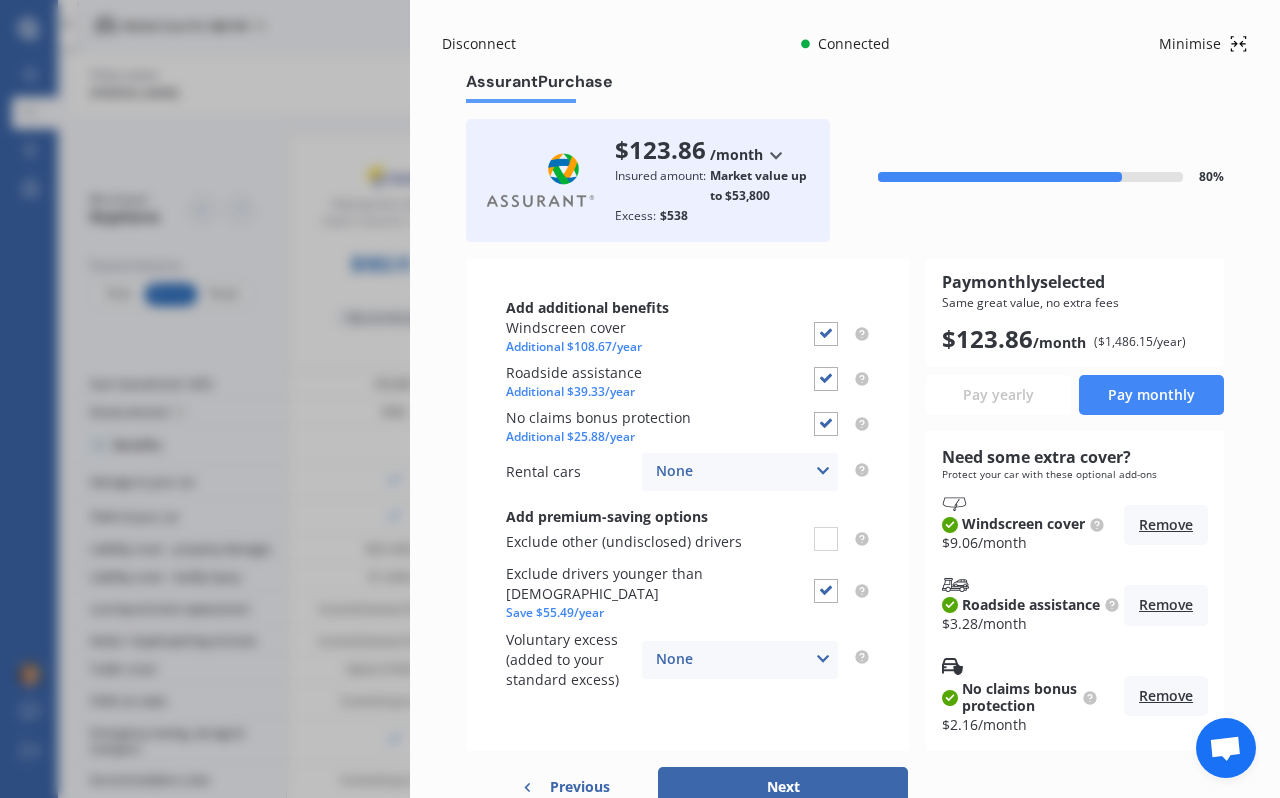 click on "Next" at bounding box center [783, 787] 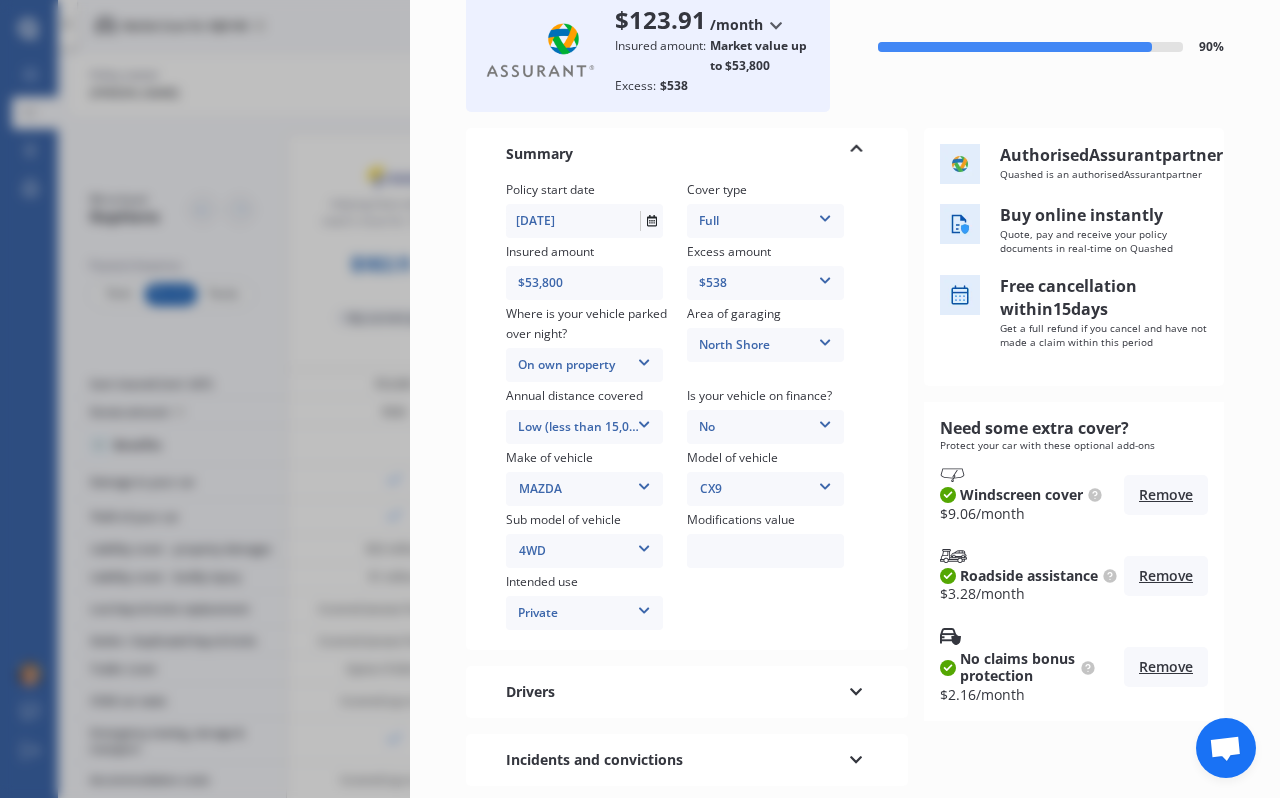 scroll, scrollTop: 151, scrollLeft: 0, axis: vertical 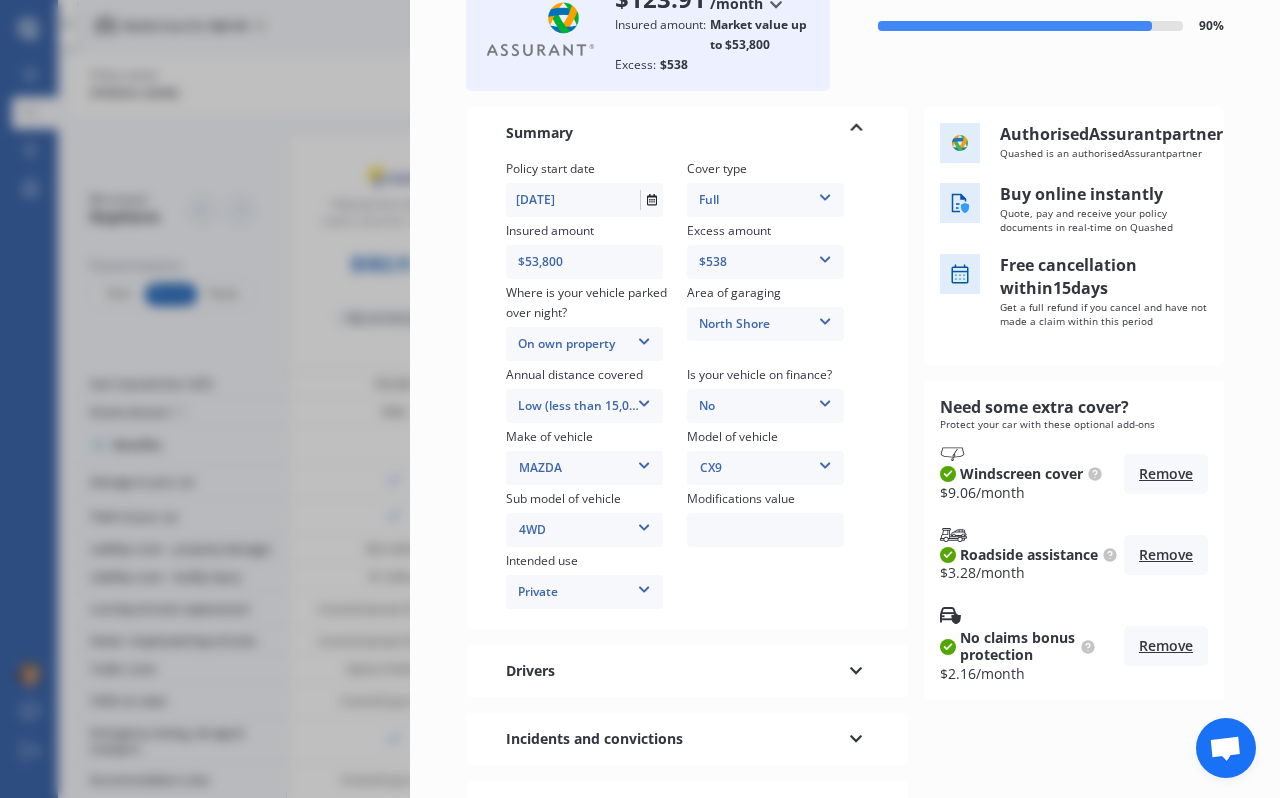 click on "Modifications value" at bounding box center [741, 499] 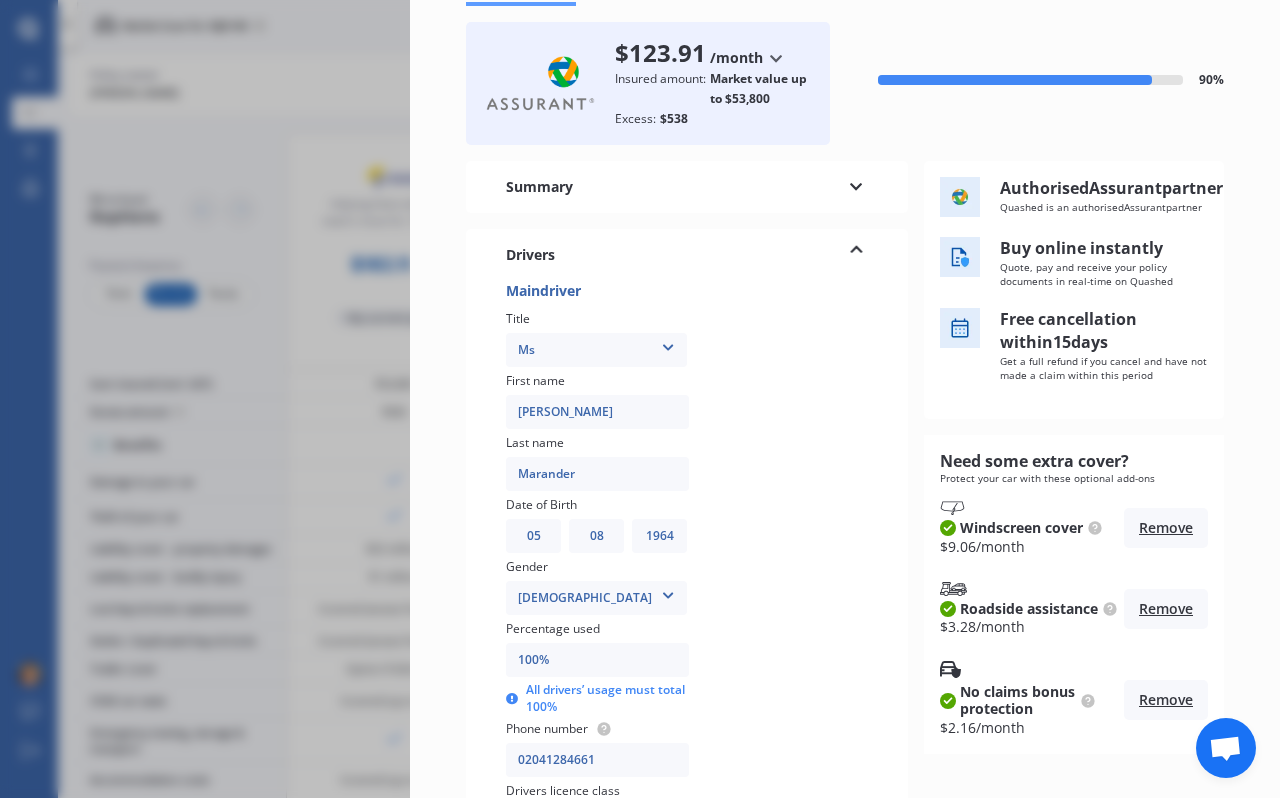 scroll, scrollTop: 0, scrollLeft: 0, axis: both 